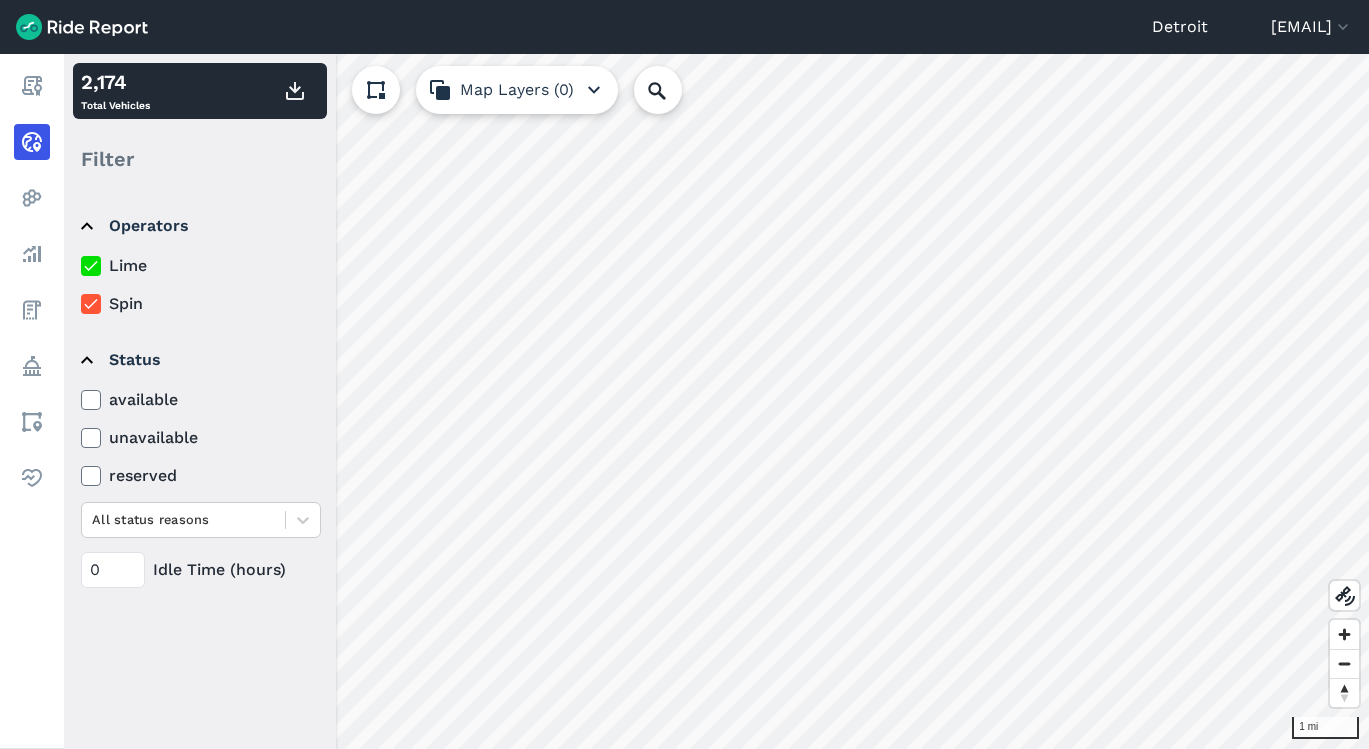 scroll, scrollTop: 0, scrollLeft: 0, axis: both 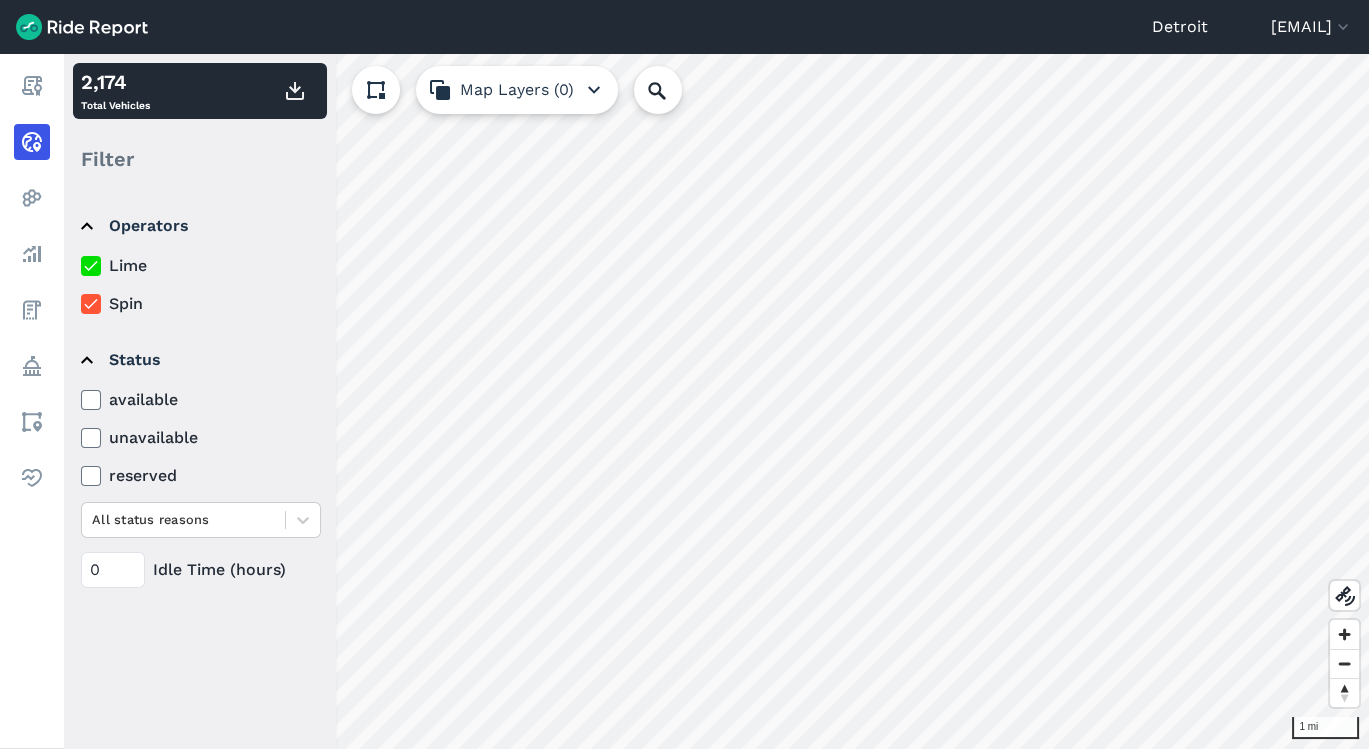 click on "Areas" at bounding box center (32, 422) 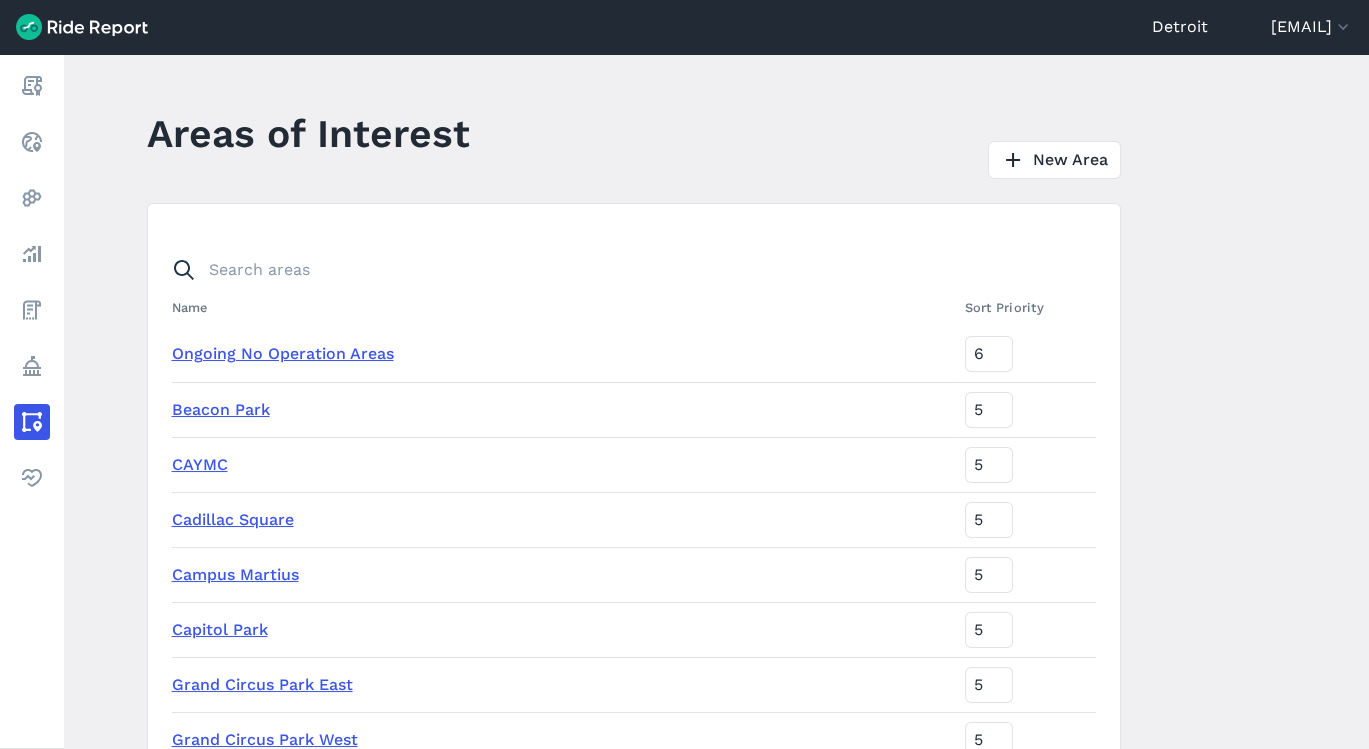 click on "New Area" at bounding box center [1054, 160] 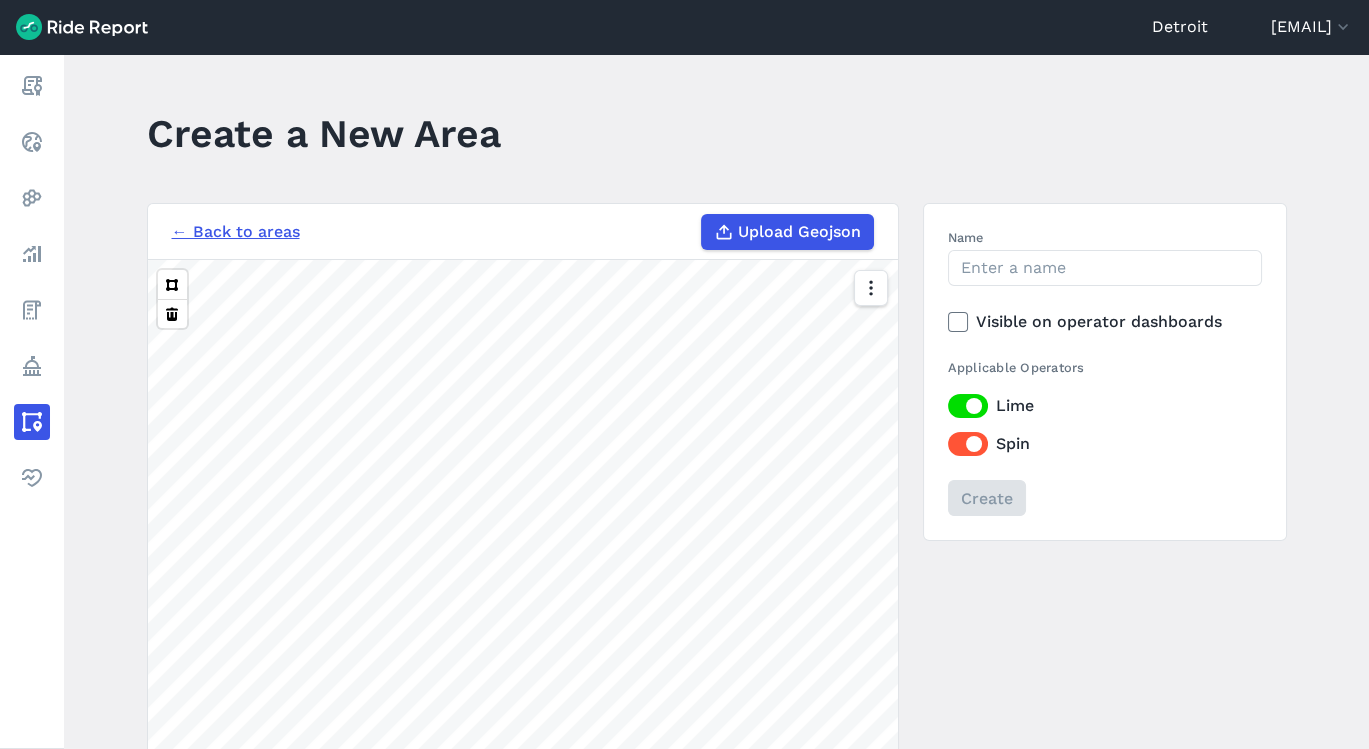 click on "Upload Geojson" at bounding box center [799, 232] 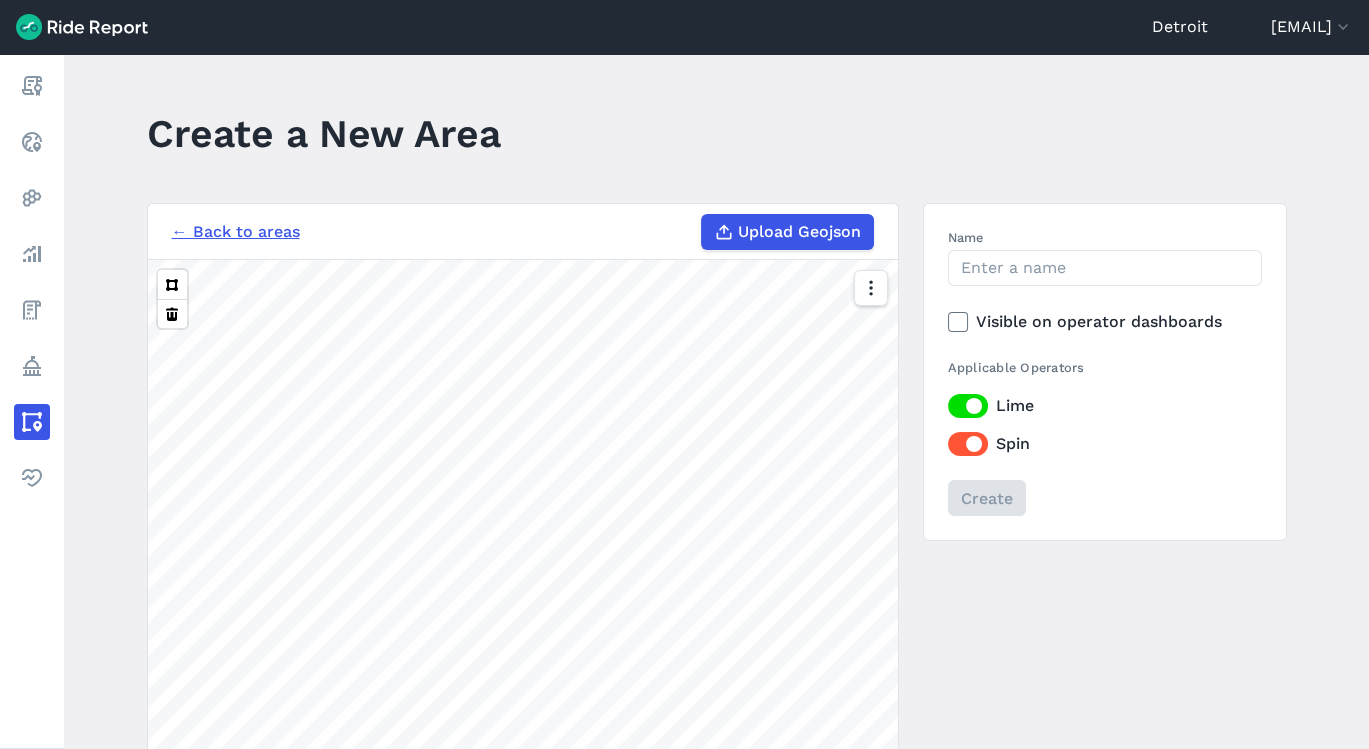 type on "C:\fakepath\Denby-Whittier Boundary.zip" 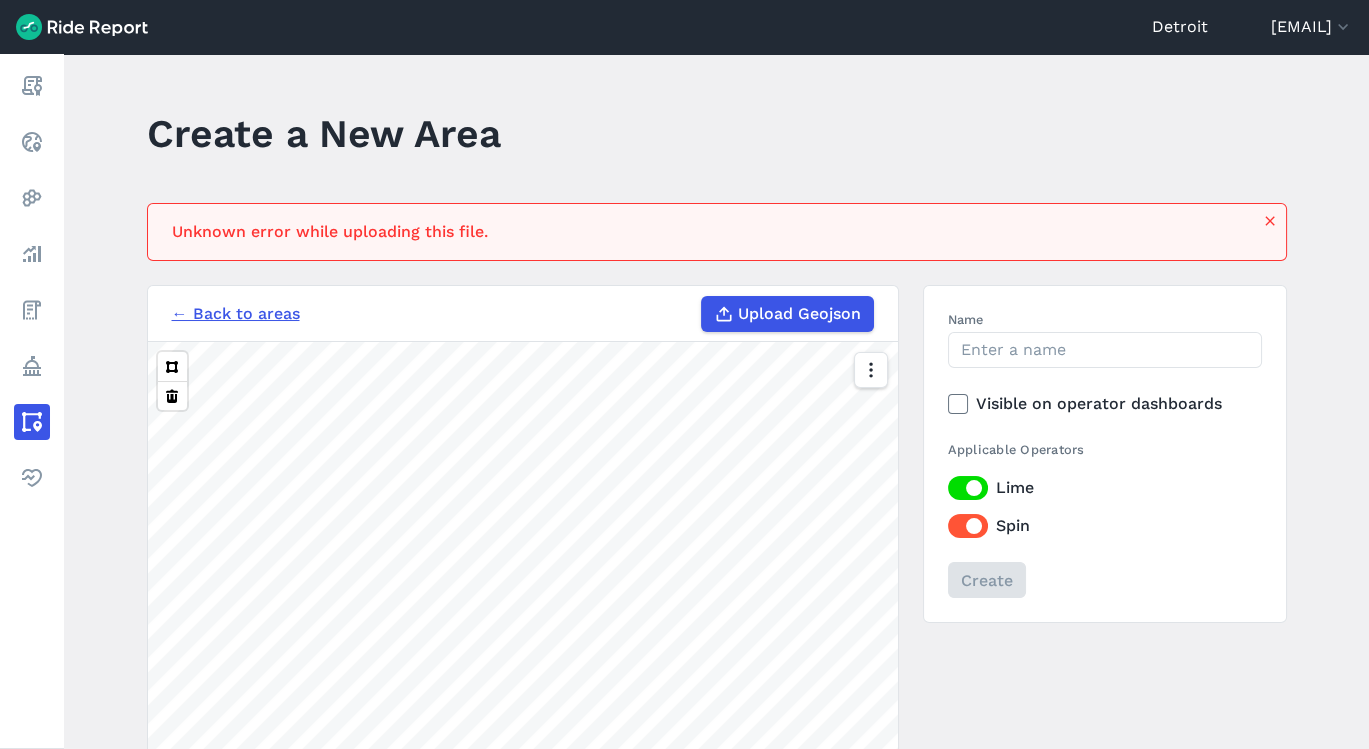 click on "Upload Geojson" at bounding box center (799, 314) 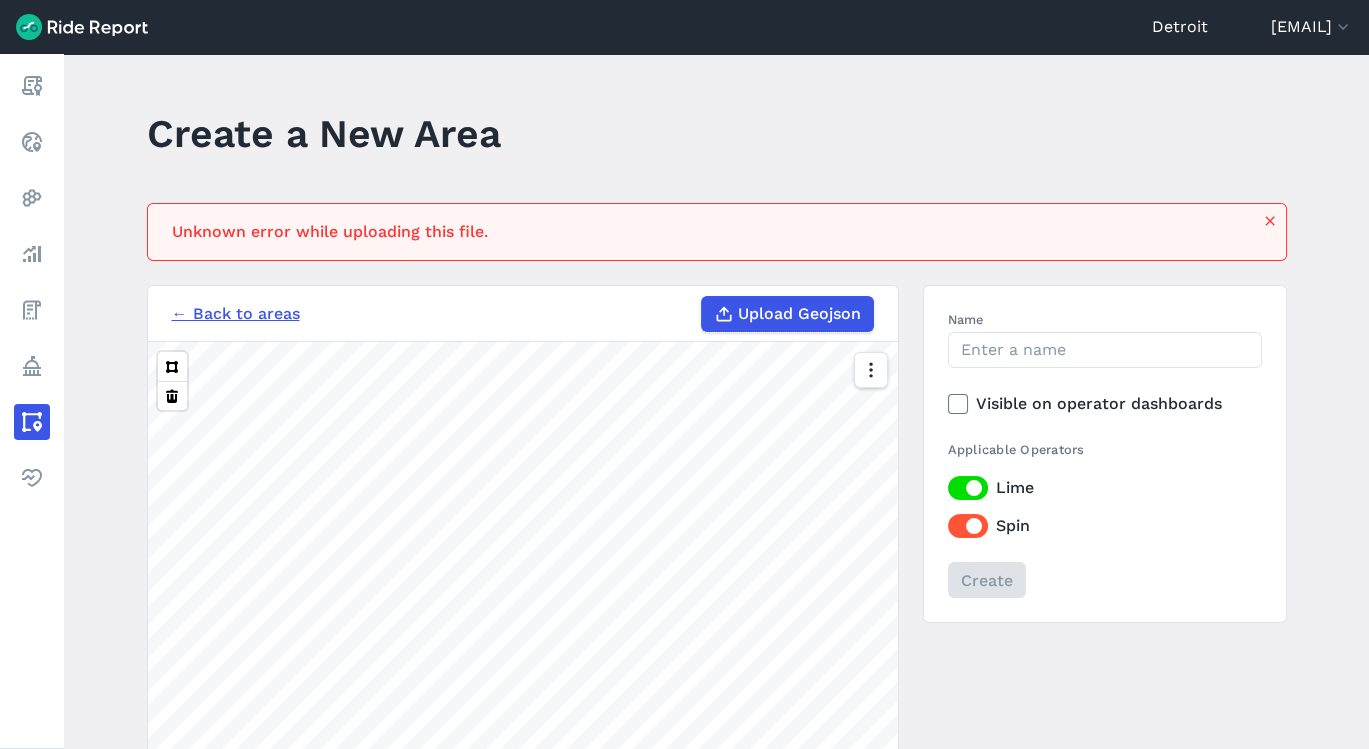 click on "Upload Geojson" at bounding box center [701, 296] 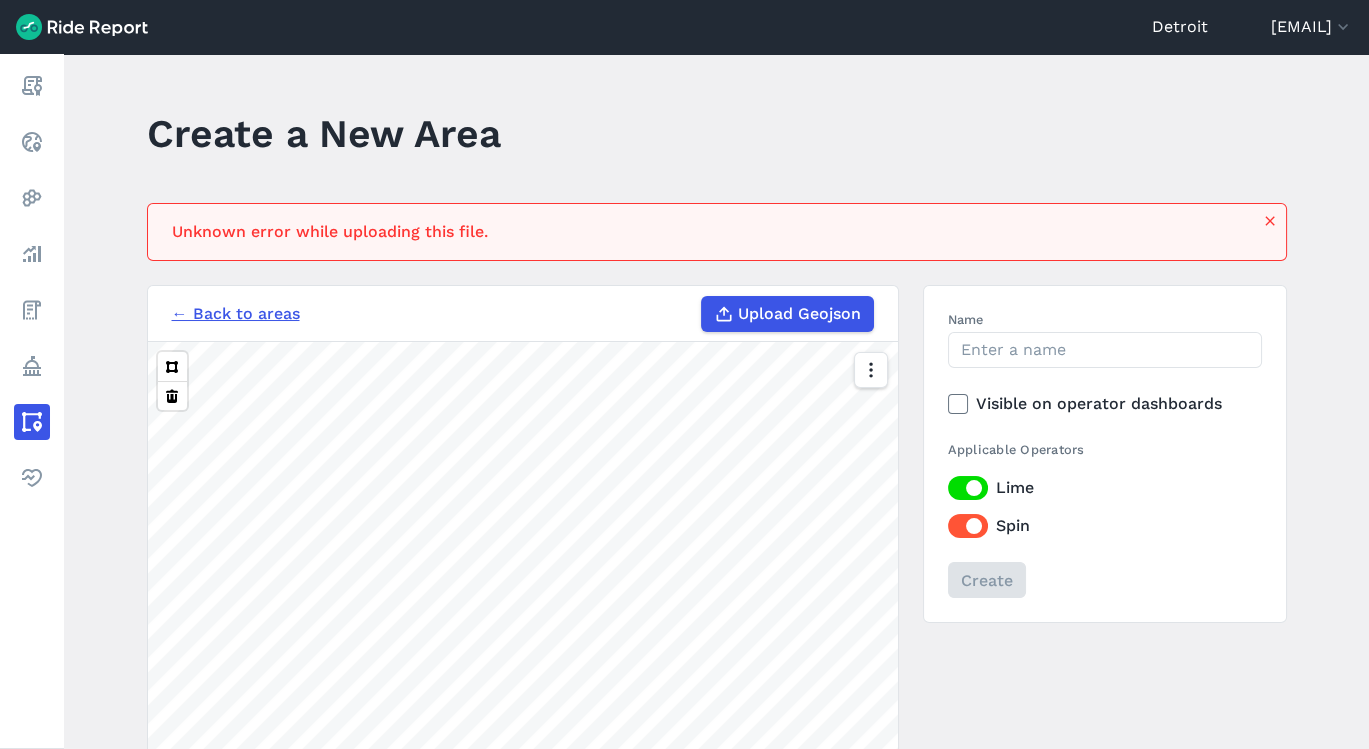 click on "Upload Geojson" at bounding box center [799, 314] 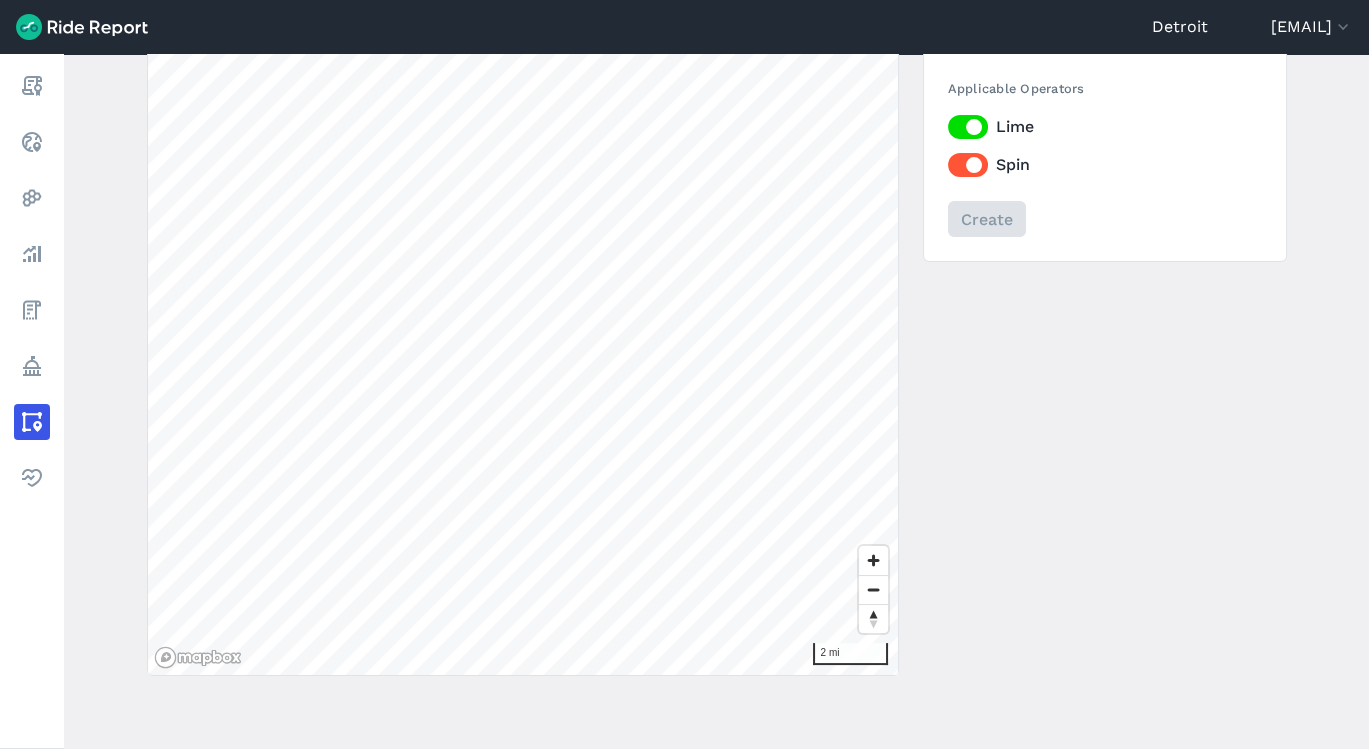 scroll, scrollTop: 382, scrollLeft: 0, axis: vertical 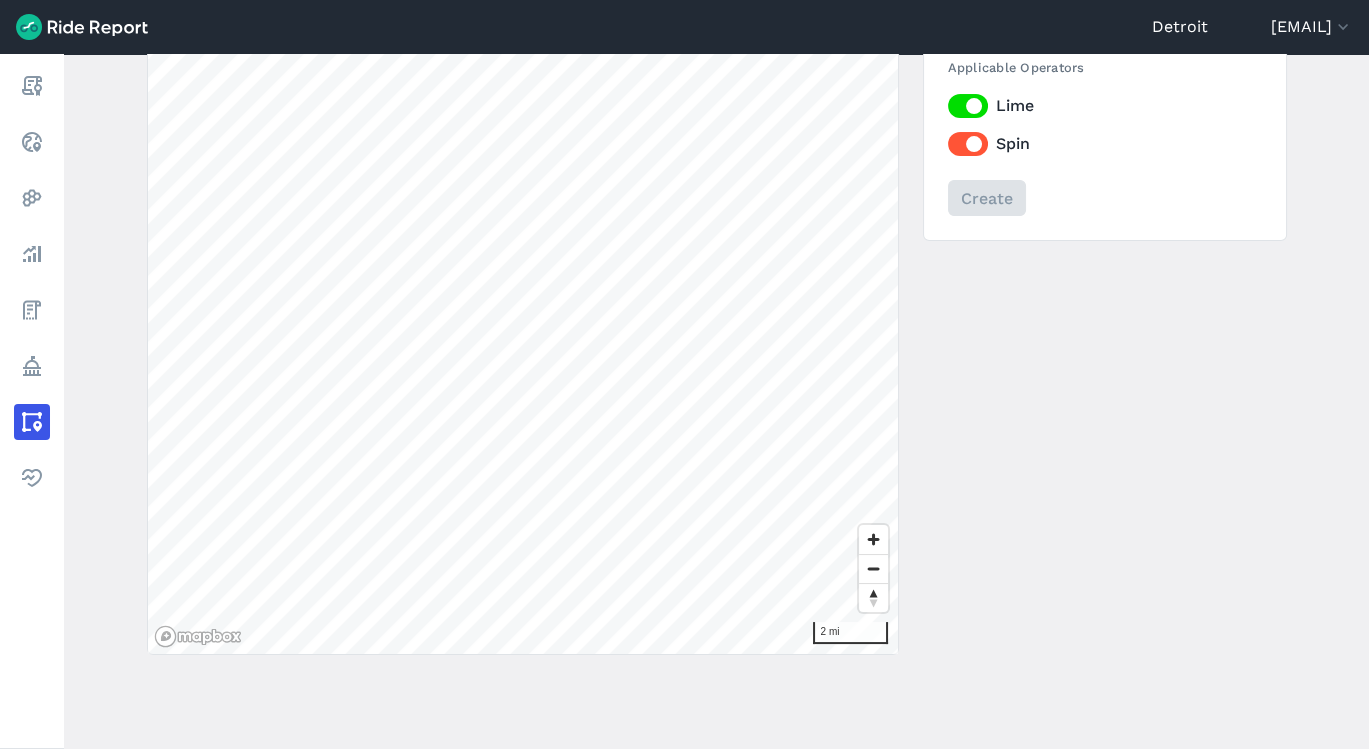 click on "← Back to areas Upload Geojson 2 mi Name Visible on operator dashboards Applicable Operators Lime Spin Create" at bounding box center [717, 279] 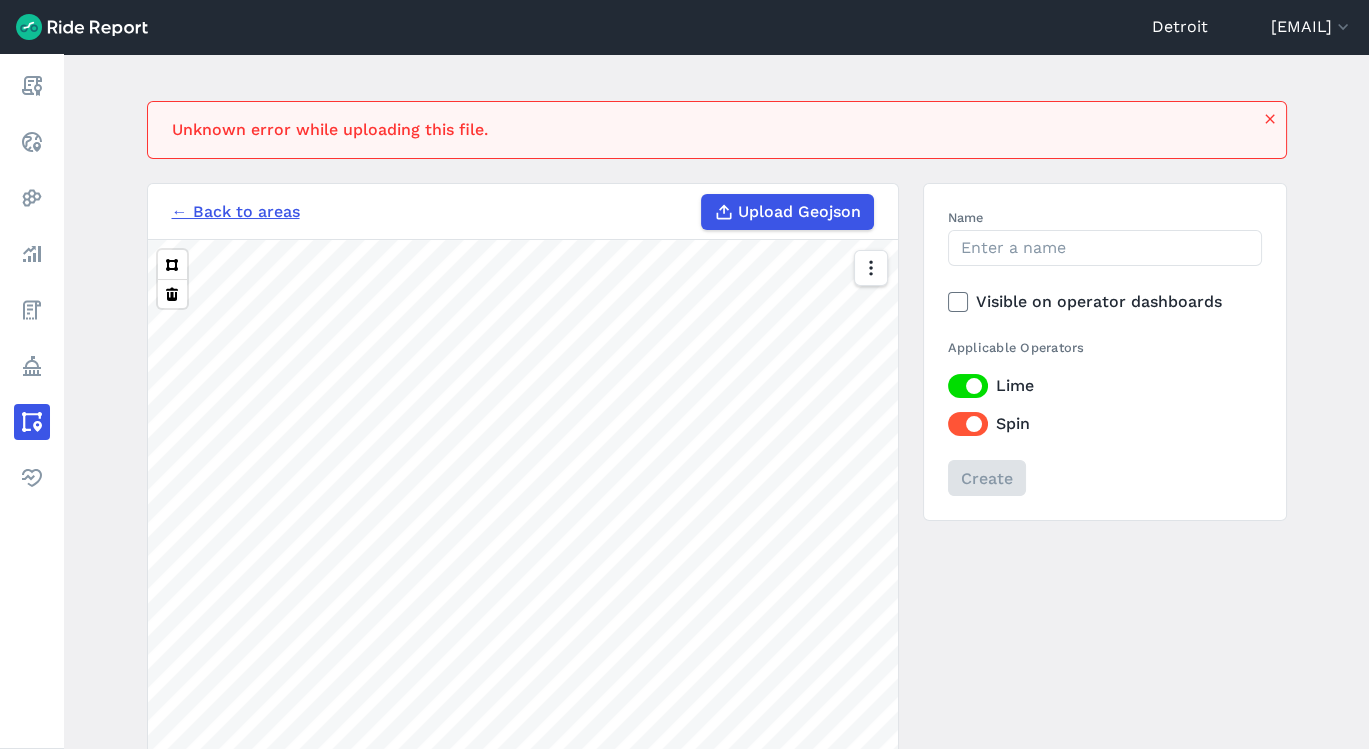 scroll, scrollTop: 63, scrollLeft: 0, axis: vertical 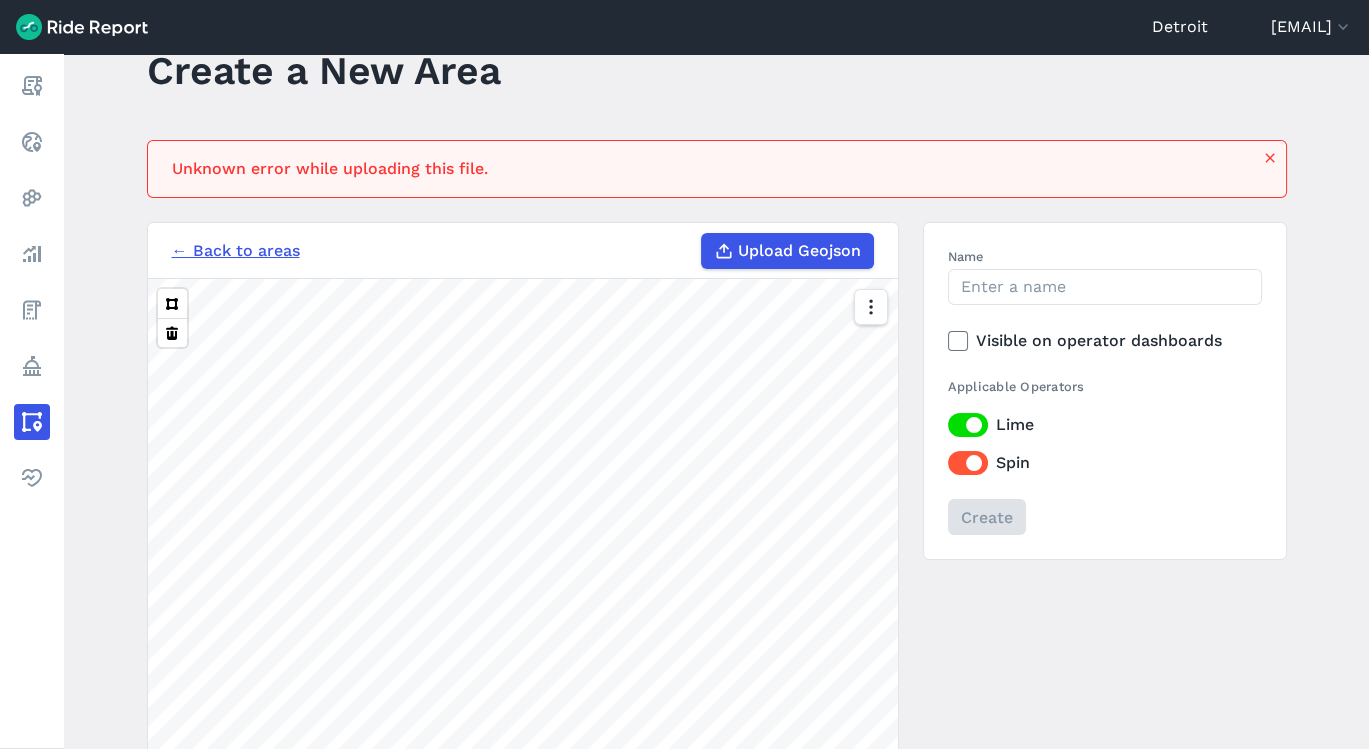 click 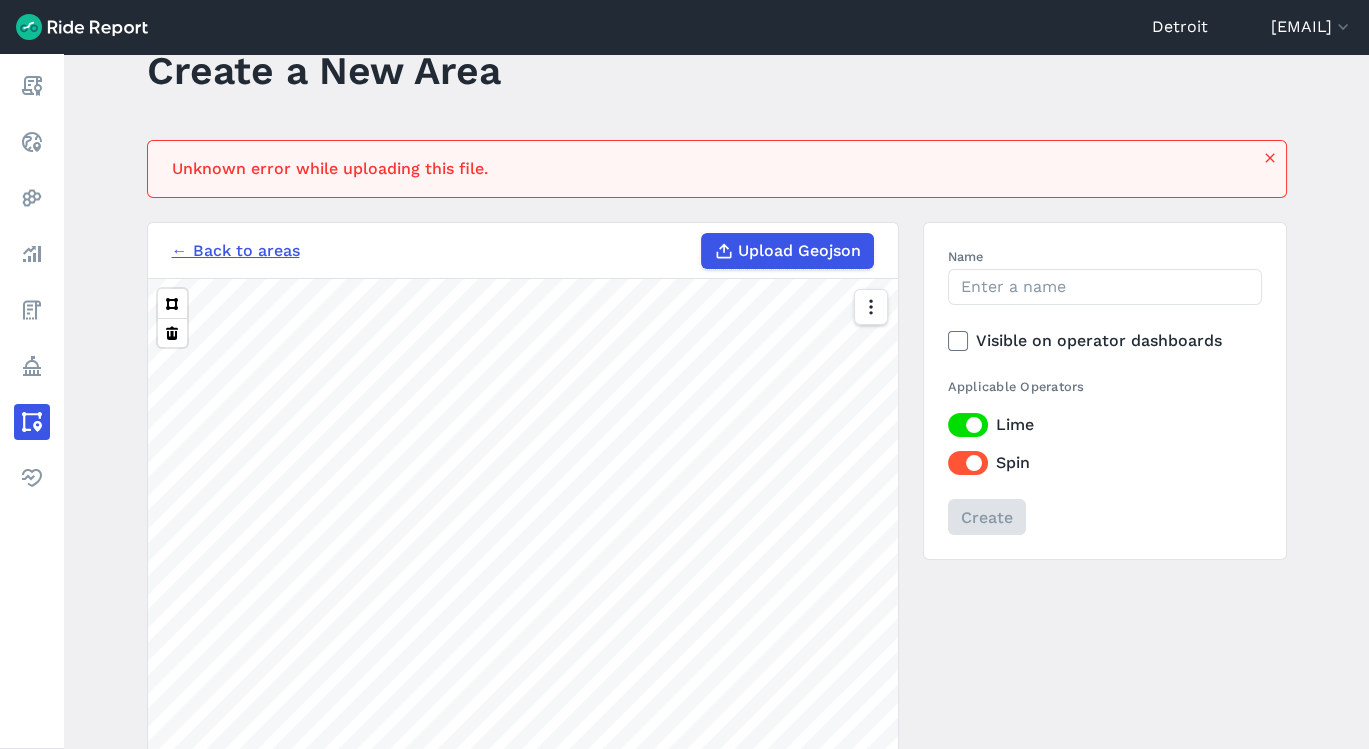 type on "C:\fakepath\DW_Boundary[1].geojson" 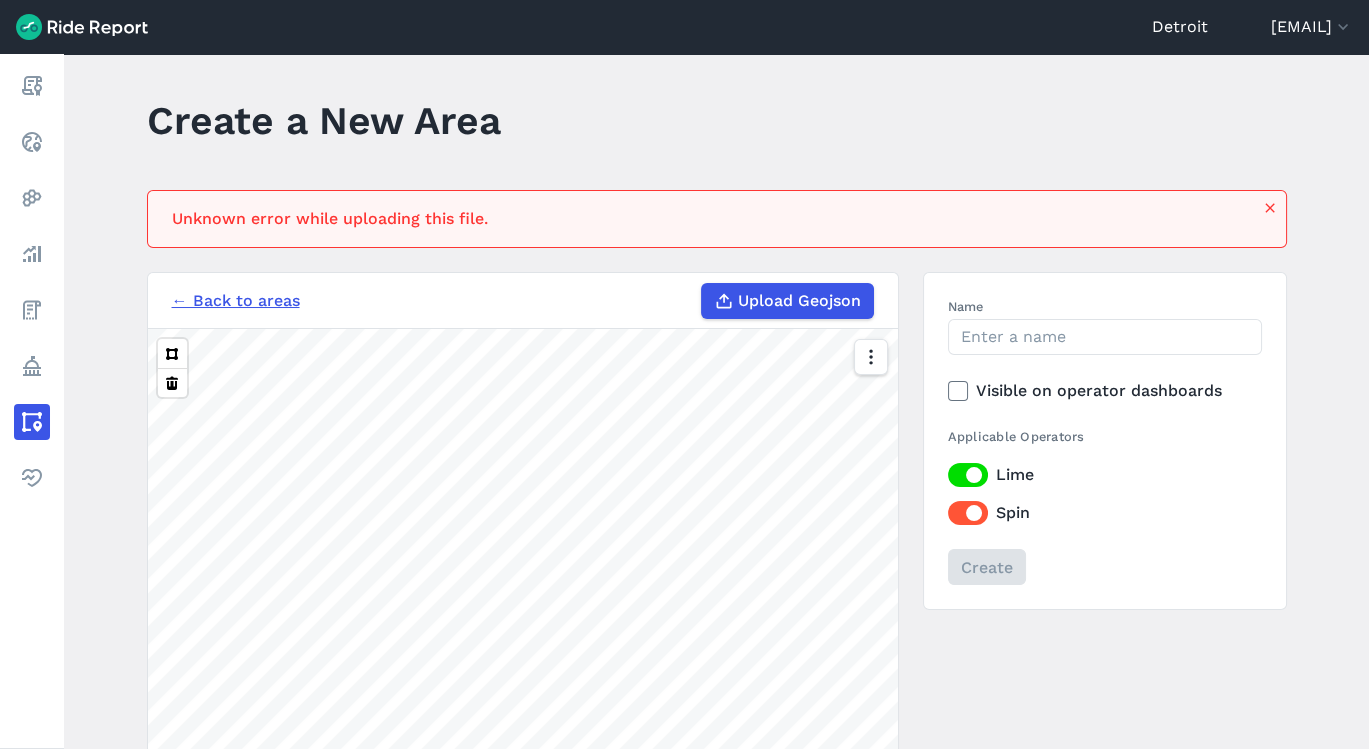 scroll, scrollTop: 5, scrollLeft: 0, axis: vertical 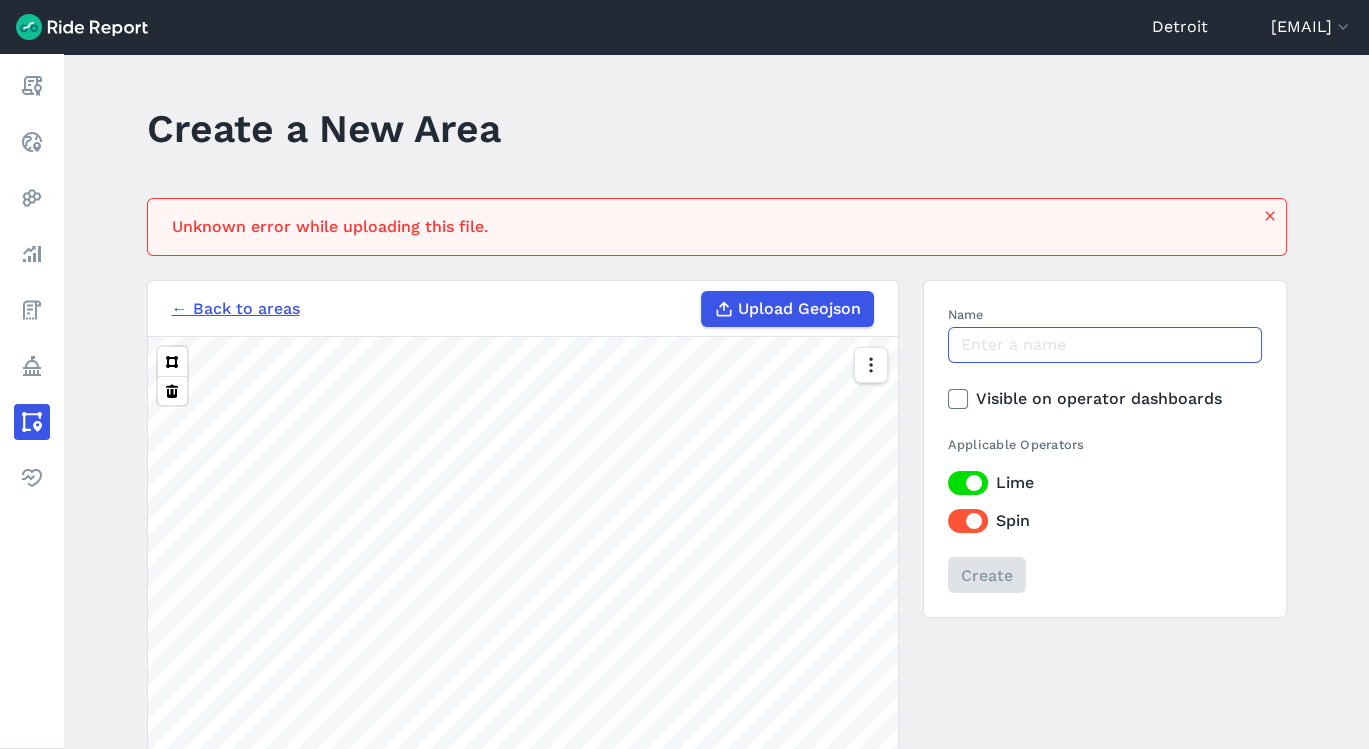 click on "Name" at bounding box center (1105, 345) 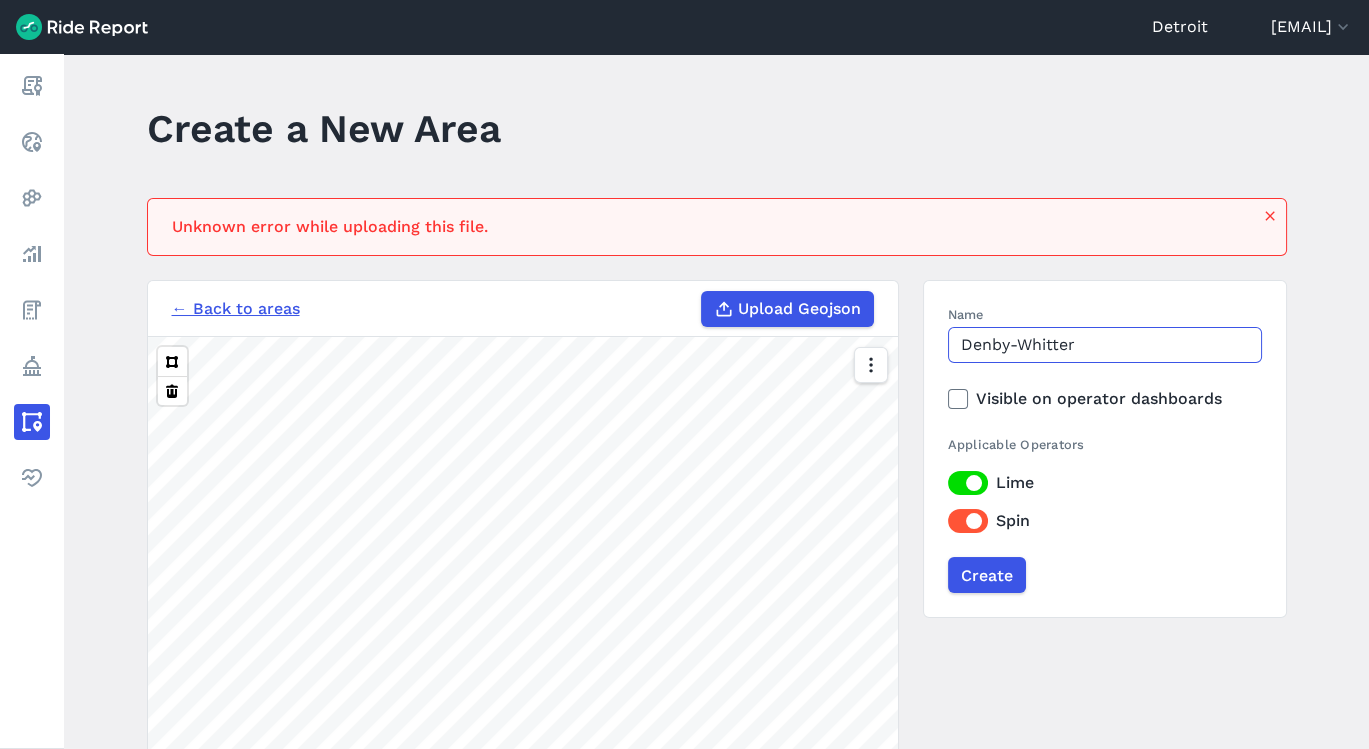 type on "Denby-Whitter" 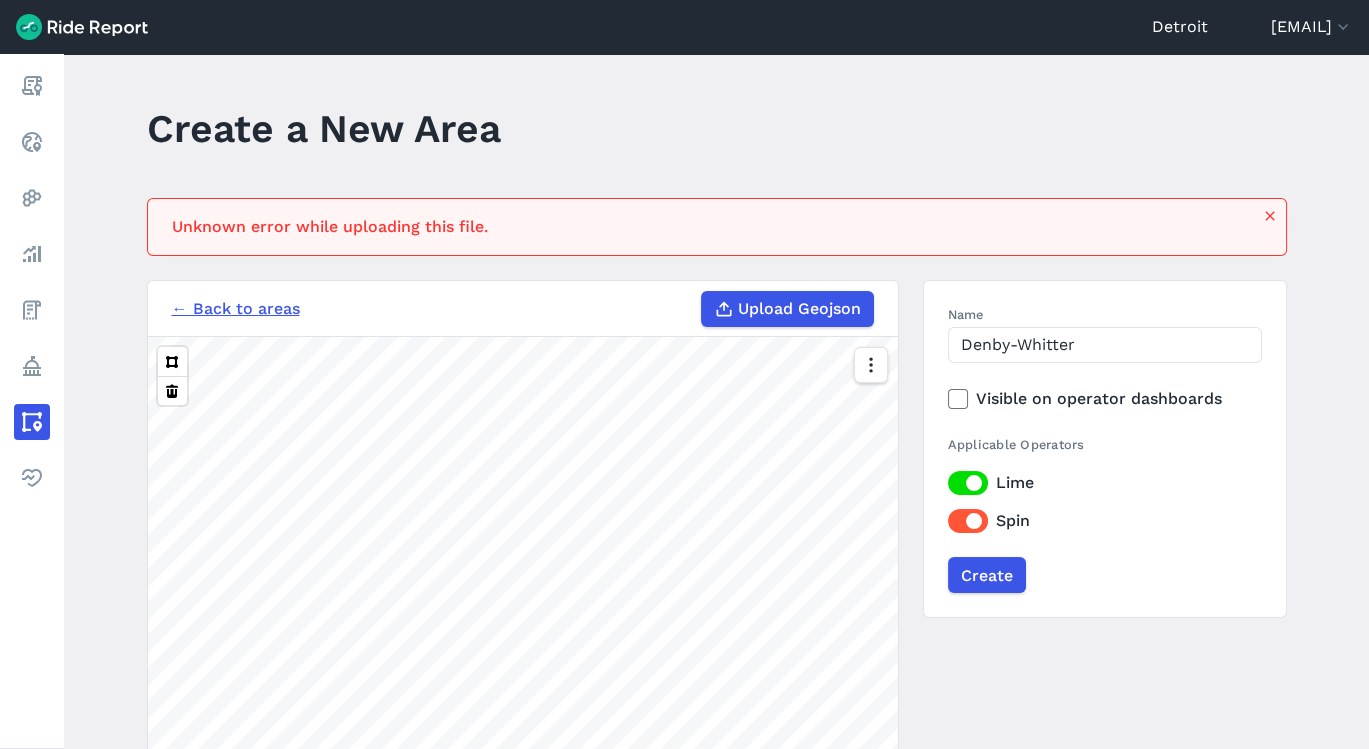click on "Create" at bounding box center [987, 575] 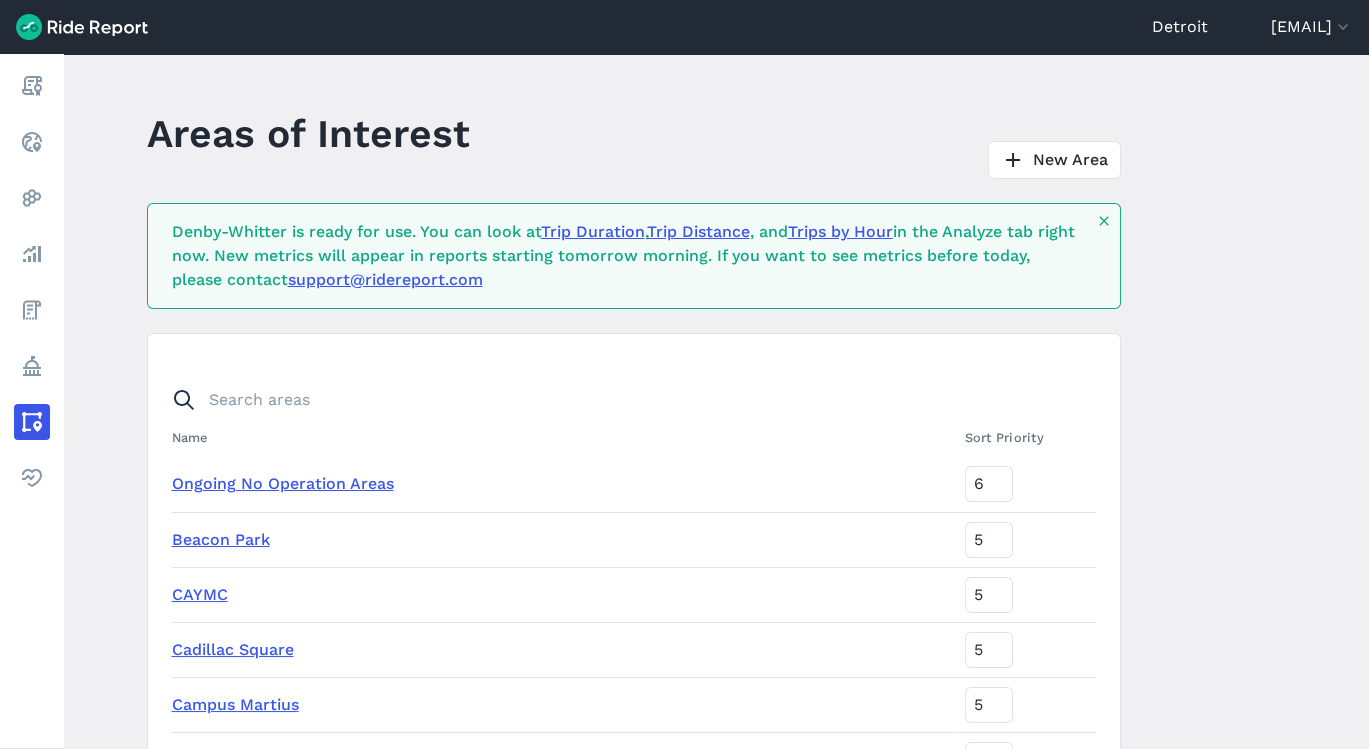 scroll, scrollTop: 1796, scrollLeft: 0, axis: vertical 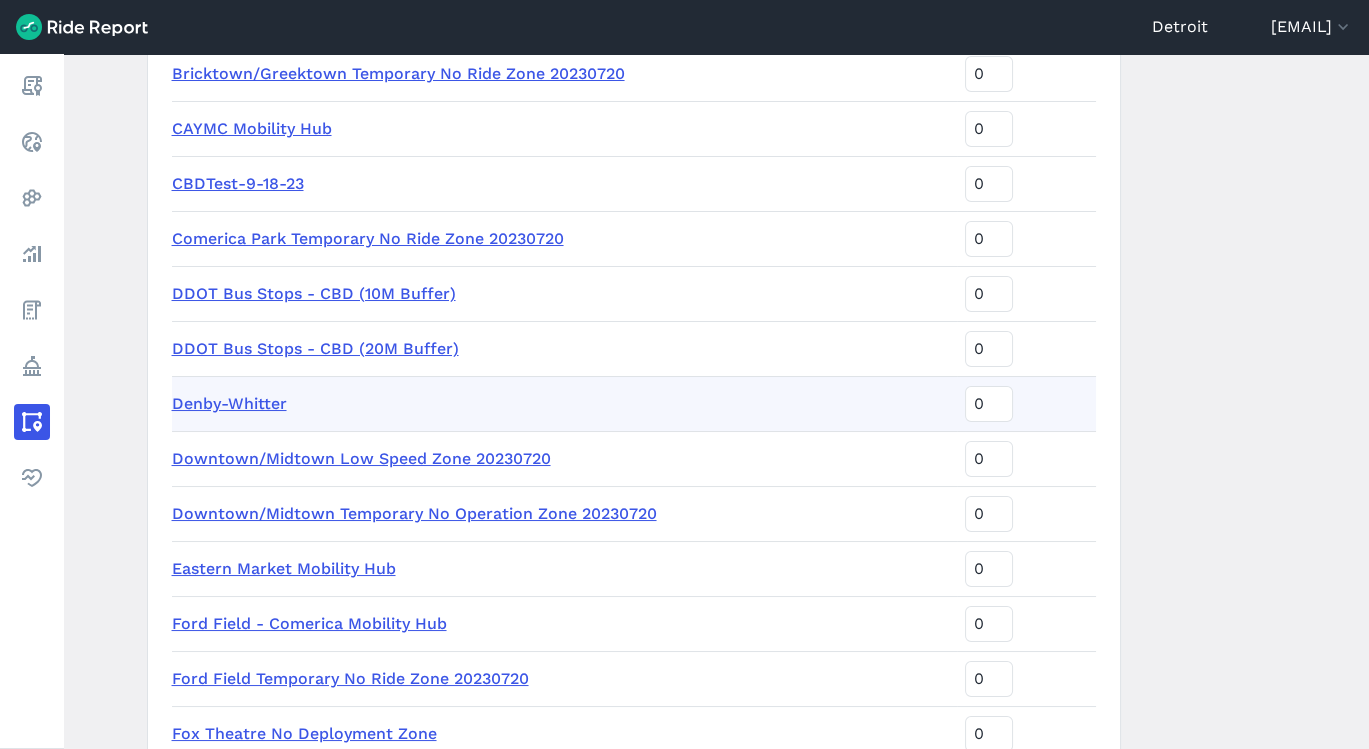 drag, startPoint x: 1352, startPoint y: 512, endPoint x: 1414, endPoint y: -70, distance: 585.2931 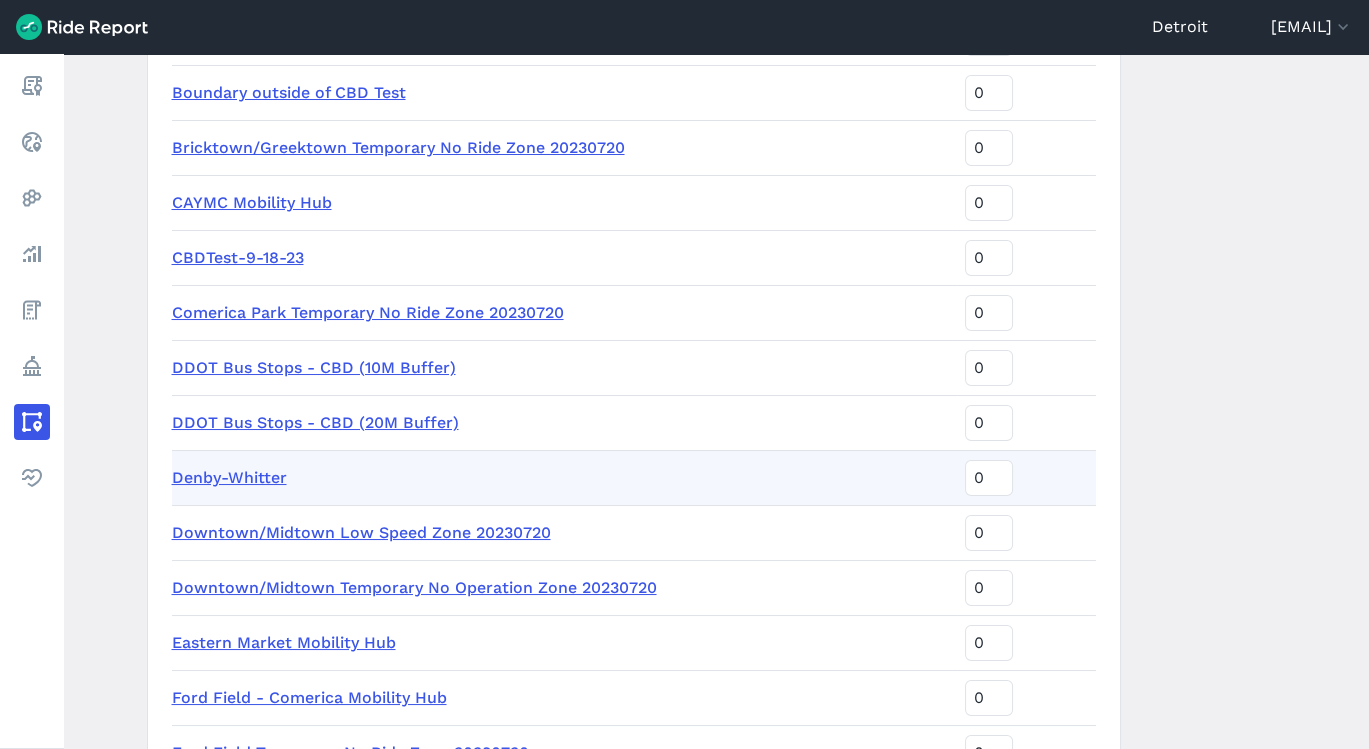 scroll, scrollTop: 2050, scrollLeft: 0, axis: vertical 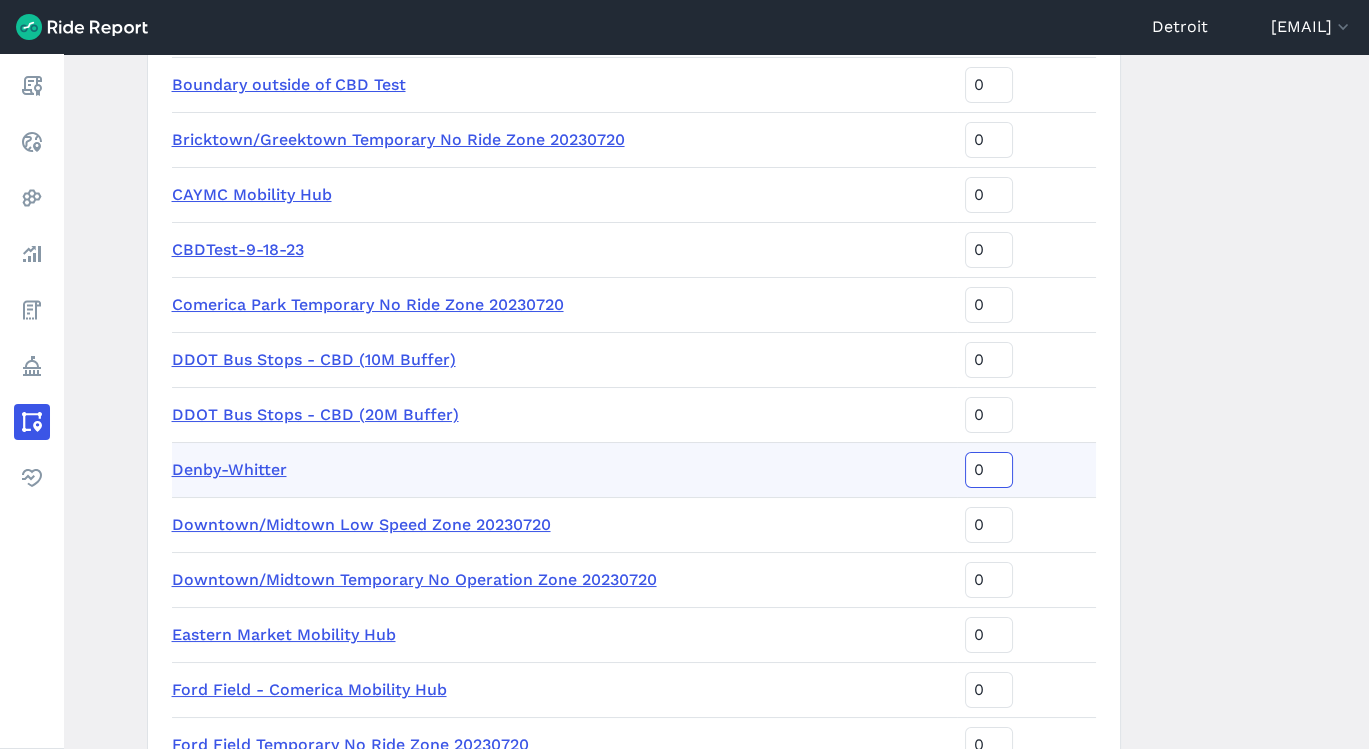 click on "0" at bounding box center (989, 470) 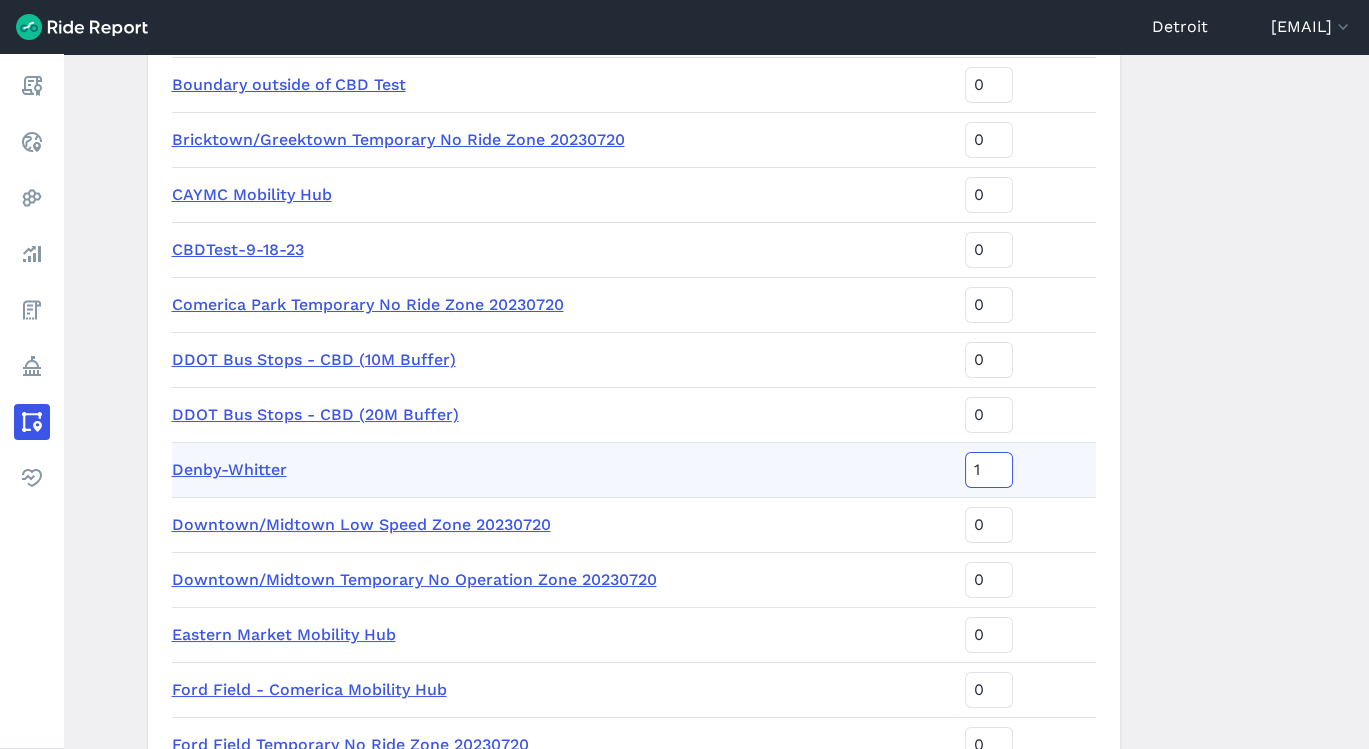 type on "1" 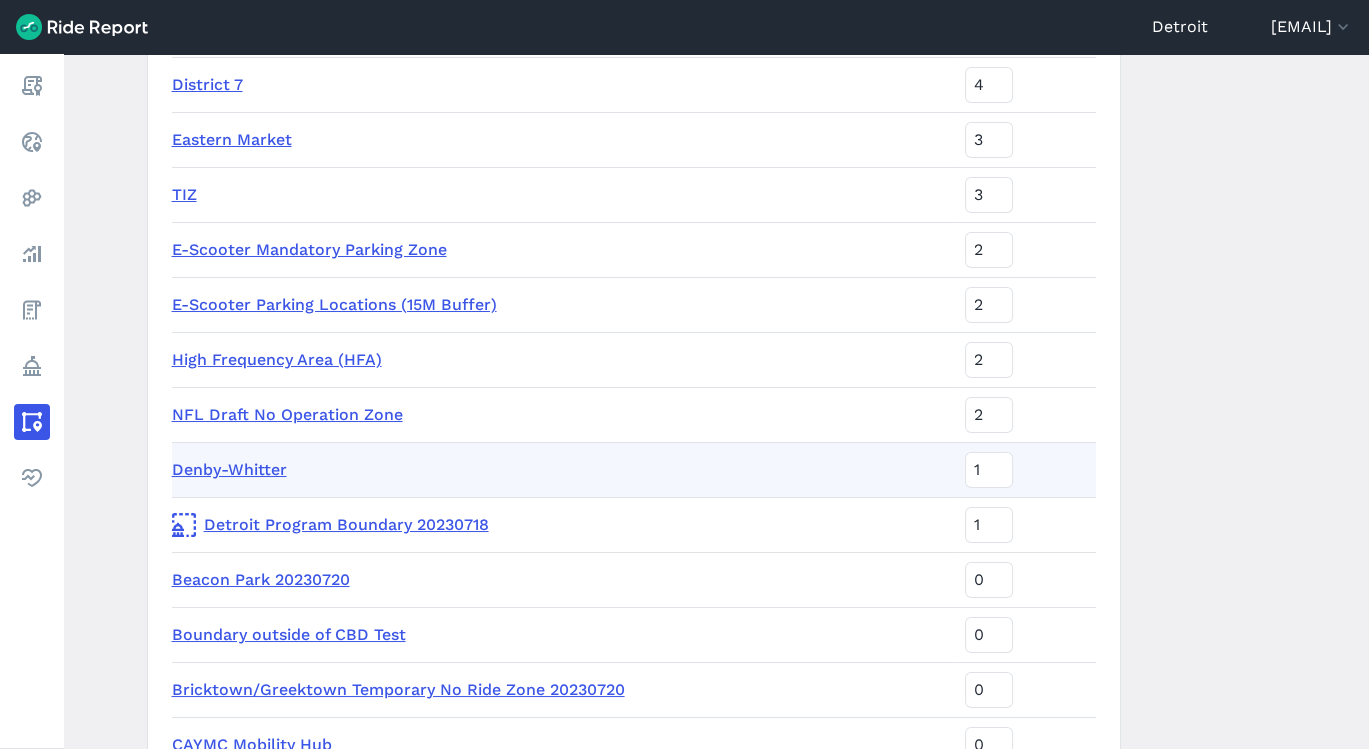 click on "Areas of Interest New Area Denby-Whitter is ready for use. You can look at  Trip Duration ,  Trip Distance , and  Trips by Hour  in the Analyze tab right now. New metrics will appear in reports starting tomorrow morning. If you want to see metrics before today, please contact  support@ridereport.com Name Sort Priority Ongoing No Operation Areas 6 Beacon Park 5 CAYMC 5 Cadillac Square 5 Campus Martius 5 Capitol Park 5 Grand Circus Park East 5 Grand Circus Park West 5 Holllywood Greektown Parking Structure 5 Huntington Place 5 Millender Parking Deck 5 Monroe Street Greektown 5 Old St. Mary's Church 5 Parking Garages 5 Ze Mound 5 District 1 4 District 2 4 District 3 4 District 4 4 District 5 4 District 6 4 District 7 4 Eastern Market 3 TIZ 3 E-Scooter Mandatory Parking Zone 2 E-Scooter Parking Locations (15M Buffer) 2 High Frequency Area (HFA) 2 NFL Draft No Operation Zone 2 Denby-Whitter 1 Detroit Program Boundary 20230718 1 Beacon Park 20230720 0 Boundary outside of CBD Test 0 0 CAYMC Mobility Hub 0 0 0 0 0 0" at bounding box center [716, 401] 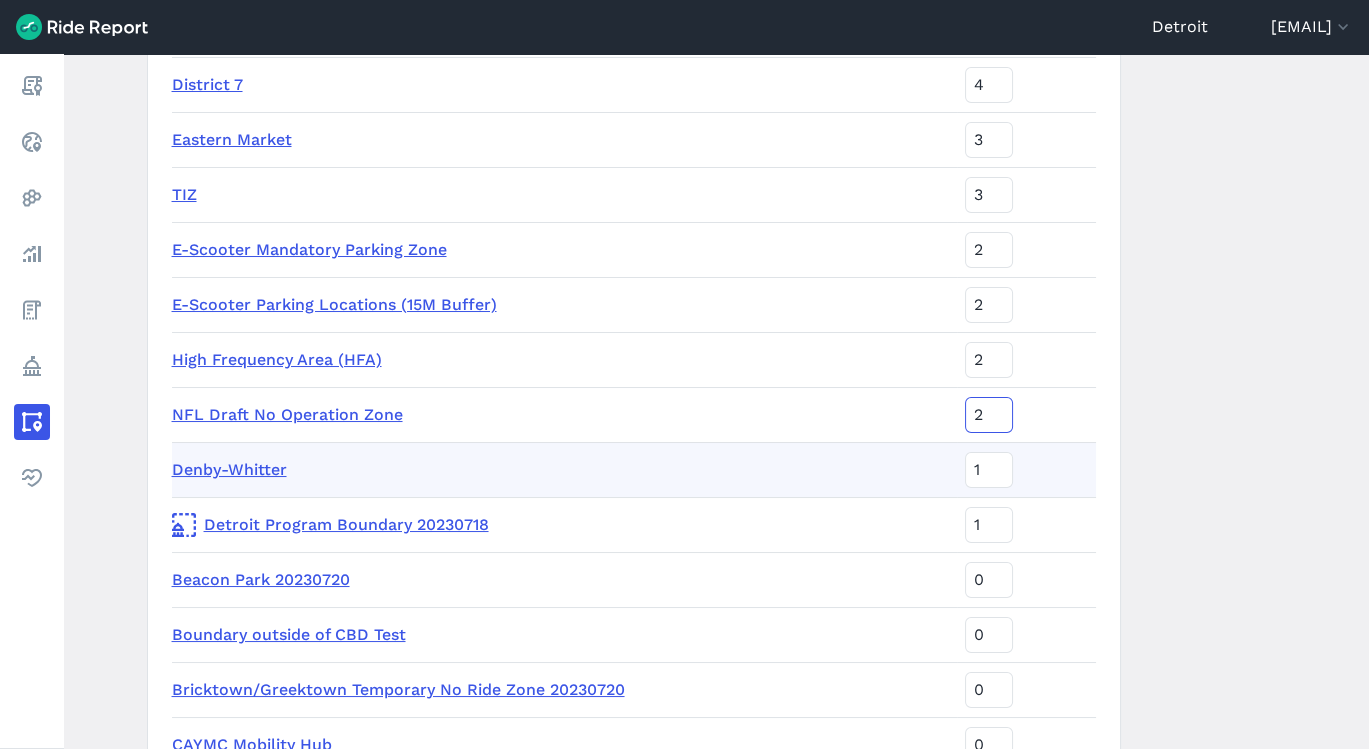 click on "2" at bounding box center [989, 415] 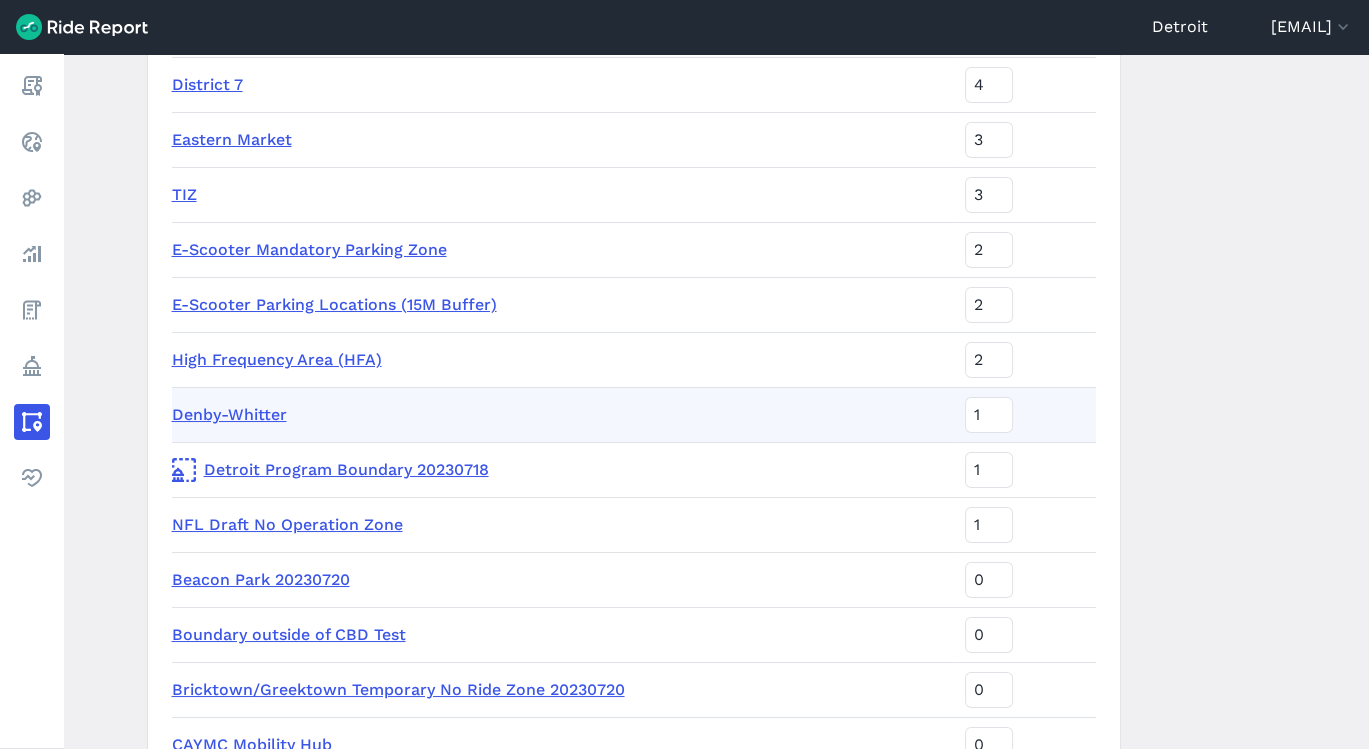 type on "0" 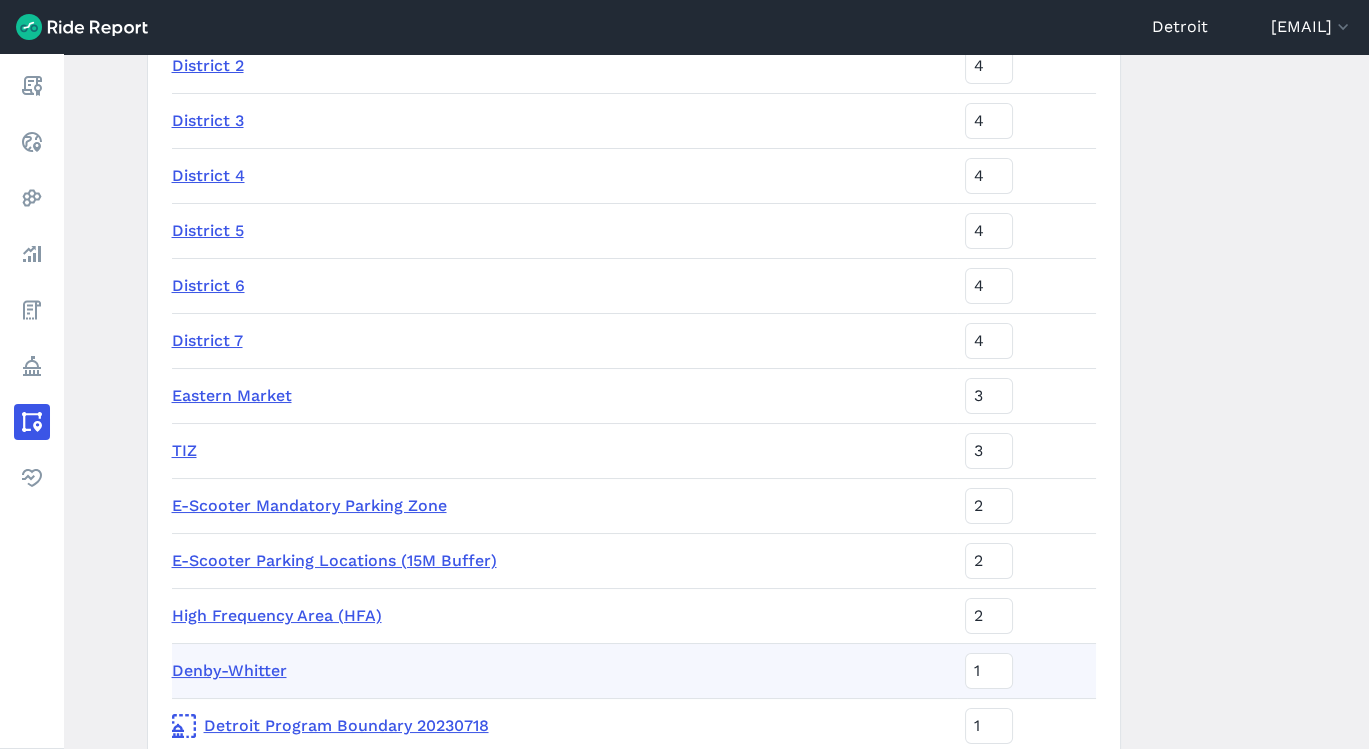 scroll, scrollTop: 1283, scrollLeft: 0, axis: vertical 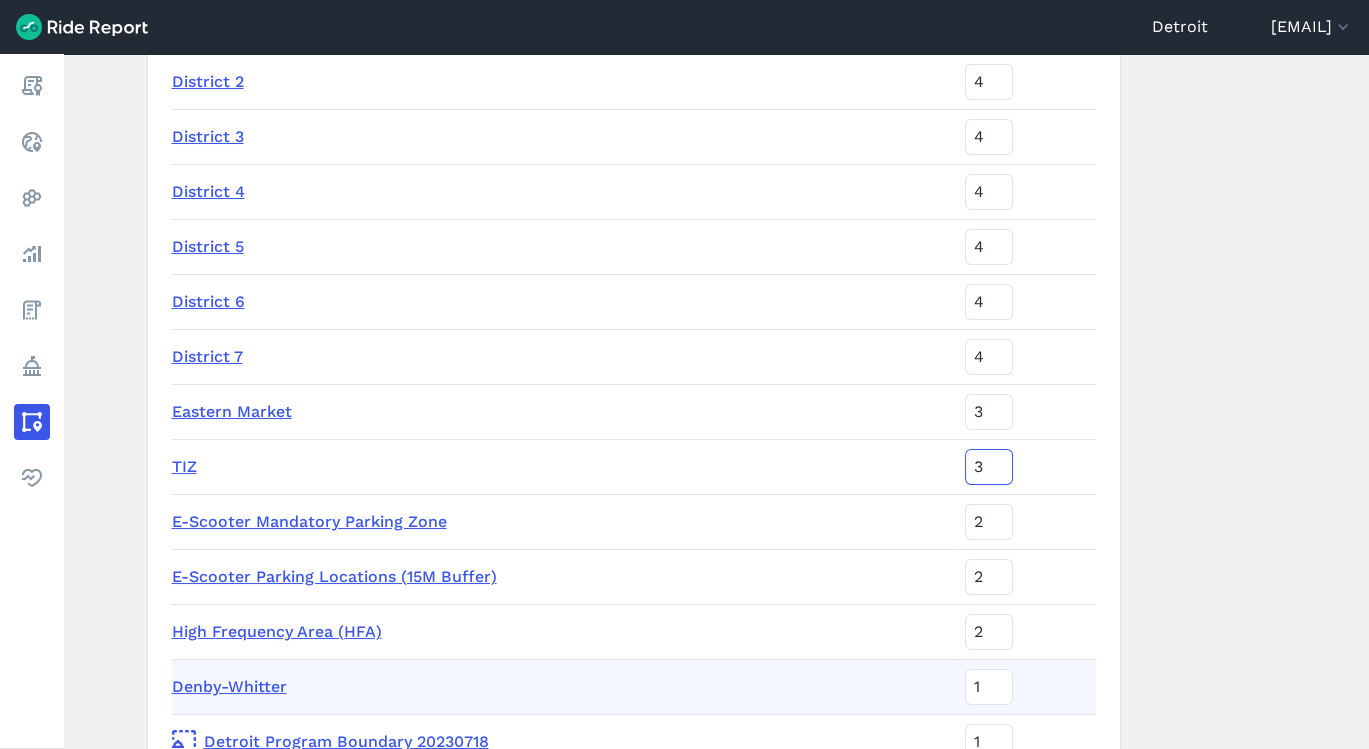 type on "2" 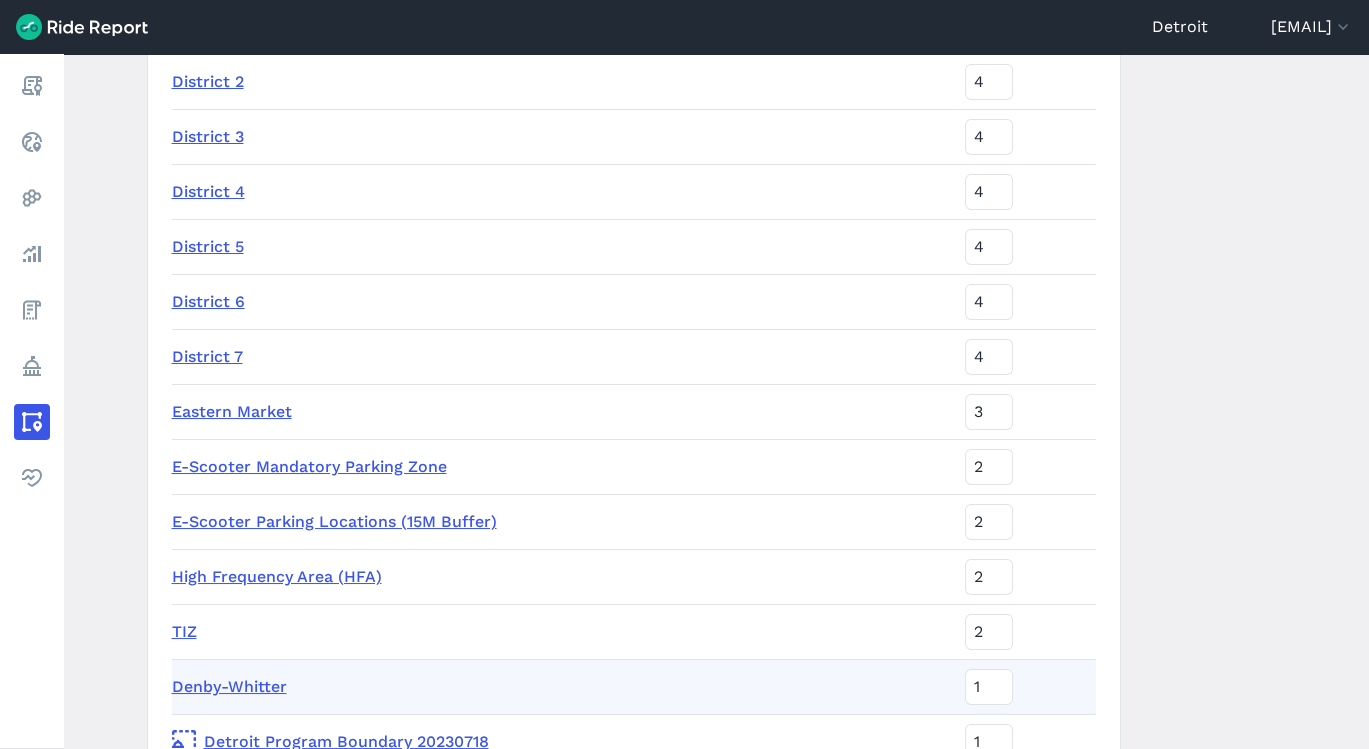 type on "1" 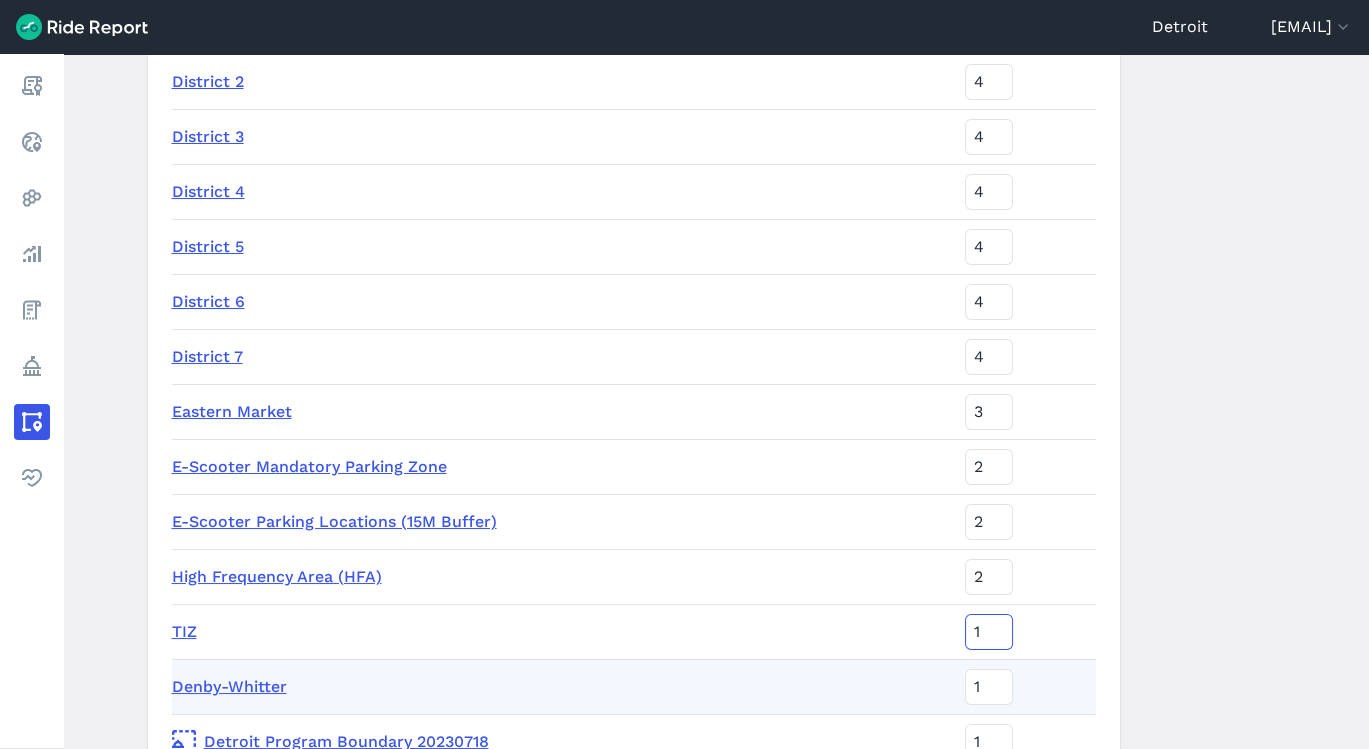 scroll, scrollTop: 1283, scrollLeft: 0, axis: vertical 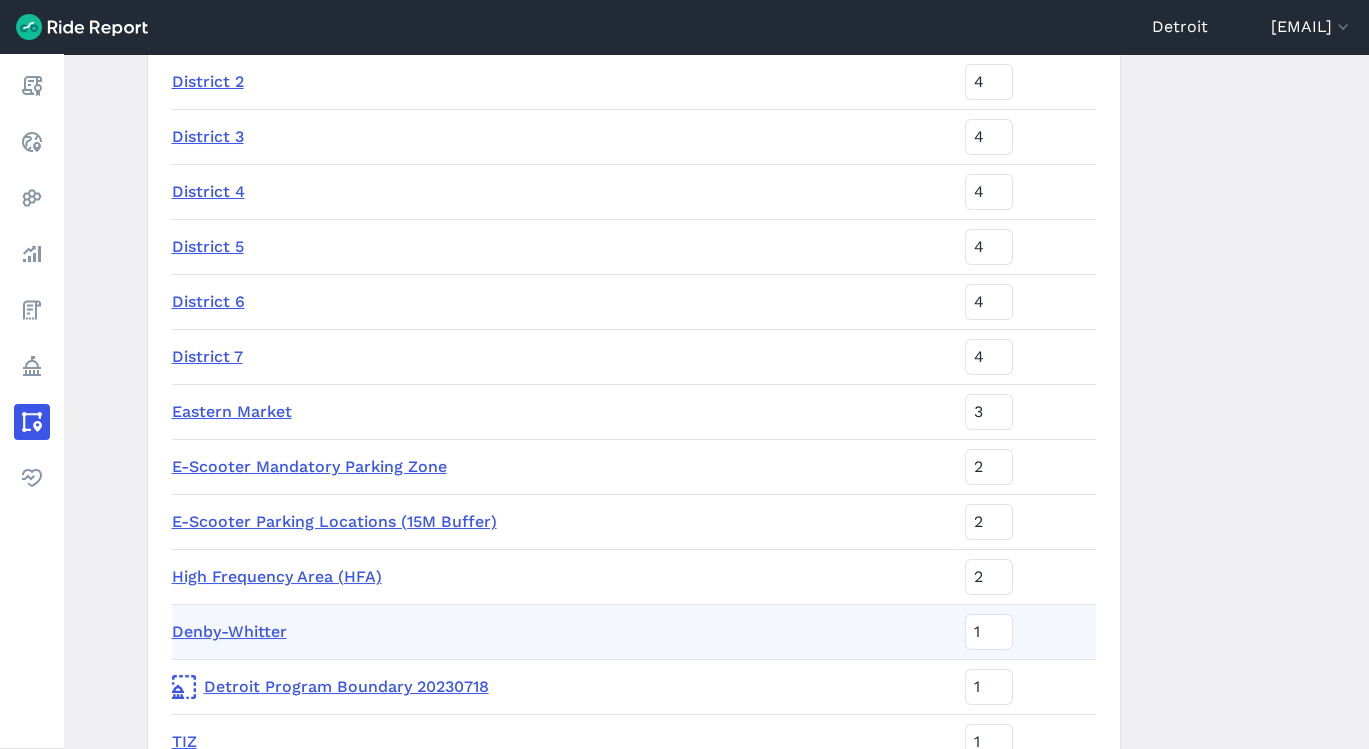 type on "0" 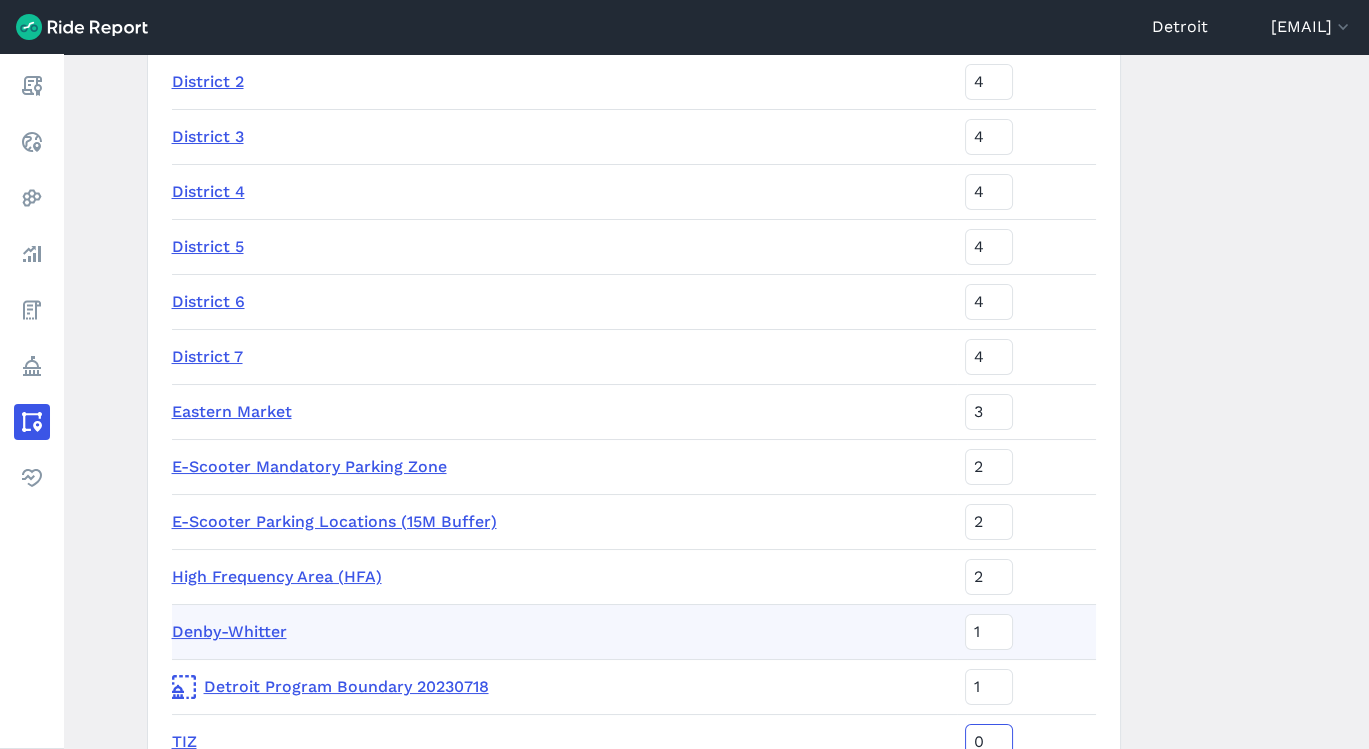 scroll, scrollTop: 1283, scrollLeft: 0, axis: vertical 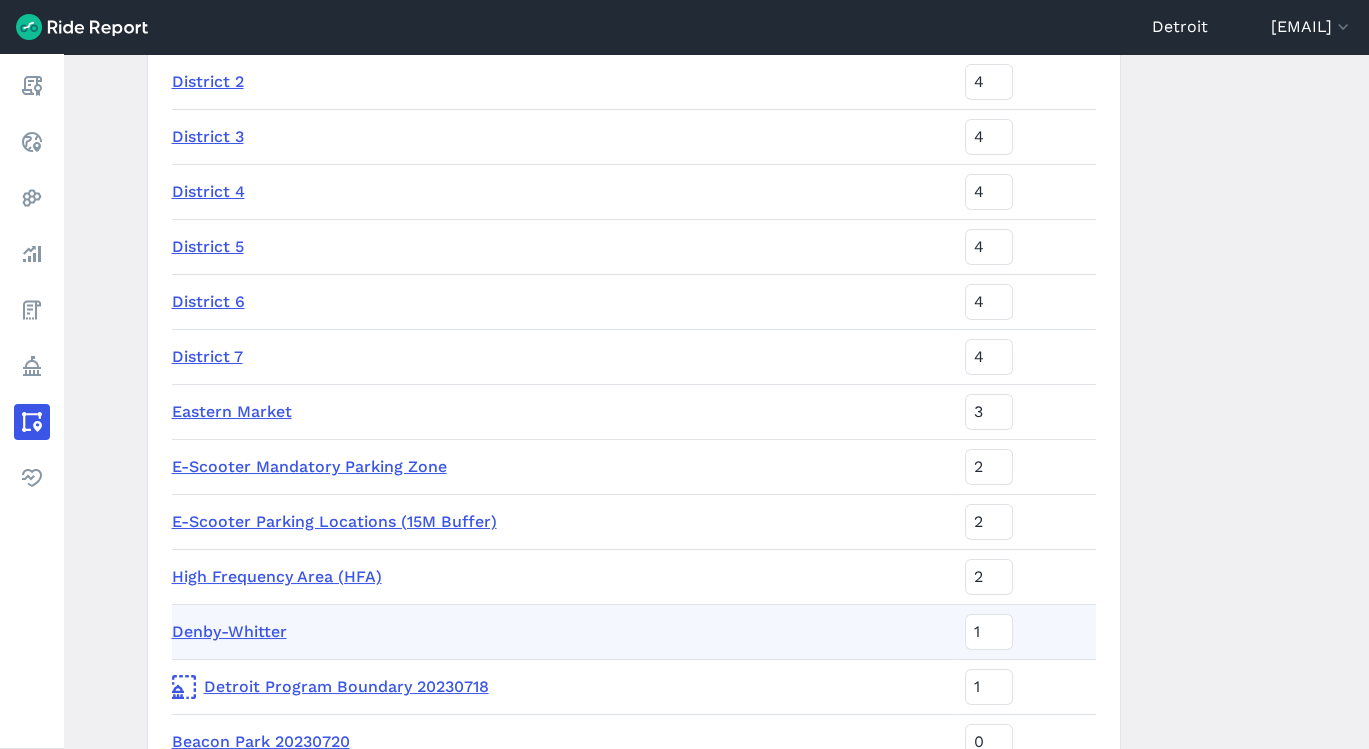 click on "Areas of Interest New Area Denby-Whitter is ready for use. You can look at  Trip Duration ,  Trip Distance , and  Trips by Hour  in the Analyze tab right now. New metrics will appear in reports starting tomorrow morning. If you want to see metrics before today, please contact  support@ridereport.com Name Sort Priority Ongoing No Operation Areas 6 Beacon Park 5 CAYMC 5 Cadillac Square 5 Campus Martius 5 Capitol Park 5 Grand Circus Park East 5 Grand Circus Park West 5 Holllywood Greektown Parking Structure 5 Huntington Place 5 Millender Parking Deck 5 Monroe Street Greektown 5 Old St. Mary's Church 5 Parking Garages 5 Ze Mound 5 District 1 4 District 2 4 District 3 4 District 4 4 District 5 4 District 6 4 District 7 4 Eastern Market 3 E-Scooter Mandatory Parking Zone 2 E-Scooter Parking Locations (15M Buffer) 2 High Frequency Area (HFA) 2 Denby-Whitter 1 Detroit Program Boundary 20230718 1 Beacon Park 20230720 0 Boundary outside of CBD Test 0 Bricktown/Greektown Temporary No Ride Zone 20230720 0 0 0 0 0 0 0 0 0" at bounding box center [716, 401] 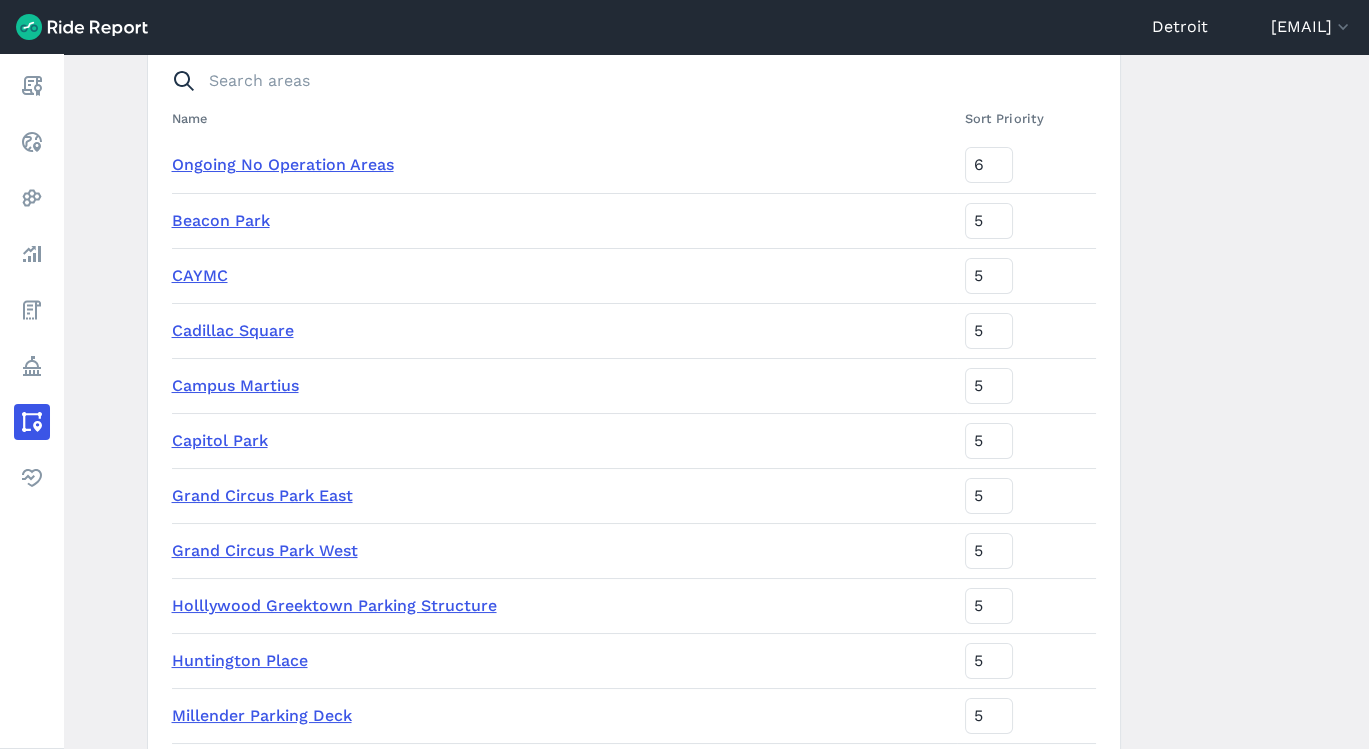 scroll, scrollTop: 0, scrollLeft: 0, axis: both 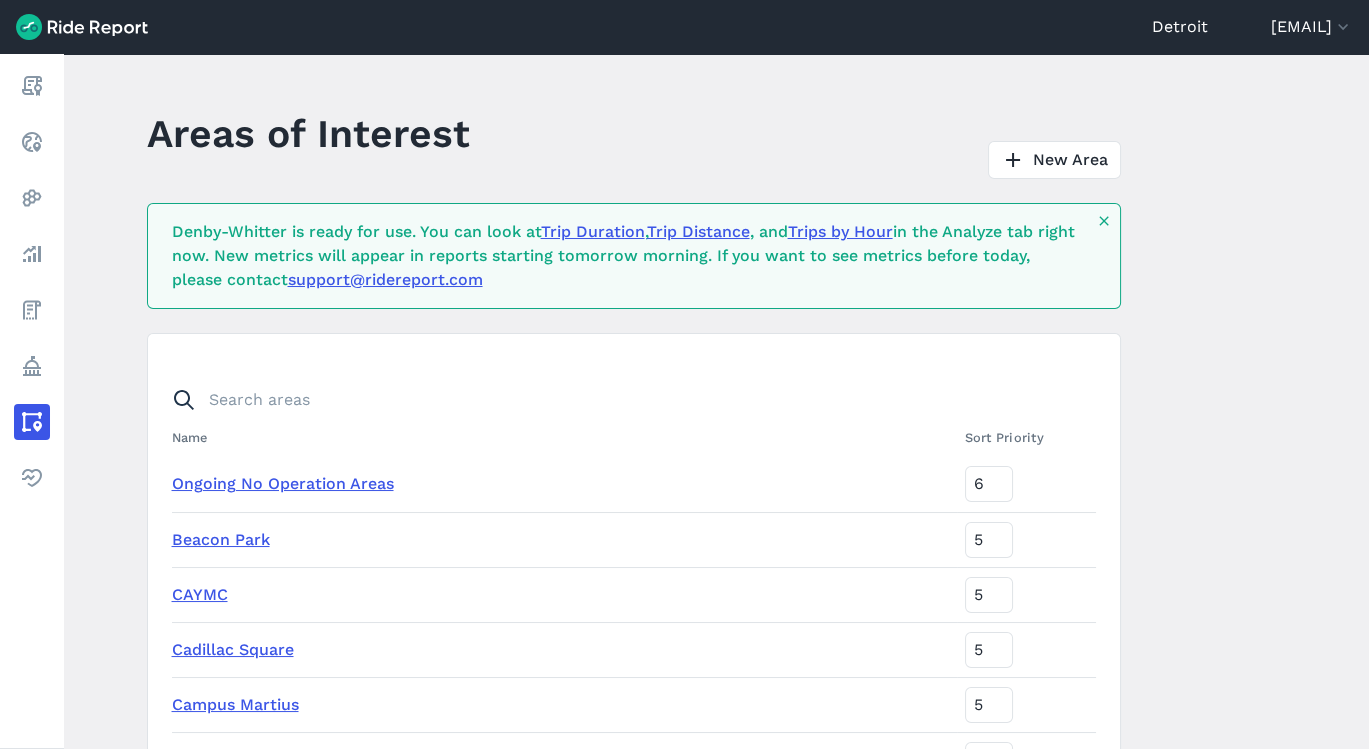 click on "Areas of Interest" at bounding box center (308, 133) 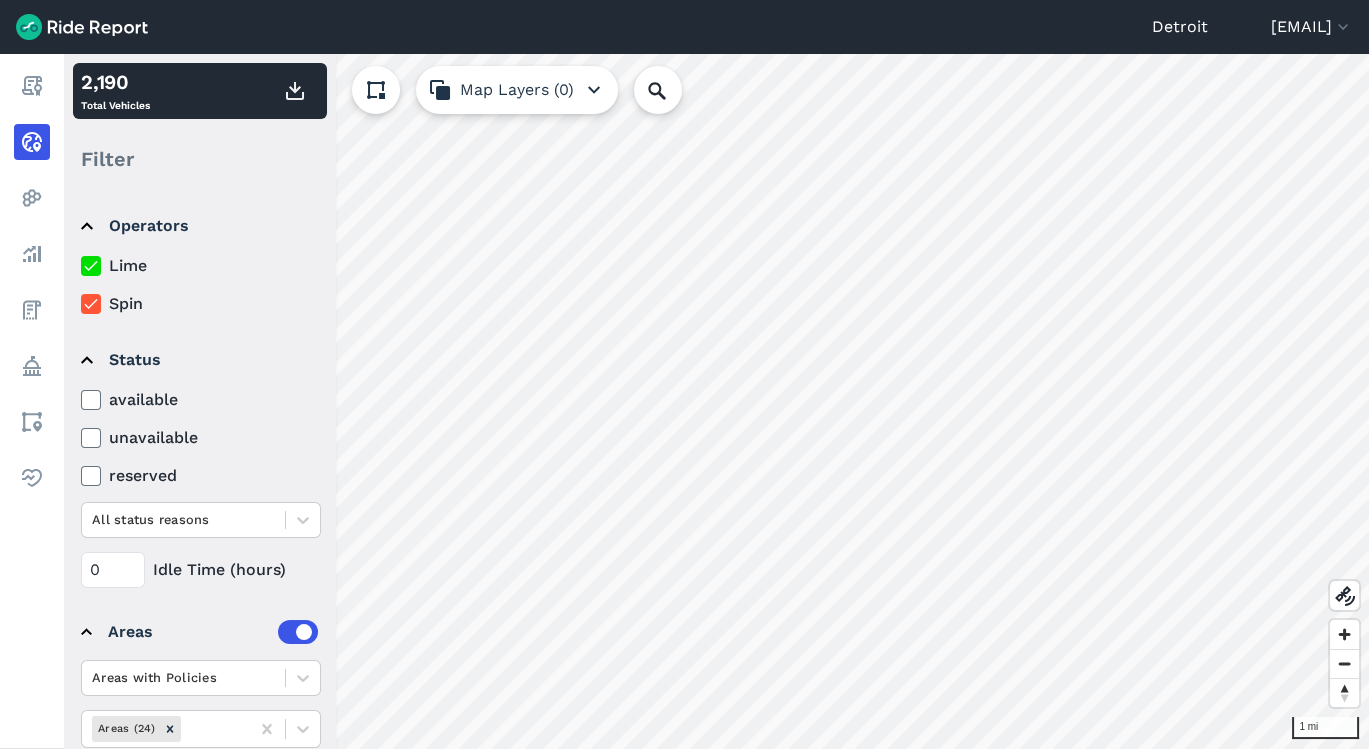 click on "Areas with Policies Areas (24) Filter vehicles by areas" at bounding box center [201, 723] 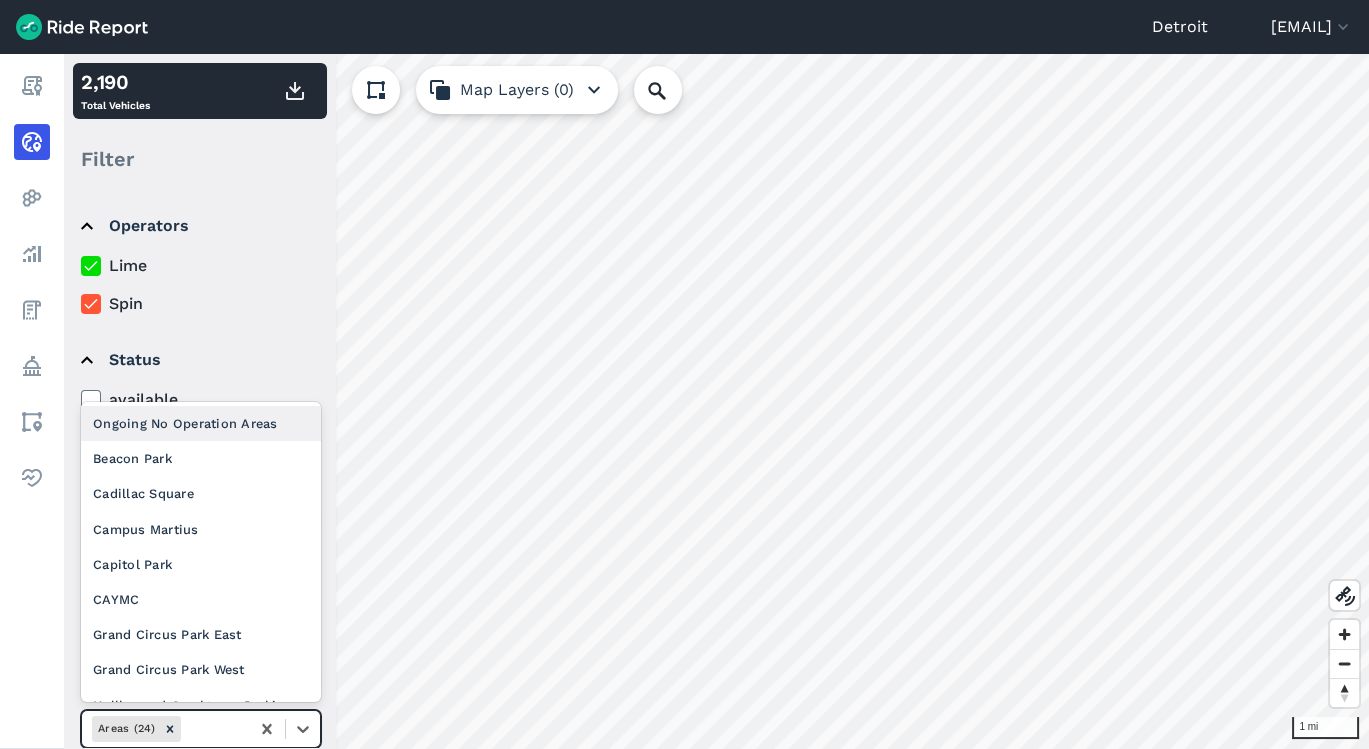 click 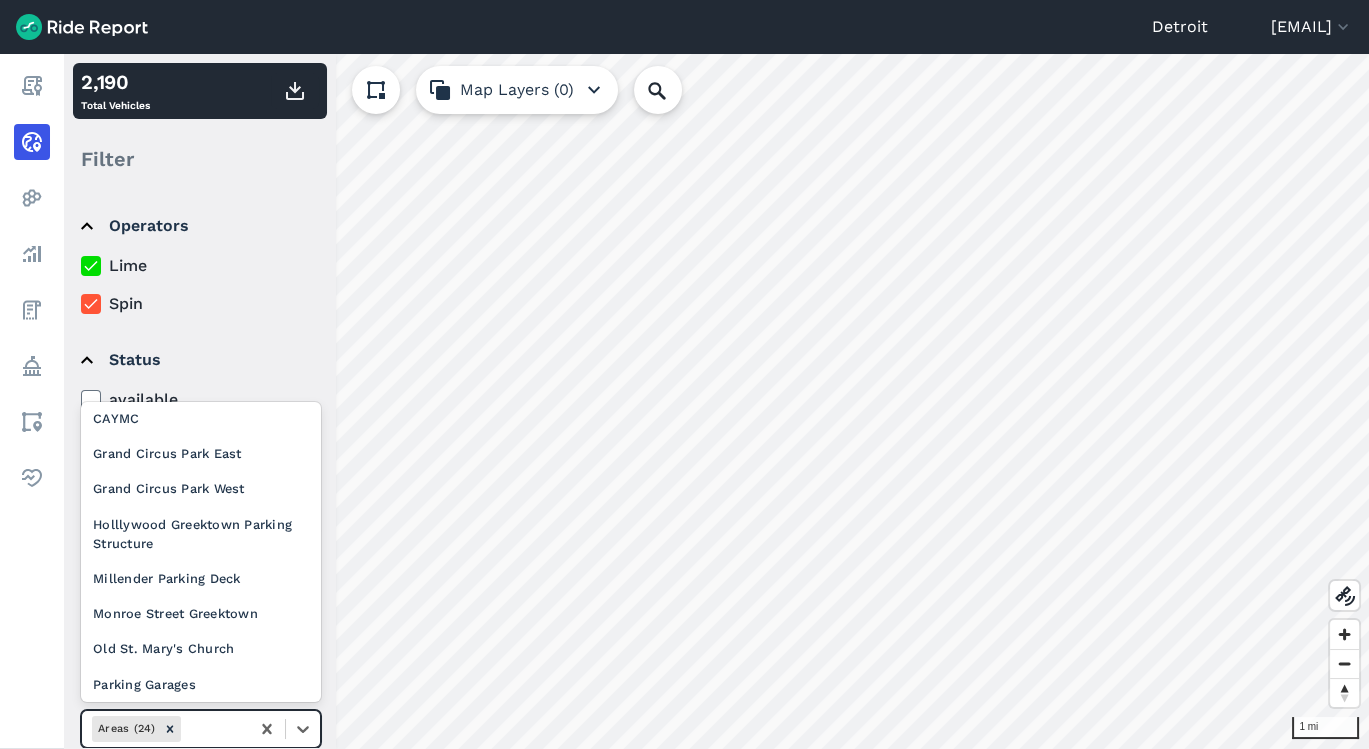 scroll, scrollTop: 648, scrollLeft: 0, axis: vertical 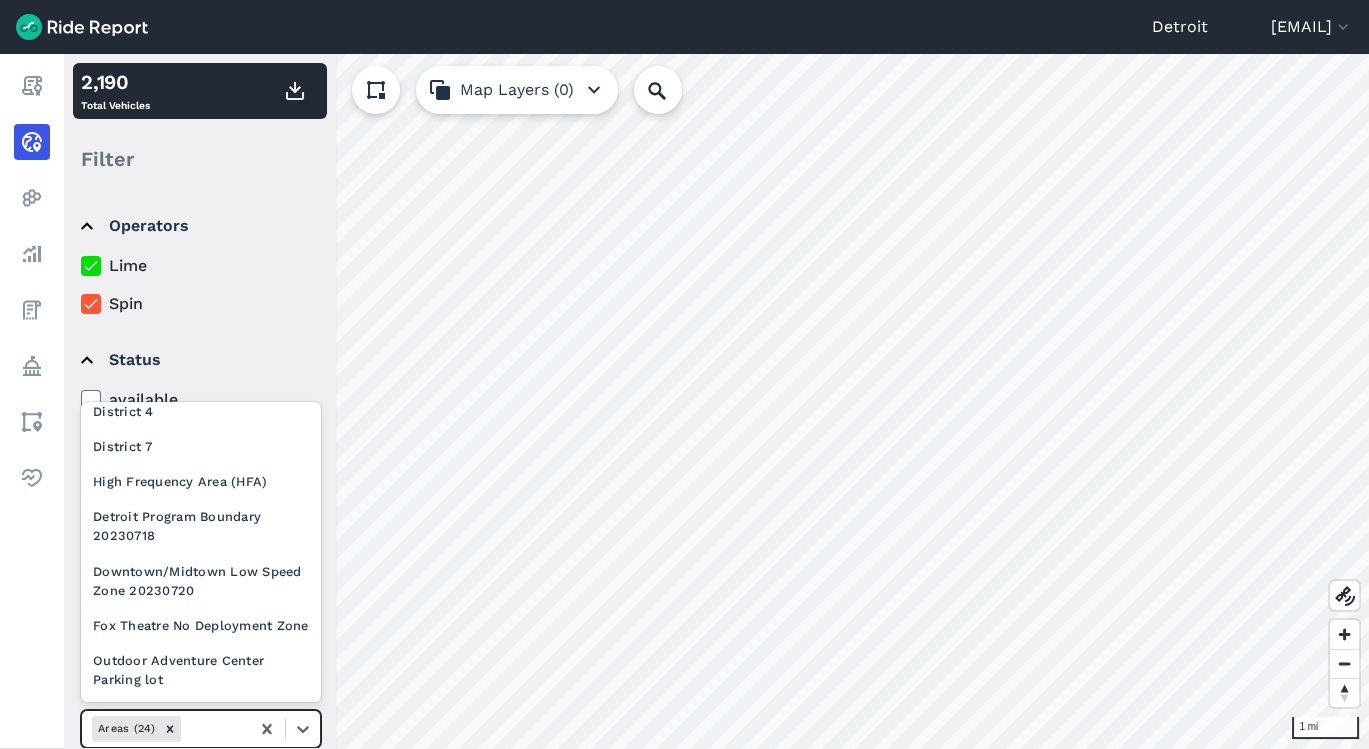 click on "Operators Lime Spin Status available unavailable reserved All status reasons 0 Idle Time (hours) Areas Areas with Policies option Ongoing No Operation Areas focused, 1 of 24. 24 results available. Use Up and Down to choose options, press Enter to select the currently focused option, press Escape to exit the menu, press Tab to select the option and exit the menu. Areas (24) Ongoing No Operation Areas Beacon Park Cadillac Square Campus Martius Capitol Park CAYMC Grand Circus Park East Grand Circus Park West Holllywood Greektown Parking Structure Millender Parking Deck Monroe Street Greektown Old St. Mary's Church Parking Garages Ze Mound District 1 District 2 District 3 District 4 District 7 High Frequency Area (HFA) Detroit Program Boundary 20230718 Downtown/Midtown Low Speed Zone 20230720 Fox Theatre No Deployment Zone Outdoor Adventure Center Parking lot Filter vehicles by areas" at bounding box center [200, 469] 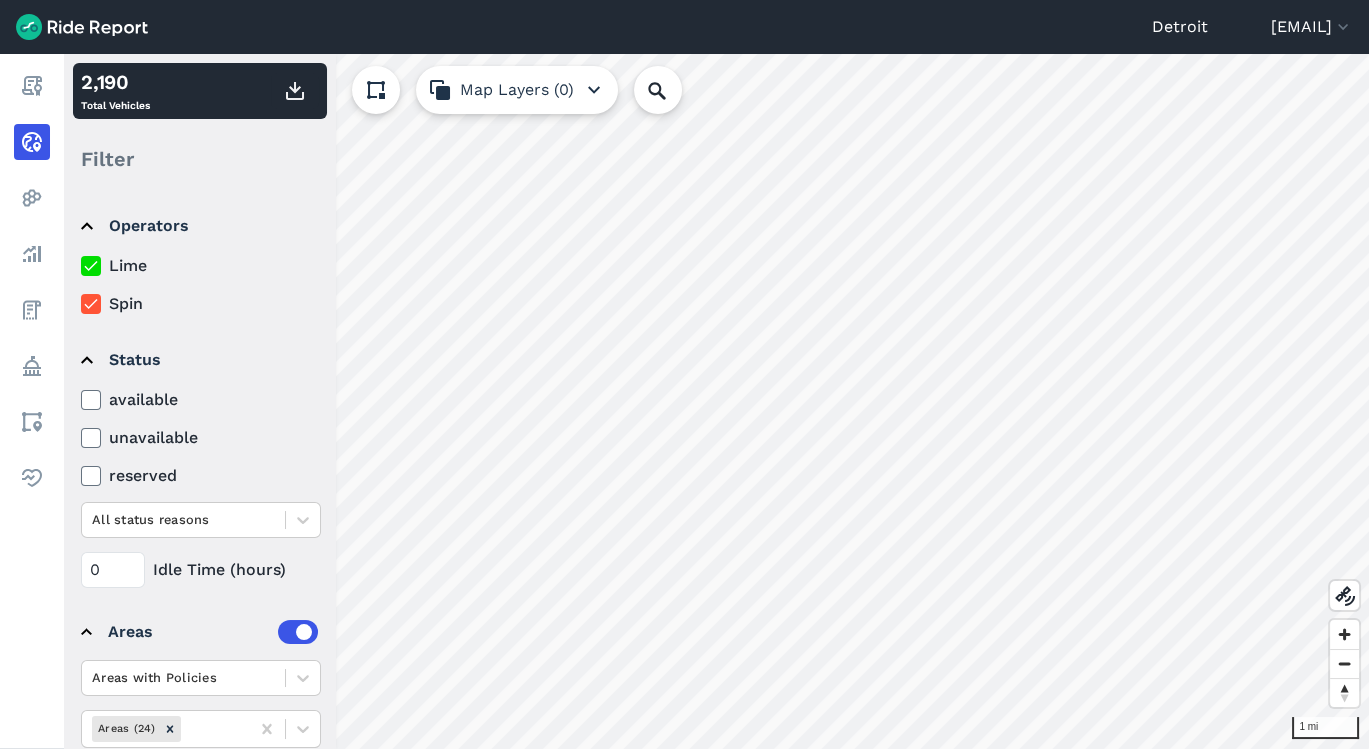 click at bounding box center (303, 678) 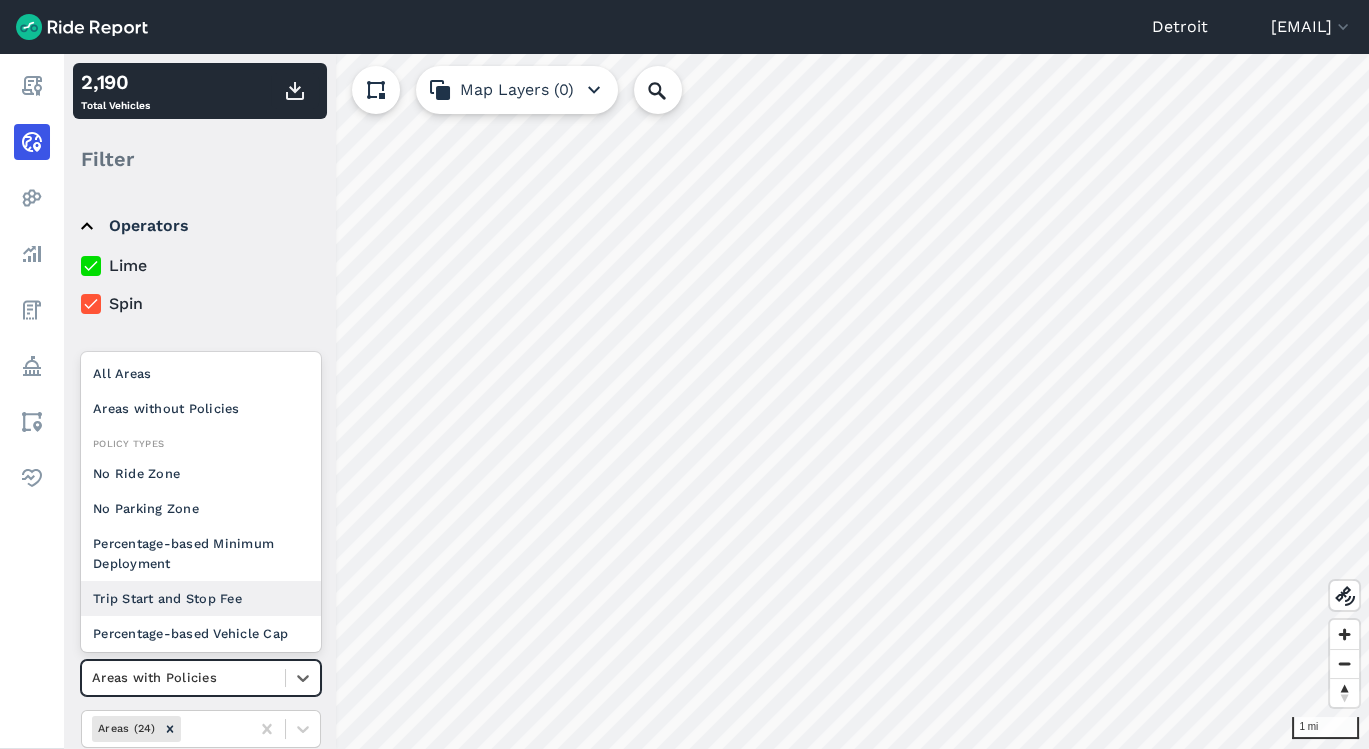 click on "Operators" at bounding box center (199, 226) 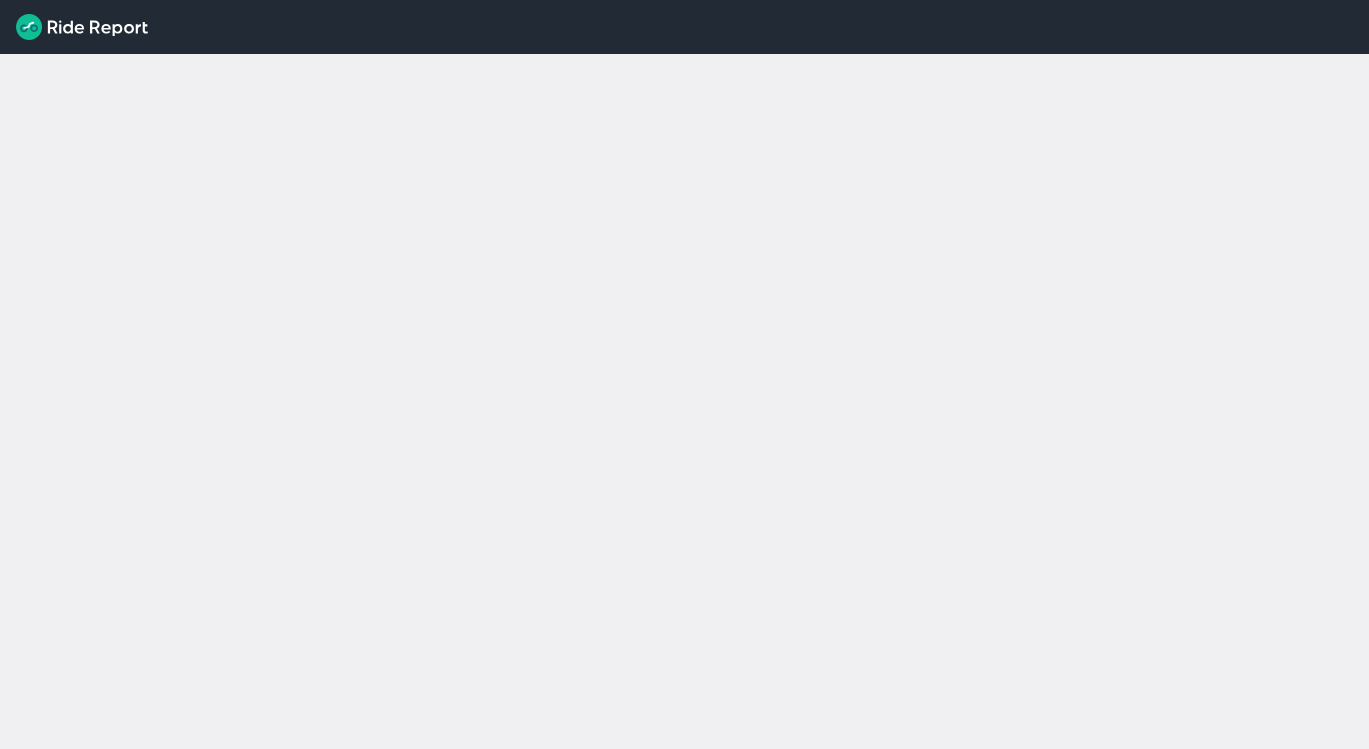 scroll, scrollTop: 0, scrollLeft: 0, axis: both 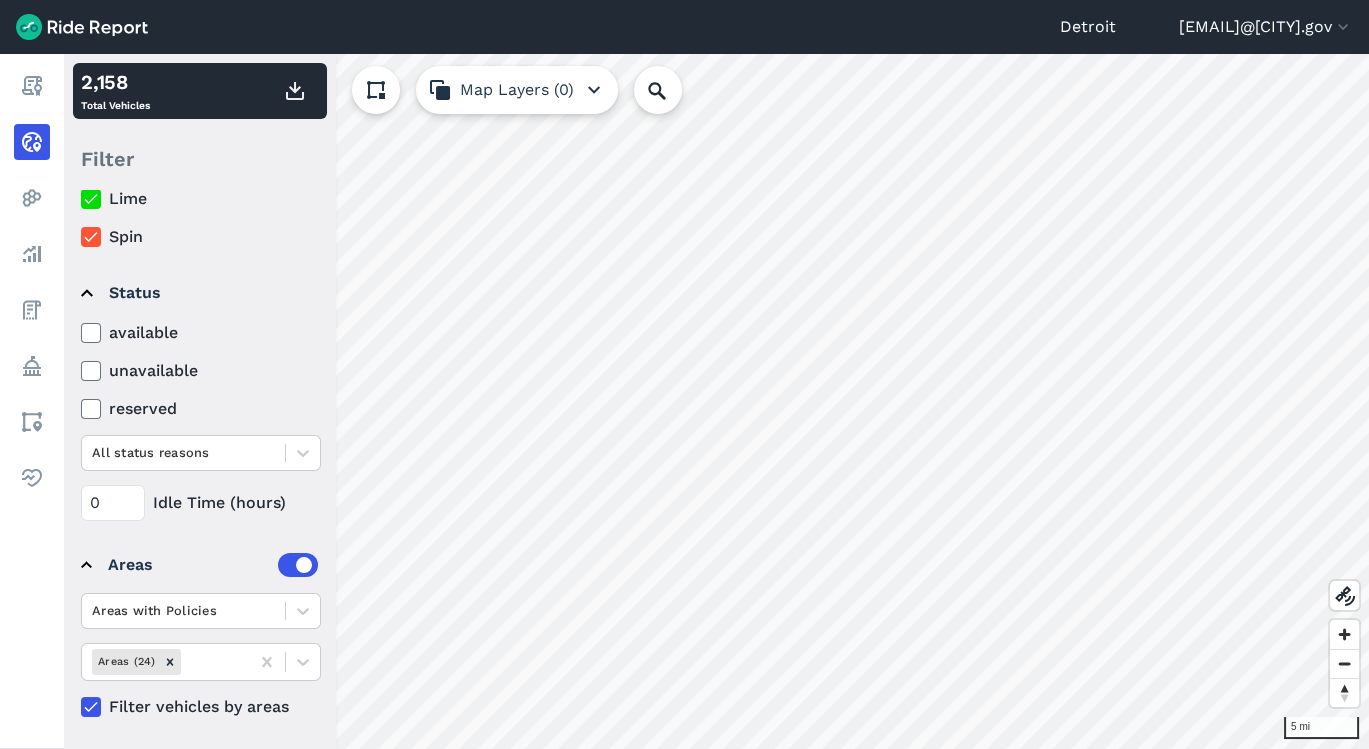 click at bounding box center [267, 662] 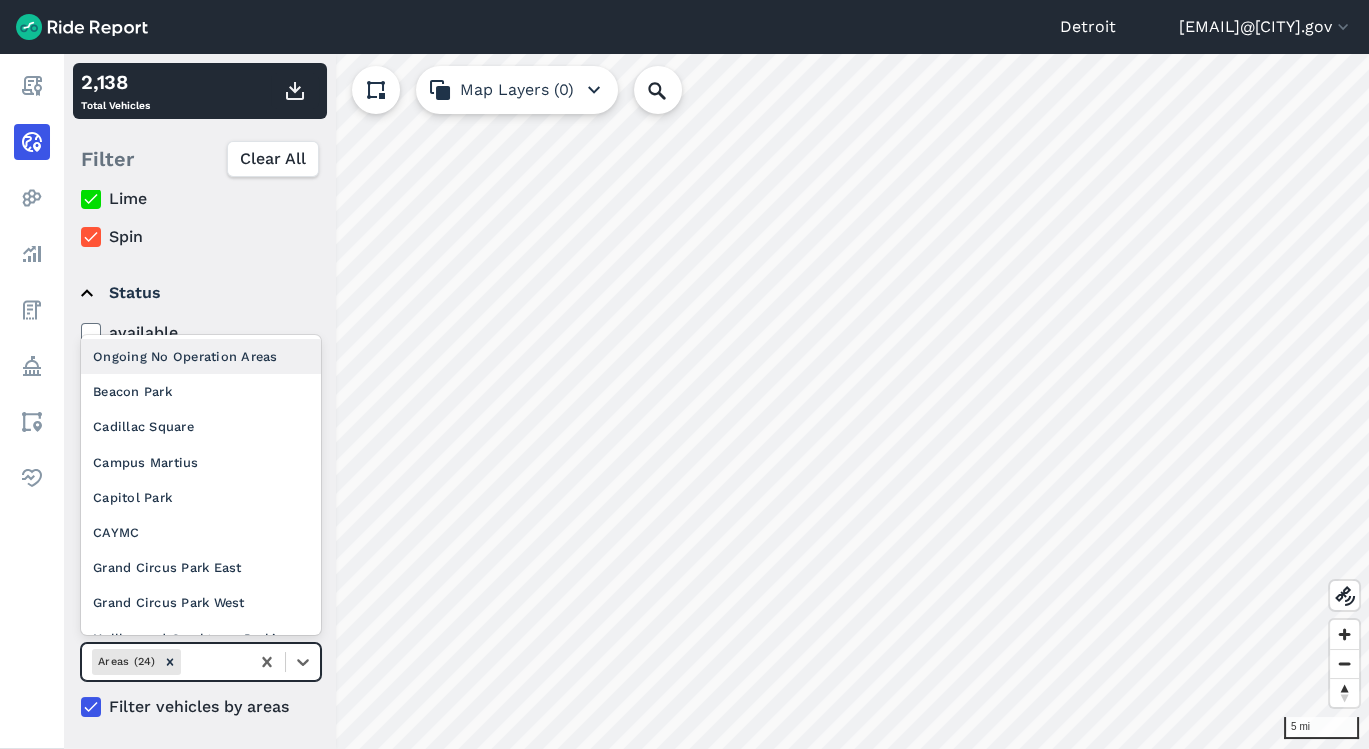 click 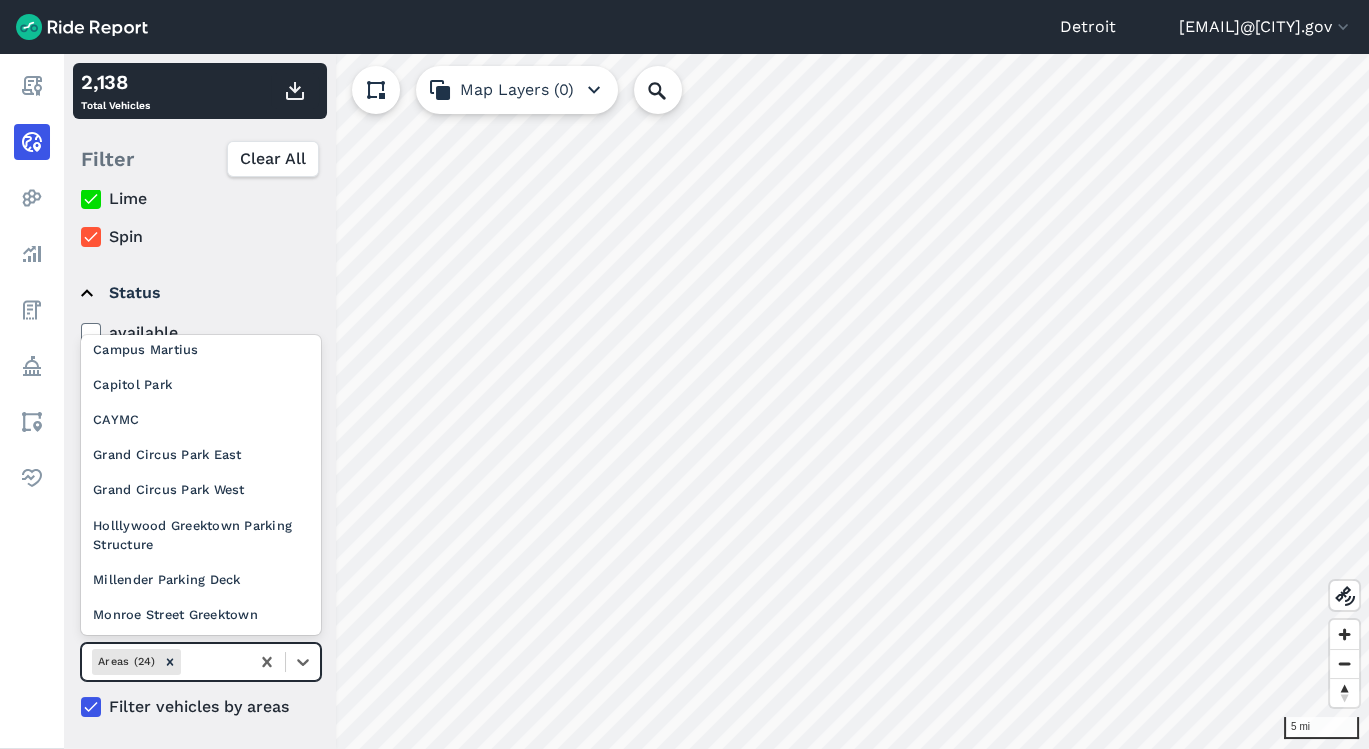 scroll, scrollTop: 0, scrollLeft: 0, axis: both 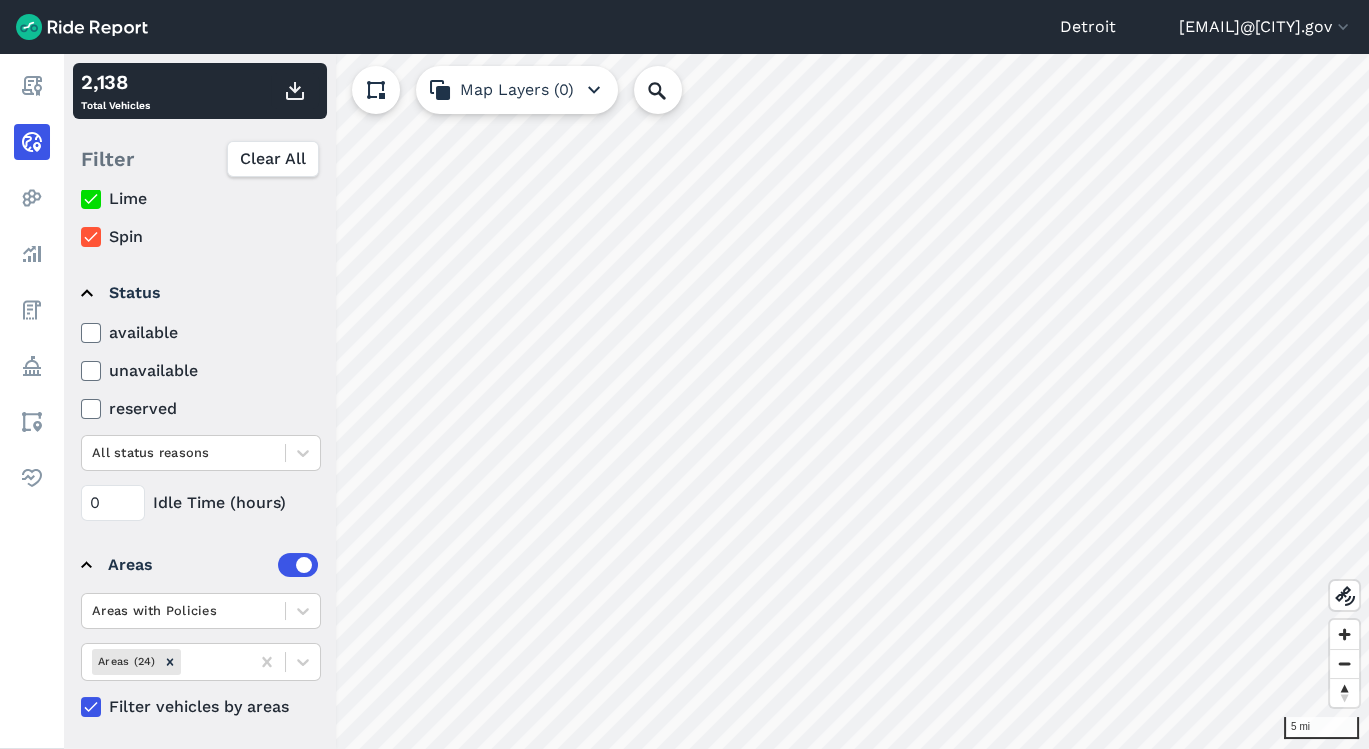 click on "Spin" at bounding box center (201, 237) 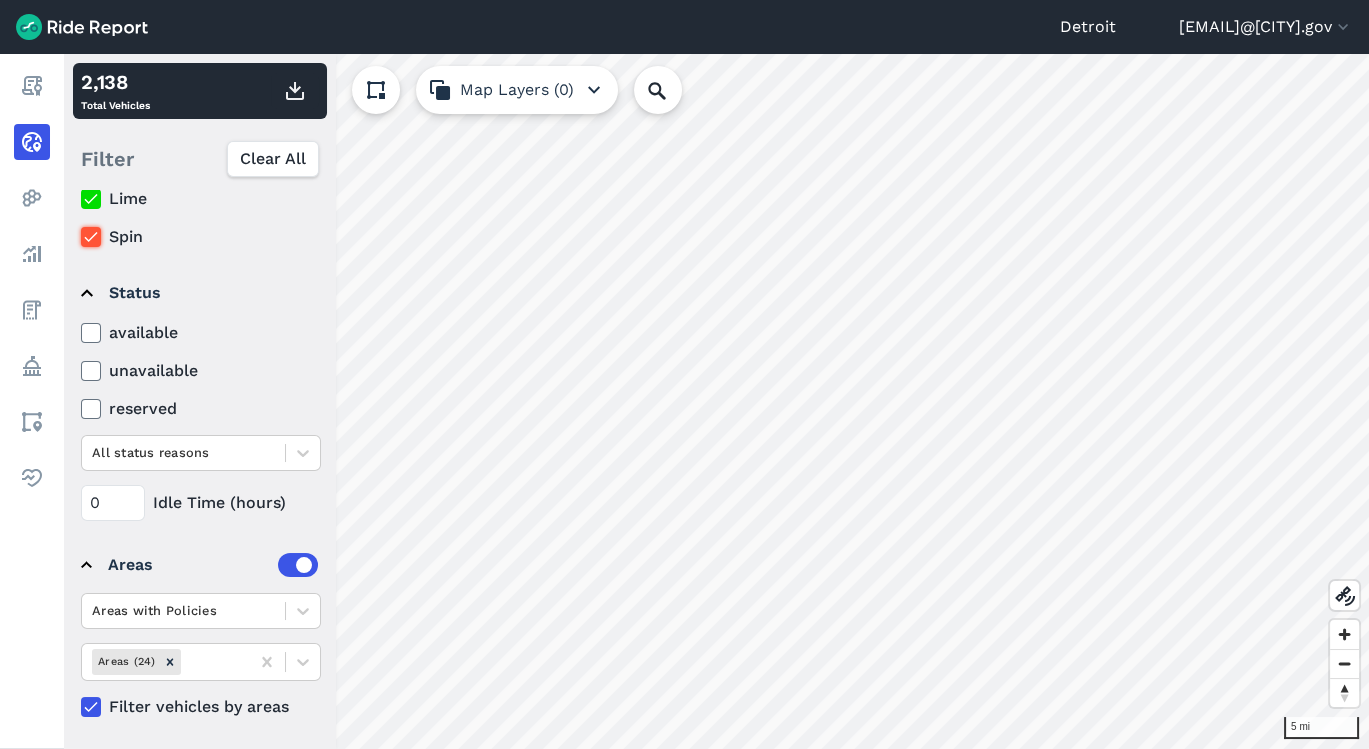 click on "Spin" at bounding box center [81, 231] 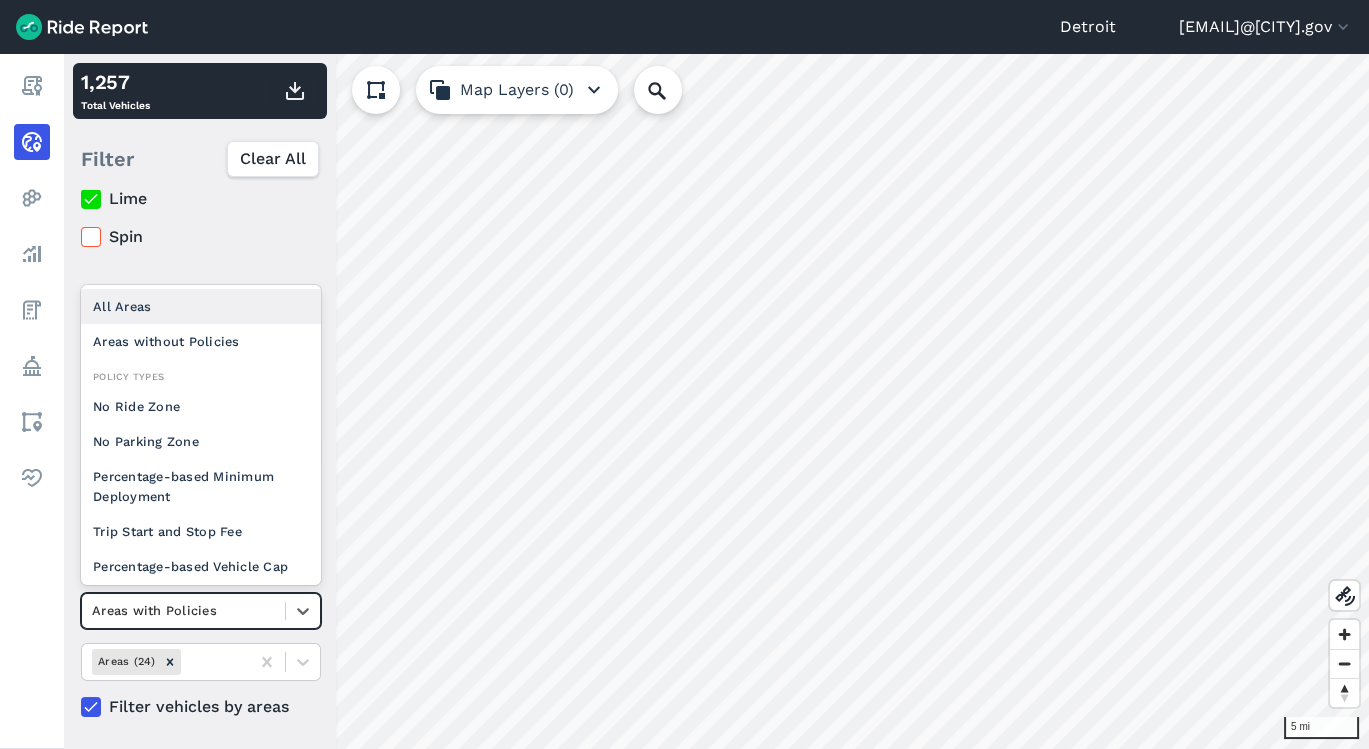 click 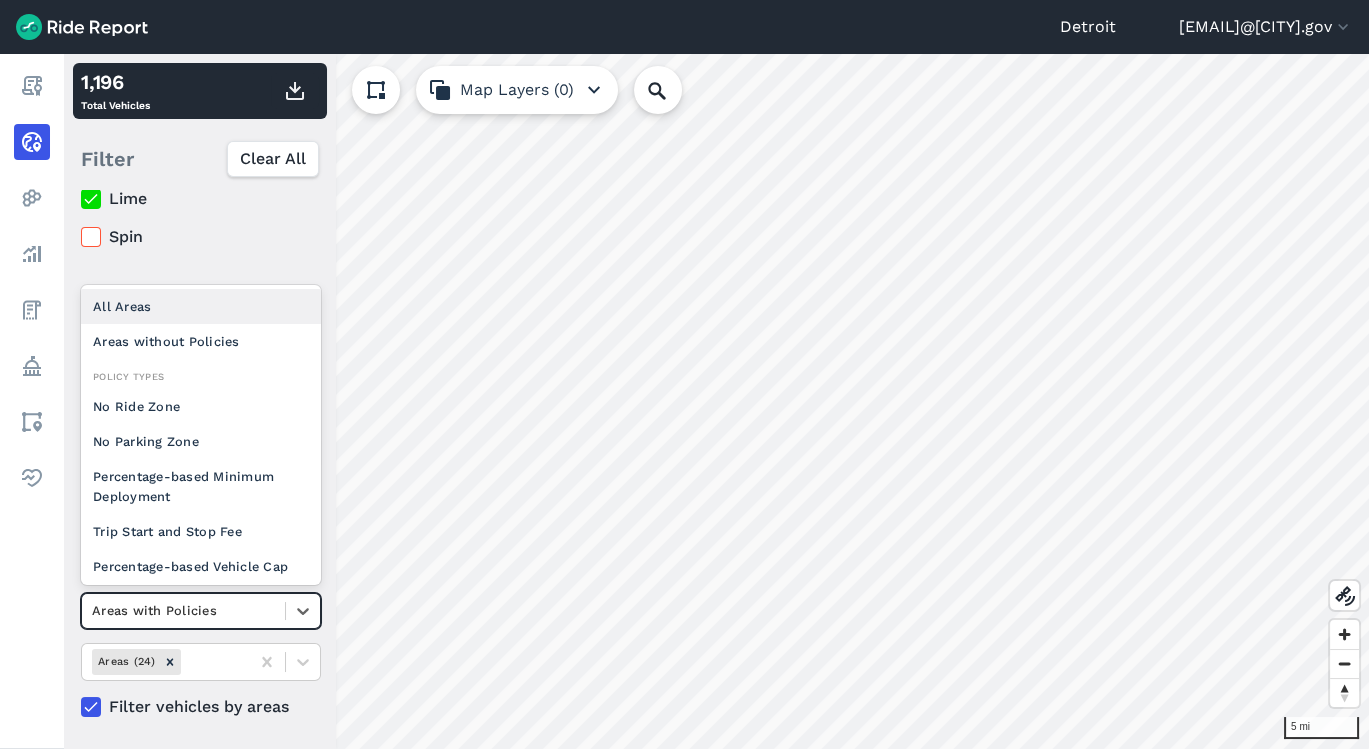 click on "All Areas Areas without Policies Policy Types No Ride Zone No Parking Zone Percentage-based Minimum Deployment Trip Start and Stop Fee Percentage-based Vehicle Cap Trip Start or Stop Fee (exclusive or) Vehicle Cap Minimum Deployment Speed Limit Provider Deployment Cap" at bounding box center (201, 435) 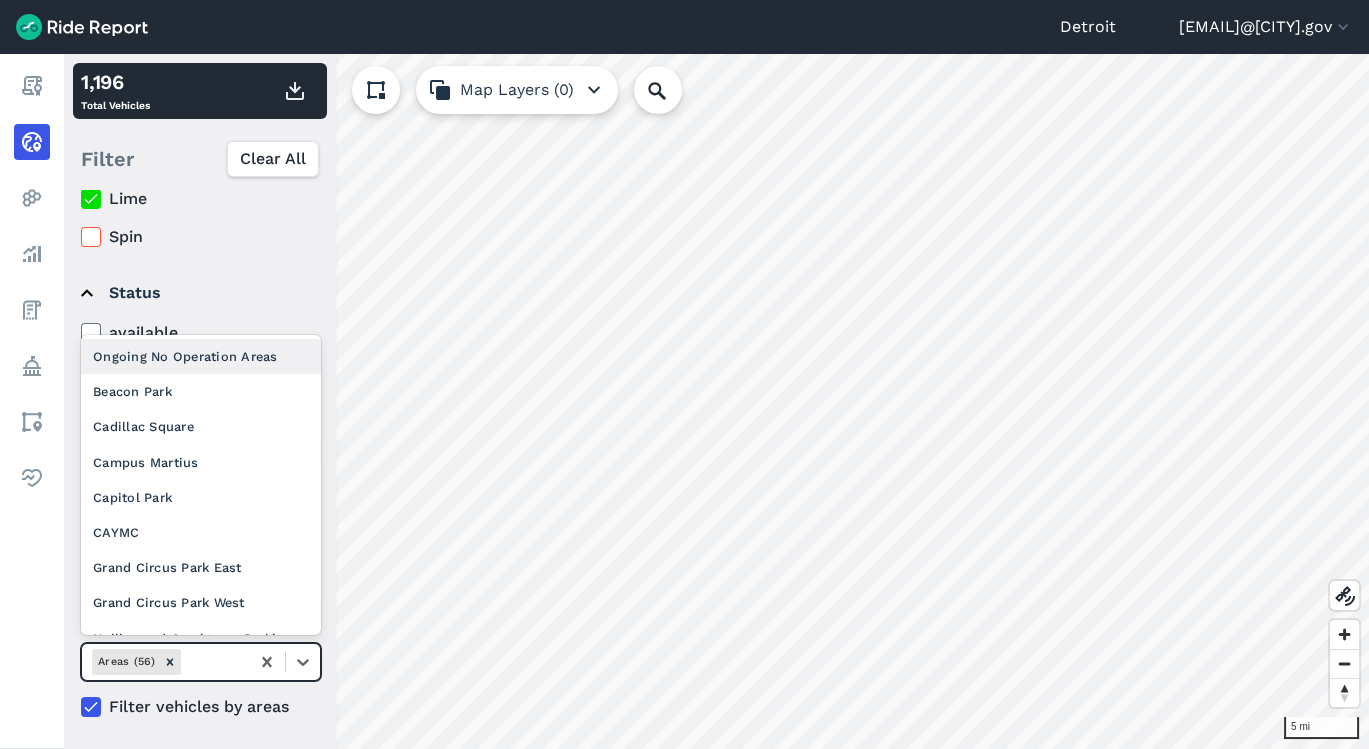 click 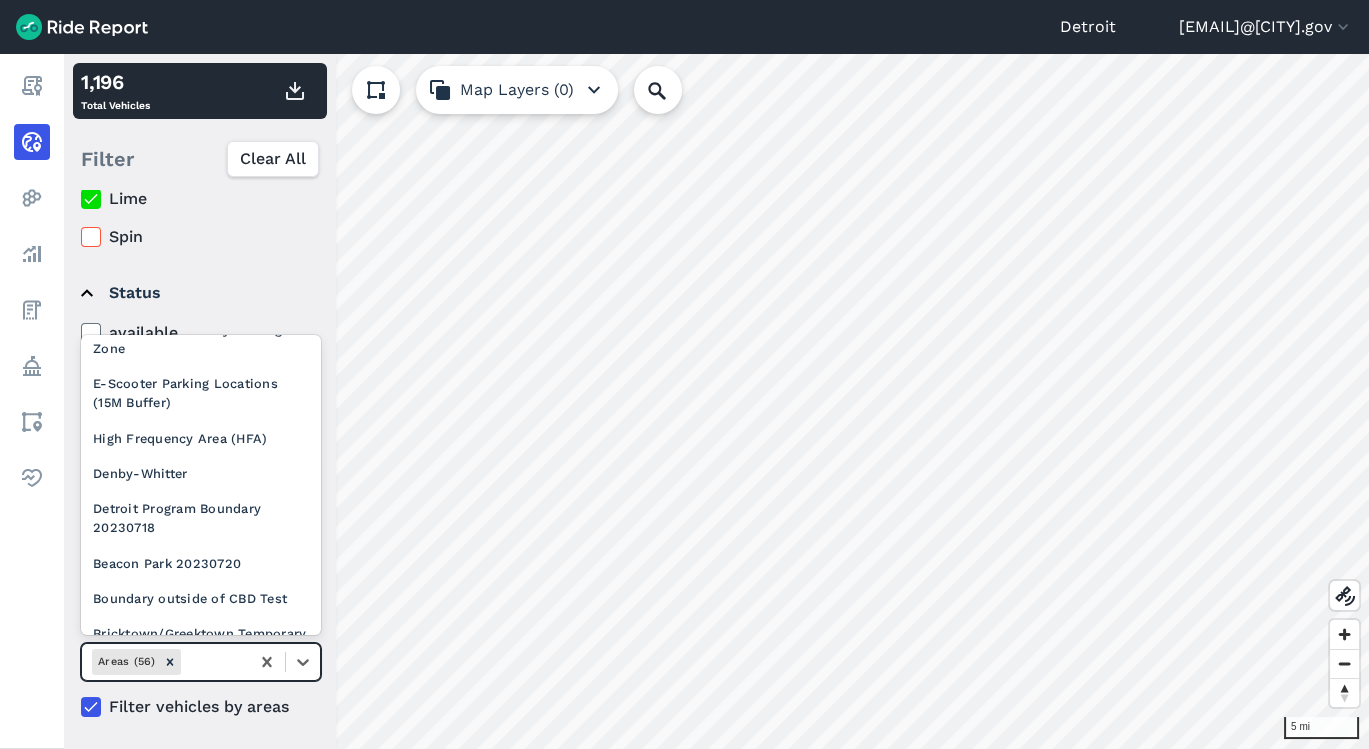 scroll, scrollTop: 841, scrollLeft: 0, axis: vertical 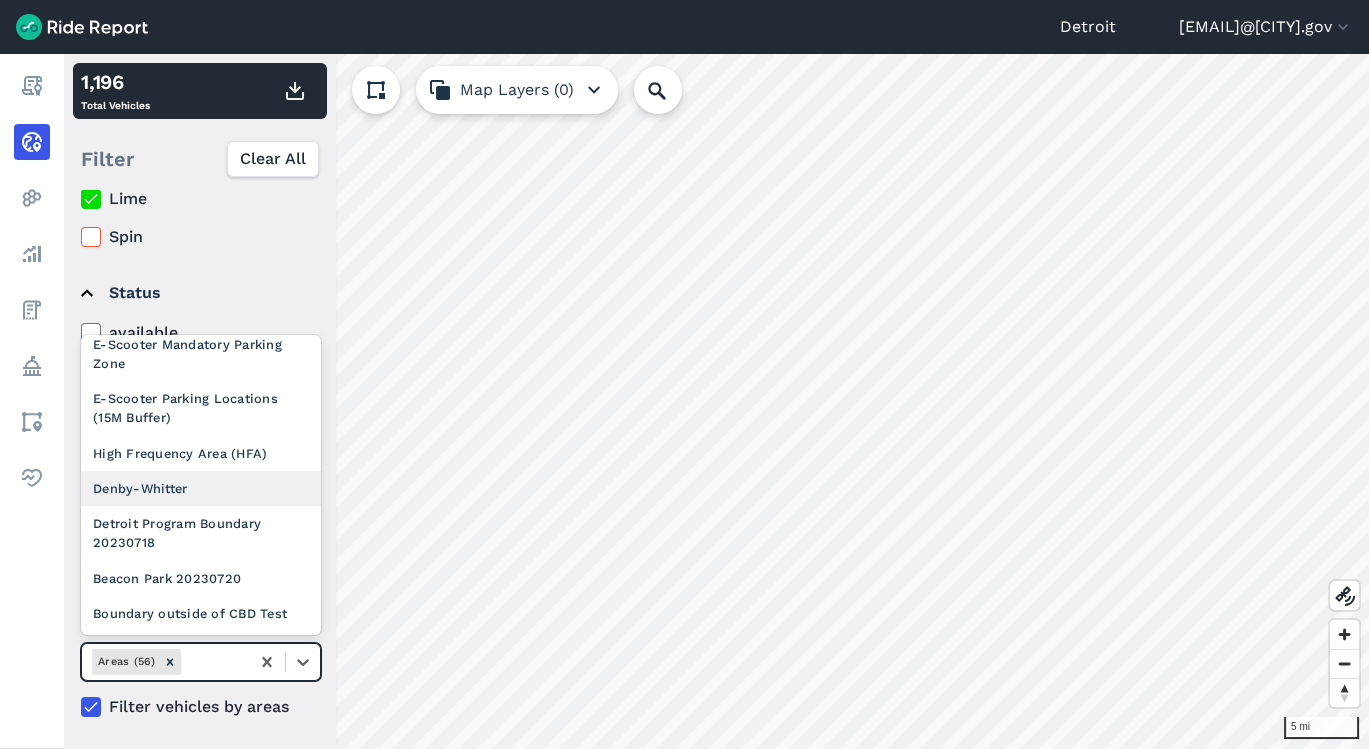 click on "Denby-Whitter" at bounding box center [201, 488] 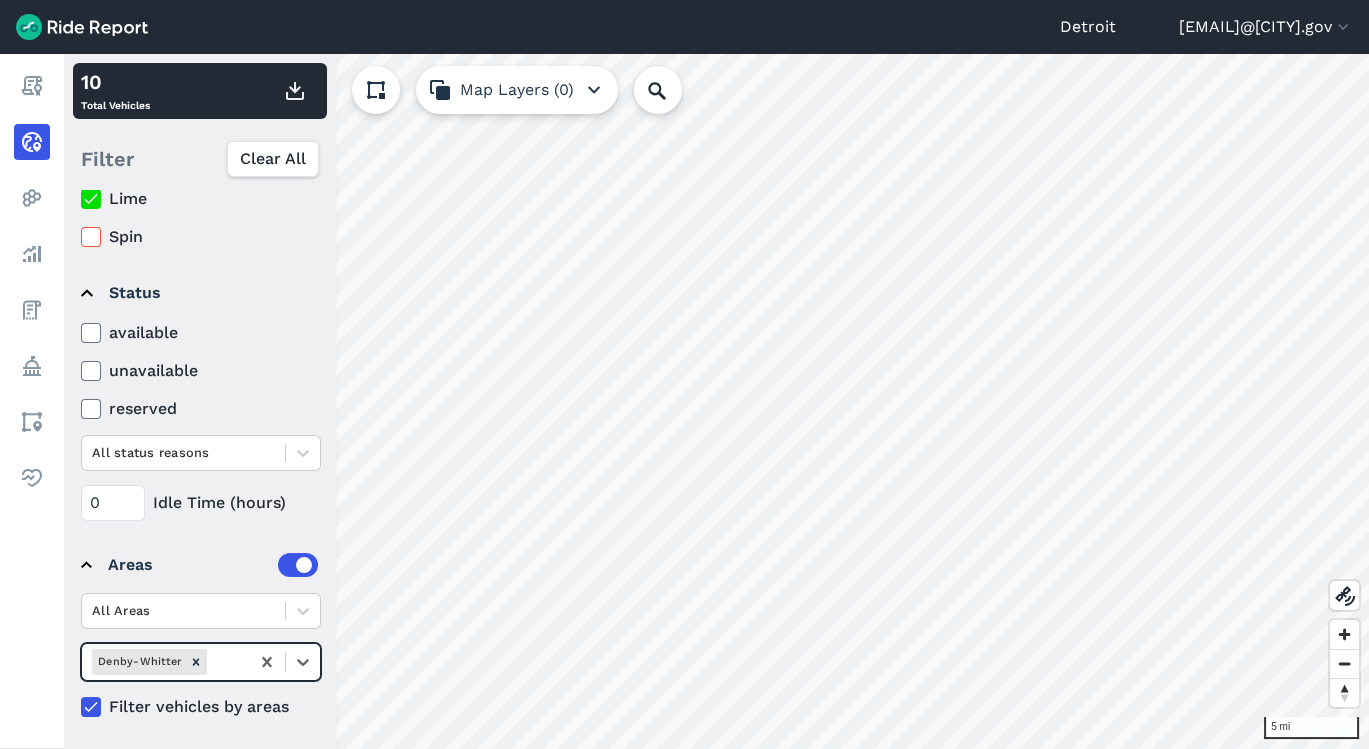 click 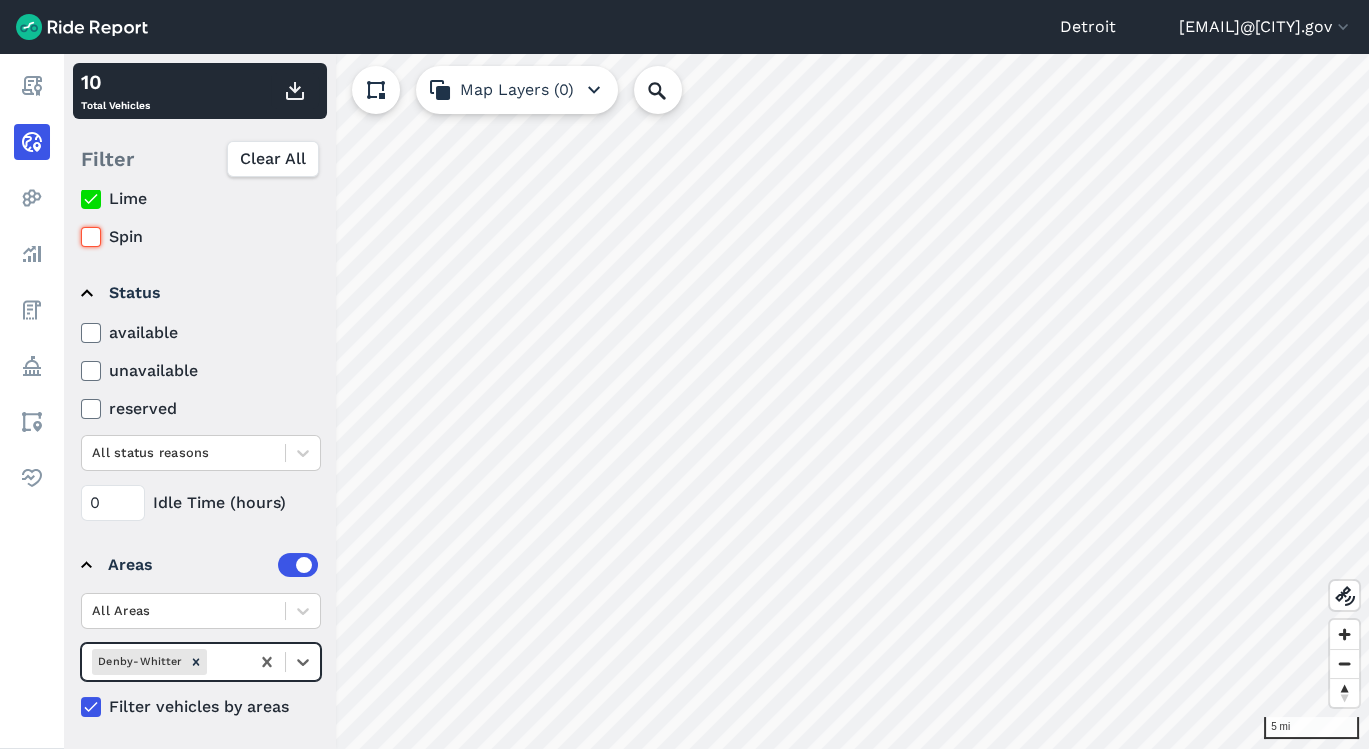 click on "Spin" at bounding box center [81, 231] 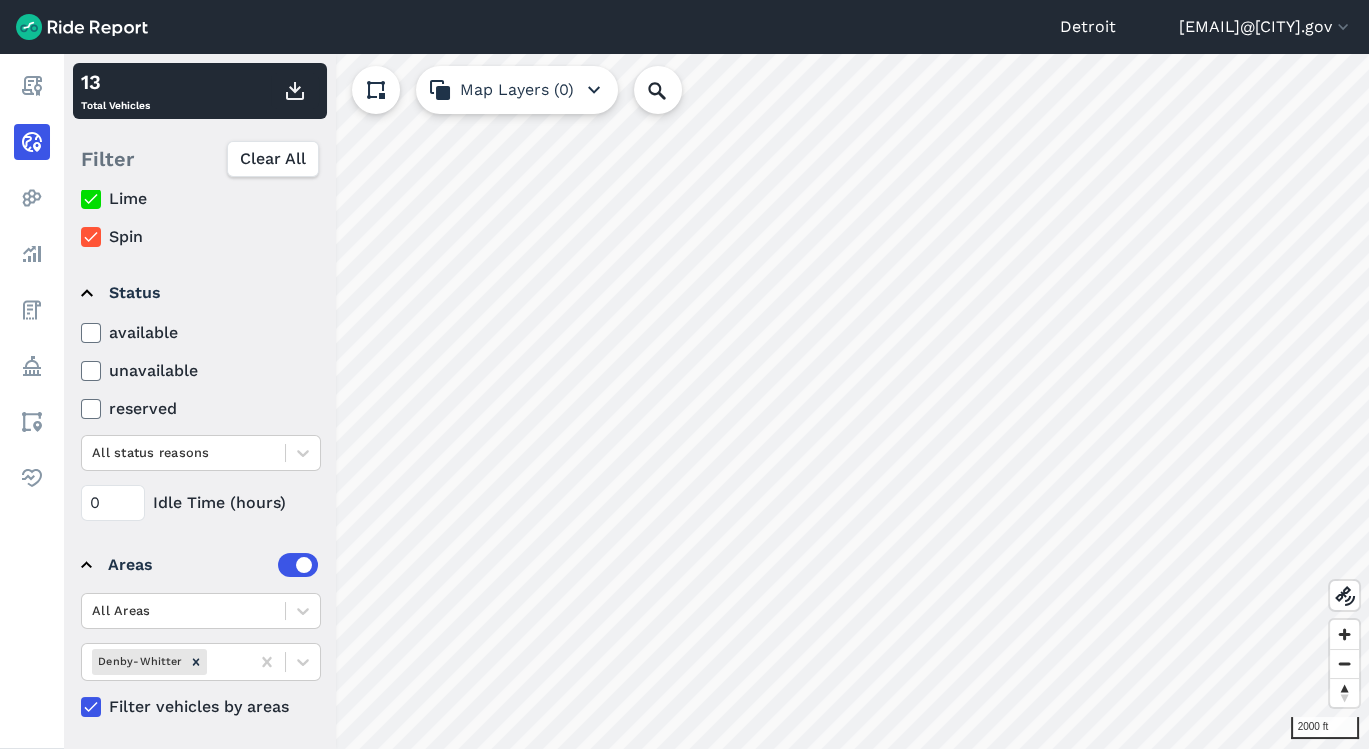 click 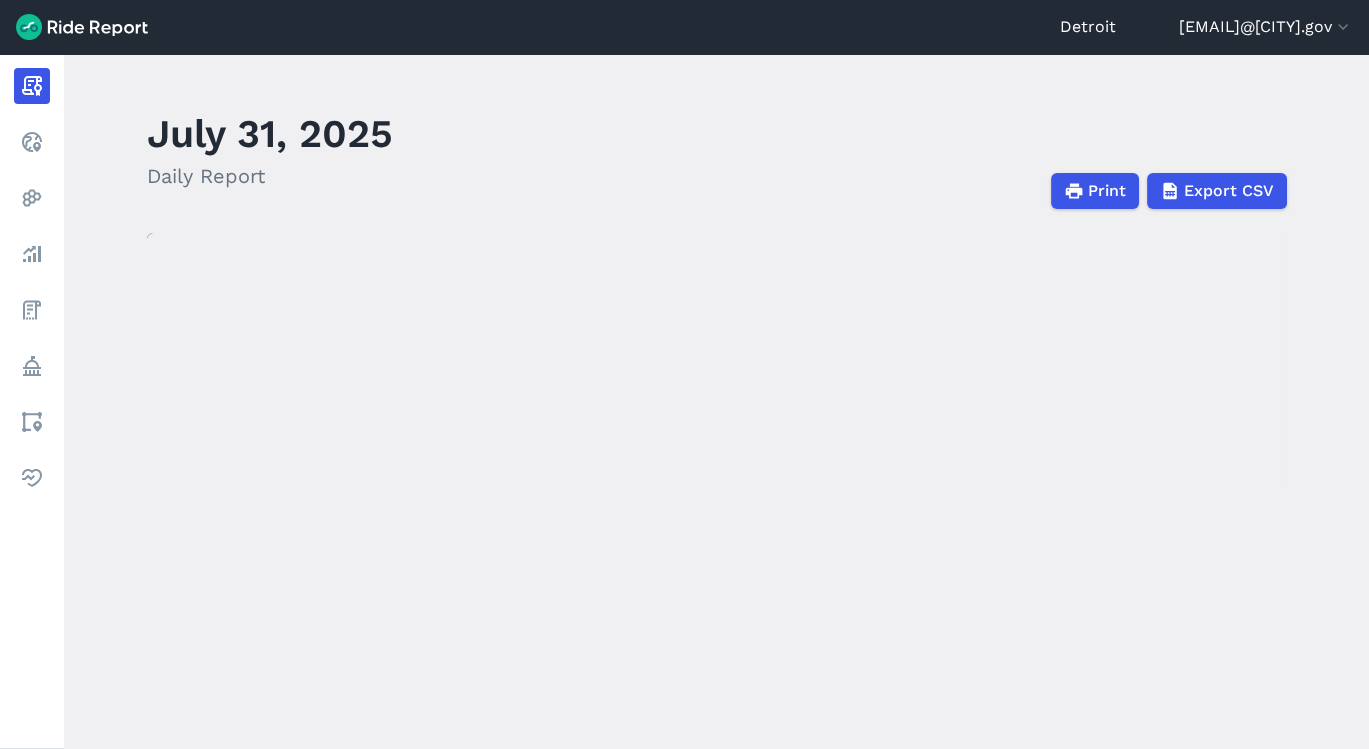 click 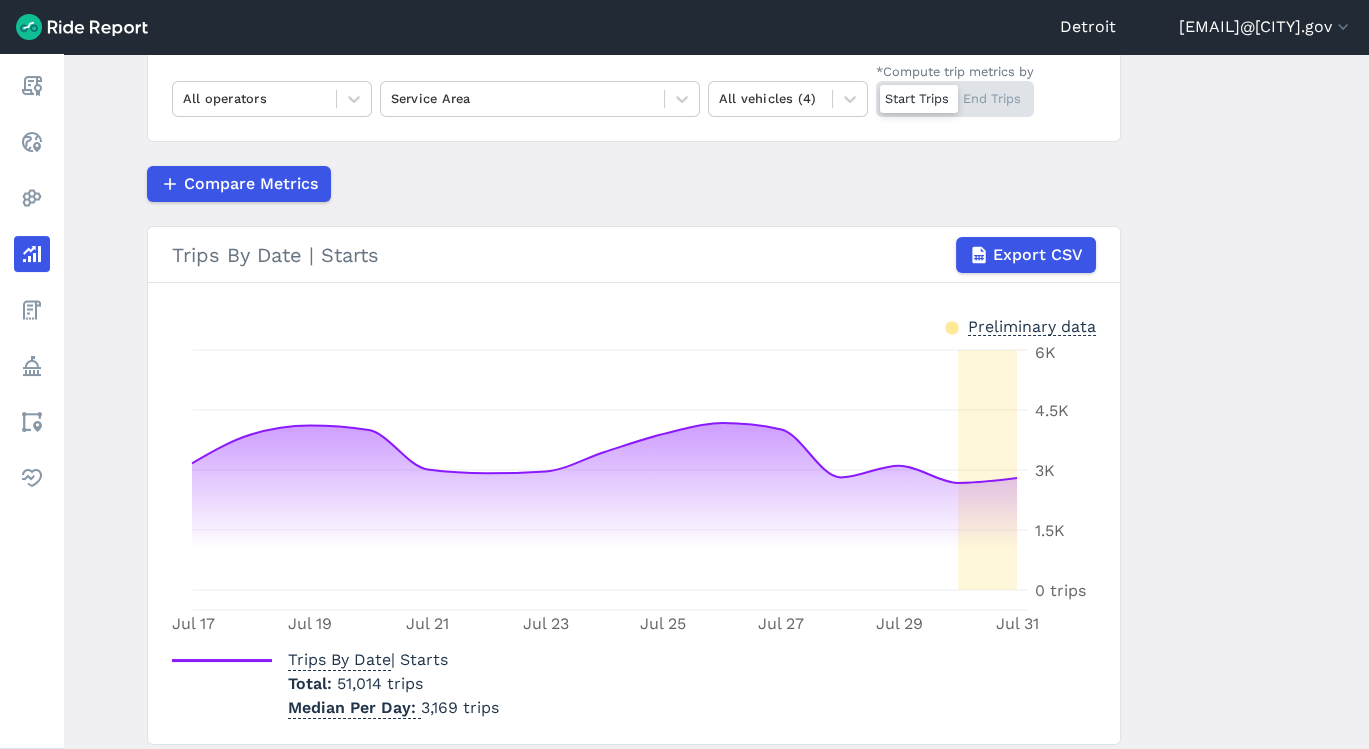 scroll, scrollTop: 66, scrollLeft: 0, axis: vertical 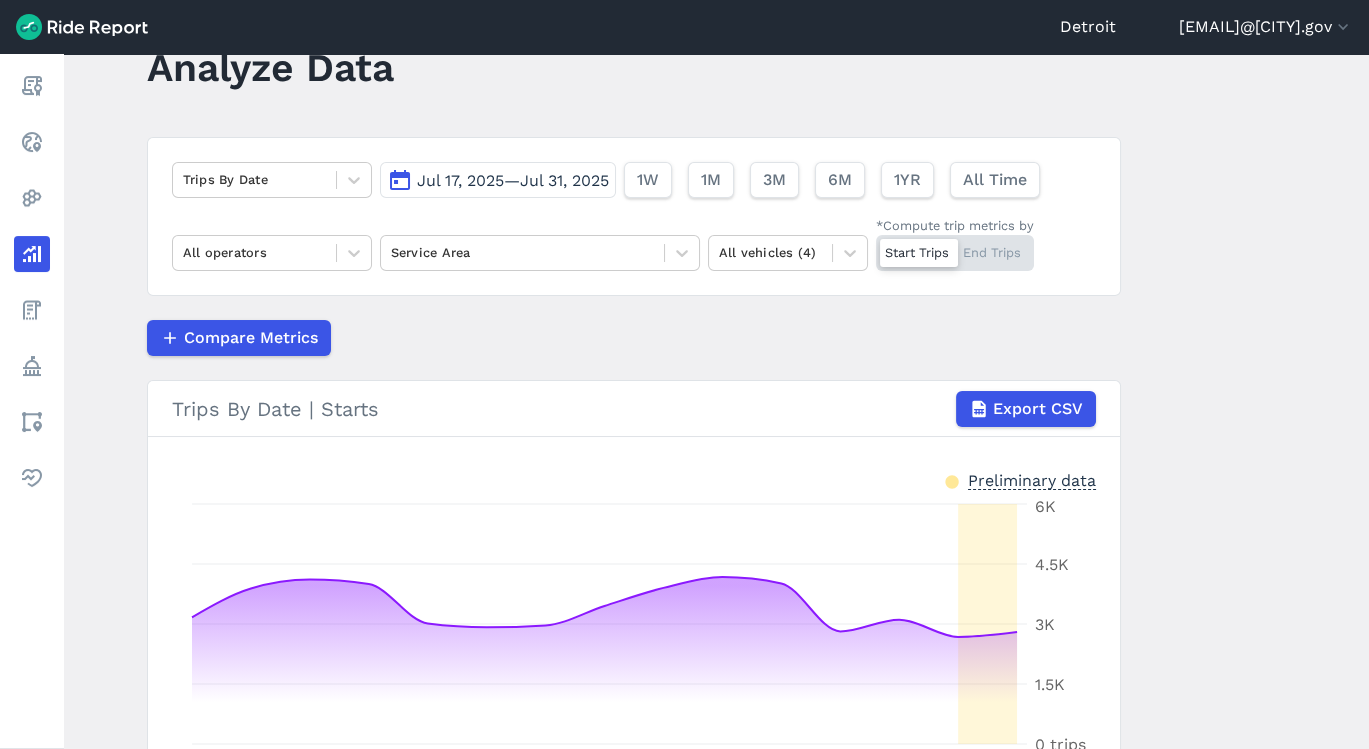 click 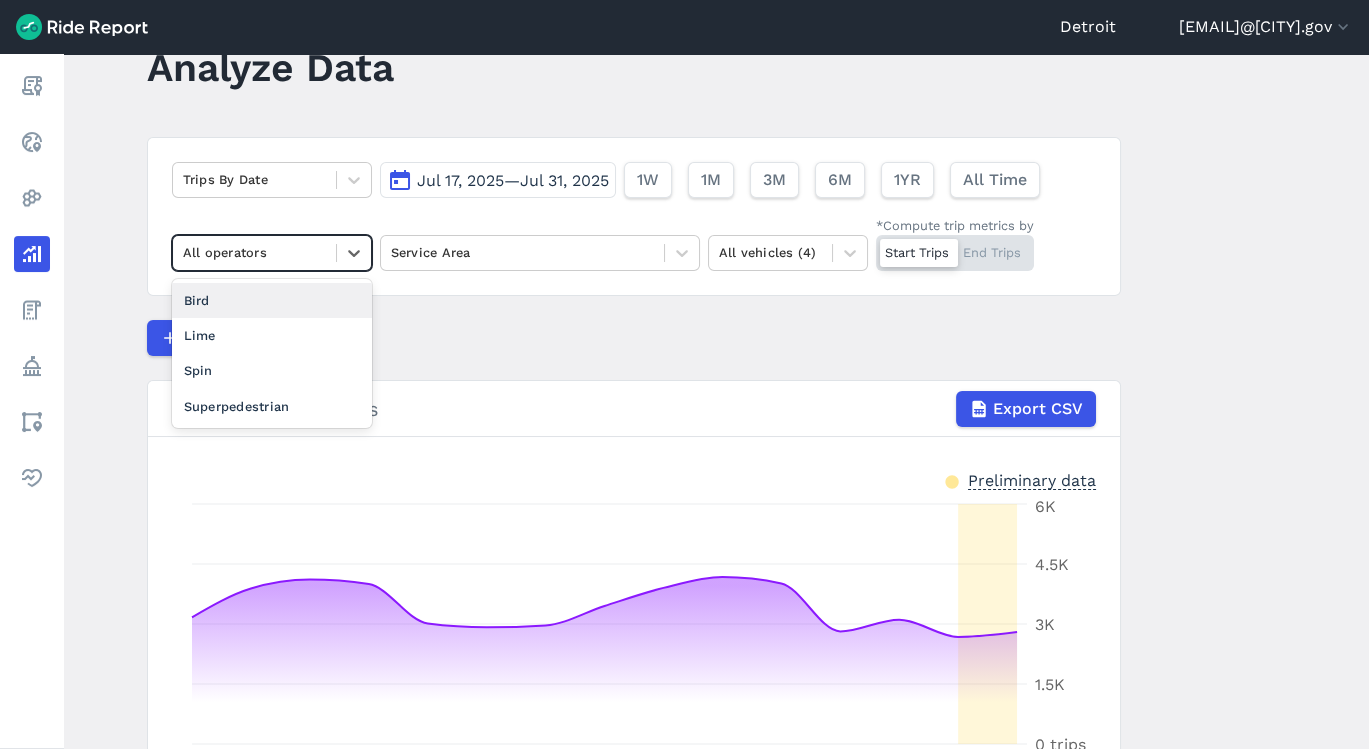click 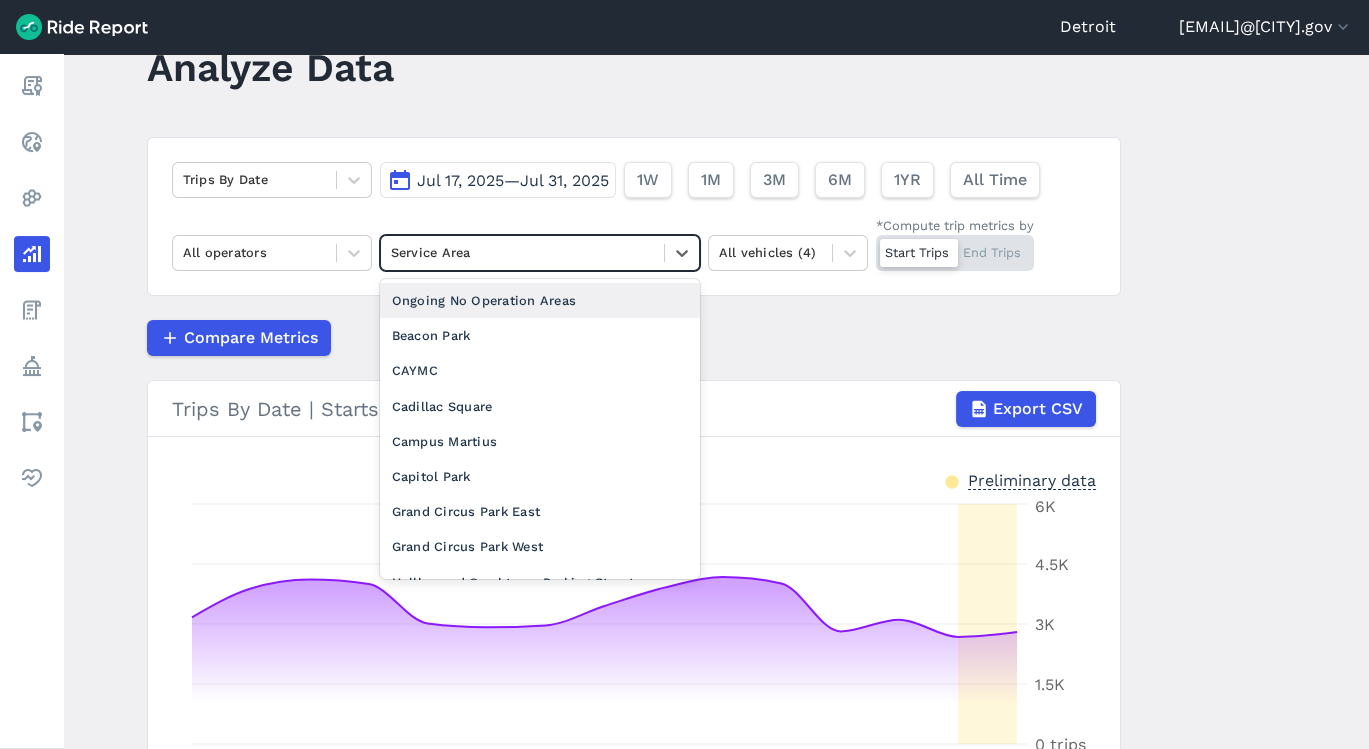click 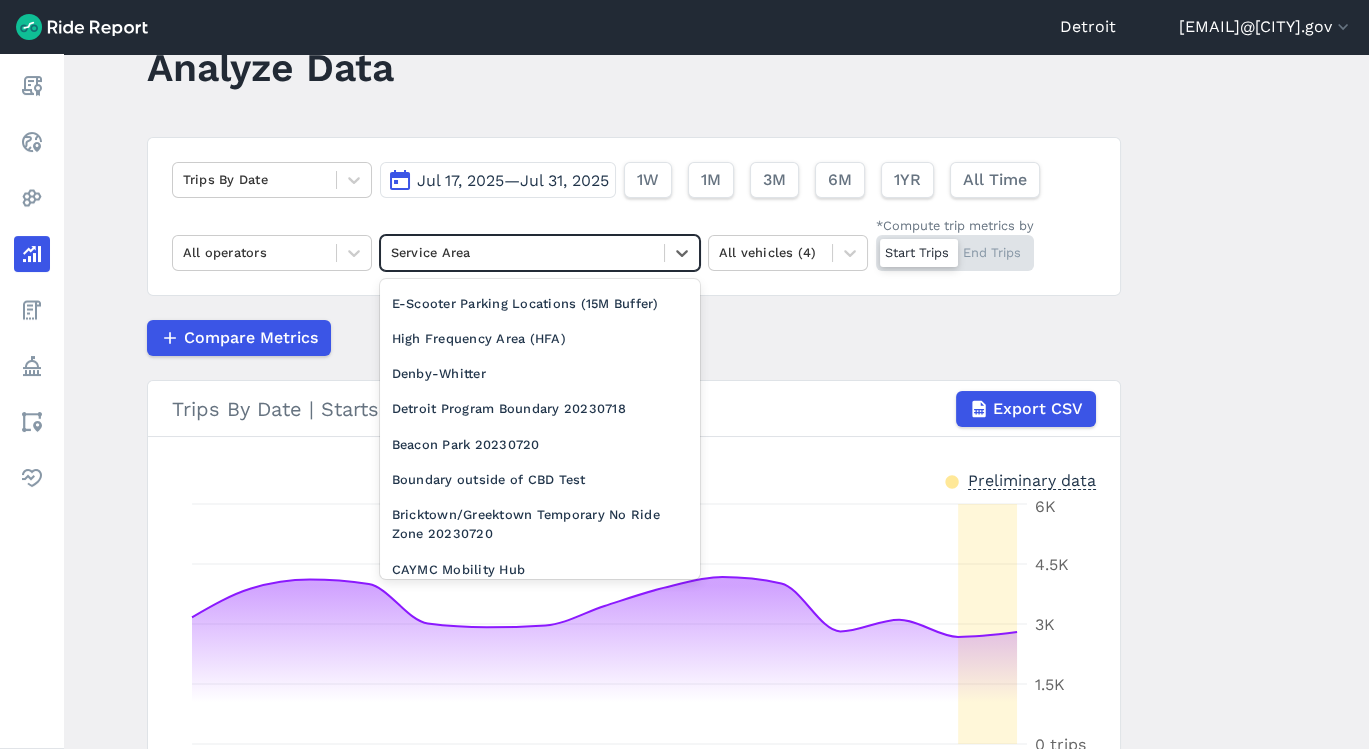 scroll, scrollTop: 809, scrollLeft: 0, axis: vertical 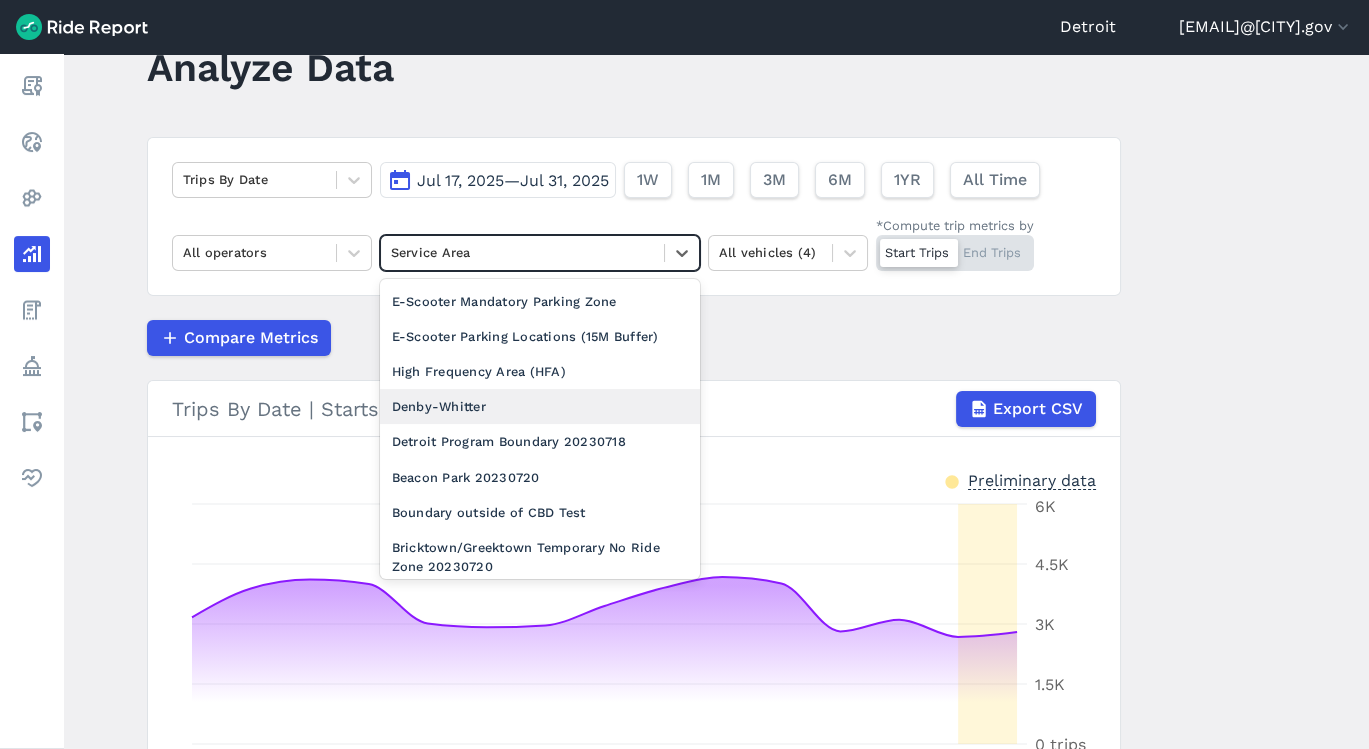 click on "Denby-Whitter" at bounding box center (540, 406) 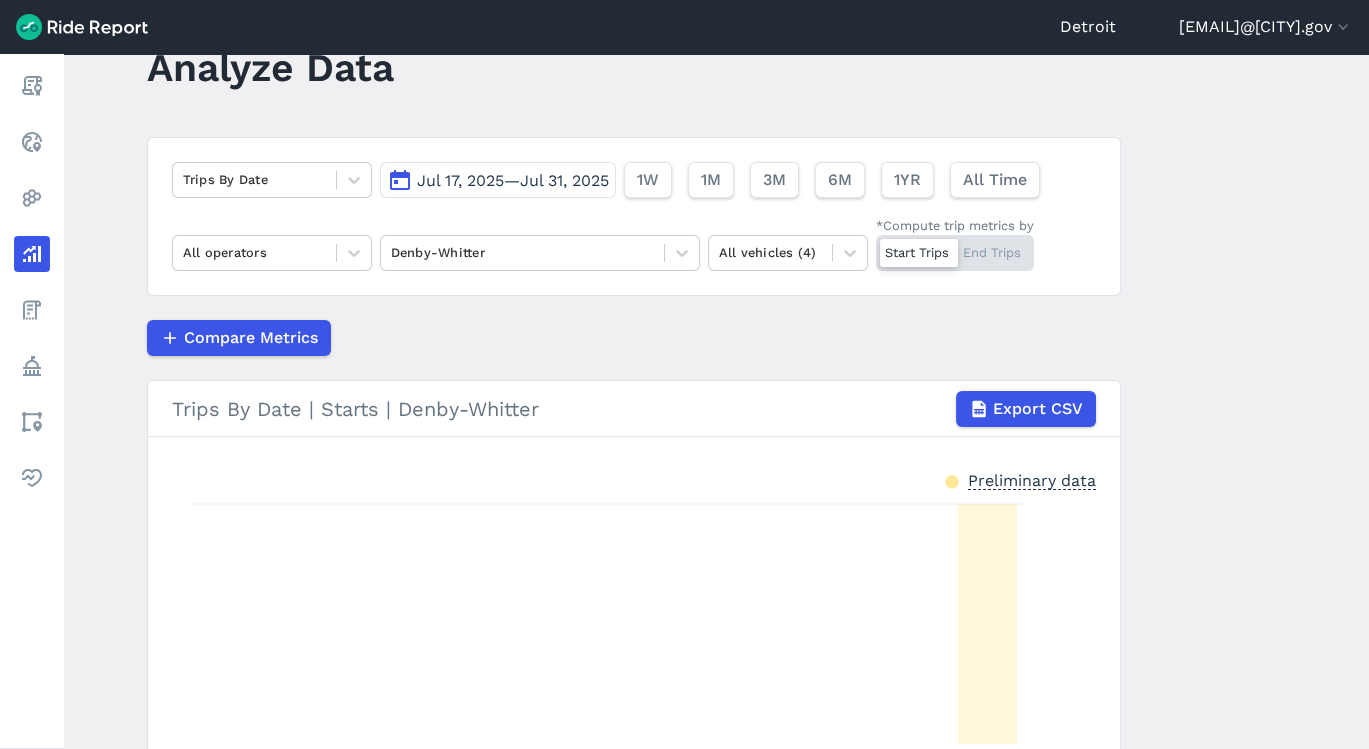 click on "Analyze Data Trips By Date Jul 17, 2025—Jul 31, 2025 1W 1M 3M 6M 1YR All Time All operators Denby-Whitter All vehicles (4) *Compute trip metrics by Start Trips End Trips Compare Metrics Trips By Date | Starts | Denby-Whitter Export CSV Preliminary data Jul 17 Jul 19 Jul 21 Jul 23 Jul 25 Jul 27 Jul 29 Jul 31 Trips By Date   | Starts | Denby-Whitter" at bounding box center (716, 401) 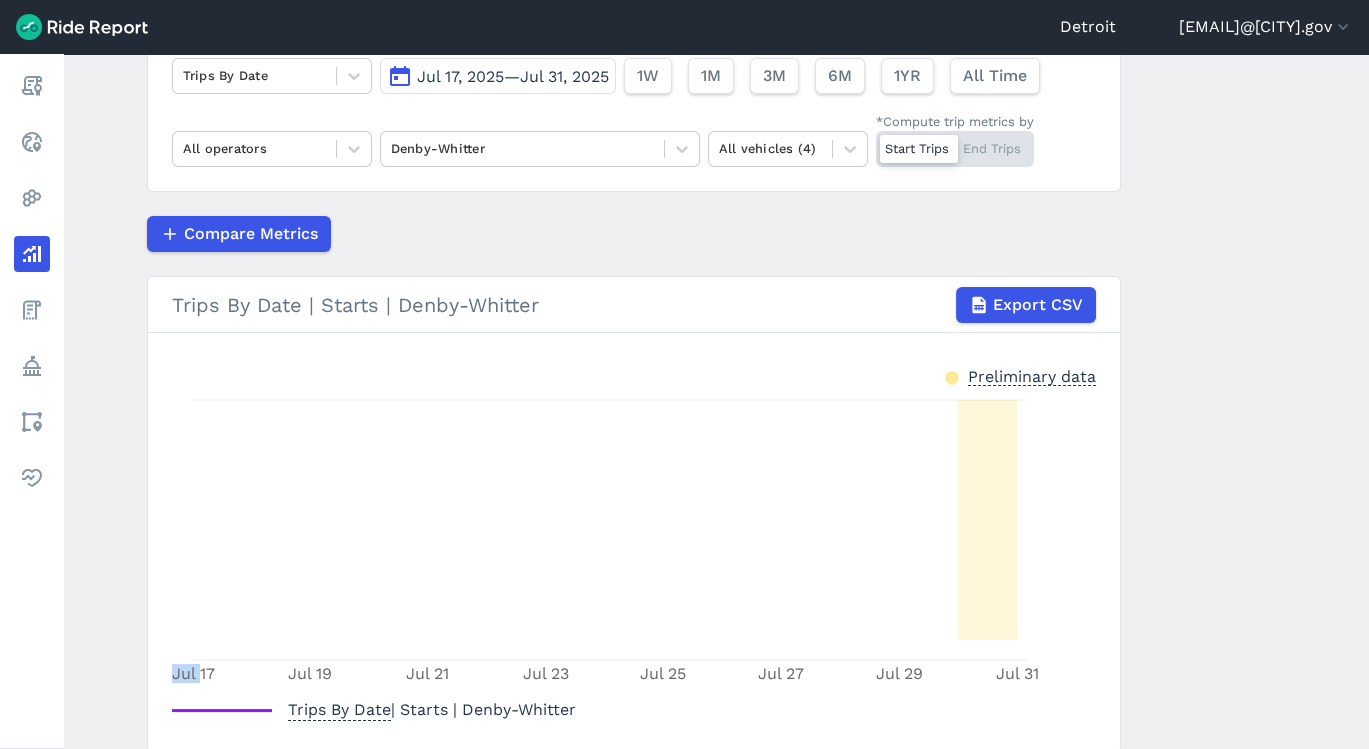 scroll, scrollTop: 89, scrollLeft: 0, axis: vertical 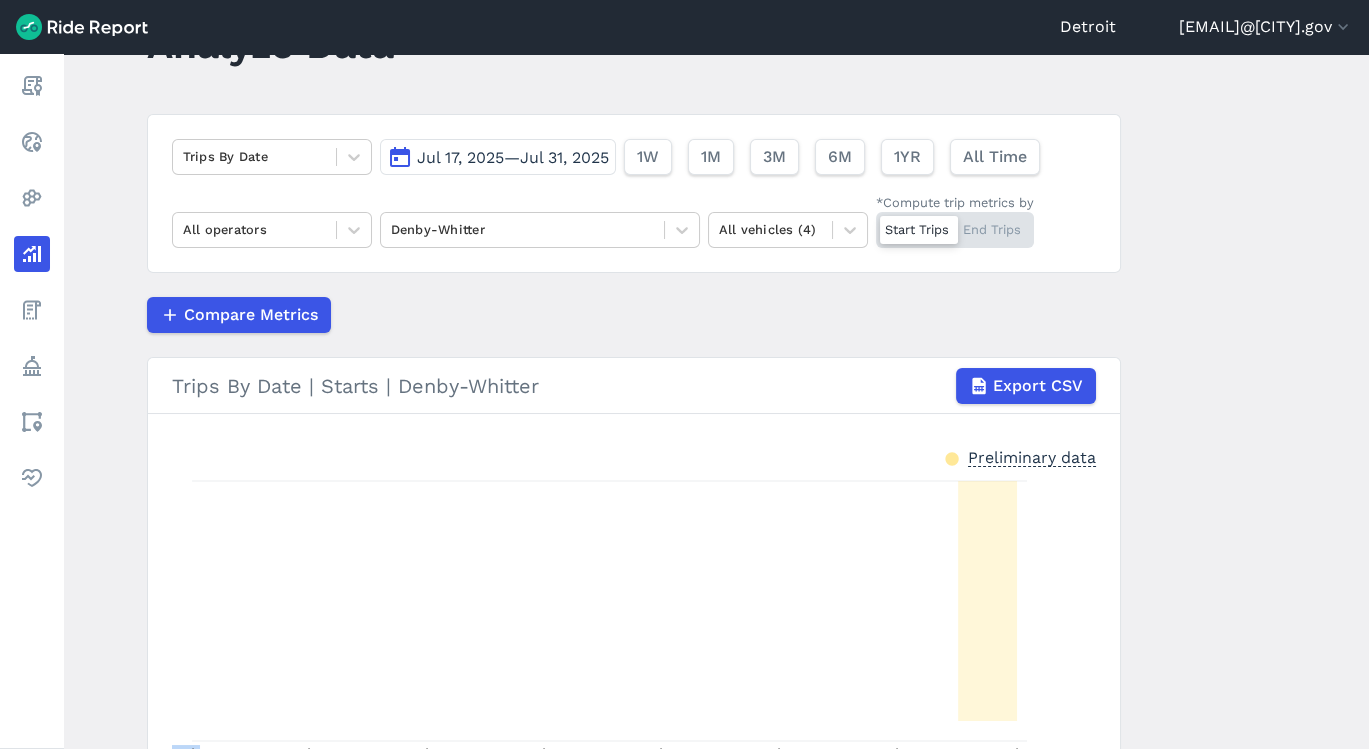 click on "Jul 17, 2025—Jul 31, 2025" at bounding box center [498, 157] 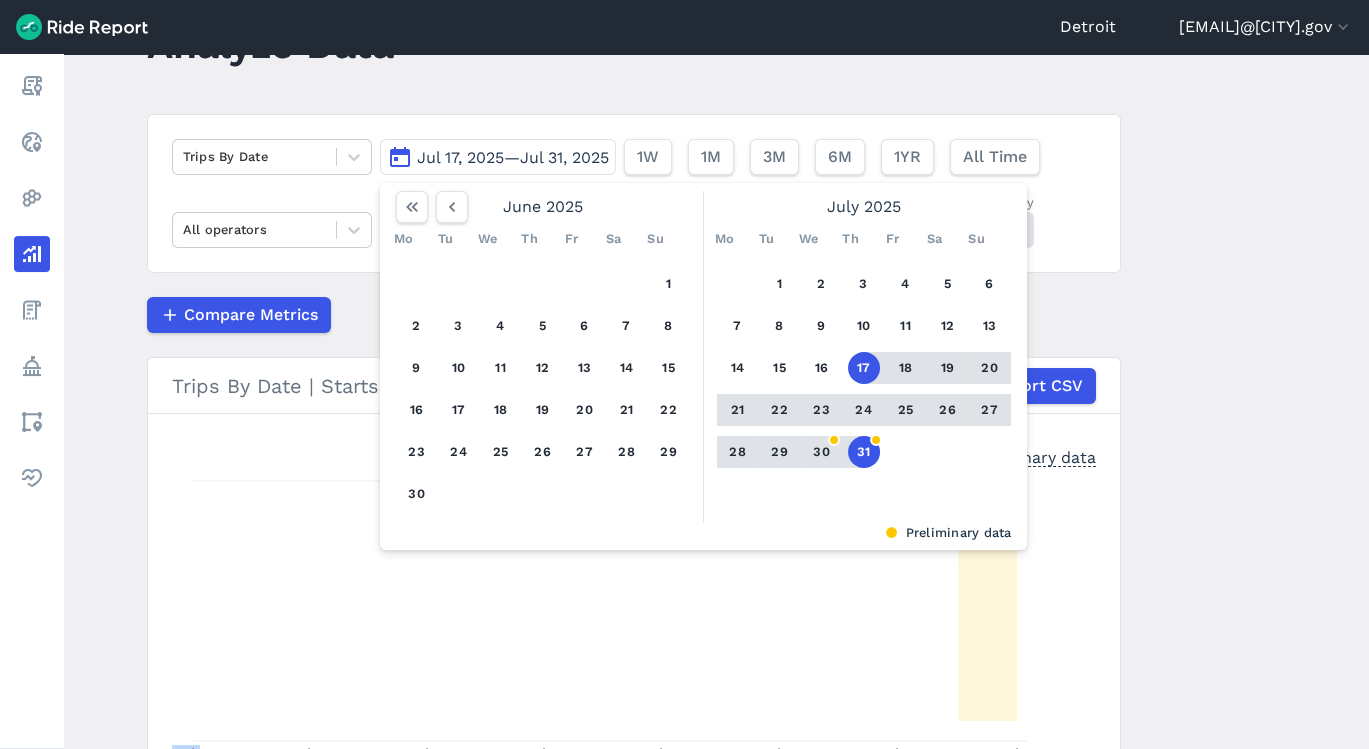 click 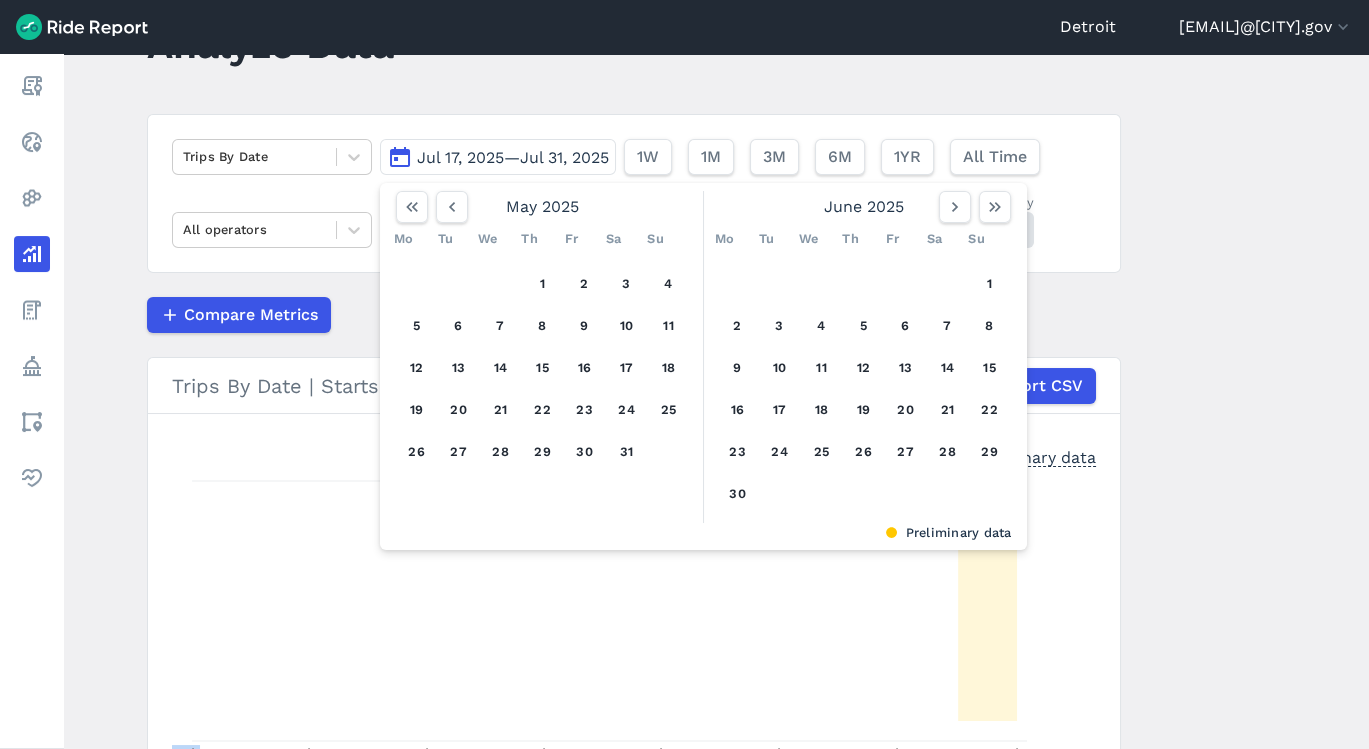 click 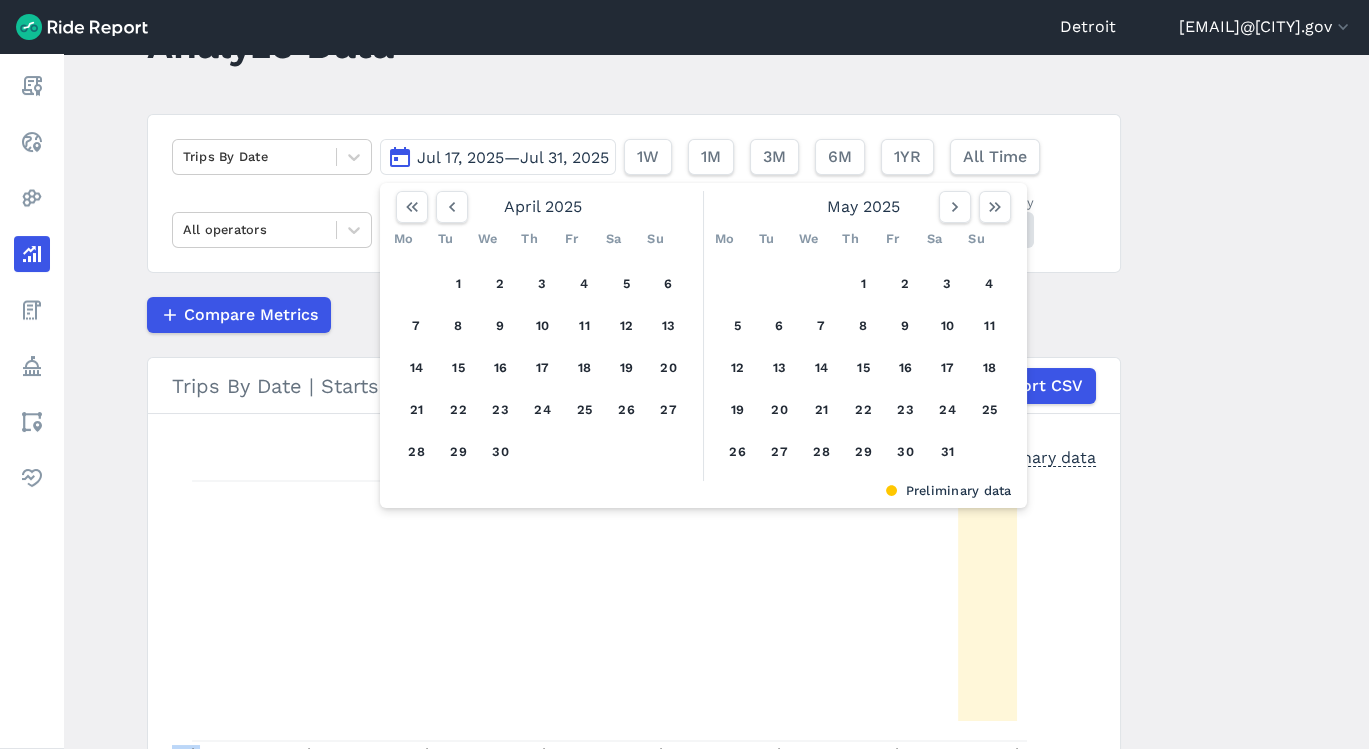 click 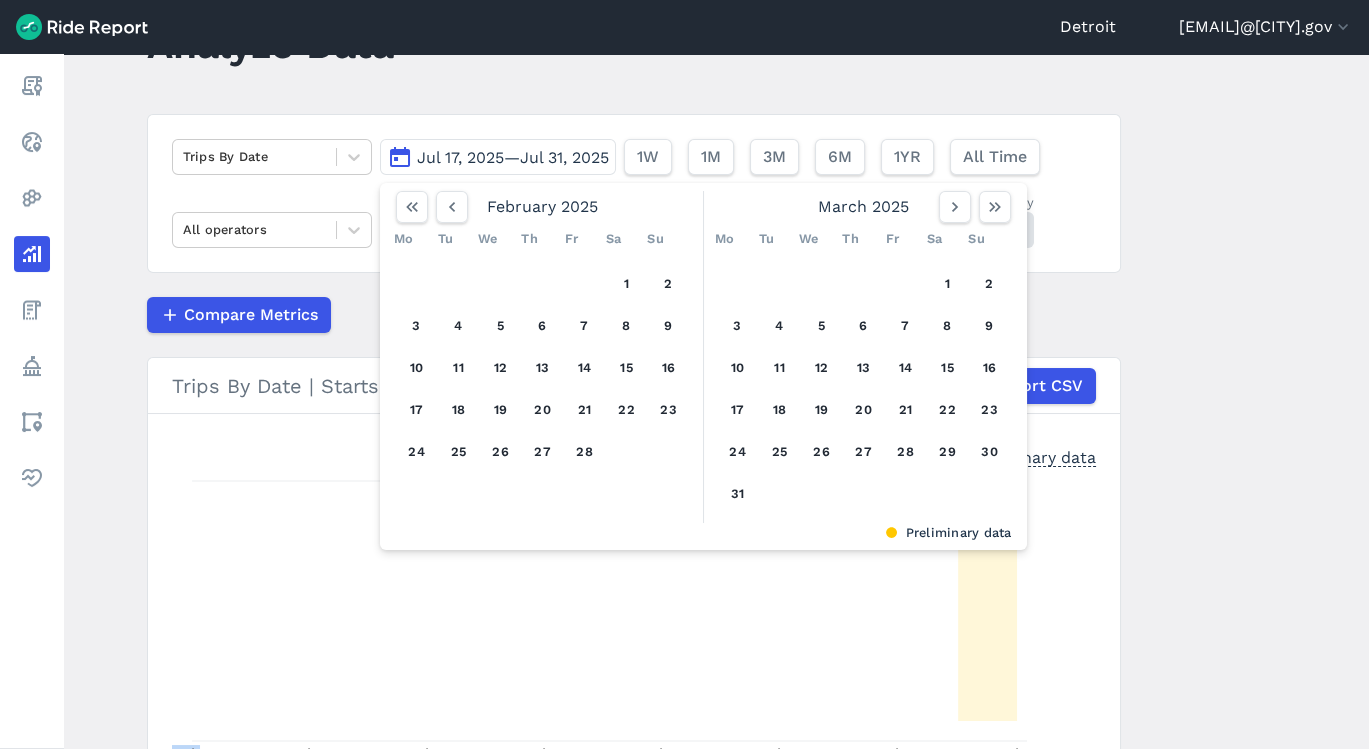 click 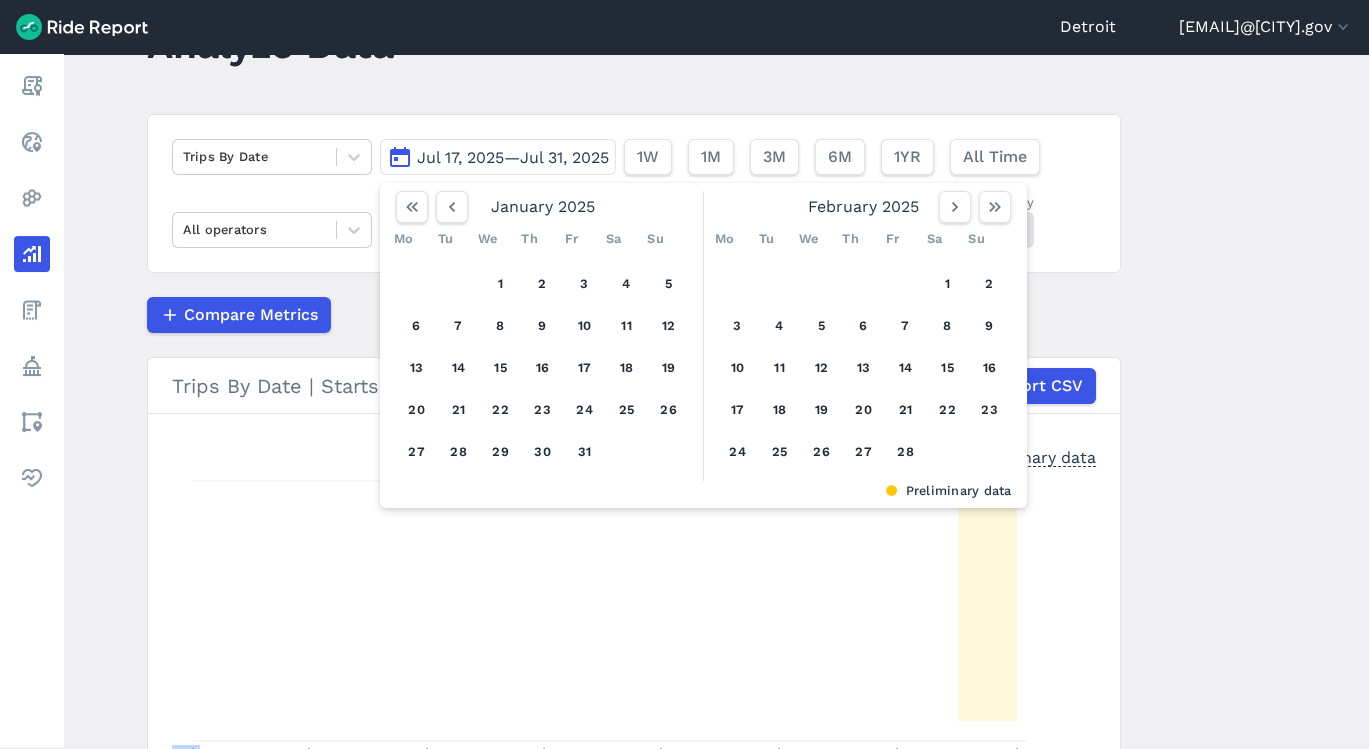 click 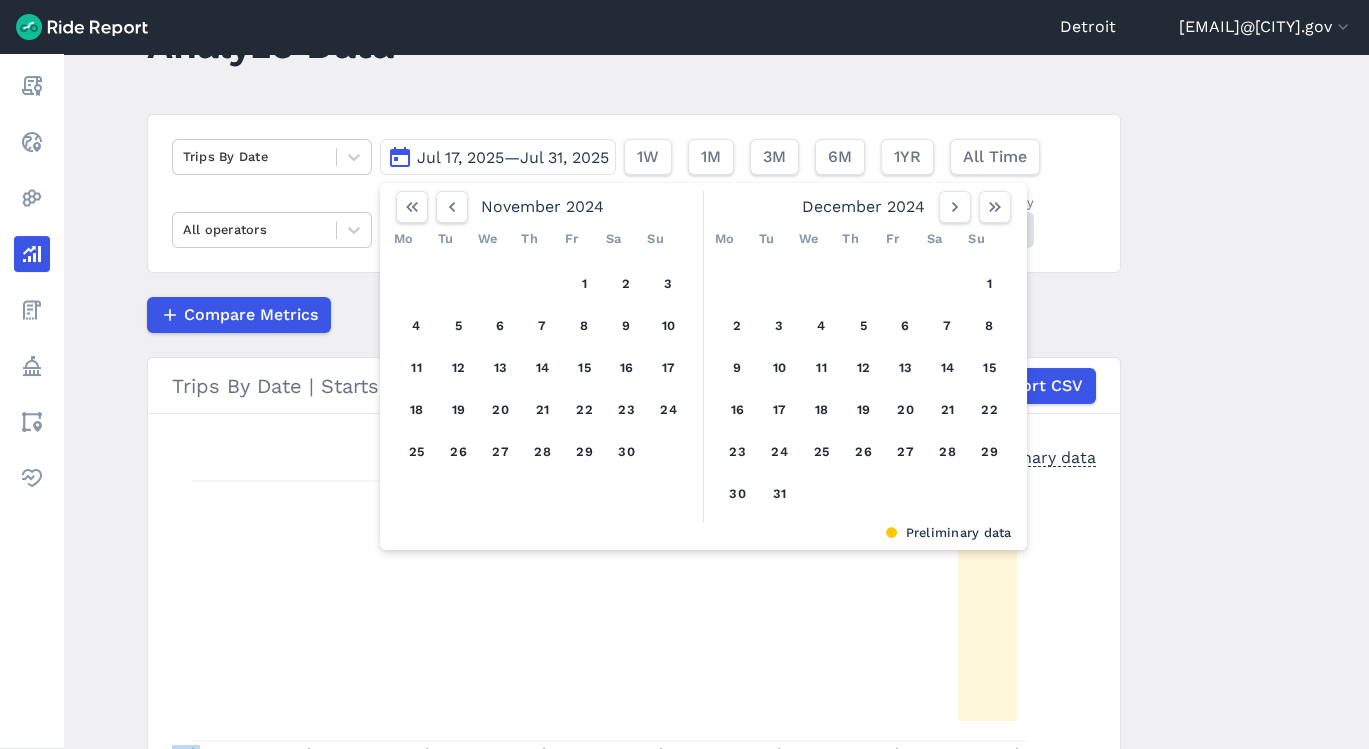 click 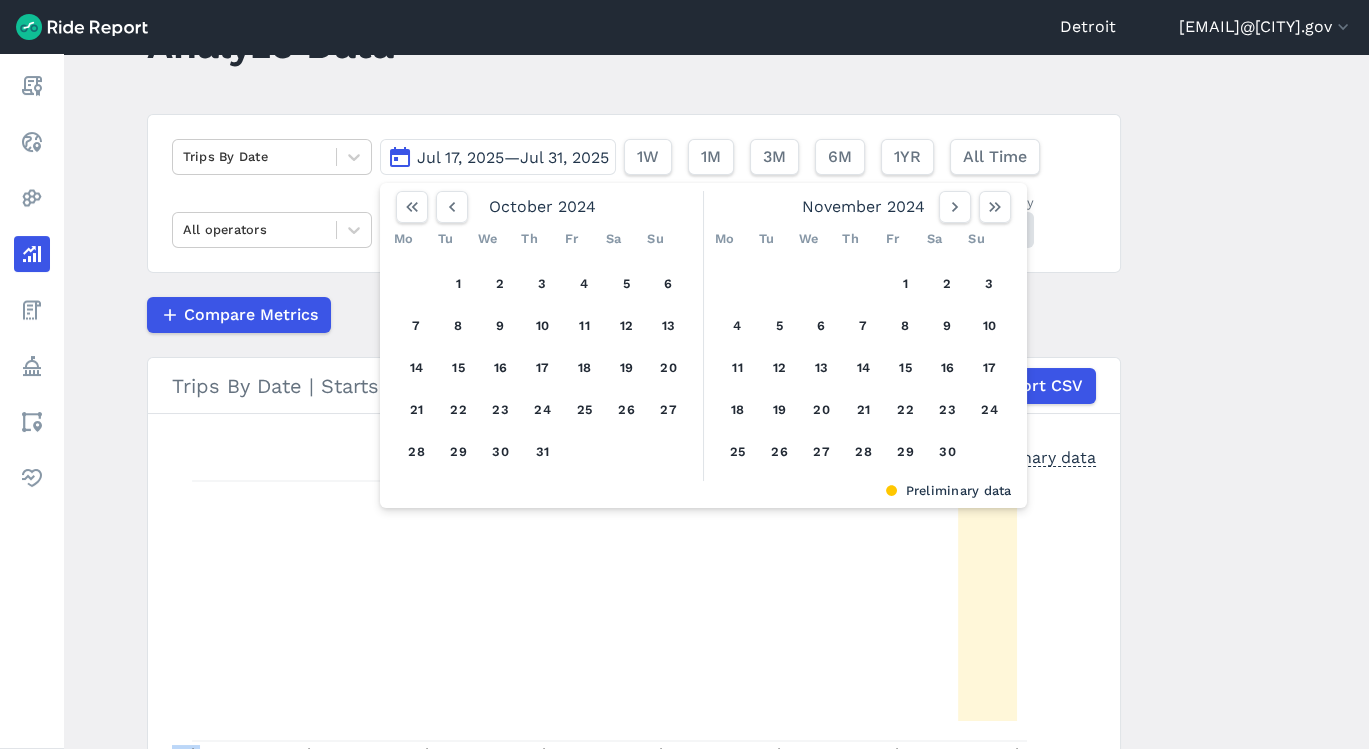 click 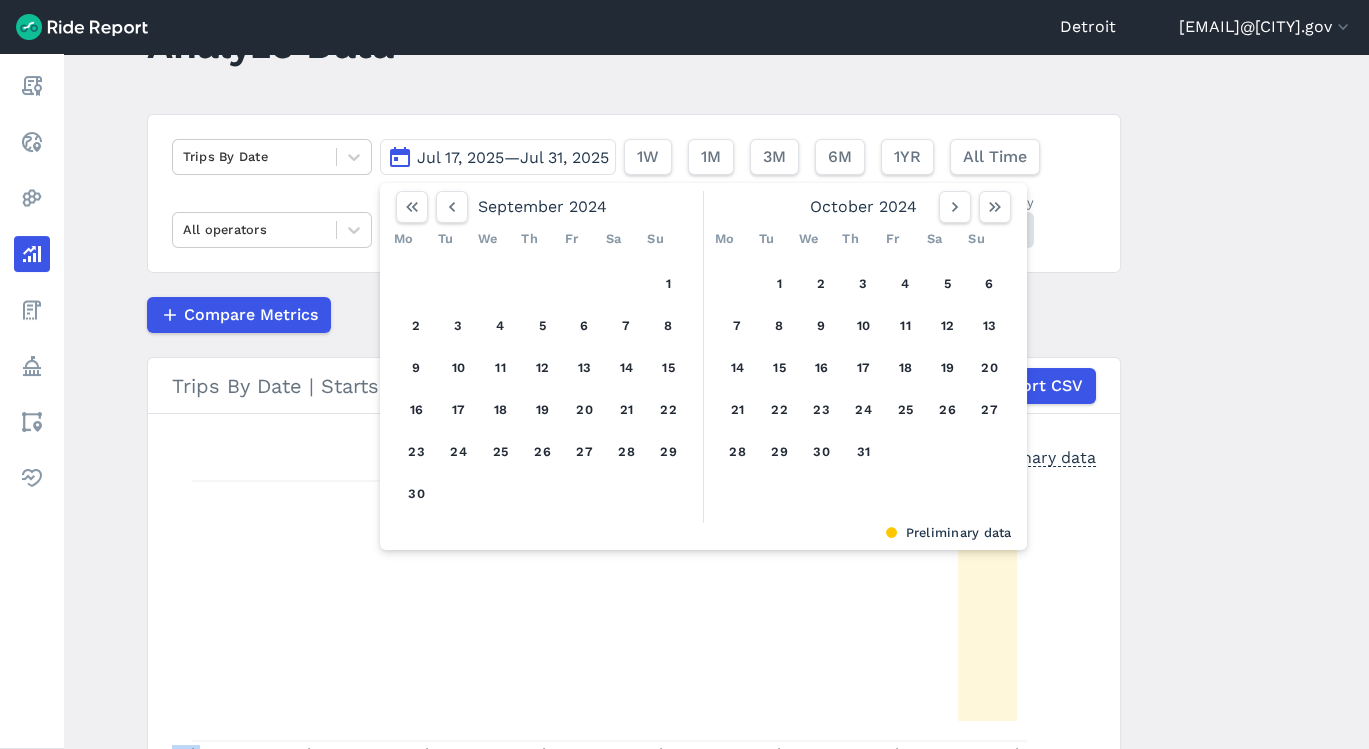 click 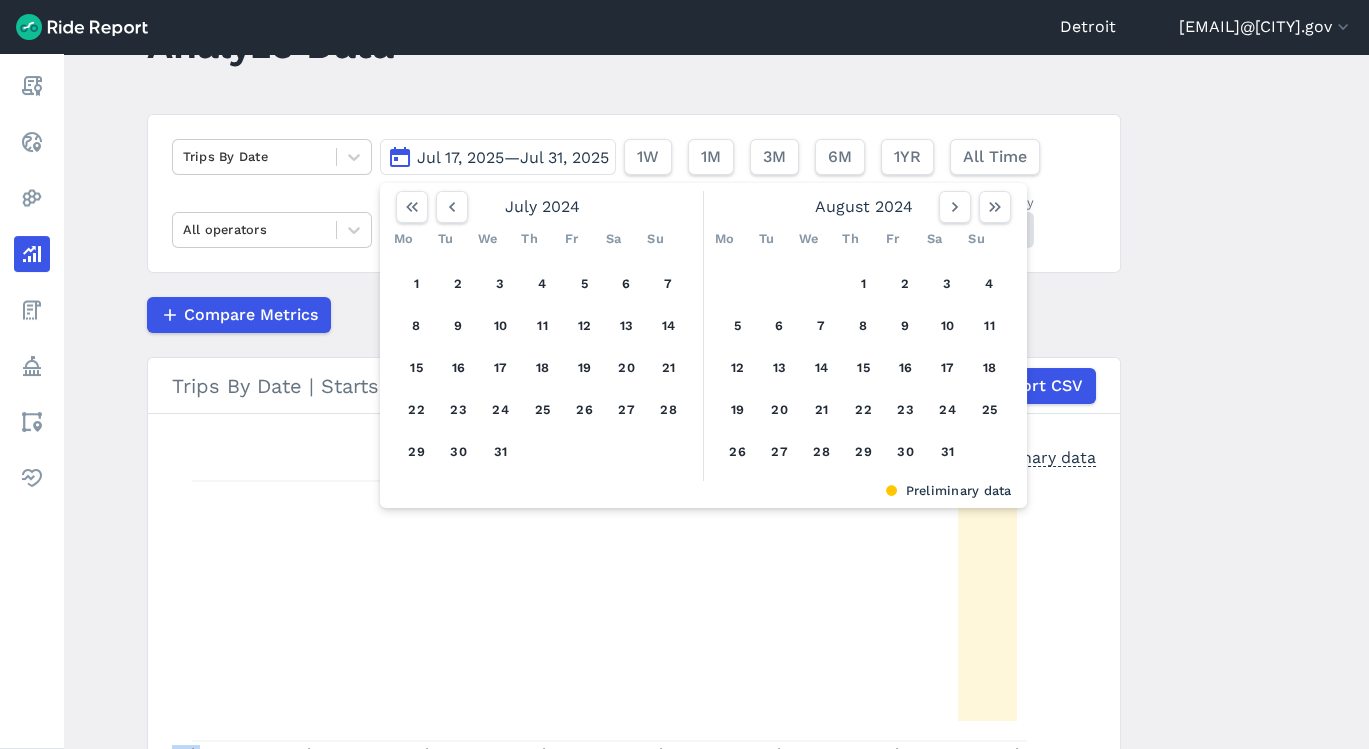 click 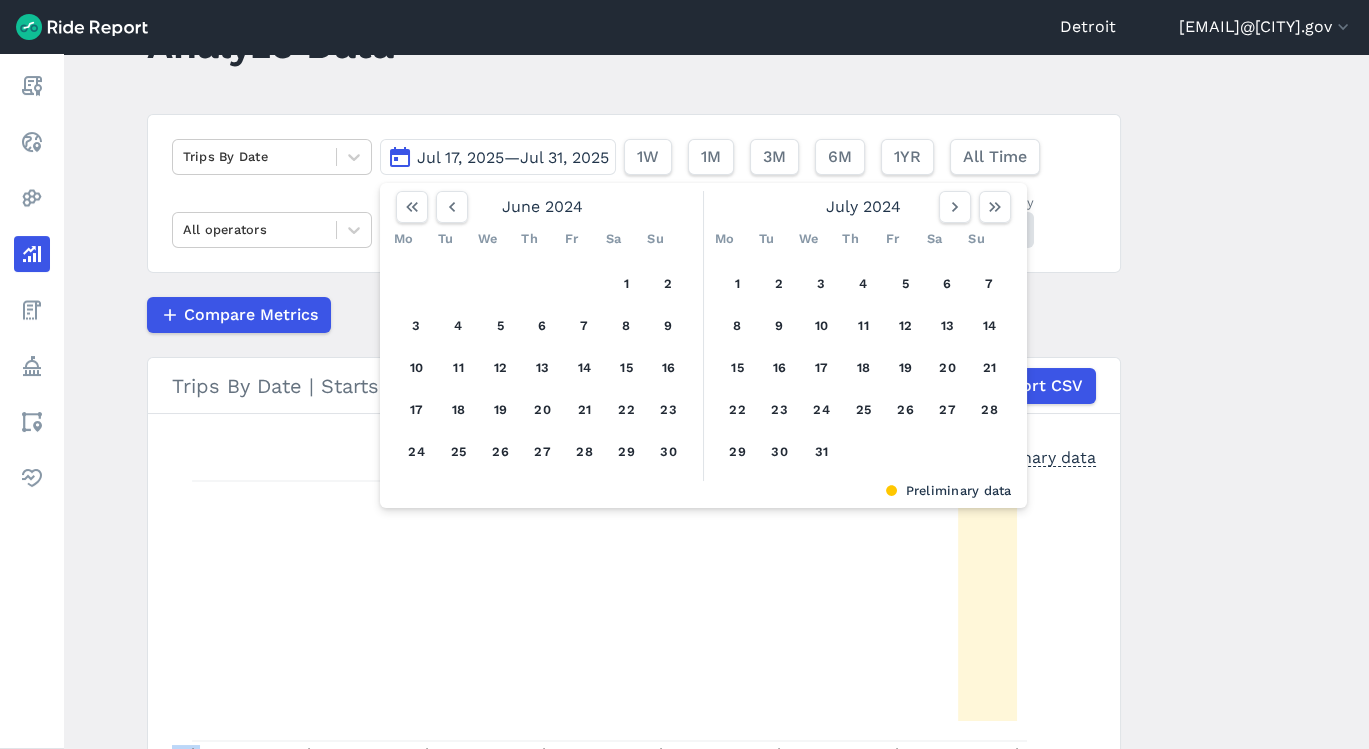 click 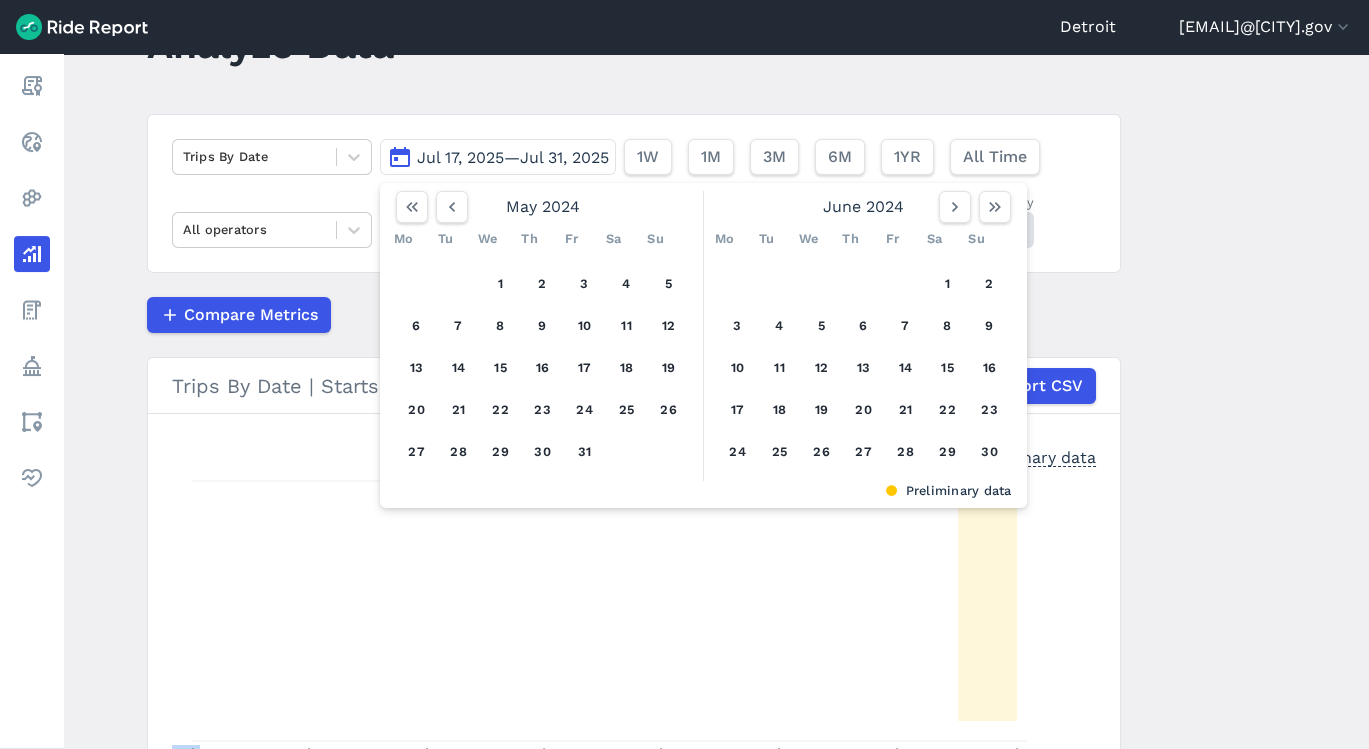 click 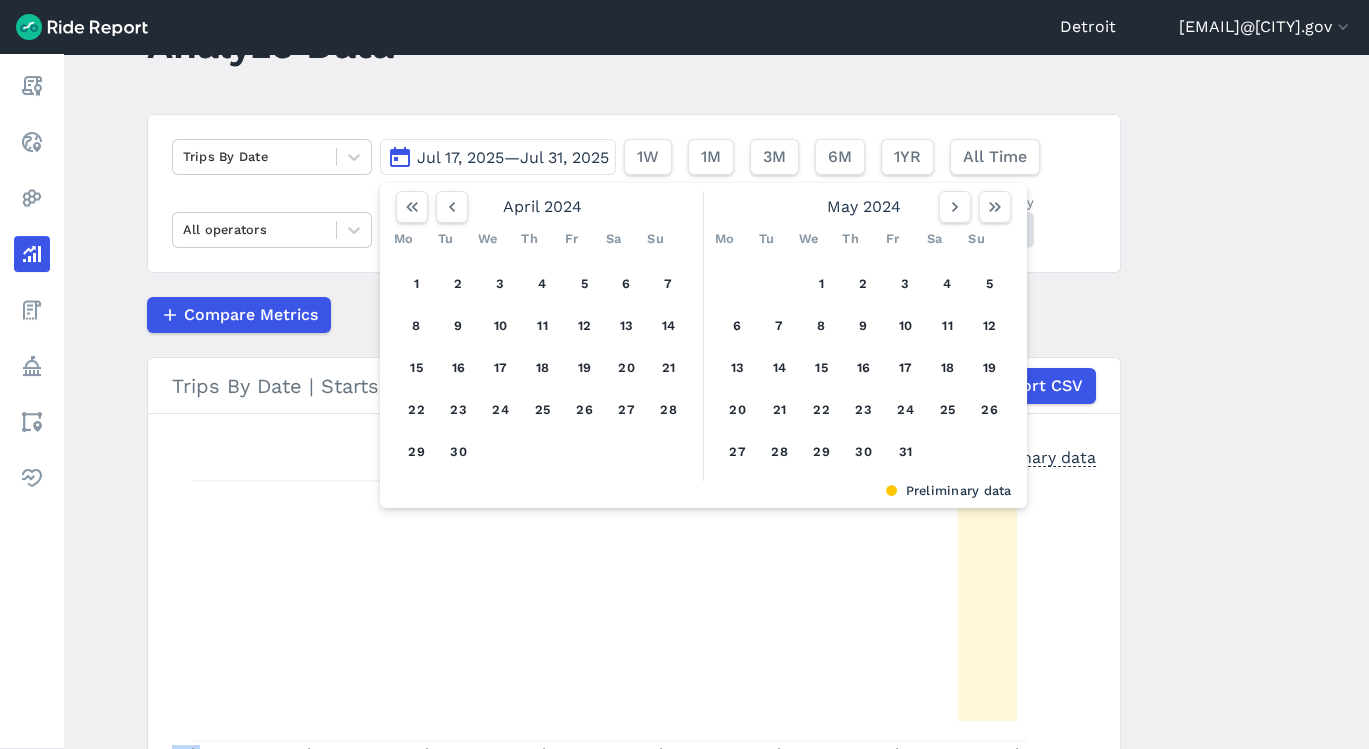click 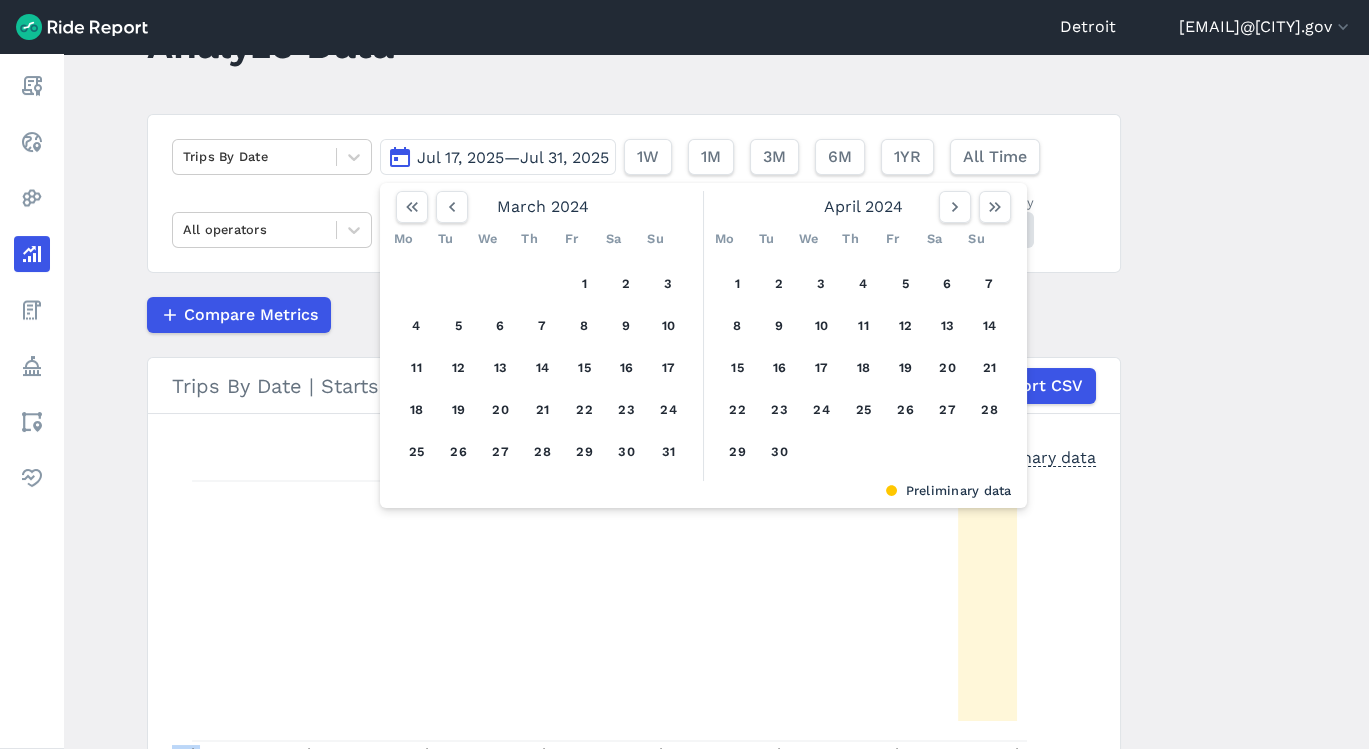 click on "15" at bounding box center (738, 368) 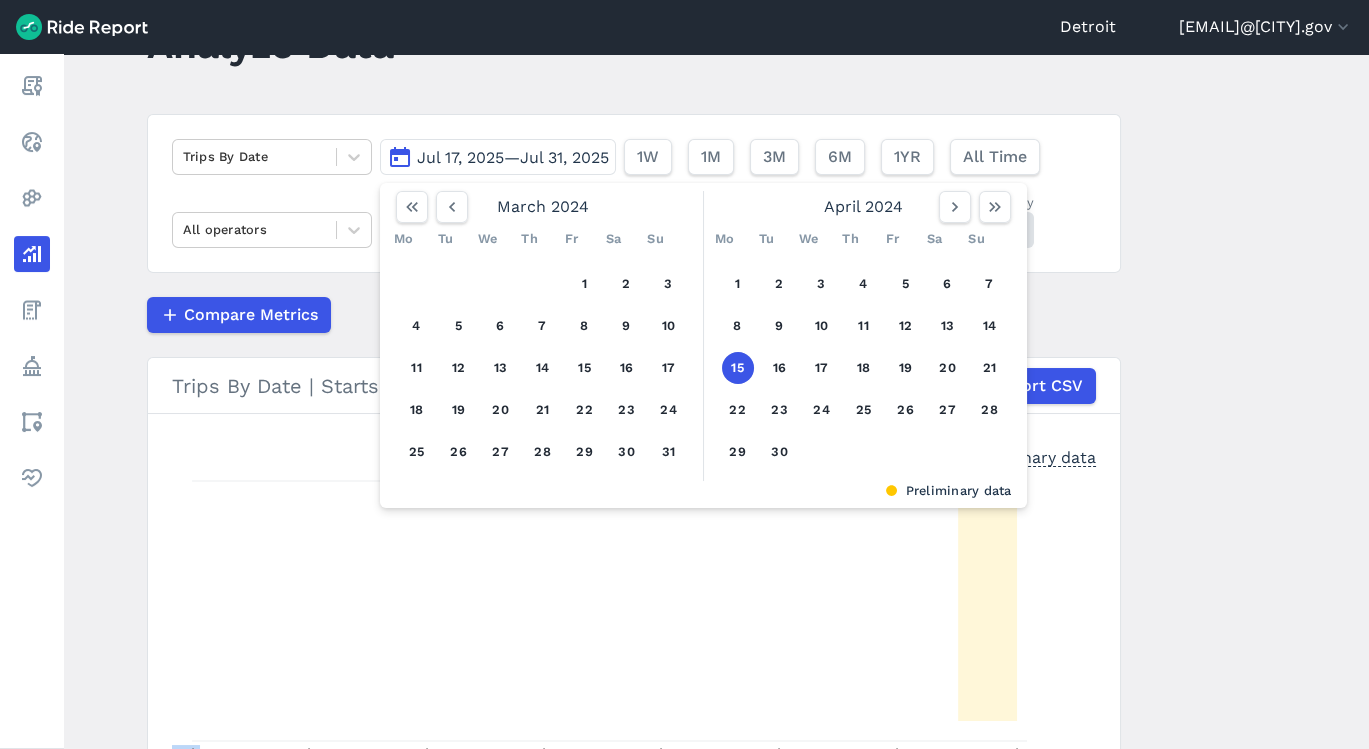 click 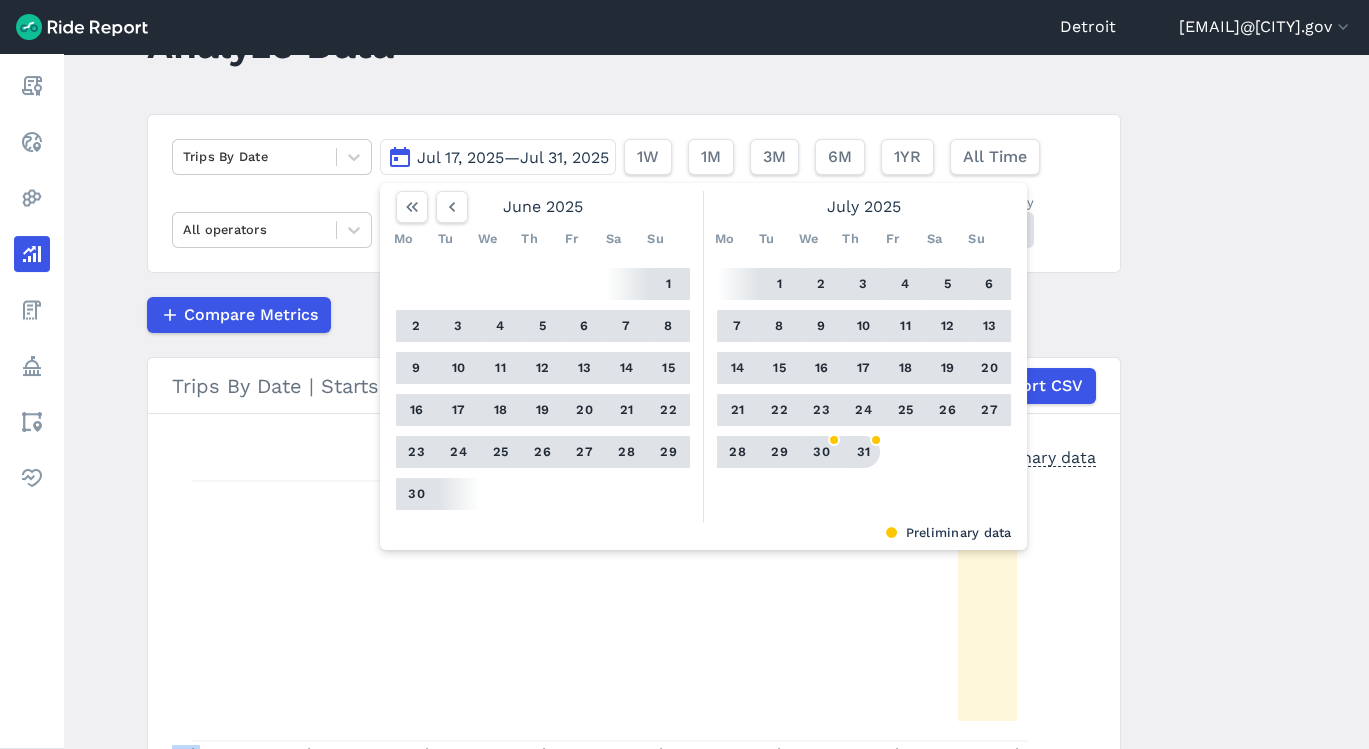 click on "31" at bounding box center (864, 452) 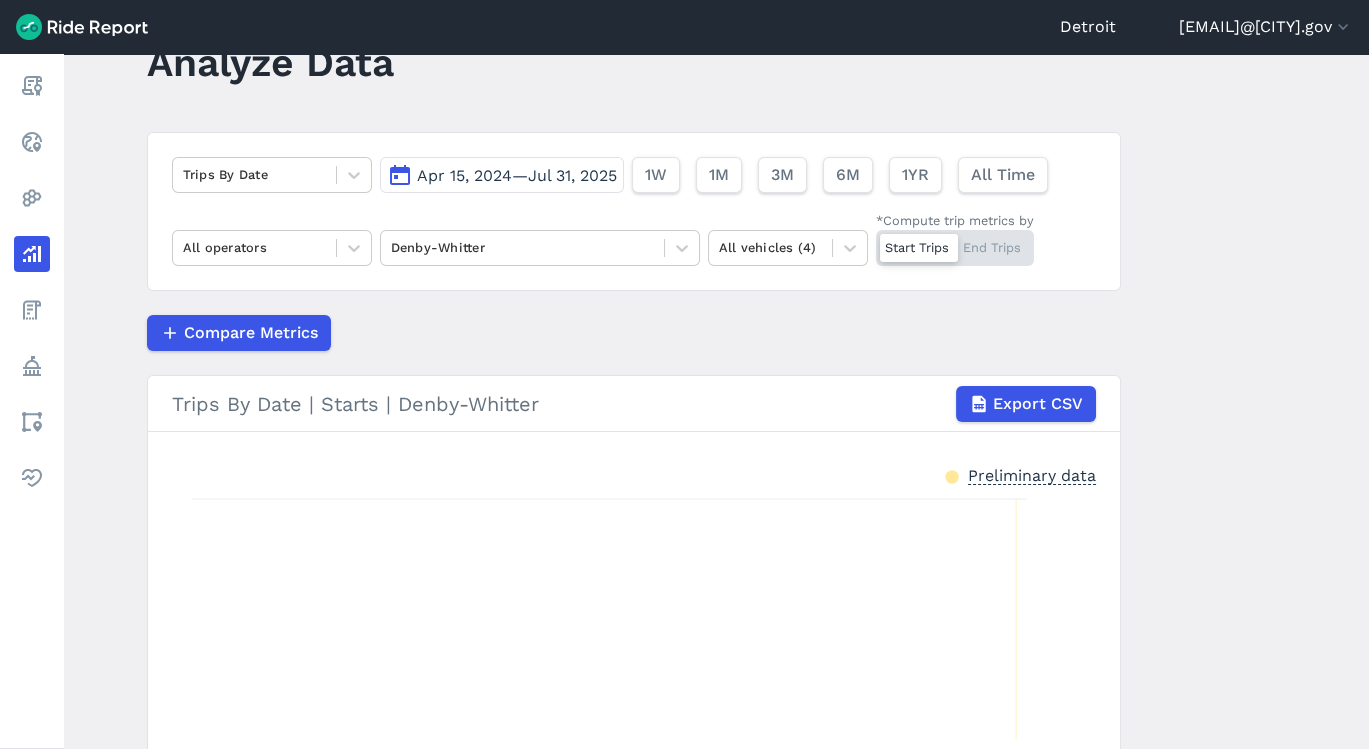 scroll, scrollTop: 73, scrollLeft: 0, axis: vertical 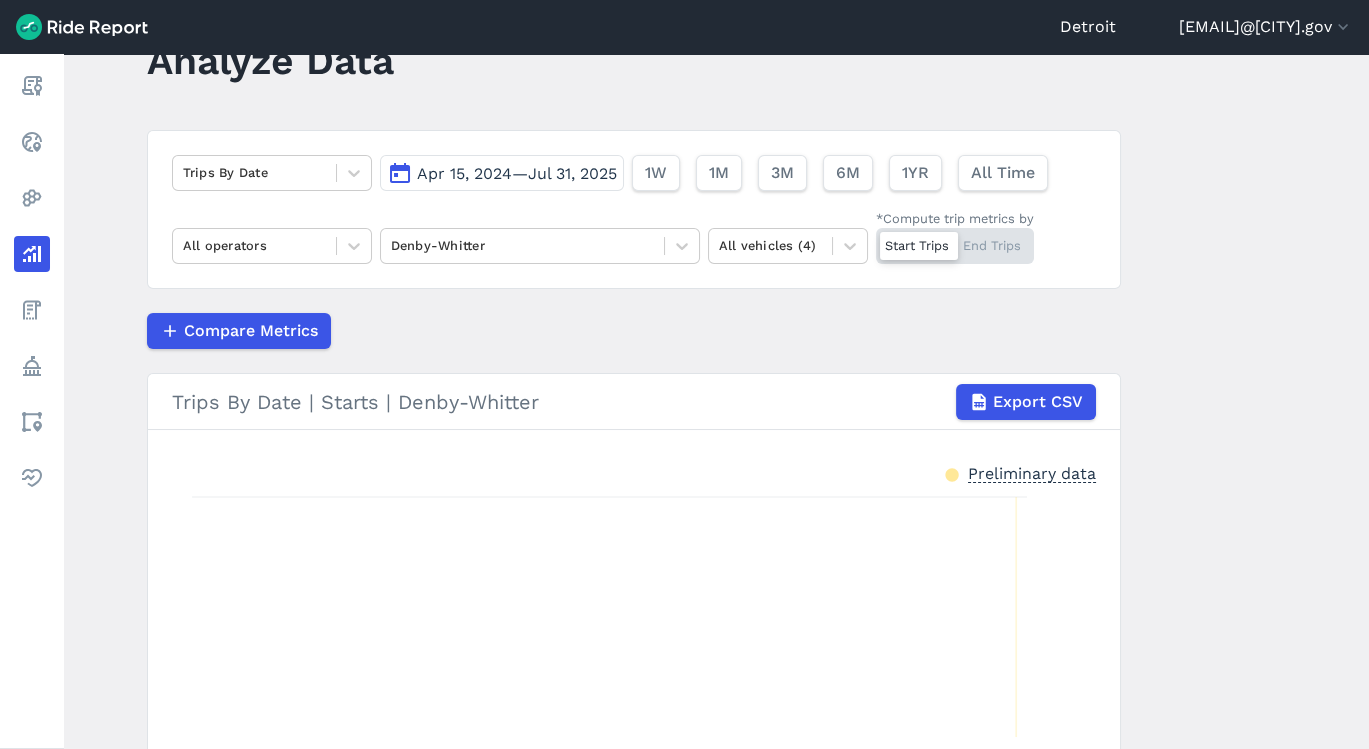 click 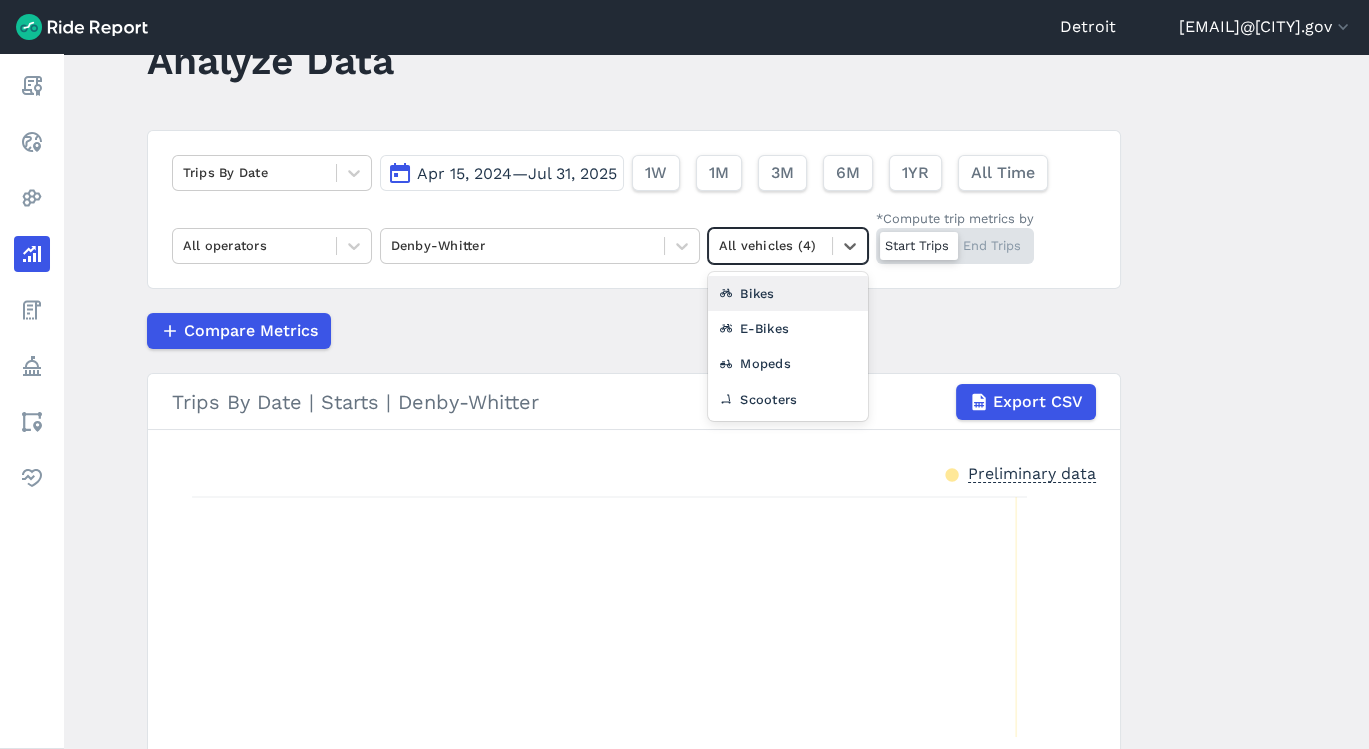 click 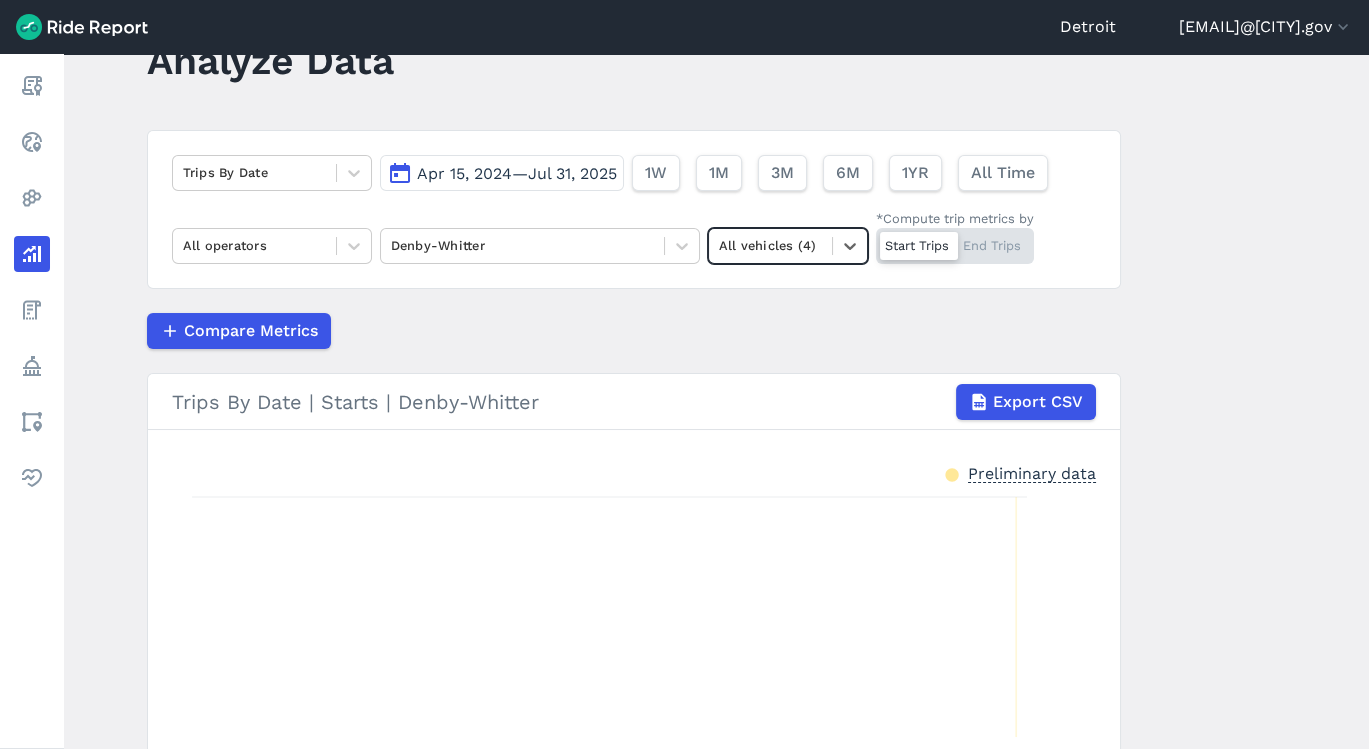 click at bounding box center (522, 245) 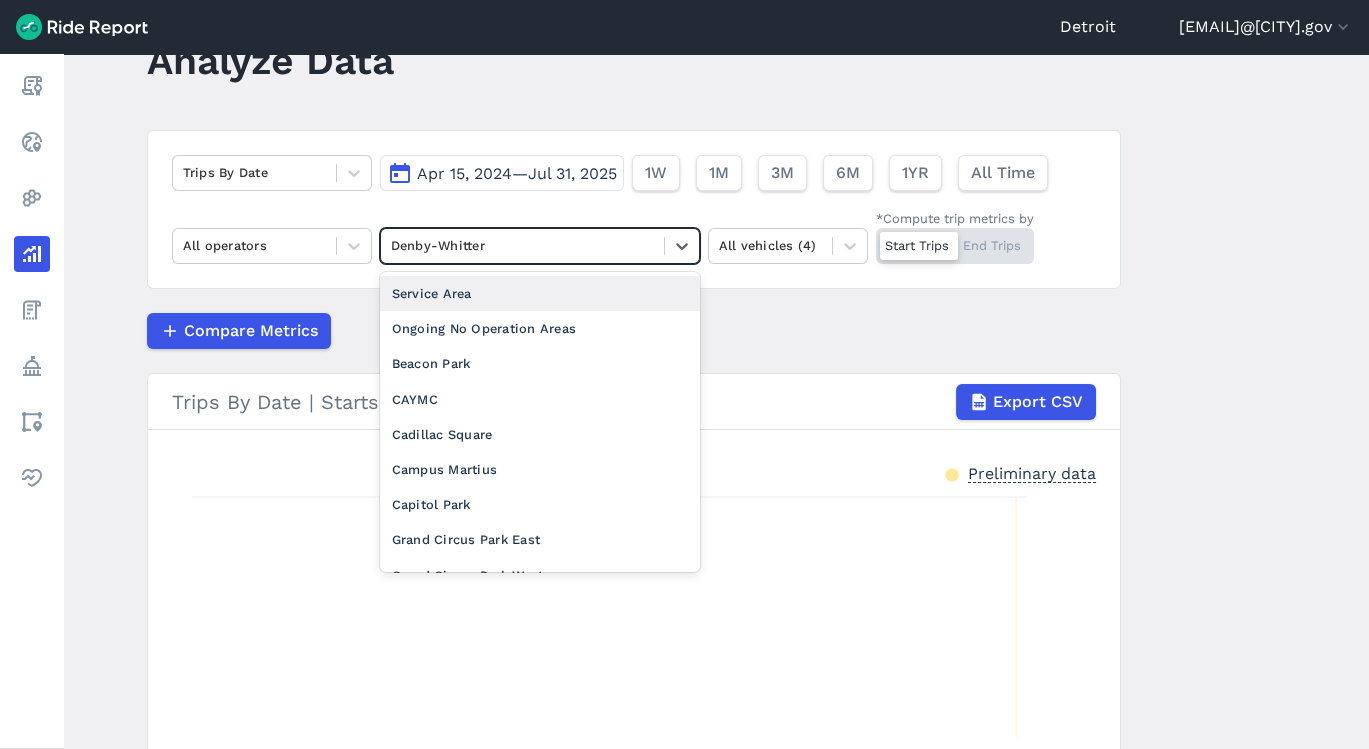 click at bounding box center (522, 245) 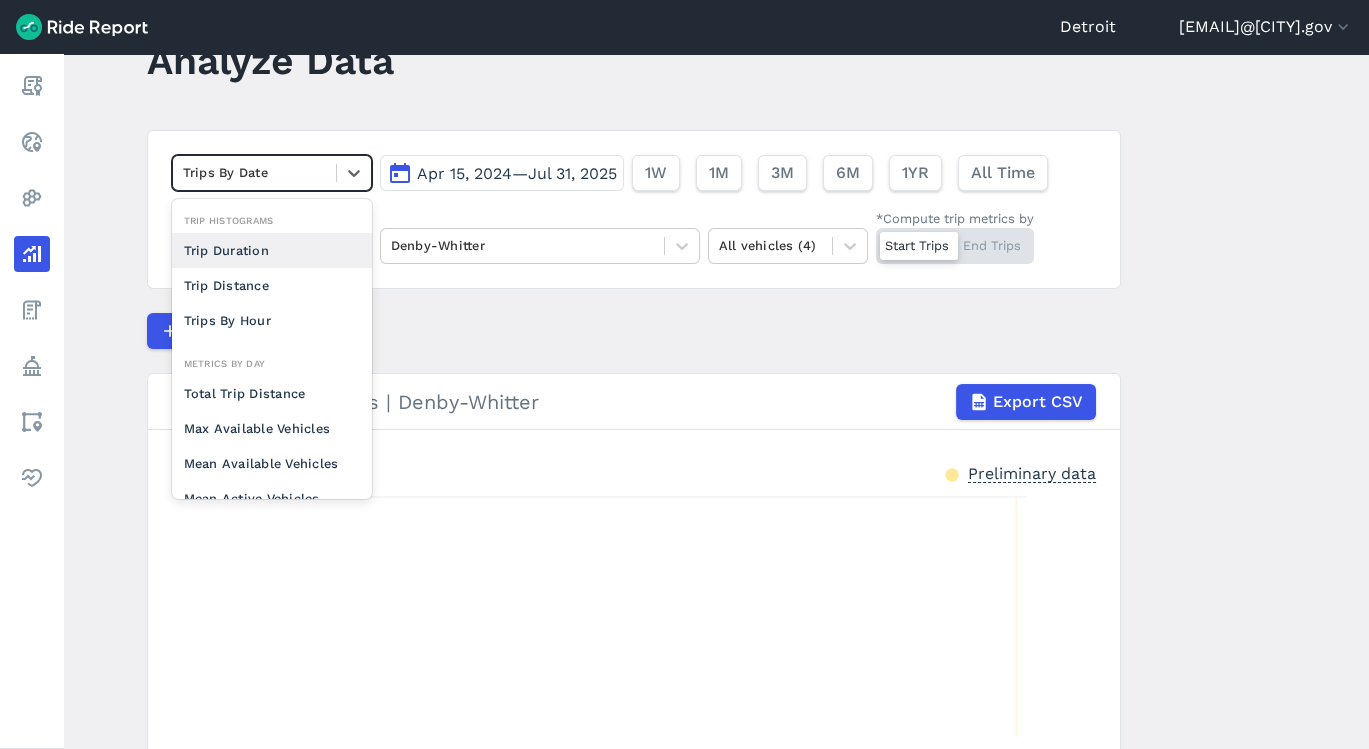 click 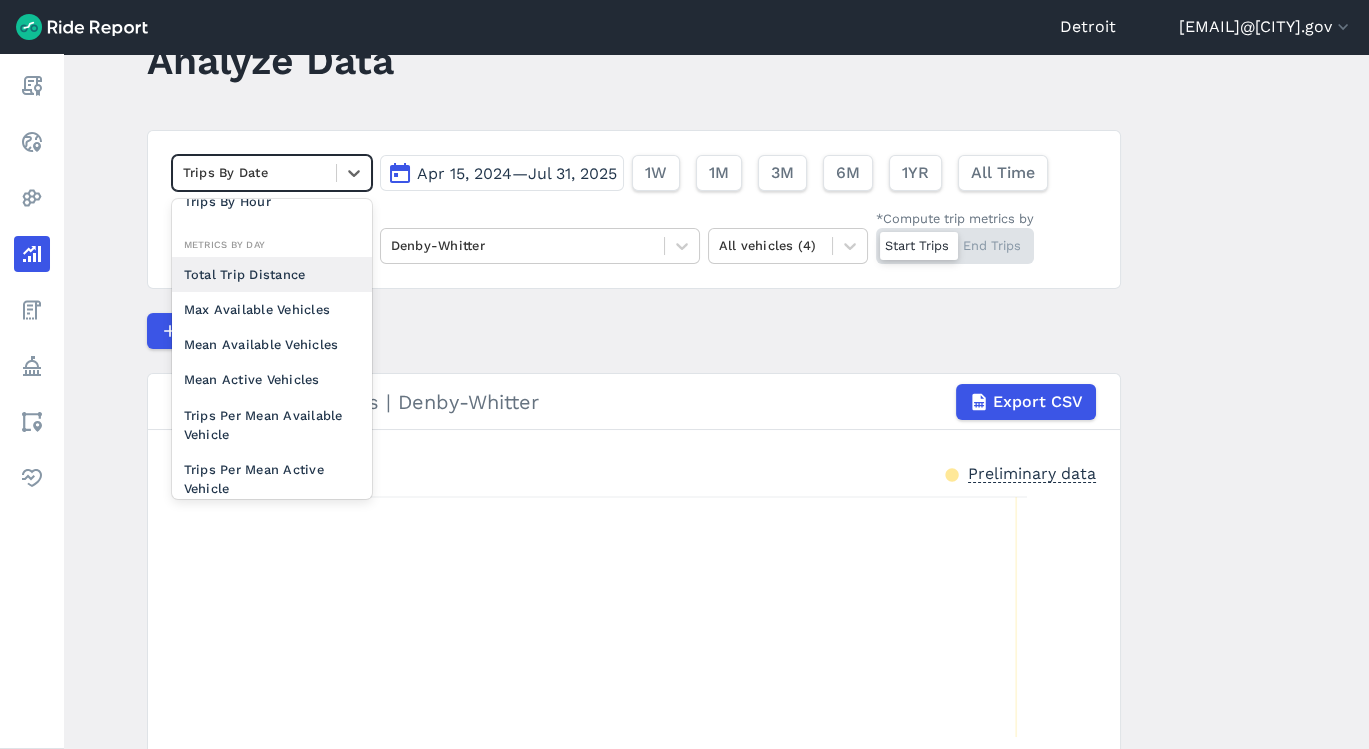 scroll, scrollTop: 173, scrollLeft: 0, axis: vertical 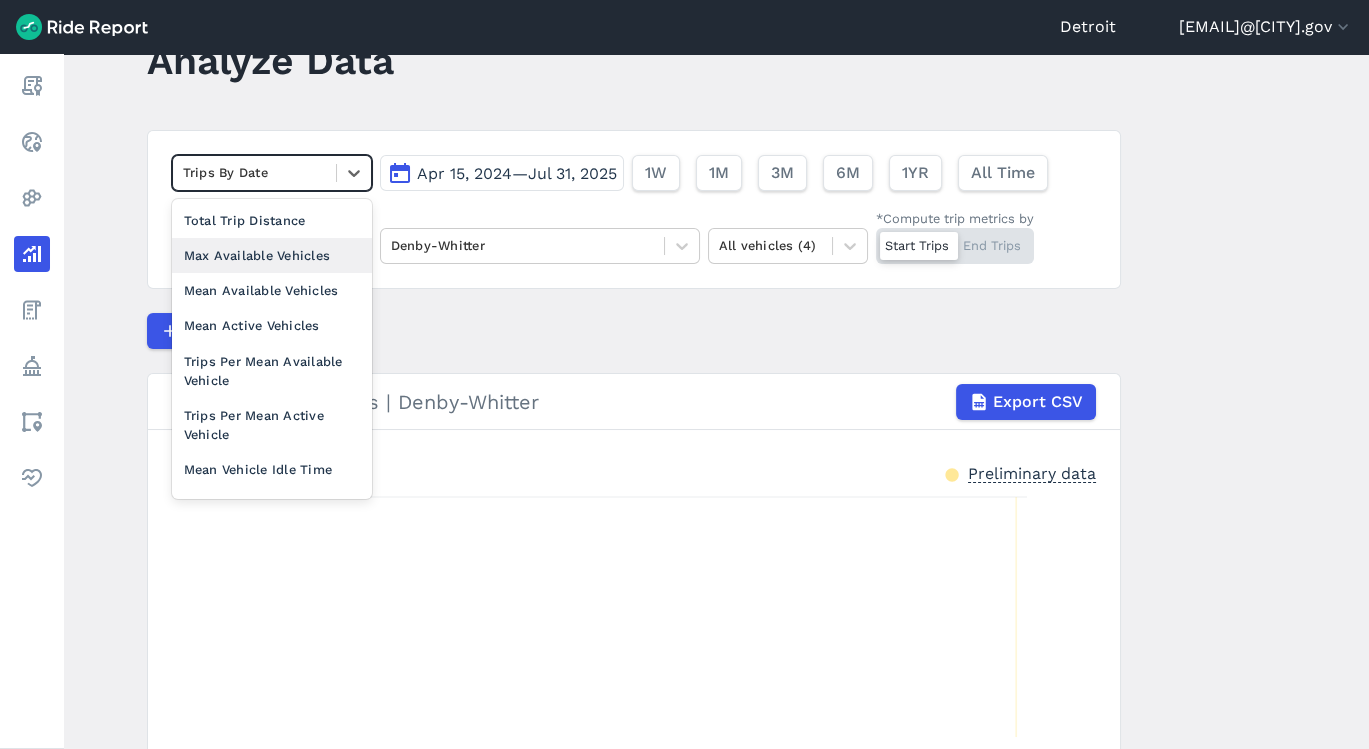 click on "Max Available Vehicles" at bounding box center (272, 255) 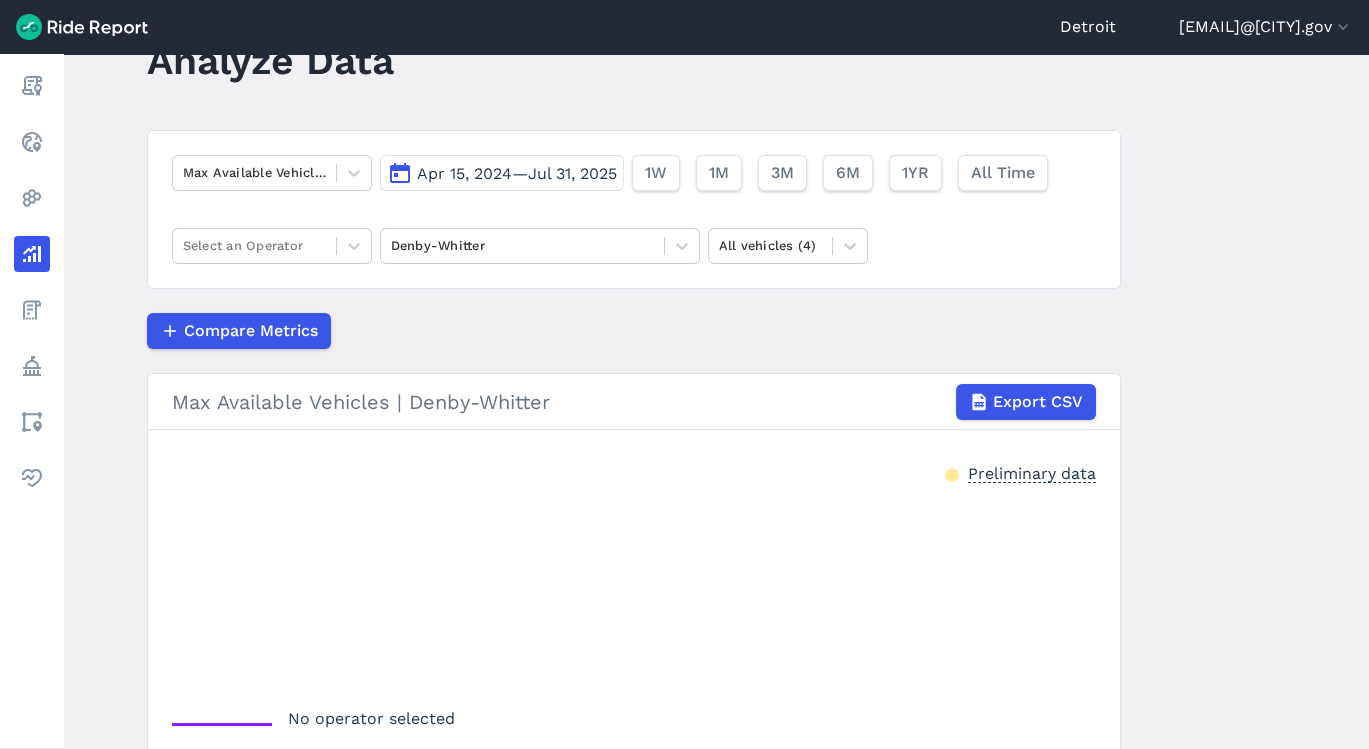 click on "Analyze Data Max Available Vehicles Apr 15, 2024—Jul 31, 2025 1W 1M 3M 6M 1YR All Time Select an Operator Denby-Whitter All vehicles (4) Compare Metrics Max Available Vehicles | Denby-Whitter Export CSV Preliminary data No operator selected" at bounding box center [716, 401] 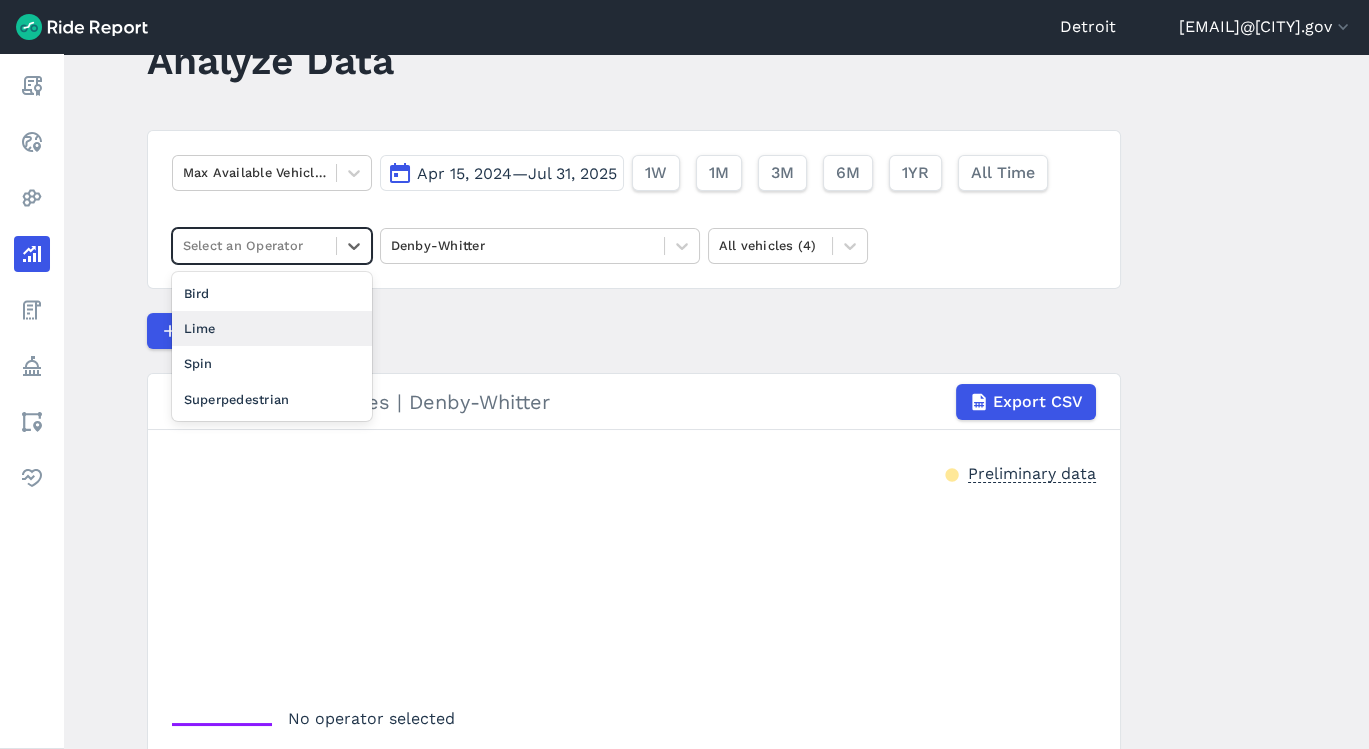 click on "Lime" at bounding box center (272, 328) 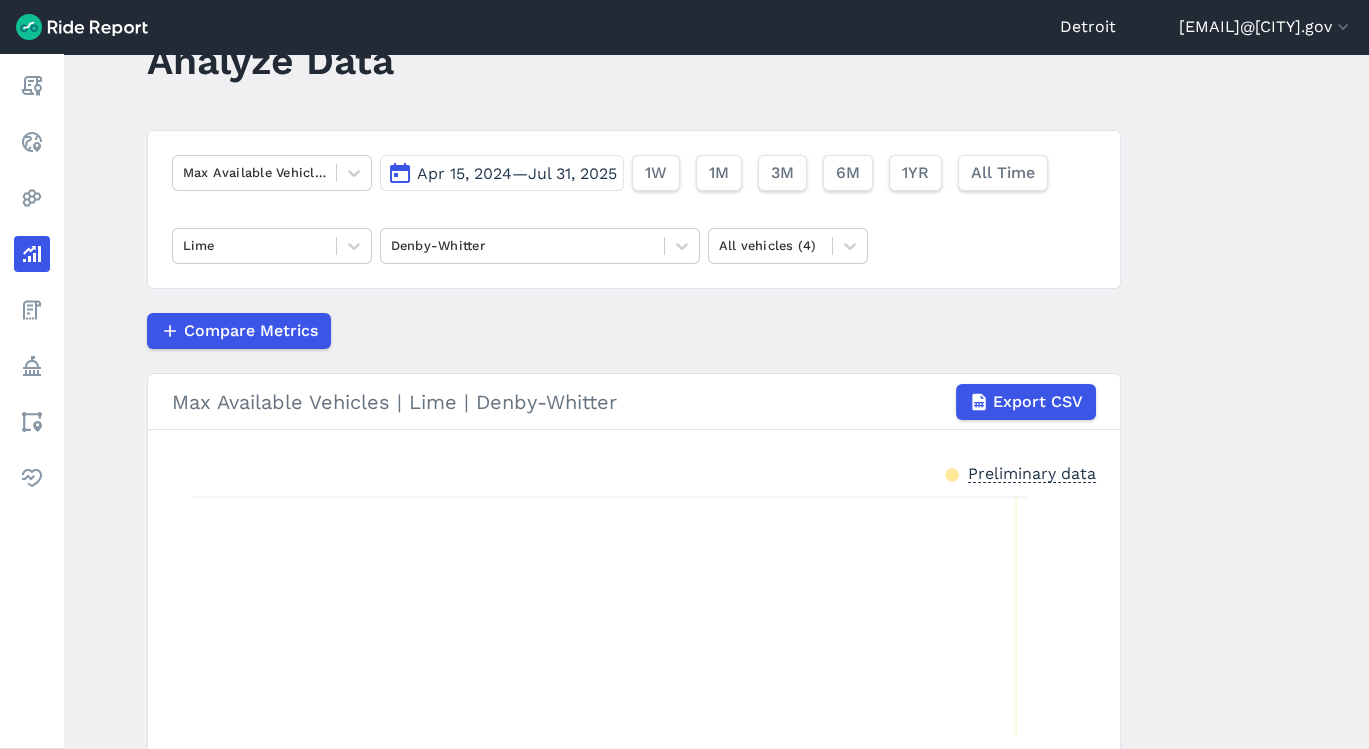 click on "Analyze Data Max Available Vehicles Apr 15, 2024—Jul 31, 2025 1W 1M 3M 6M 1YR All Time Lime Denby-Whitter All vehicles (4) Compare Metrics Max Available Vehicles | Lime | Denby-Whitter Export CSV Preliminary data Apr 15 May 25 Jul 1 Aug 1 Sep 3 Oct 7 Nov 11 Dec 18 Jan 25 Mar 1 Apr 1 May 4 Jun 7 Jul 31 Max Available Vehicles   | Lime | Denby-Whitter" at bounding box center [716, 401] 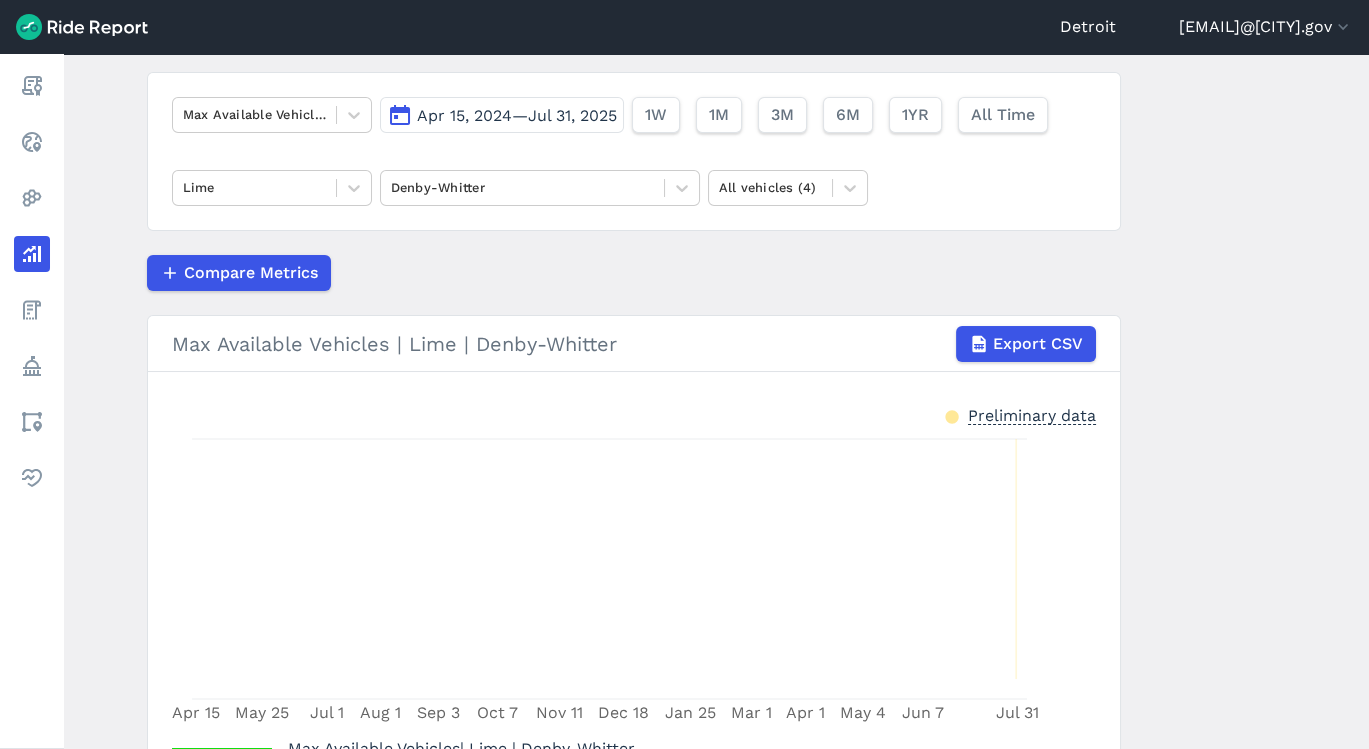 scroll, scrollTop: 243, scrollLeft: 0, axis: vertical 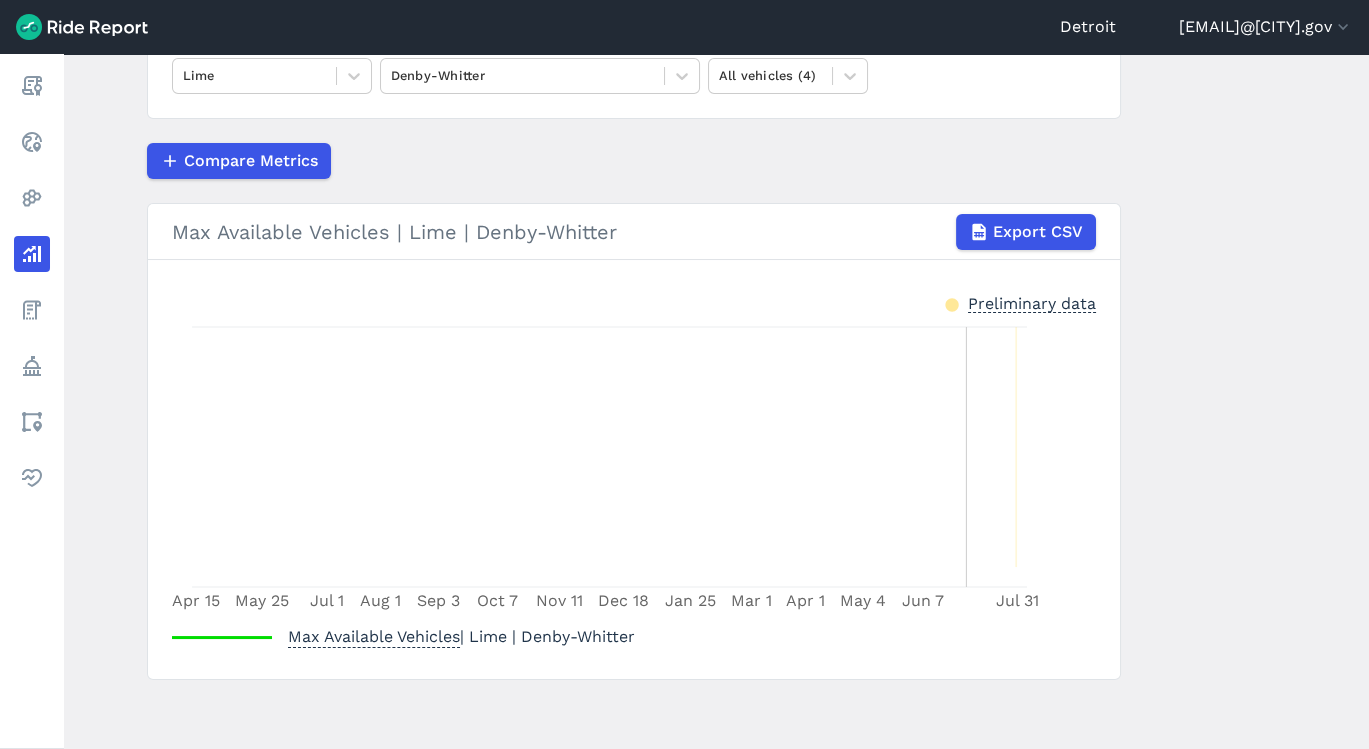 click on "Apr 15 May 25 Jul 1 Aug 1 Sep 3 Oct 7 Nov 11 Dec 18 Jan 25 Mar 1 Apr 1 May 4 Jun 7 Jul 31" 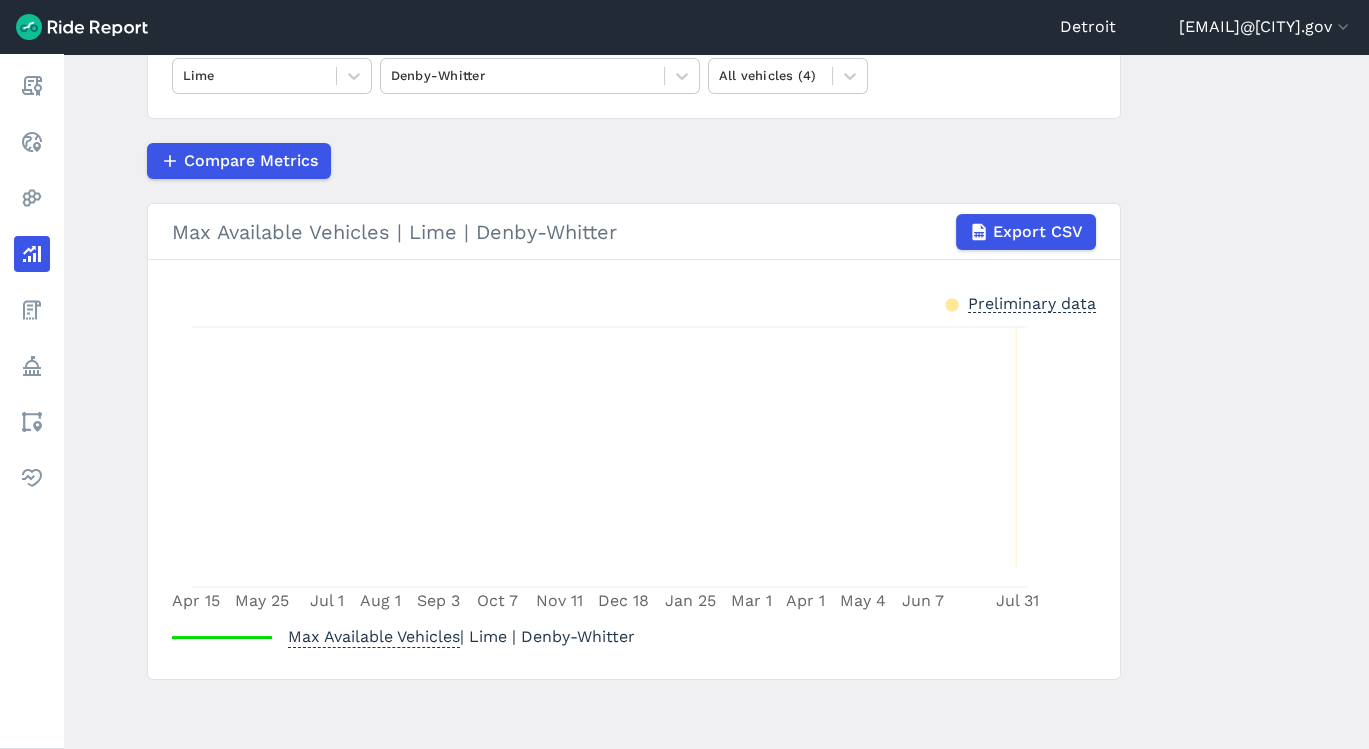 scroll, scrollTop: 0, scrollLeft: 0, axis: both 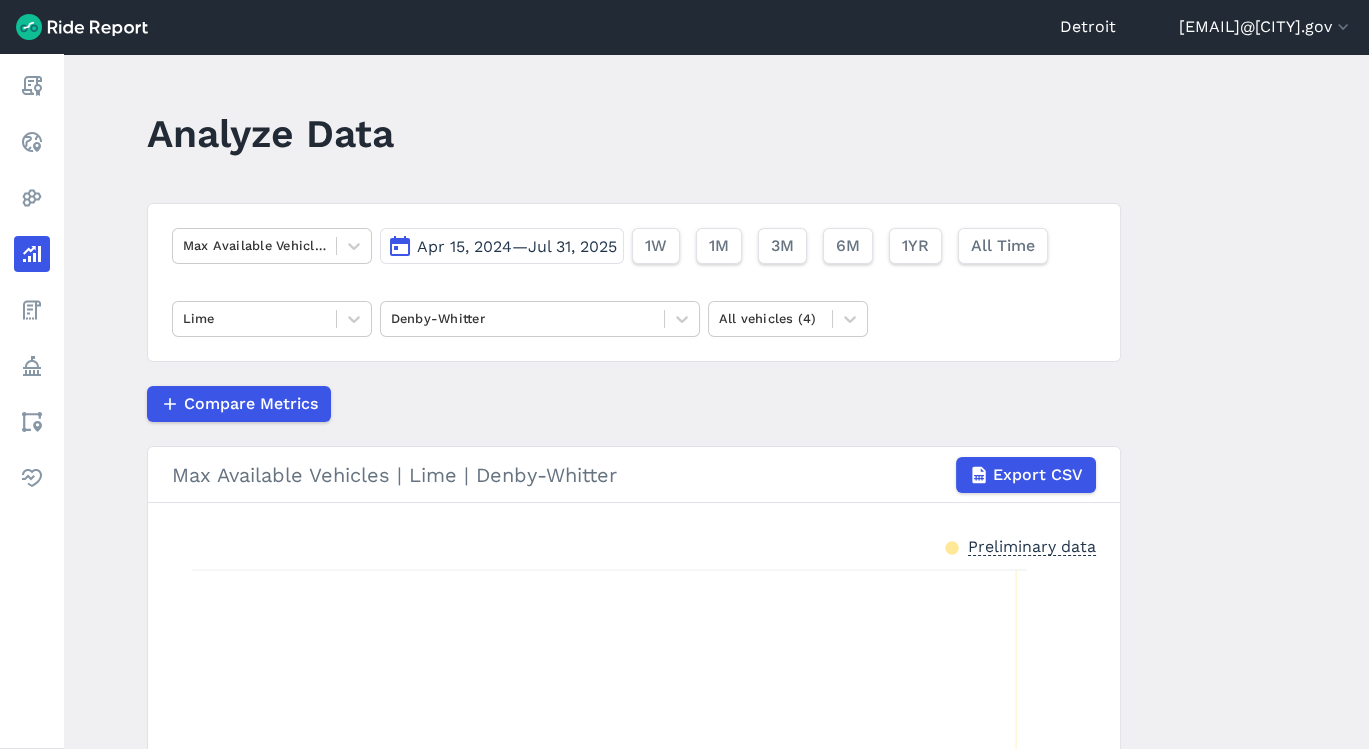 click on "Report Realtime Heatmaps Analyze Fees Policy Areas Health" at bounding box center (32, 282) 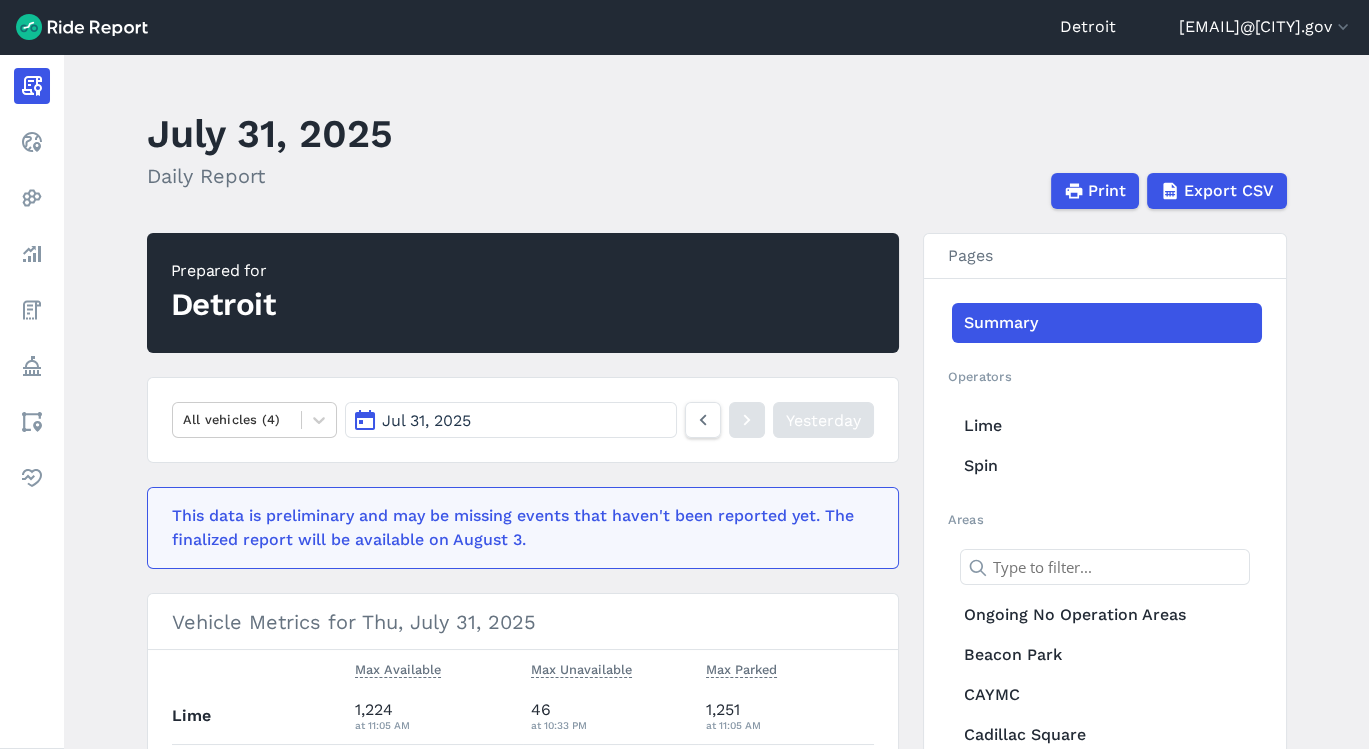 click on "Realtime" at bounding box center [32, 142] 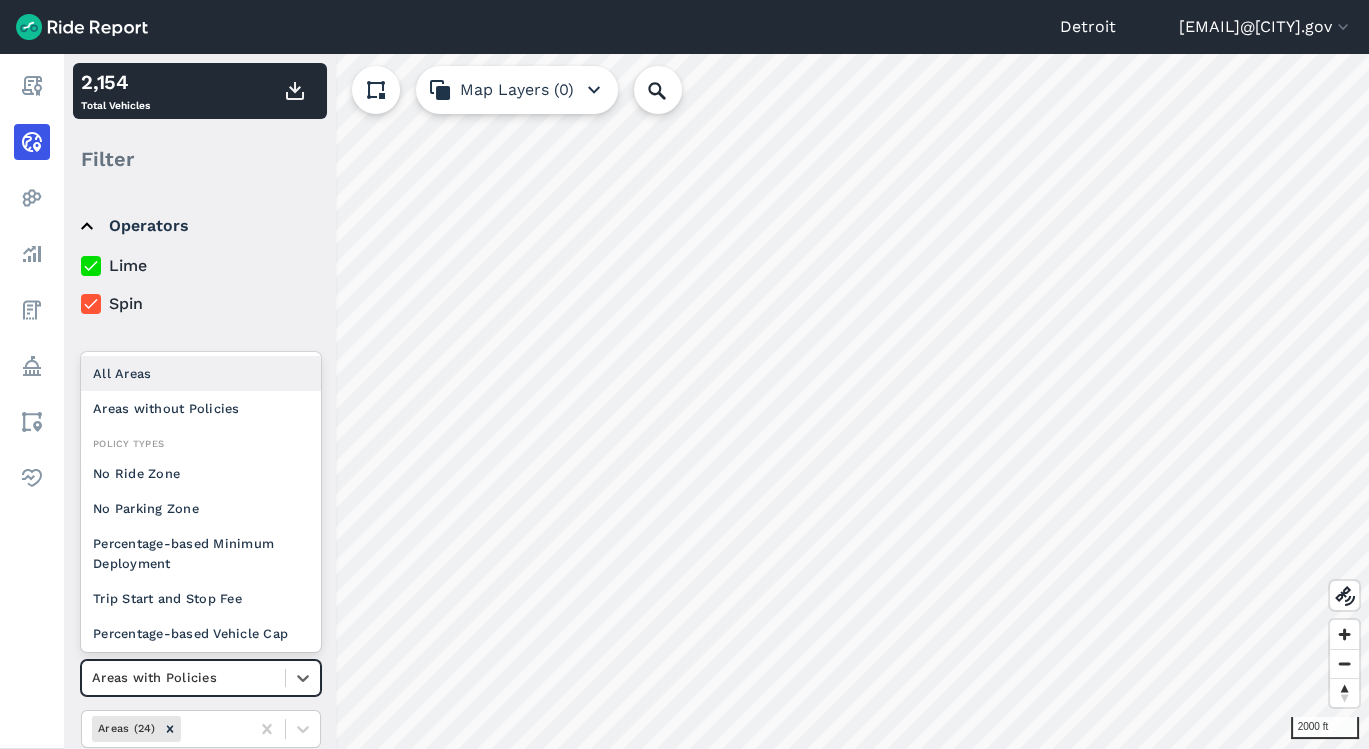 click 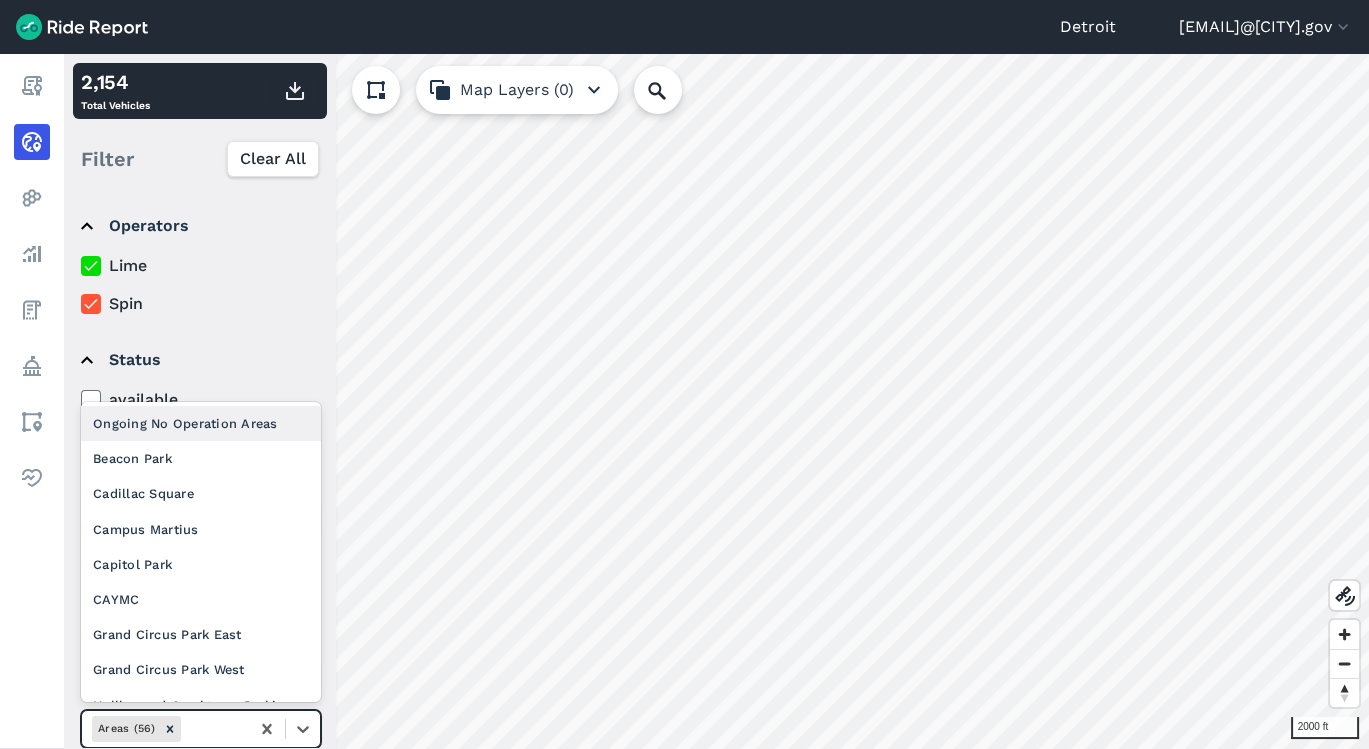 click 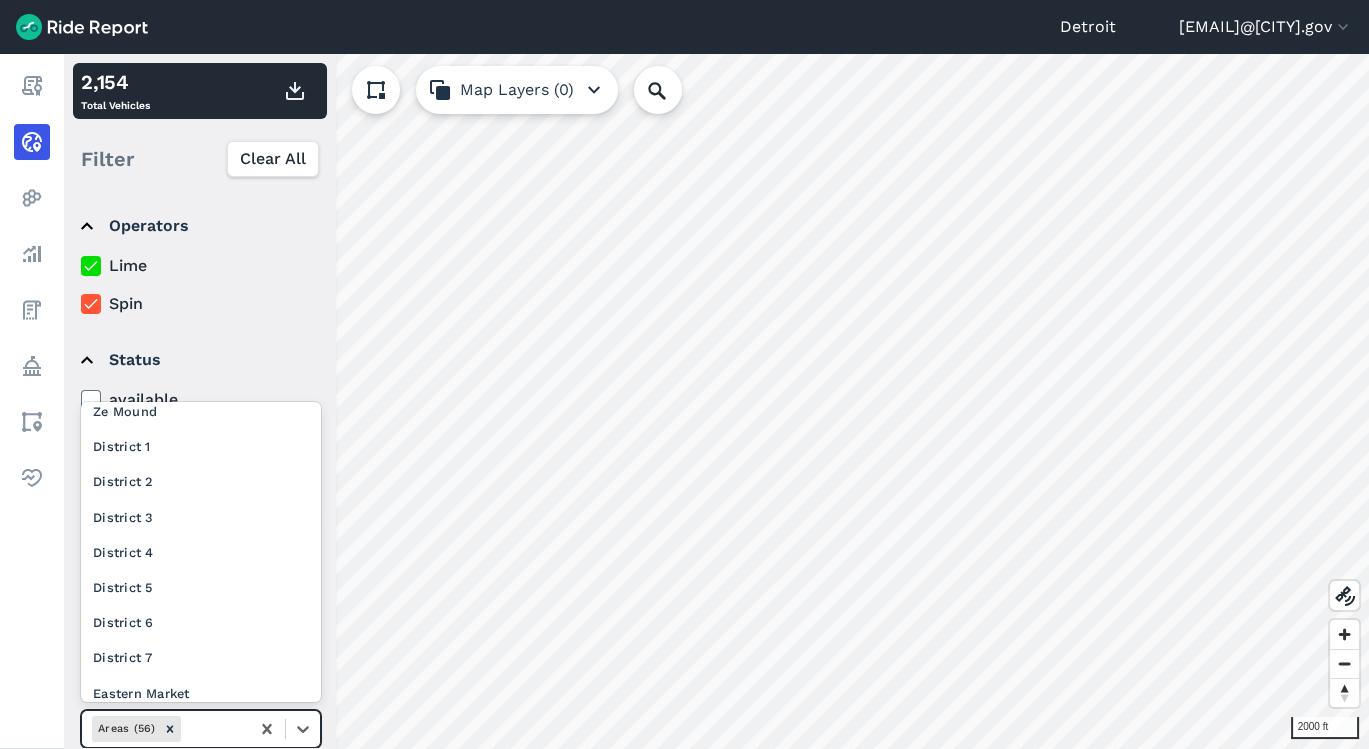 scroll, scrollTop: 786, scrollLeft: 0, axis: vertical 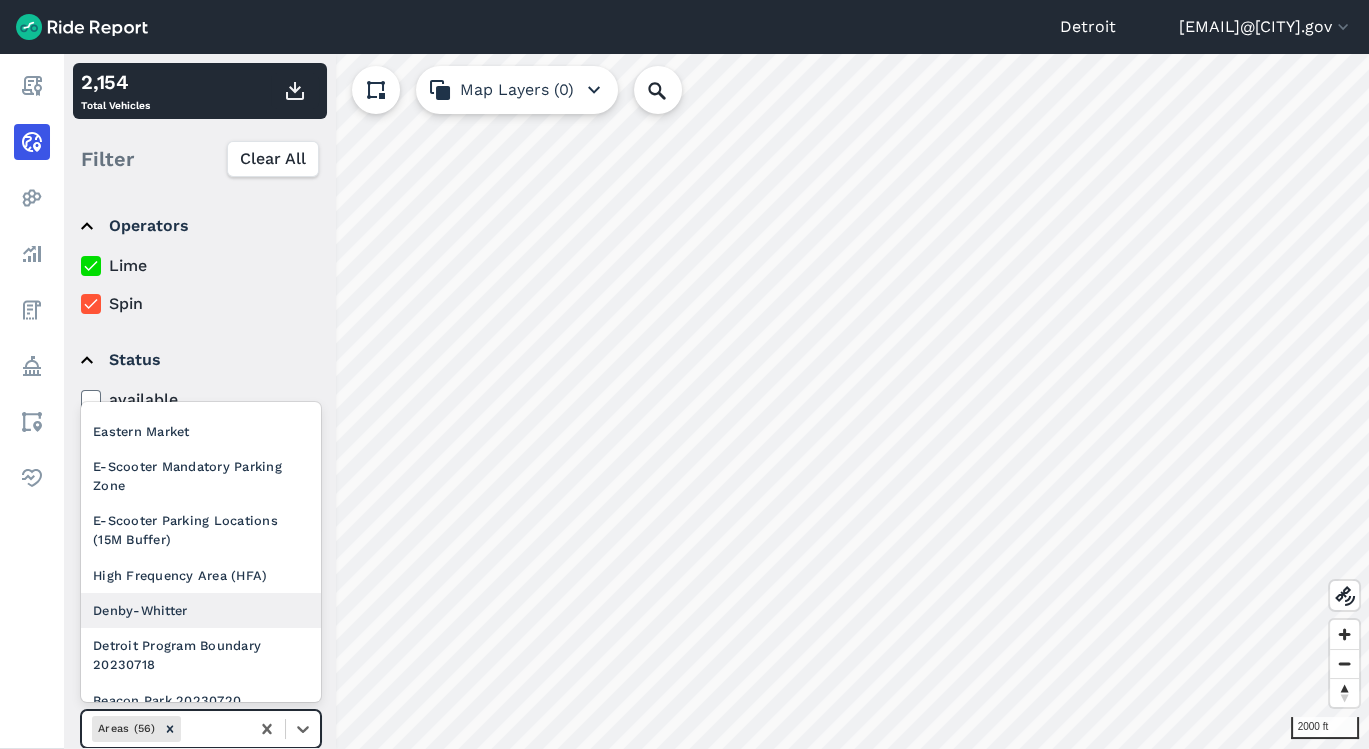 click on "Denby-Whitter" at bounding box center (201, 610) 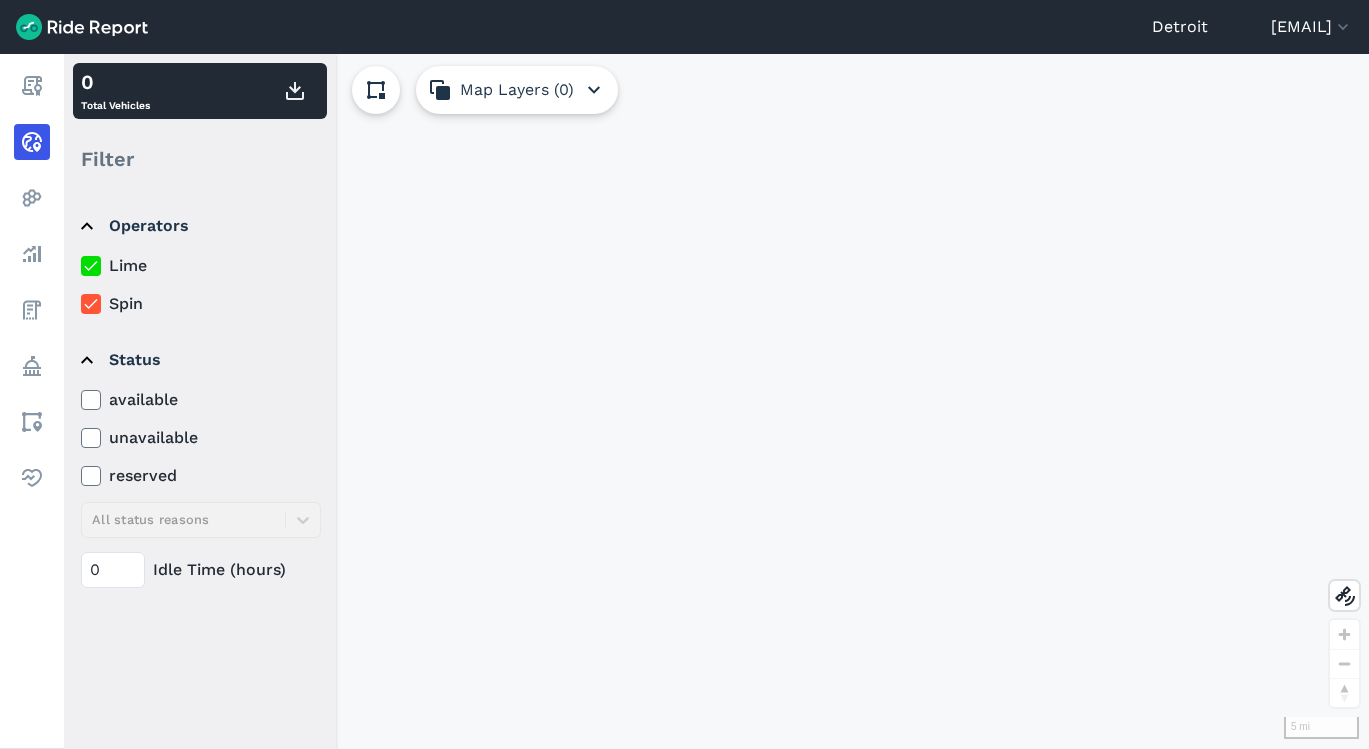 scroll, scrollTop: 0, scrollLeft: 0, axis: both 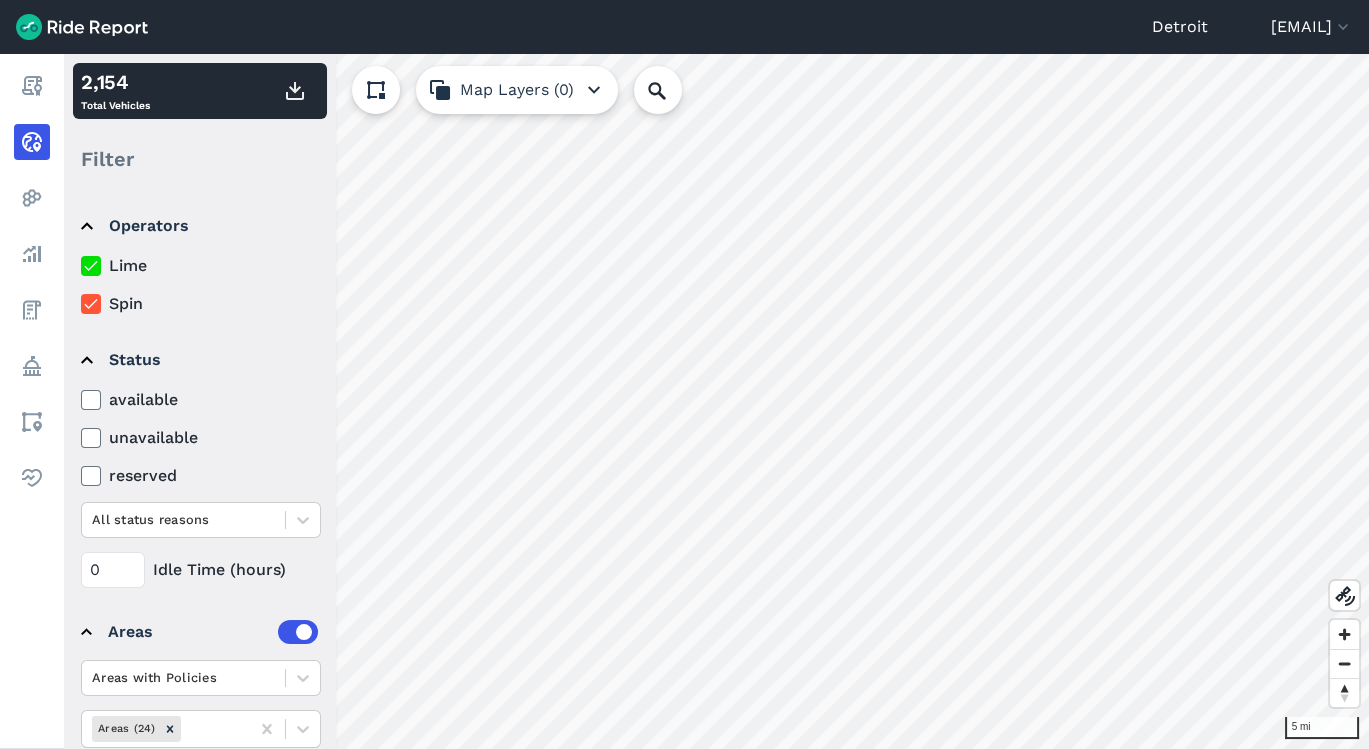click on "5 mi 2,154 Total Vehicles Filter Operators Lime Spin Status available unavailable reserved All status reasons 0 Idle Time (hours) Areas Areas with Policies Areas (24) Filter vehicles by areas Map Layers (0)" at bounding box center (716, 401) 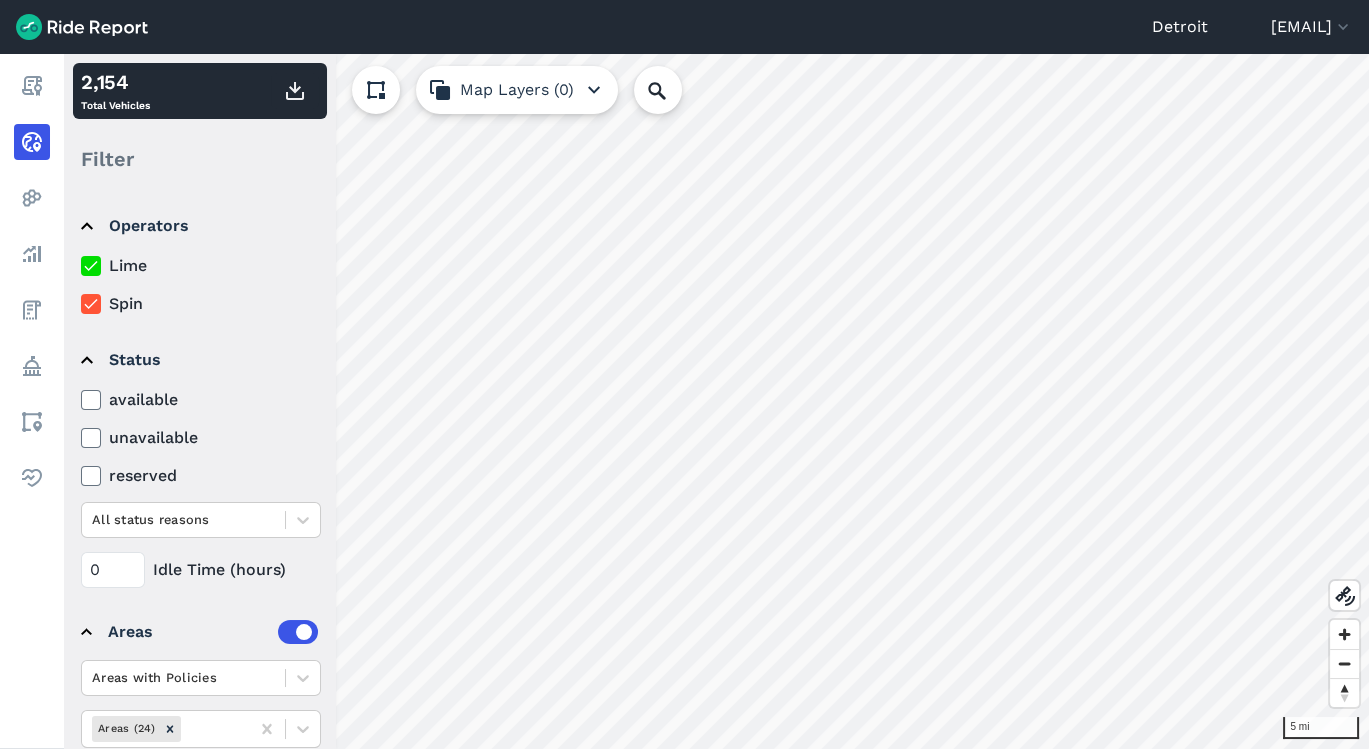click on "Detroit [EMAIL] Settings Terms Sign Out Report Realtime Heatmaps Analyze Fees Policy Areas Health 5 mi 2,154 Total Vehicles Filter Operators Lime Spin Status available unavailable reserved All status reasons 0 Idle Time (hours) Areas Areas with Policies Areas (24) Filter vehicles by areas Map Layers (0) left right up" at bounding box center (684, 374) 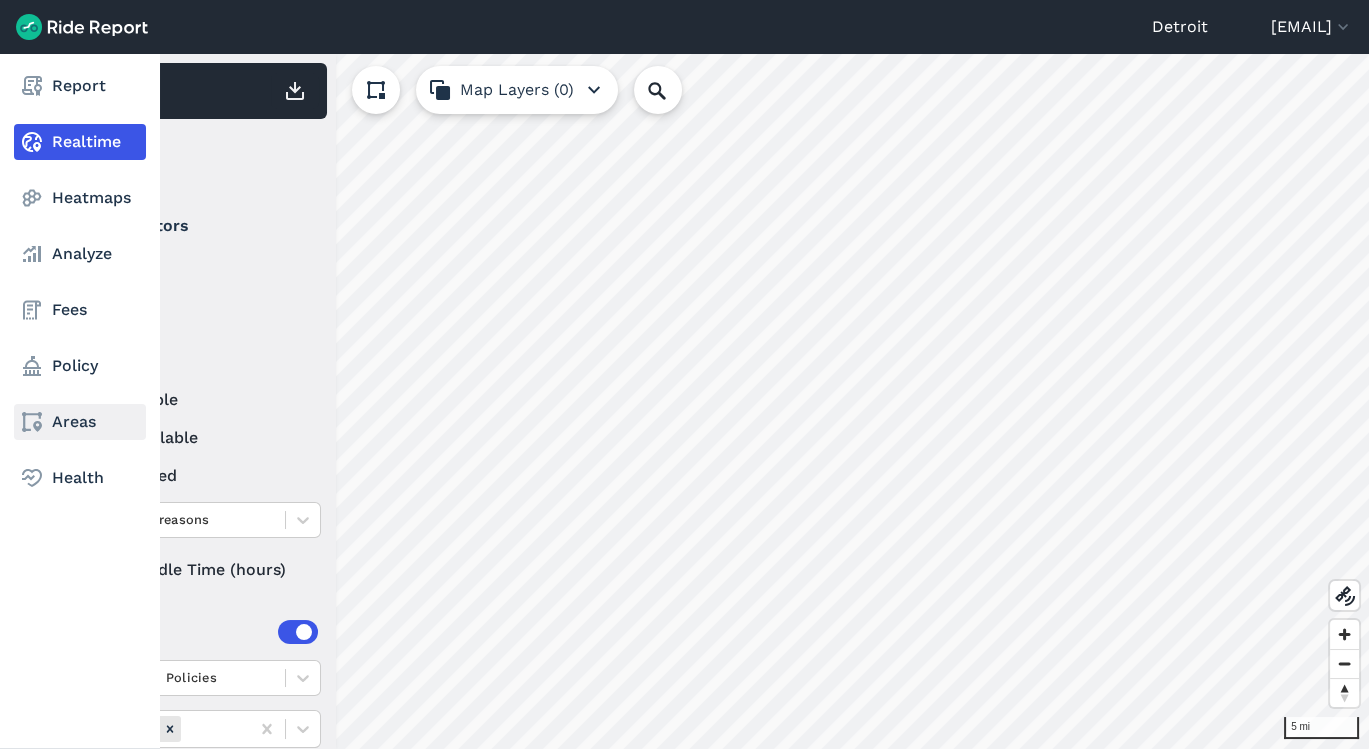 click on "Areas" at bounding box center [80, 422] 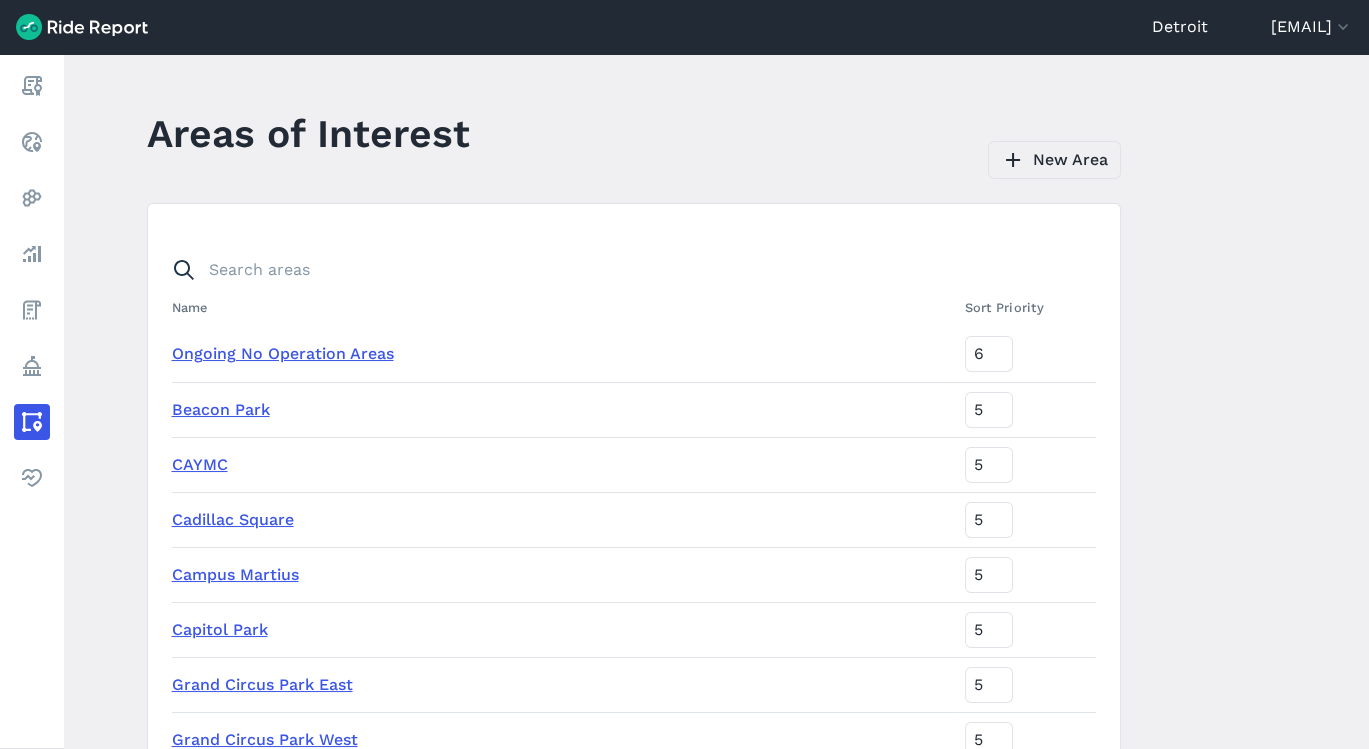 click on "New Area" at bounding box center [1054, 160] 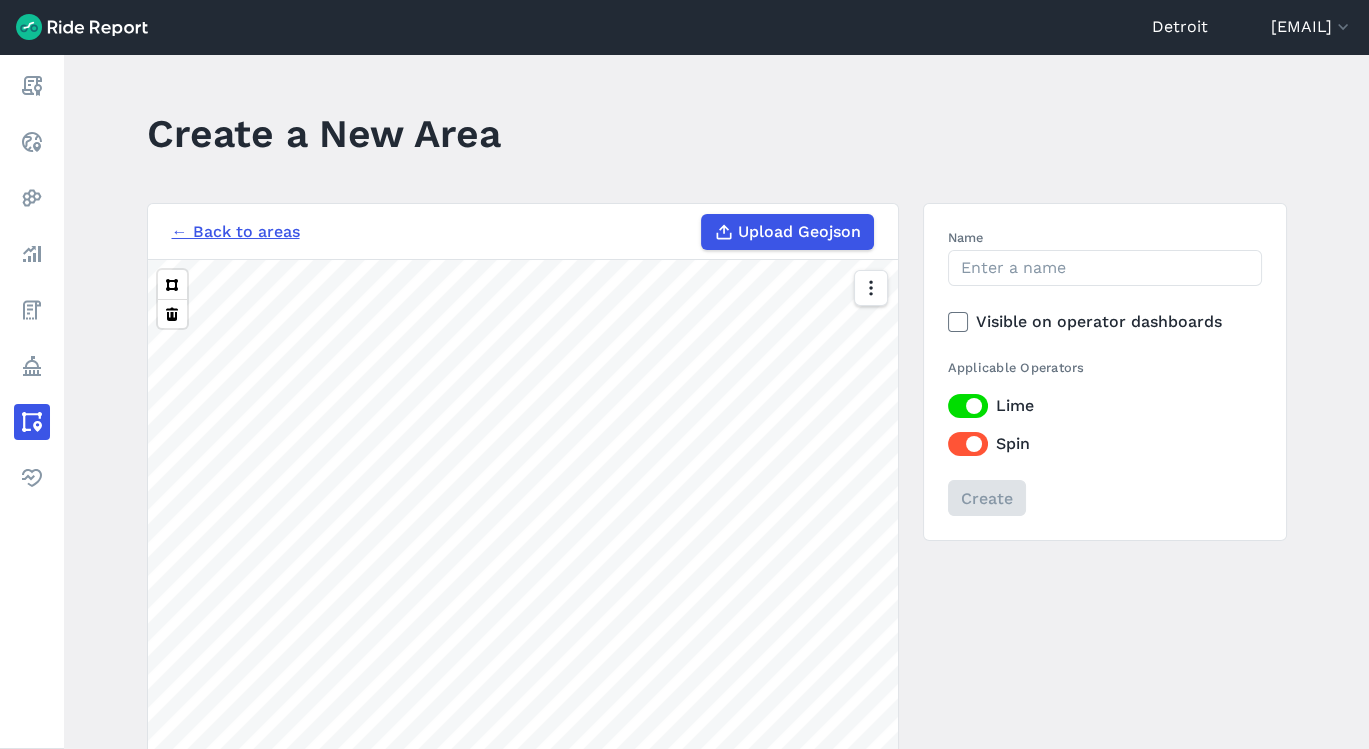 click on "Upload Geojson" at bounding box center [799, 232] 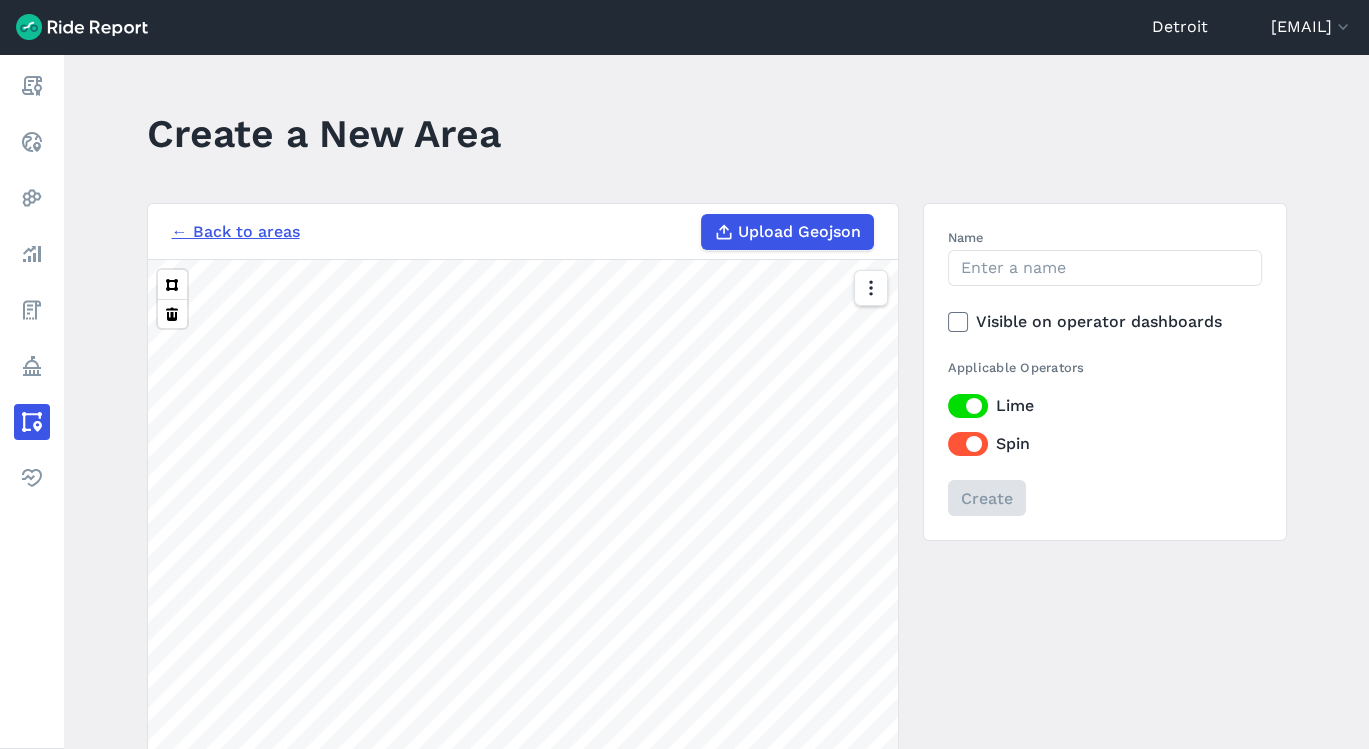 type on "C:\fakepath\Current_City_of_Detroit_Neighborhoods_8502177467252143624.geojson" 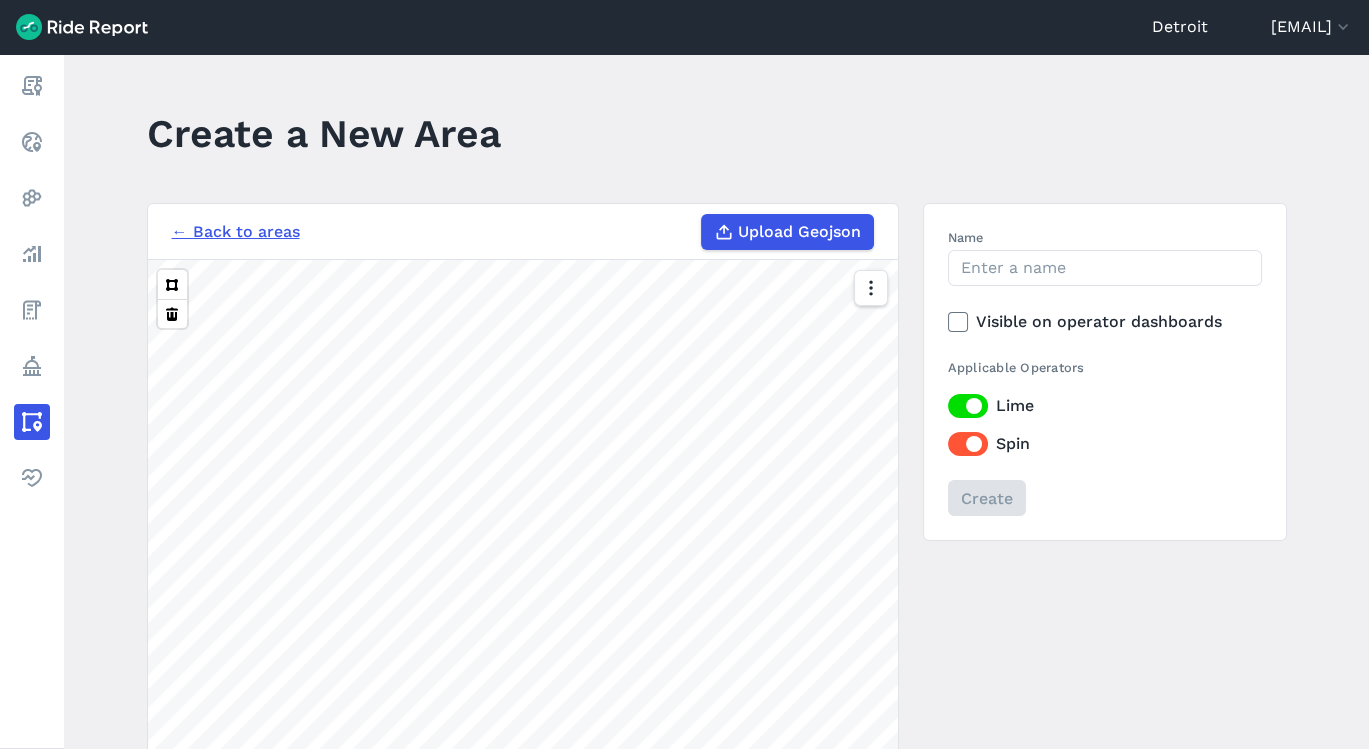 click on "← Back to areas Upload Geojson" at bounding box center [523, 232] 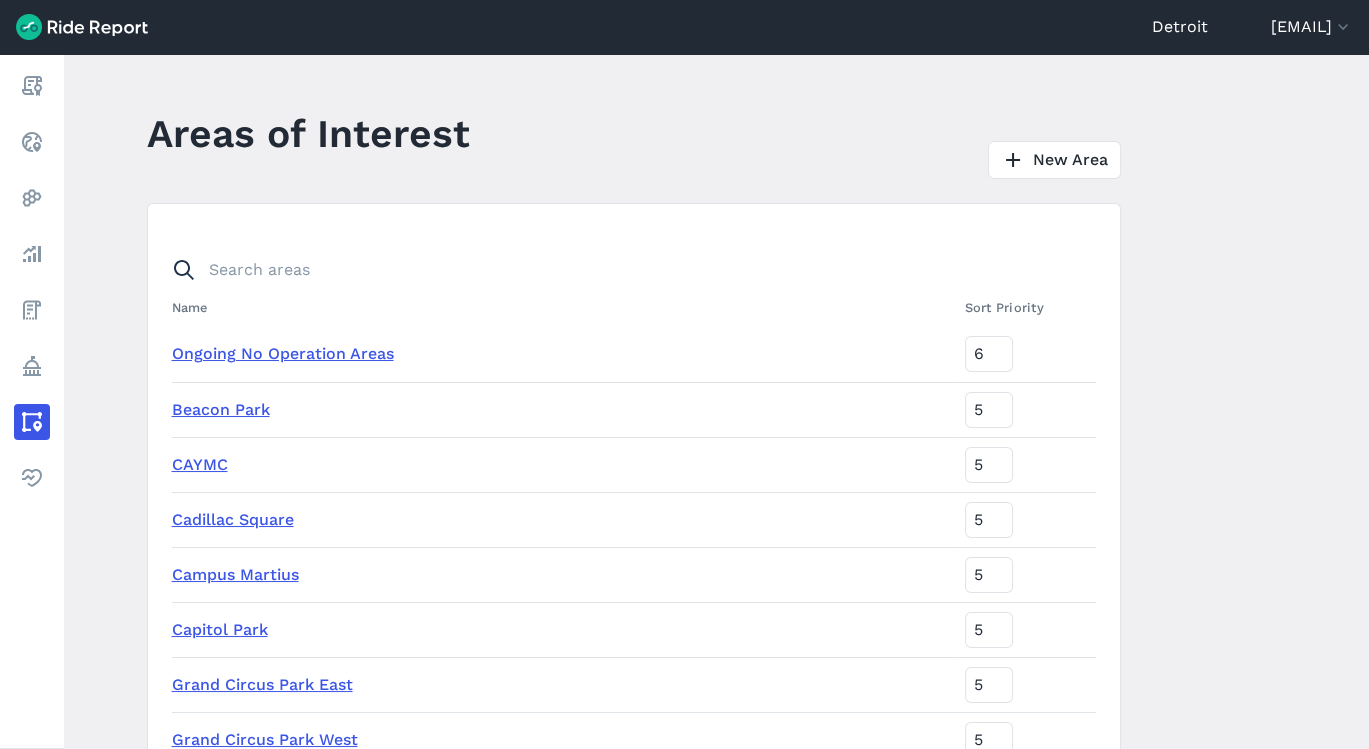 click on "Areas of Interest New Area Name Sort Priority Ongoing No Operation Areas 6 Beacon Park 5 CAYMC 5 Cadillac Square 5 Campus Martius 5 Capitol Park 5 Grand Circus Park East 5 Grand Circus Park West 5 Holllywood Greektown Parking Structure 5 Huntington Place 5 Millender Parking Deck 5 Monroe Street Greektown 5 Old St. Mary's Church 5 Parking Garages 5 Ze Mound 5 District 1 4 District 2 4 District 3 4 District 4 4 District 5 4 District 6 4 District 7 4 Eastern Market 3 E-Scooter Mandatory Parking Zone 2 E-Scooter Parking Locations (15M Buffer) 2 High Frequency Area (HFA) 2 Denby-Whitter 1 Detroit Program Boundary [YEAR] 1 Beacon Park [YEAR] 0 Boundary outside of CBD Test 0 CAYMC Mobility Hub 0 CBDTest-9-18-23 0 Comerica Park Temporary No Ride Zone [YEAR] 0 DDOT Bus Stops - CBD (10M Buffer) 0 DDOT Bus Stops - CBD (20M Buffer) 0 Downtown/Midtown Low Speed Zone [YEAR] 0 Downtown/Midtown Temporary No Operation Zone [YEAR] 0 Eastern Market Mobility Hub 0 0" at bounding box center [716, 401] 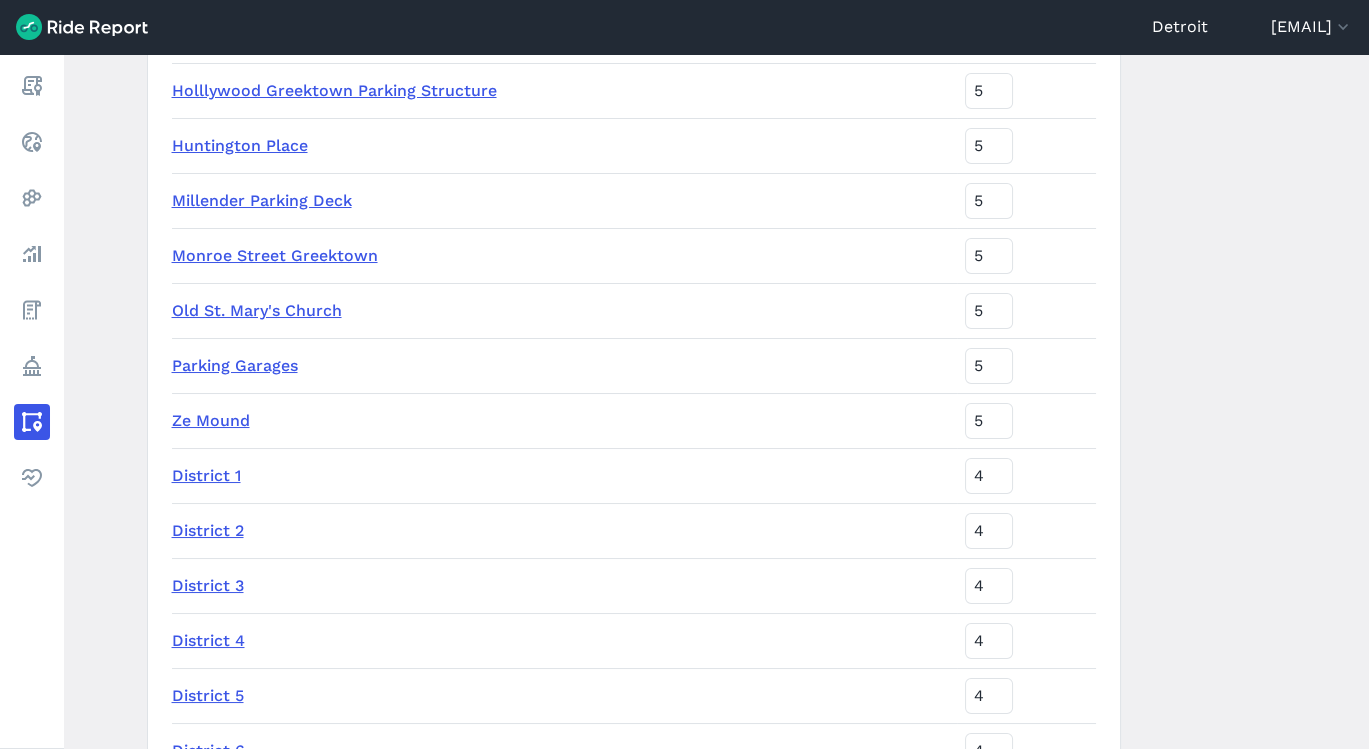 scroll, scrollTop: 711, scrollLeft: 0, axis: vertical 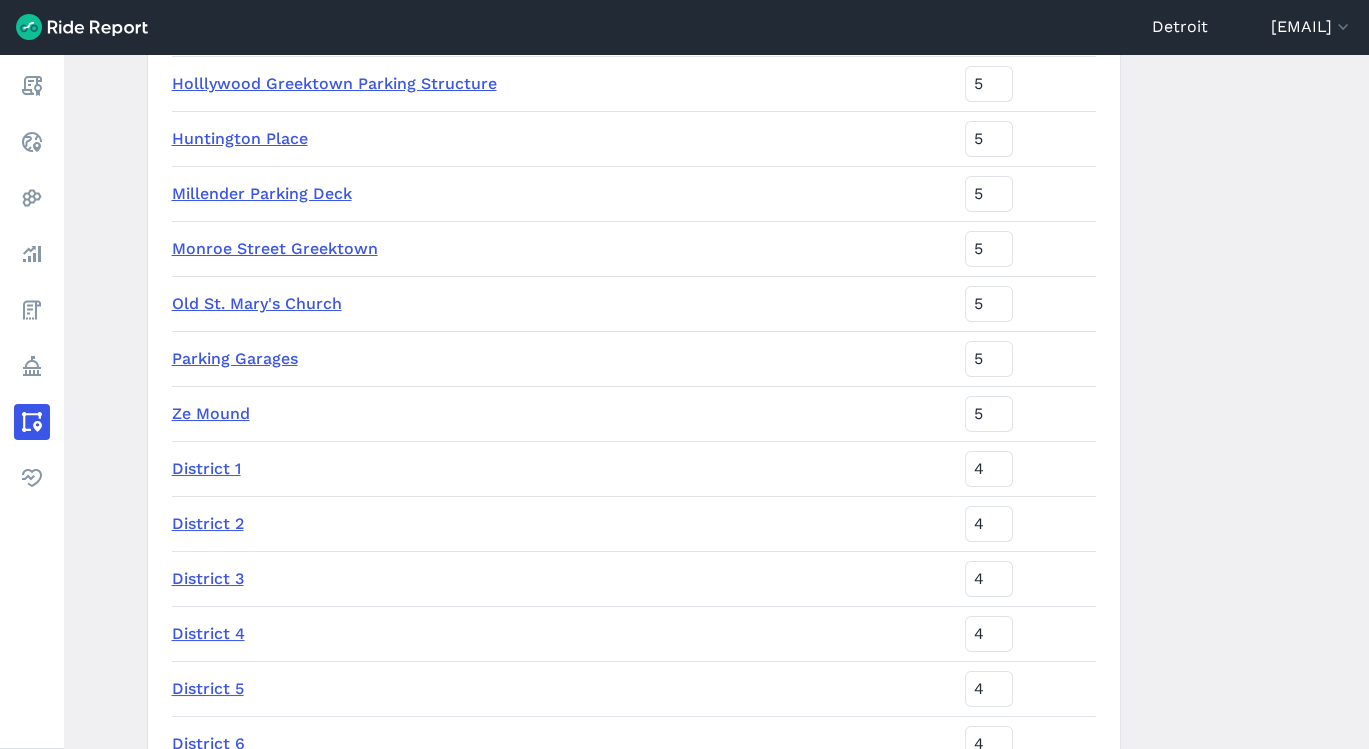 click on "Areas of Interest New Area Name Sort Priority Ongoing No Operation Areas 6 Beacon Park 5 CAYMC 5 Cadillac Square 5 Campus Martius 5 Capitol Park 5 Grand Circus Park East 5 Grand Circus Park West 5 Holllywood Greektown Parking Structure 5 Huntington Place 5 Millender Parking Deck 5 Monroe Street Greektown 5 Old St. Mary's Church 5 Parking Garages 5 Ze Mound 5 District 1 4 District 2 4 District 3 4 District 4 4 District 5 4 District 6 4 District 7 4 Eastern Market 3 E-Scooter Mandatory Parking Zone 2 E-Scooter Parking Locations (15M Buffer) 2 High Frequency Area (HFA) 2 Denby-Whitter 1 Detroit Program Boundary [YEAR] 1 Beacon Park [YEAR] 0 Boundary outside of CBD Test 0 CAYMC Mobility Hub 0 CBDTest-9-18-23 0 Comerica Park Temporary No Ride Zone [YEAR] 0 DDOT Bus Stops - CBD (10M Buffer) 0 DDOT Bus Stops - CBD (20M Buffer) 0 Downtown/Midtown Low Speed Zone [YEAR] 0 Downtown/Midtown Temporary No Operation Zone [YEAR] 0 Eastern Market Mobility Hub 0 0" at bounding box center (716, 401) 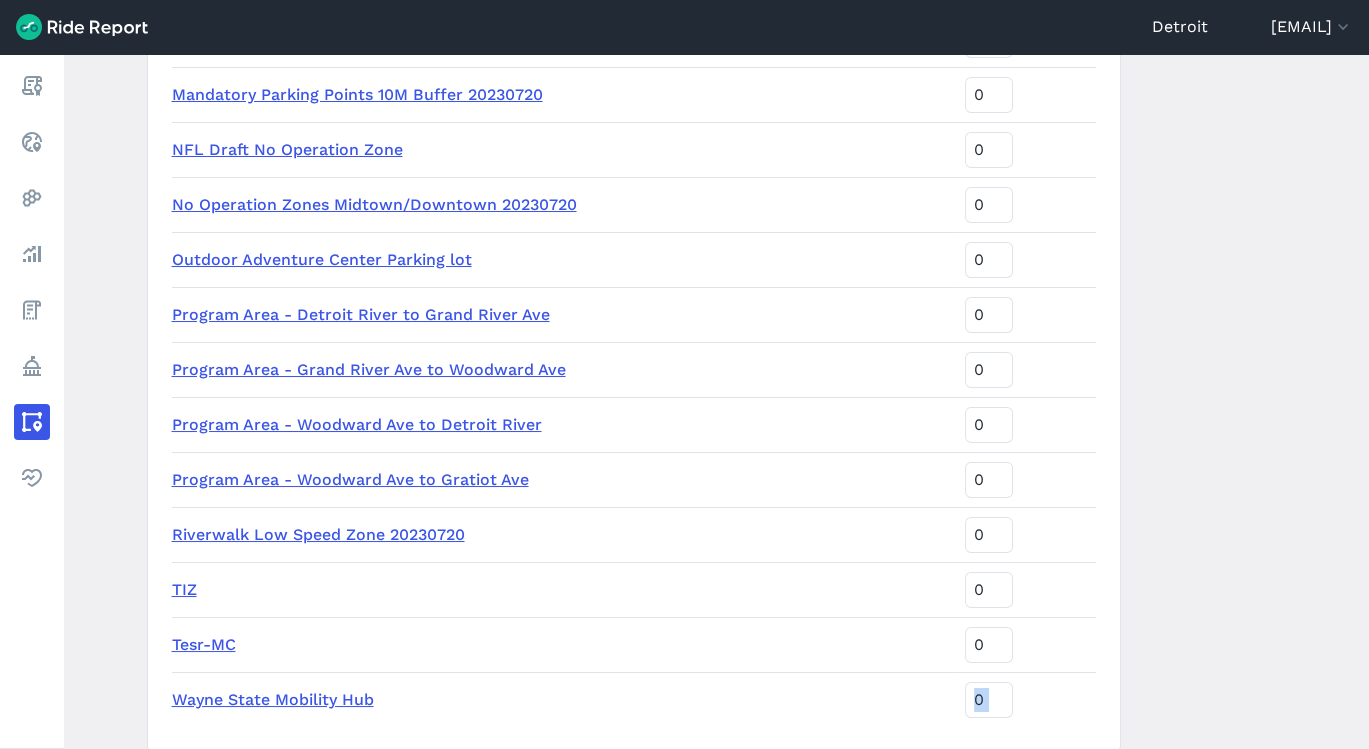 scroll, scrollTop: 2668, scrollLeft: 0, axis: vertical 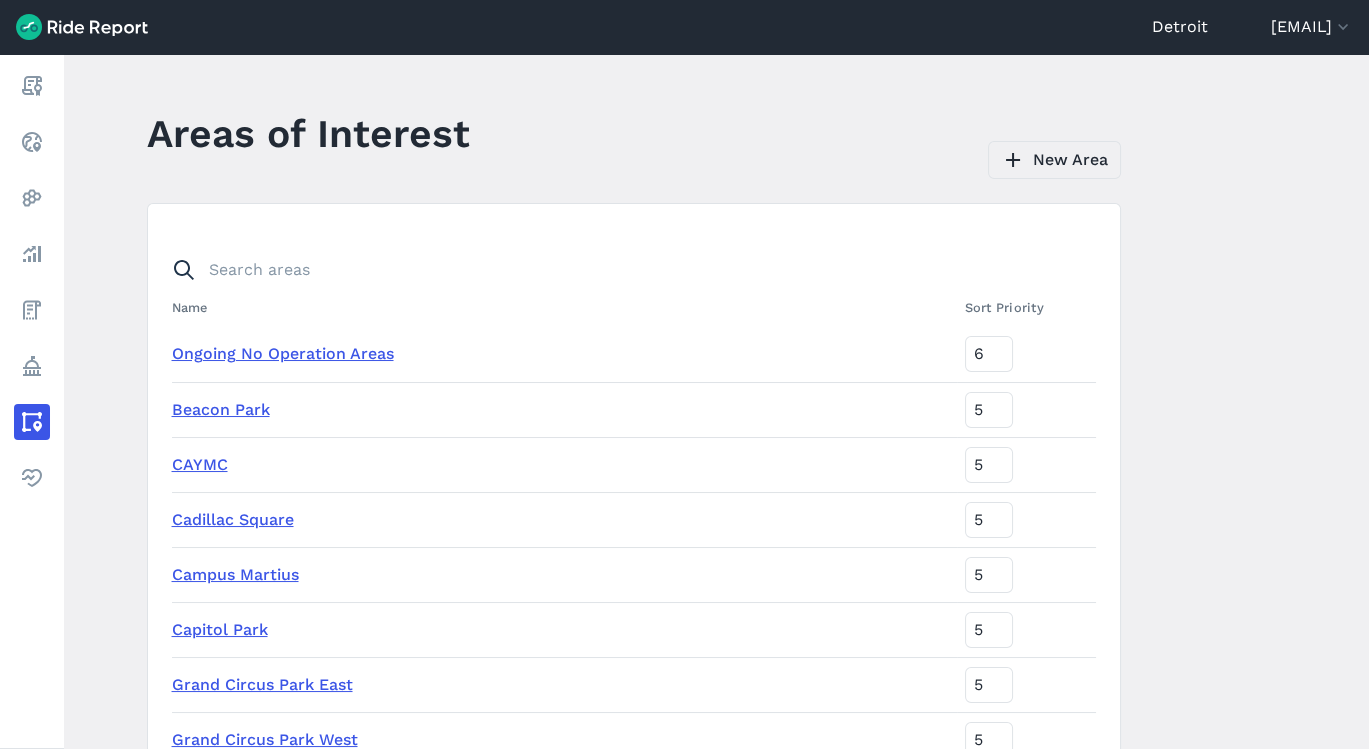 click on "New Area" at bounding box center (1054, 160) 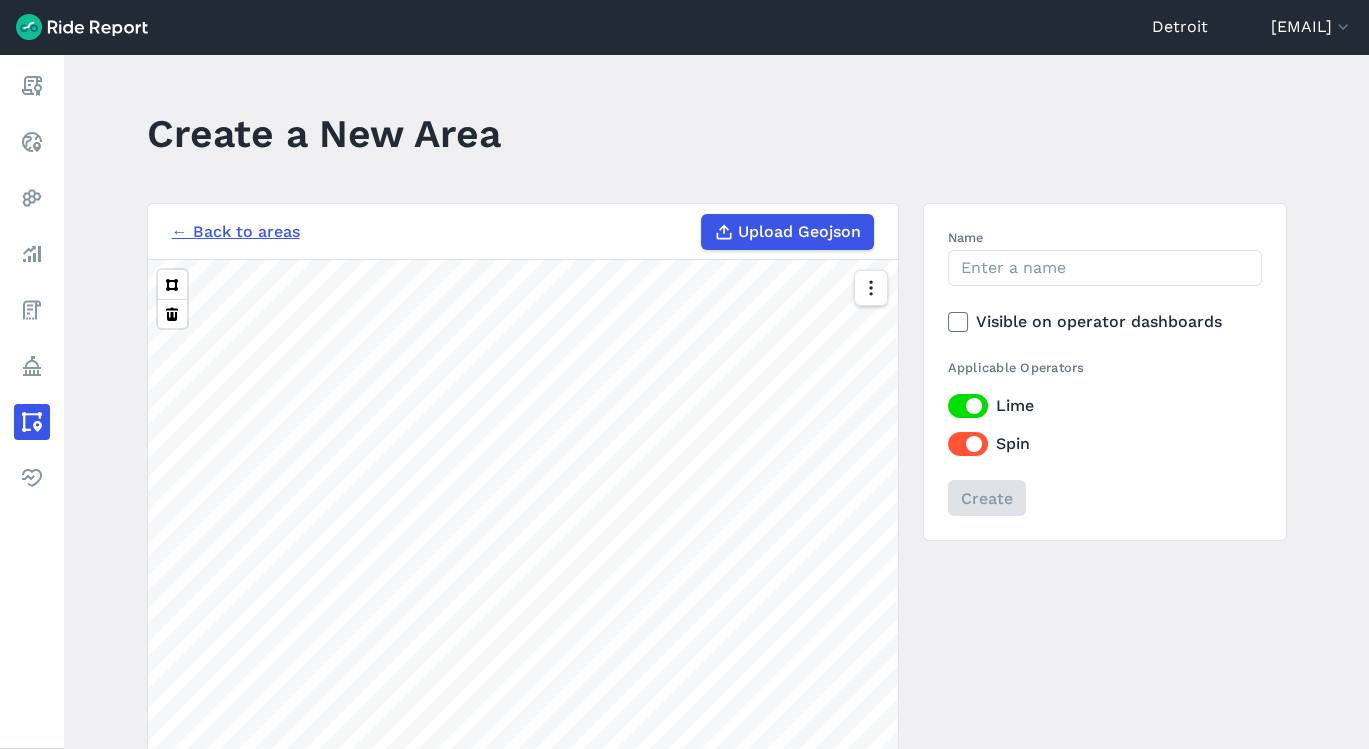 click on "Upload Geojson" at bounding box center [799, 232] 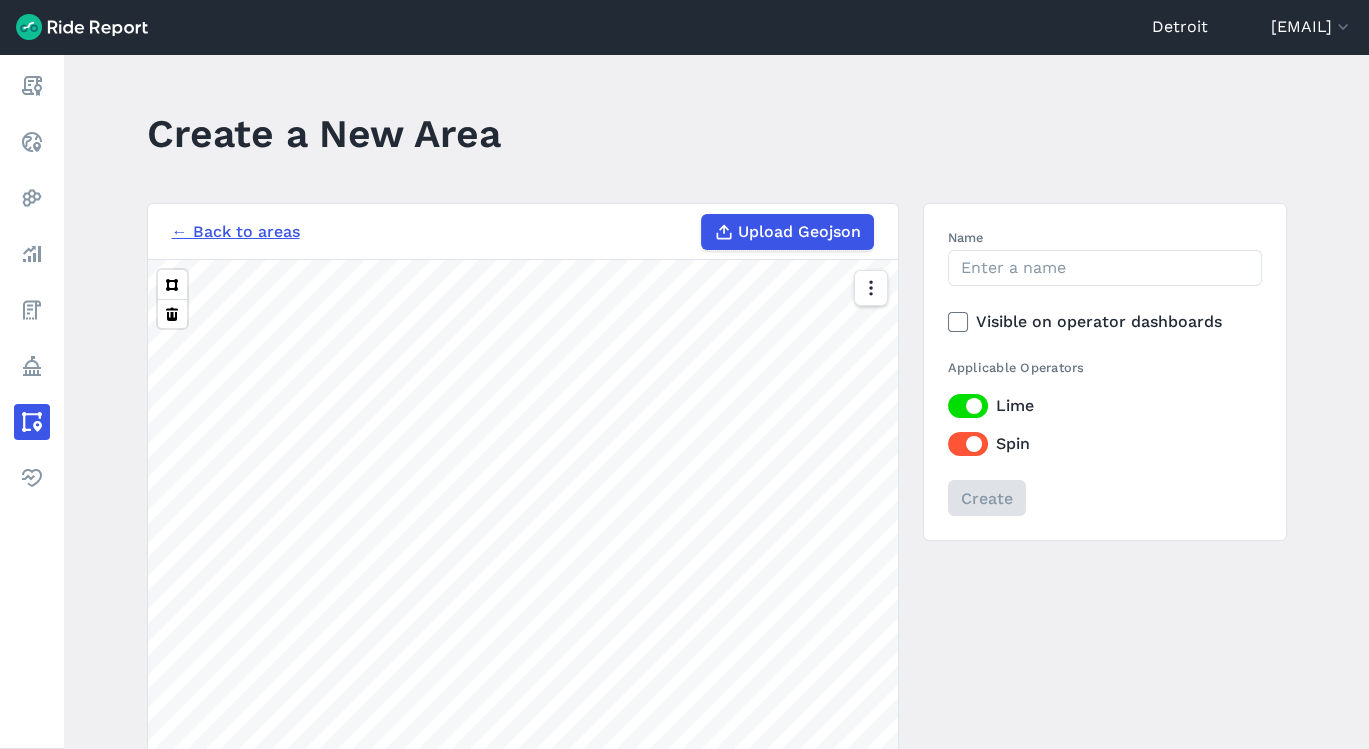 click on "Upload Geojson" at bounding box center [701, 214] 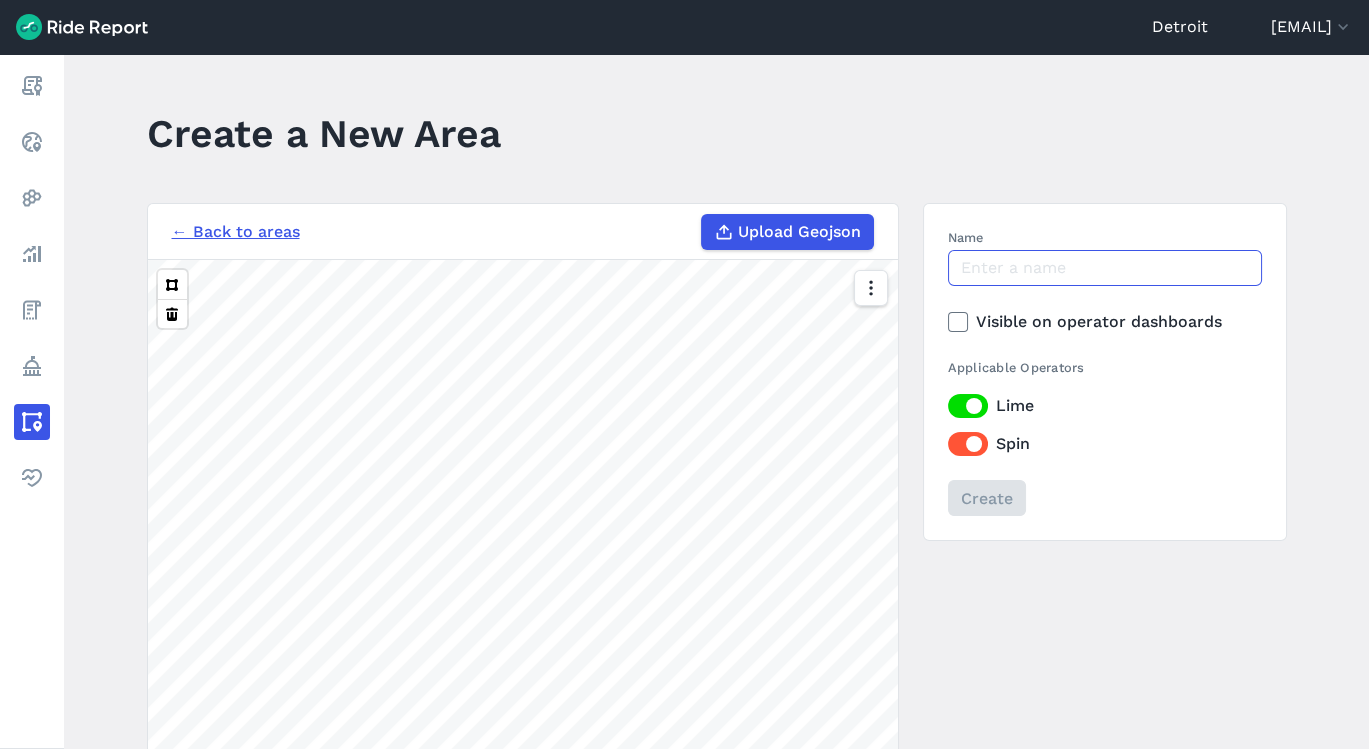 click on "Name" at bounding box center [1105, 268] 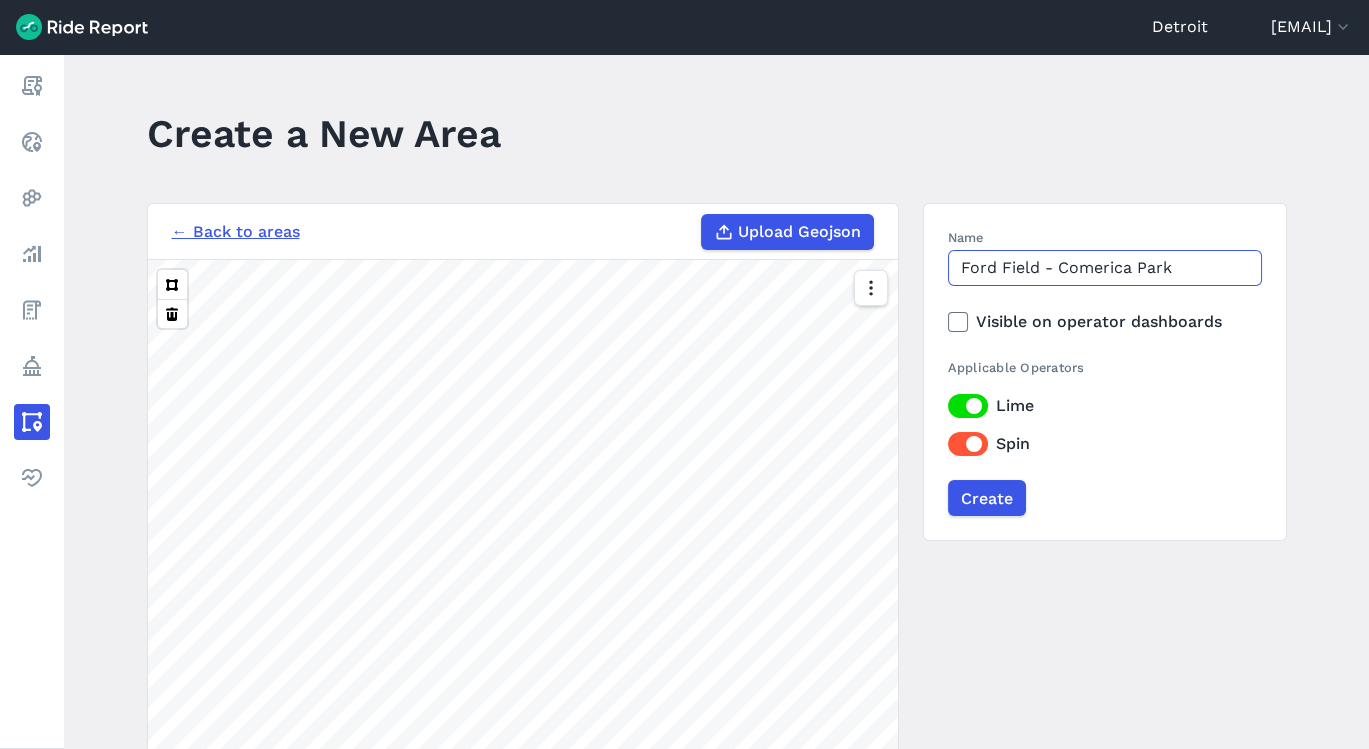 click on "Ford Field - Comerica Park" at bounding box center (1105, 268) 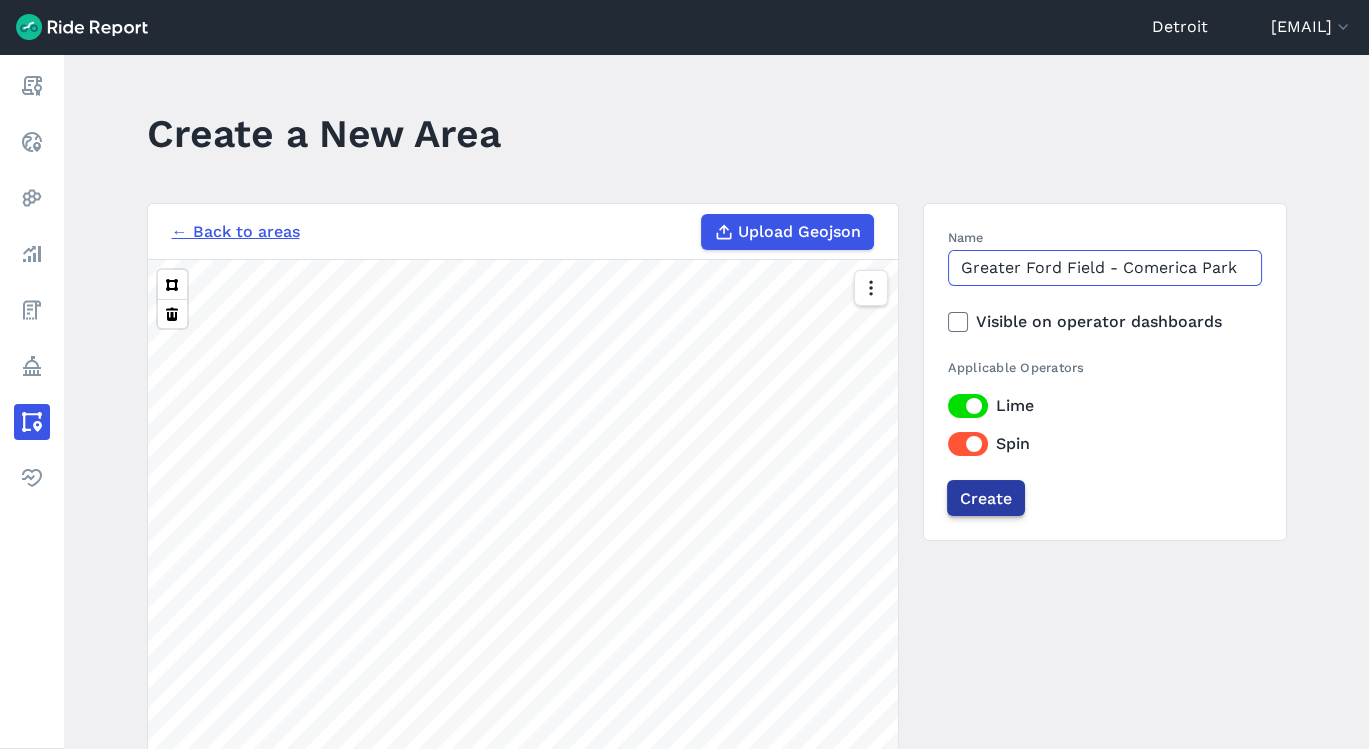 type on "Greater Ford Field - Comerica Park" 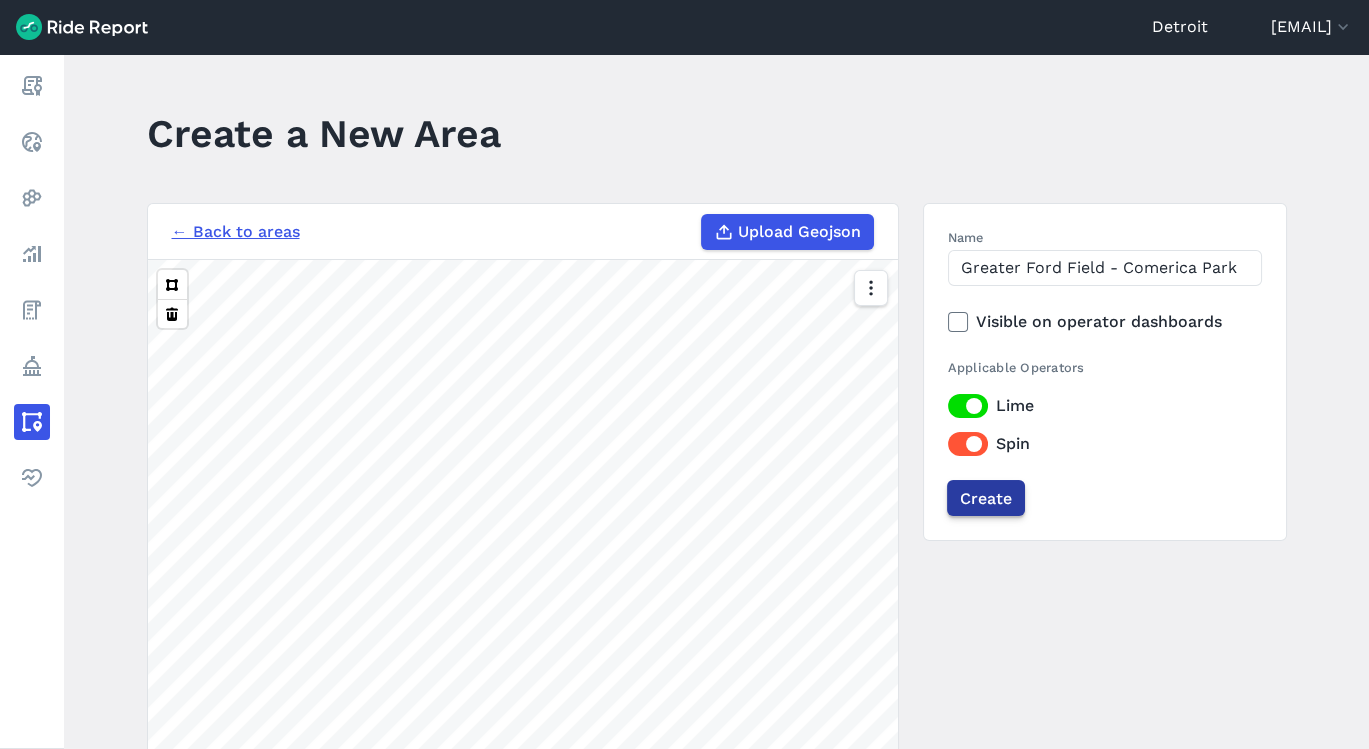 click on "Create" at bounding box center (986, 498) 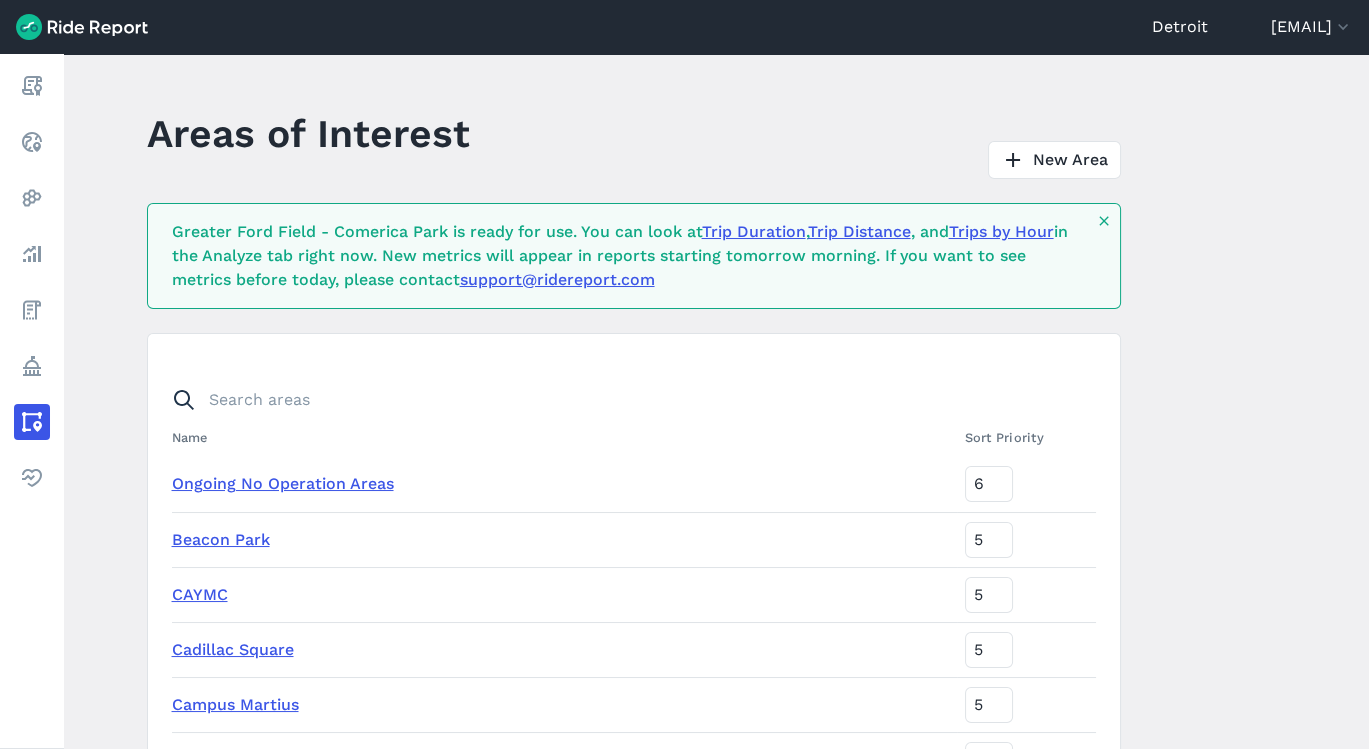 scroll, scrollTop: 2071, scrollLeft: 0, axis: vertical 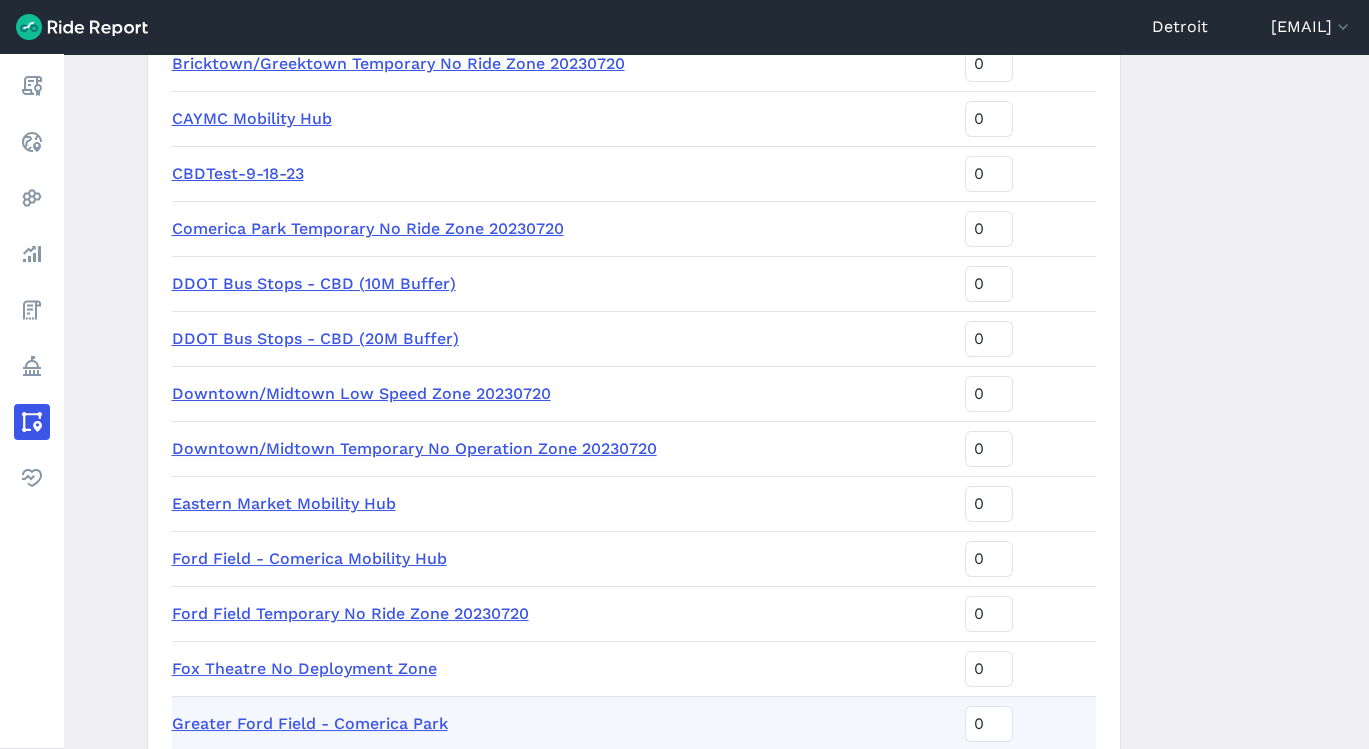 drag, startPoint x: 1360, startPoint y: 502, endPoint x: 1350, endPoint y: 589, distance: 87.57283 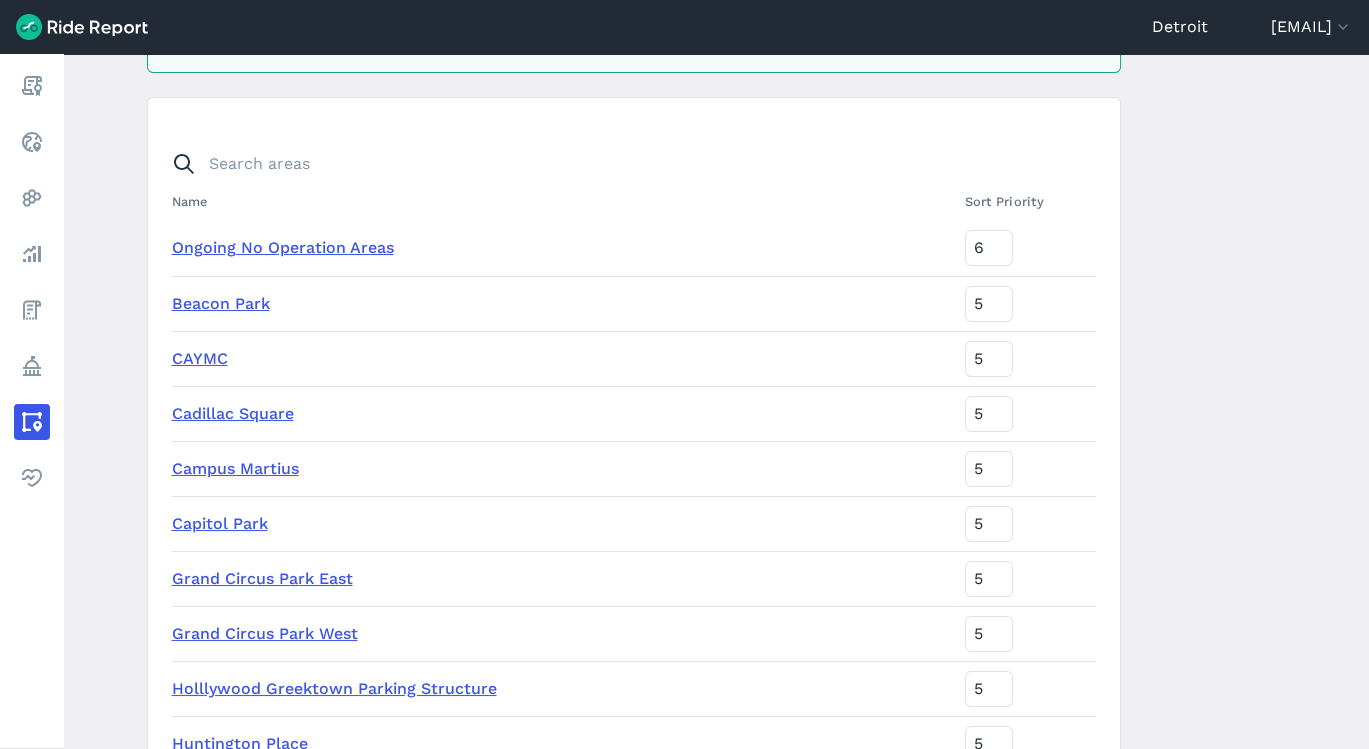 scroll, scrollTop: 0, scrollLeft: 0, axis: both 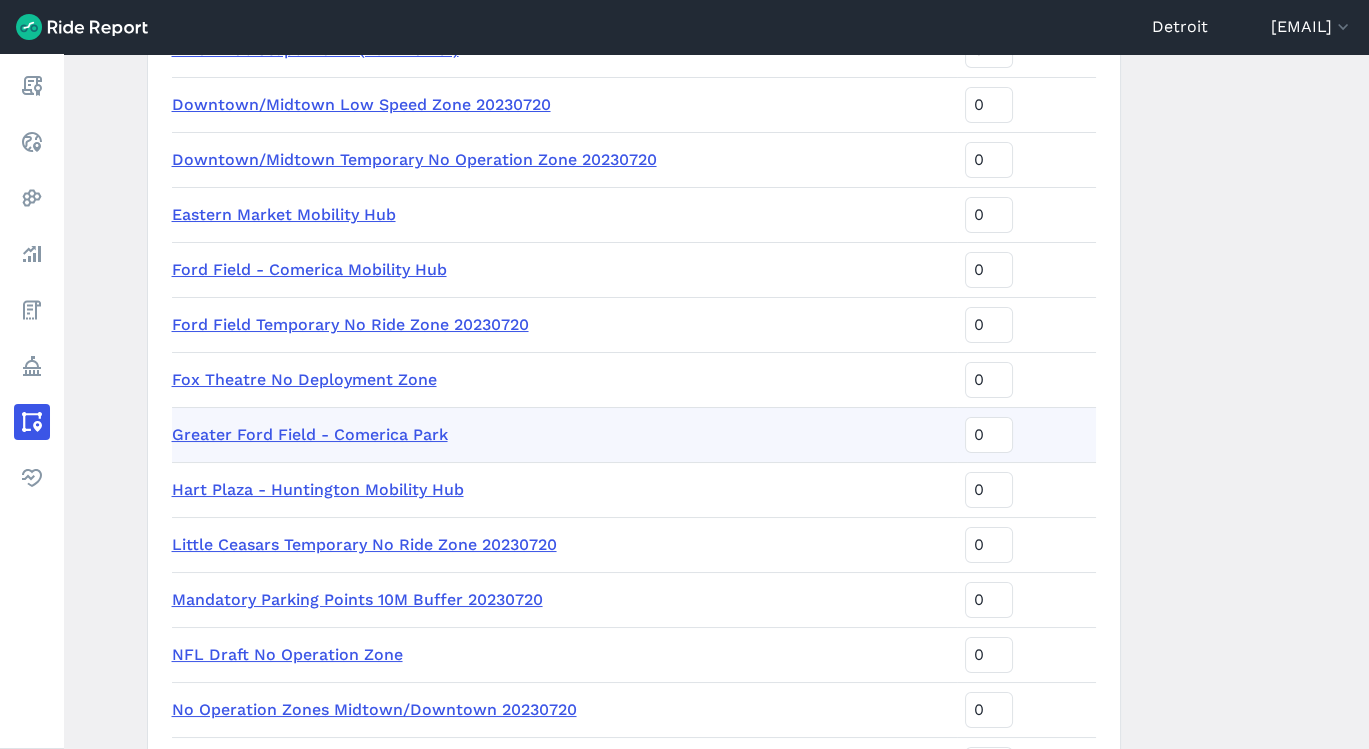 click on "Greater Ford Field - Comerica Park" at bounding box center [310, 434] 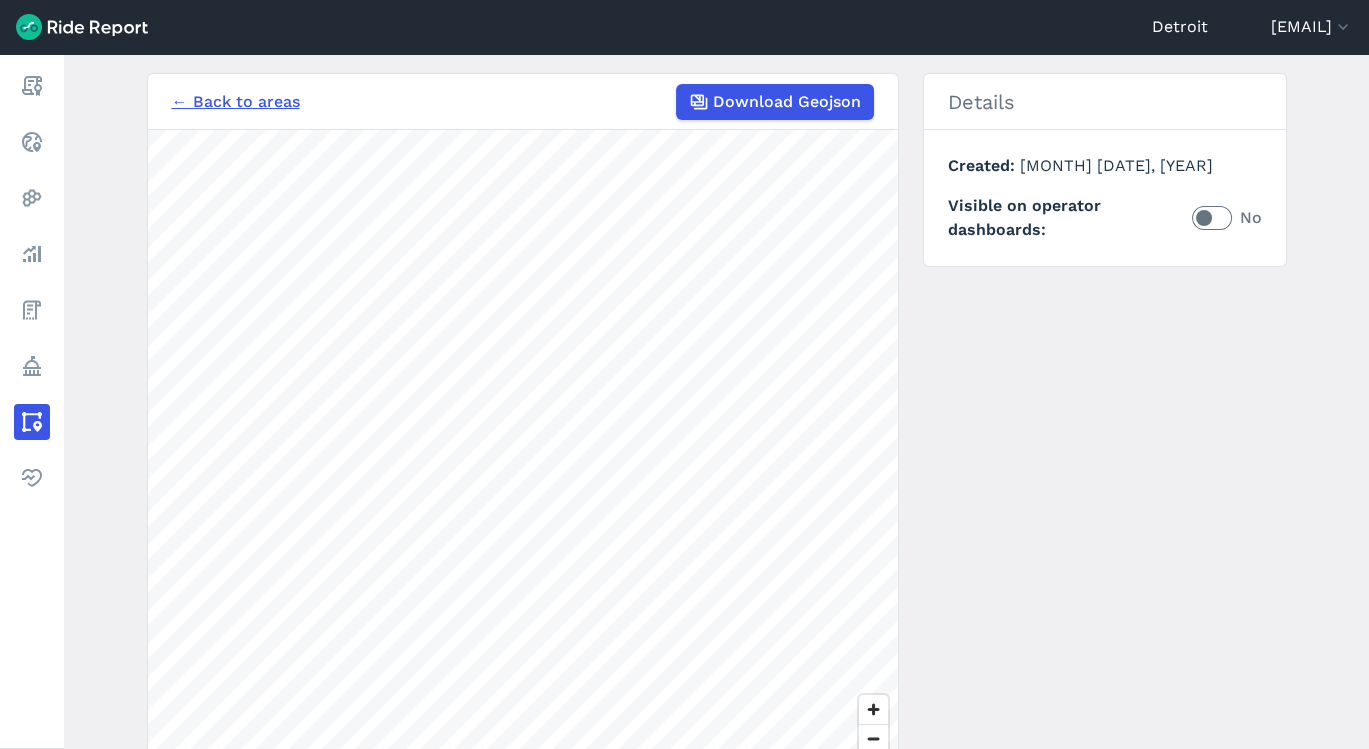 scroll, scrollTop: 157, scrollLeft: 0, axis: vertical 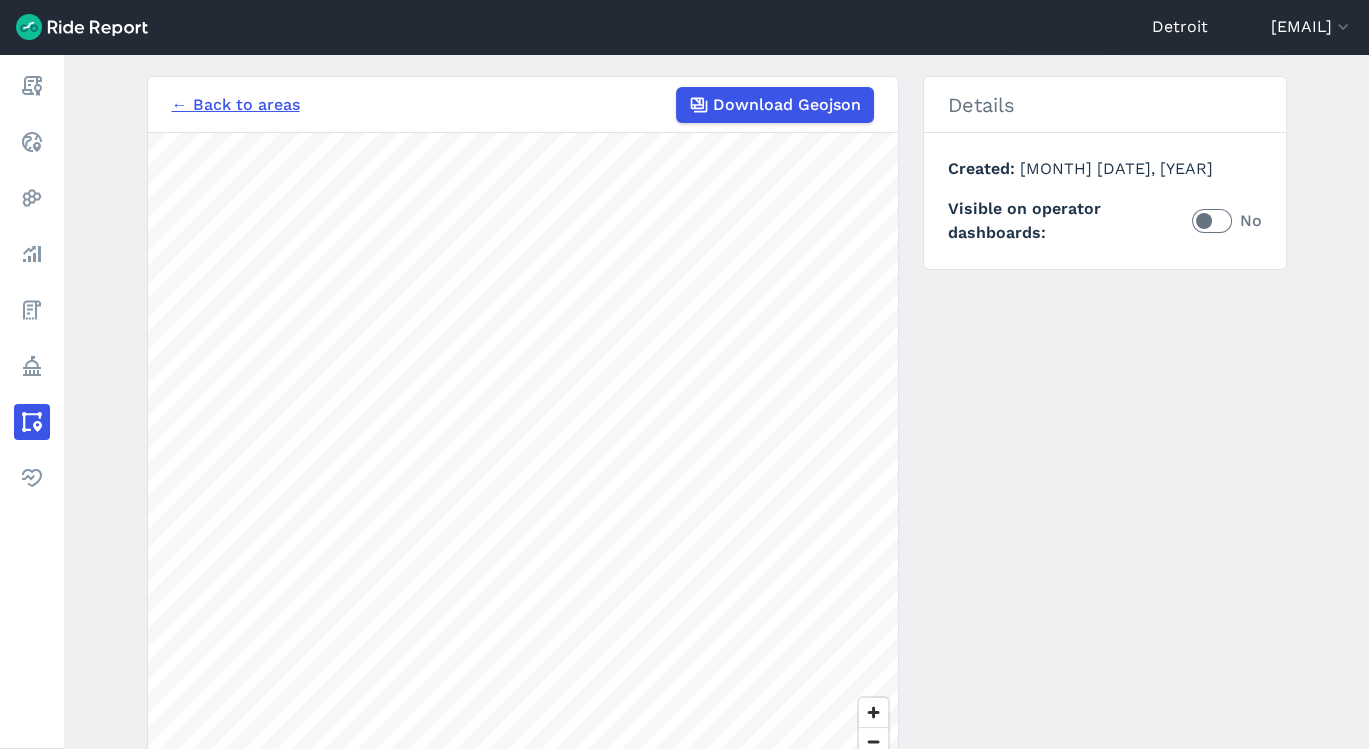 click on "← Back to areas Download Geojson 500 ft Details Created [MONTH] [DAY_NUM], [YEAR] Visible on operator dashboards No" at bounding box center [717, 452] 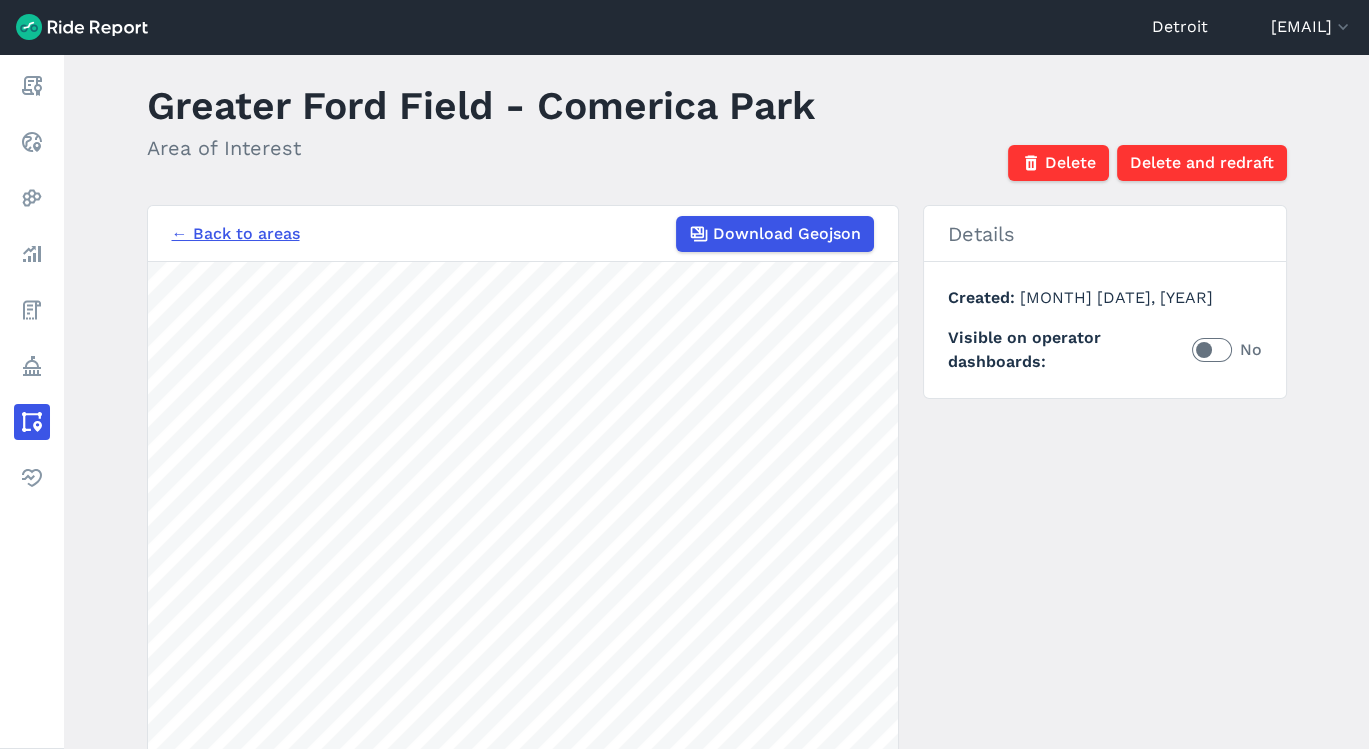 scroll, scrollTop: 0, scrollLeft: 0, axis: both 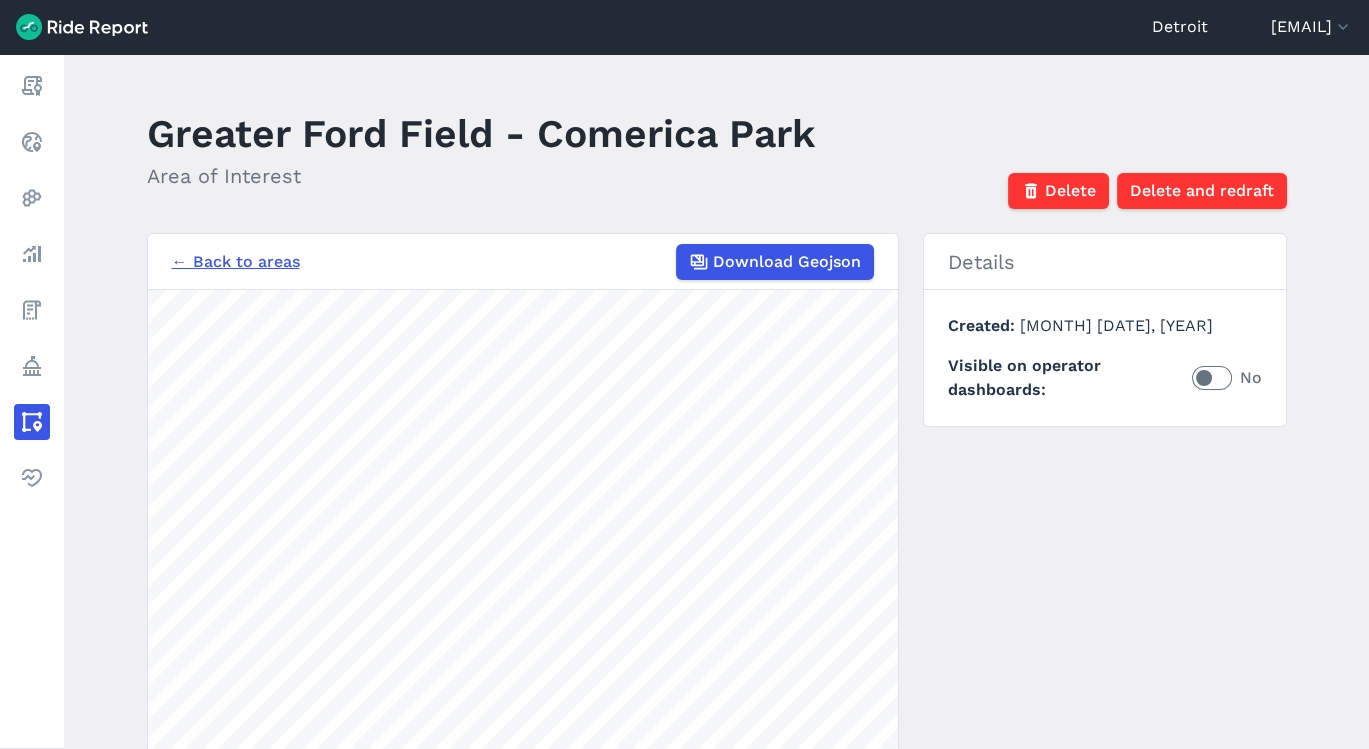 click on "Greater Ford Field - Comerica Park Area of Interest" at bounding box center (493, 155) 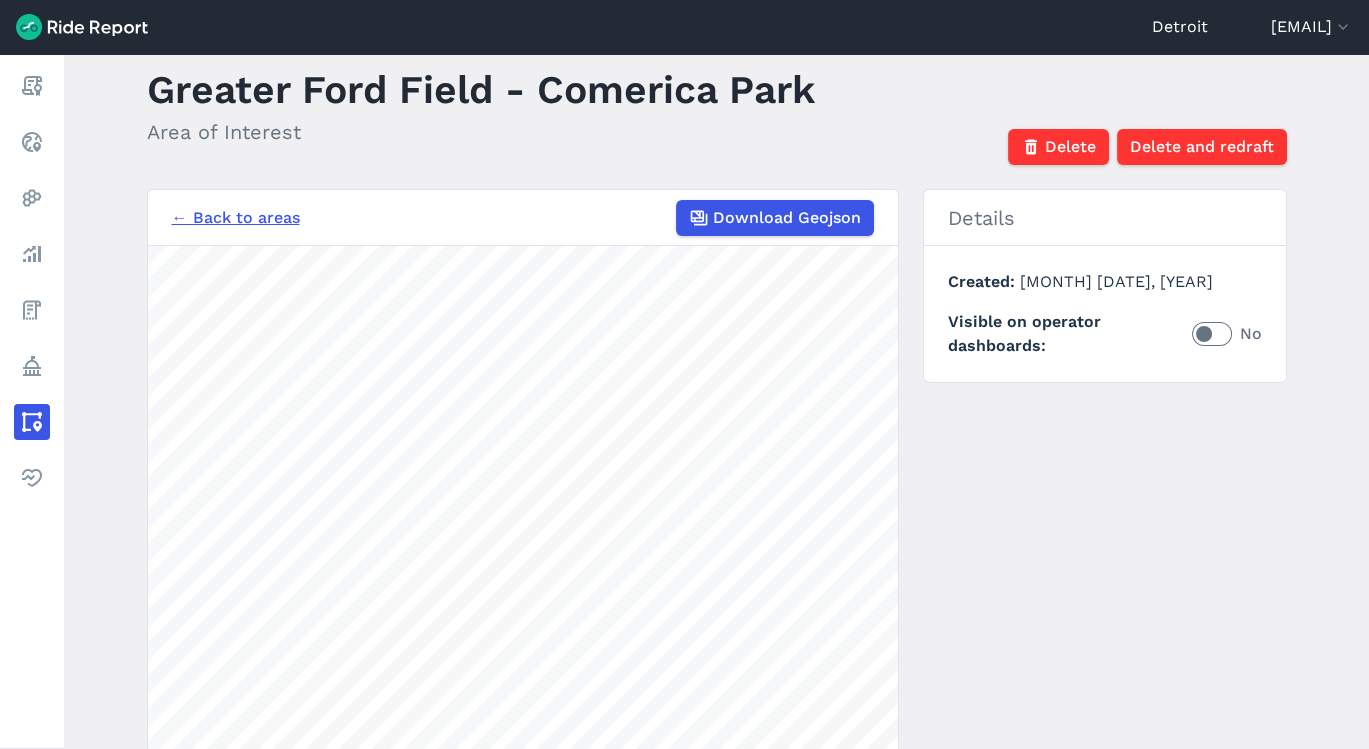 scroll, scrollTop: 88, scrollLeft: 0, axis: vertical 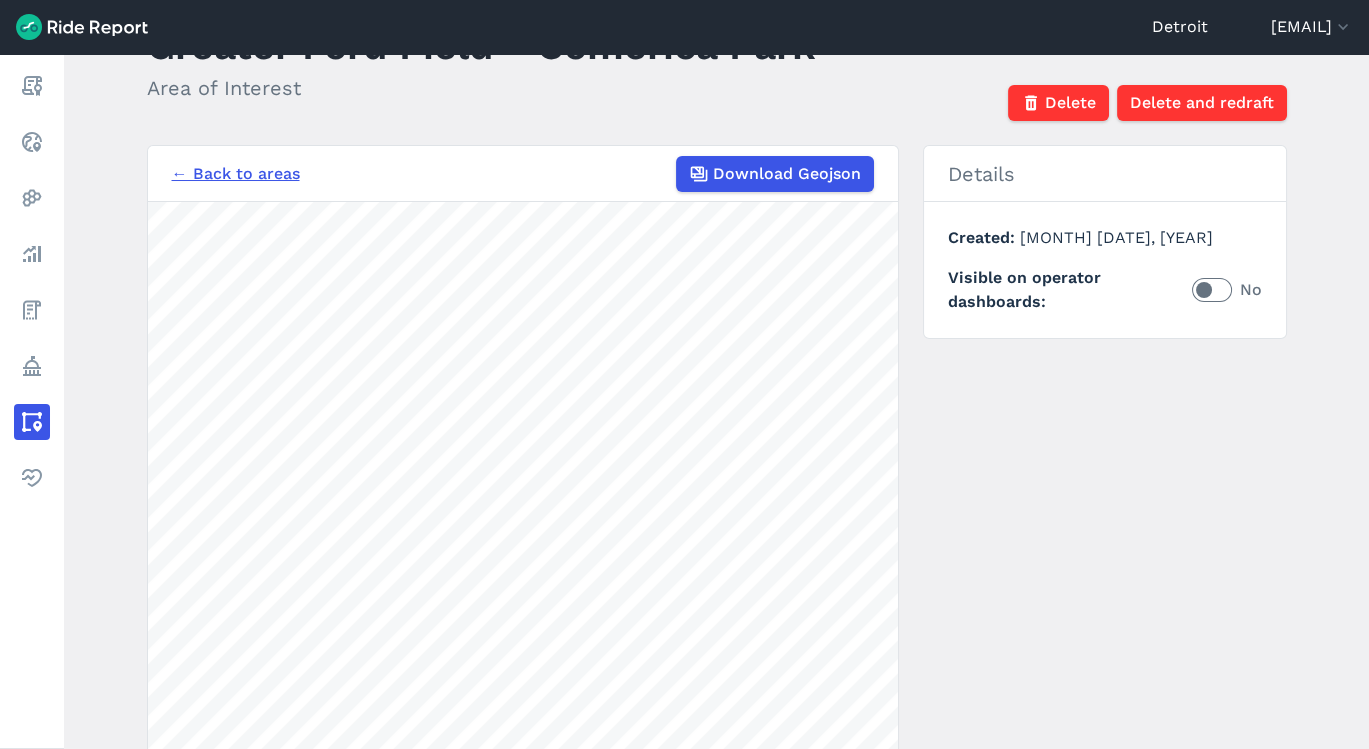 click on "Area of Interest" at bounding box center (481, 88) 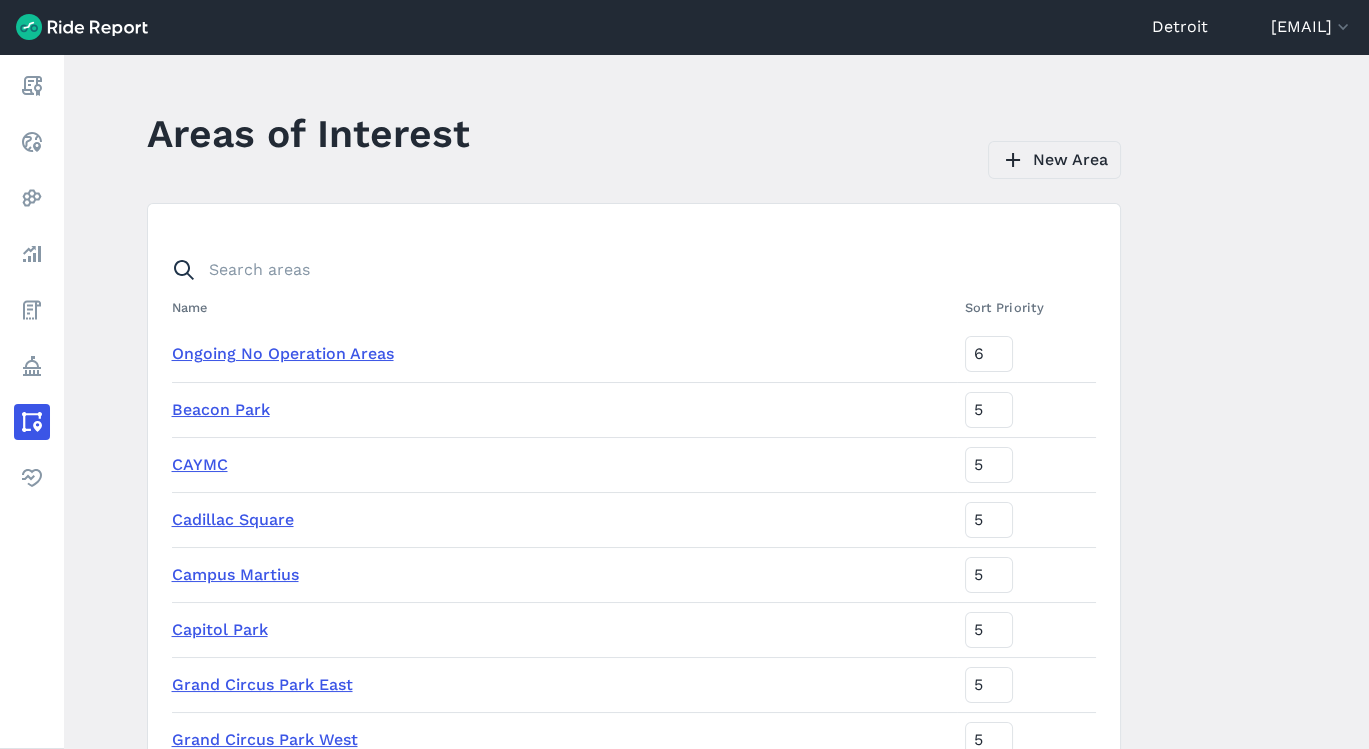 click on "New Area" at bounding box center [1054, 160] 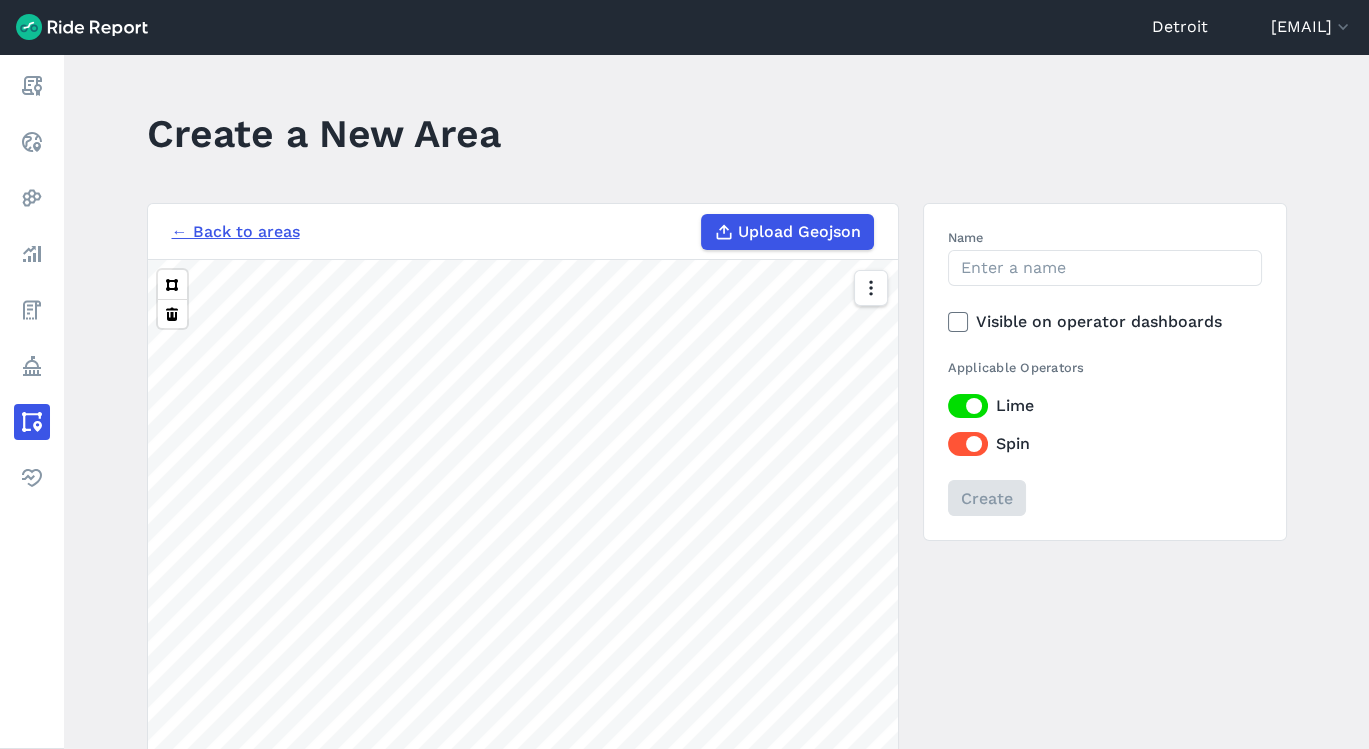 click on "Upload Geojson" at bounding box center (799, 232) 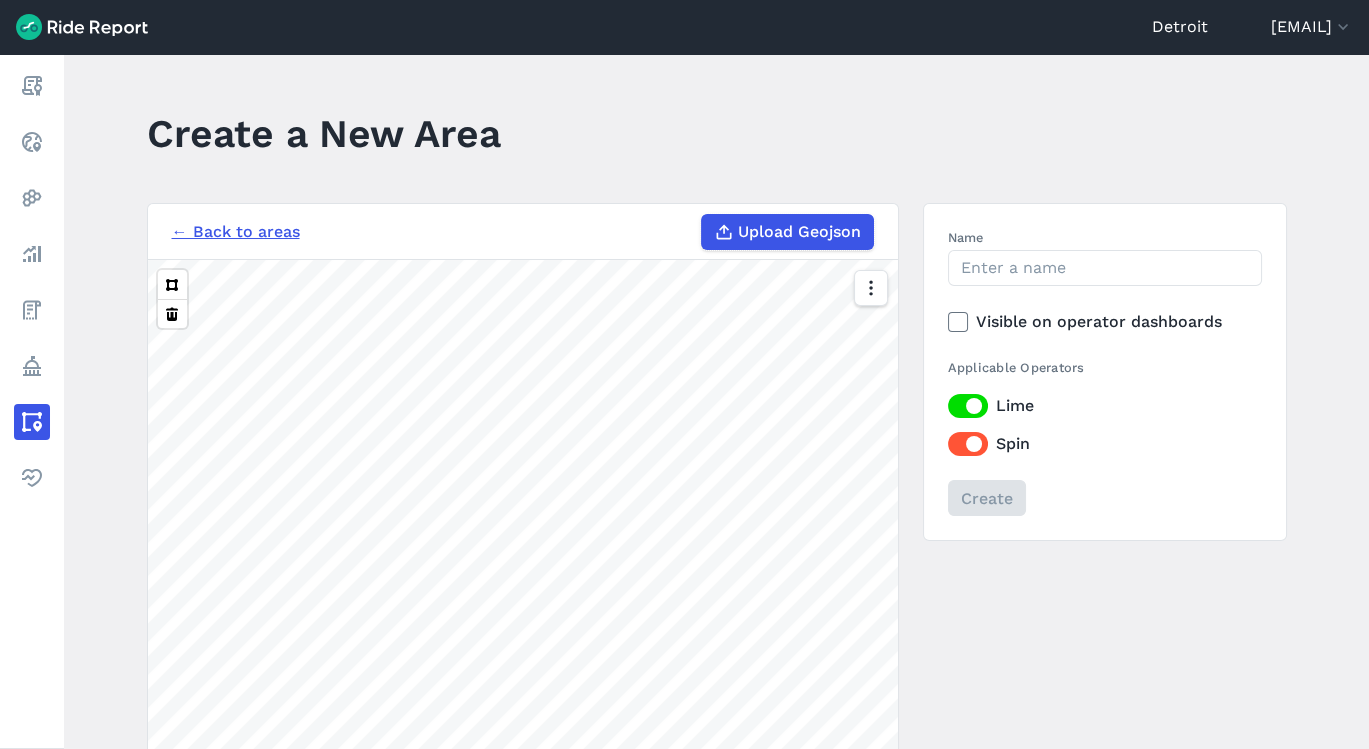 click on "Upload Geojson" at bounding box center (701, 214) 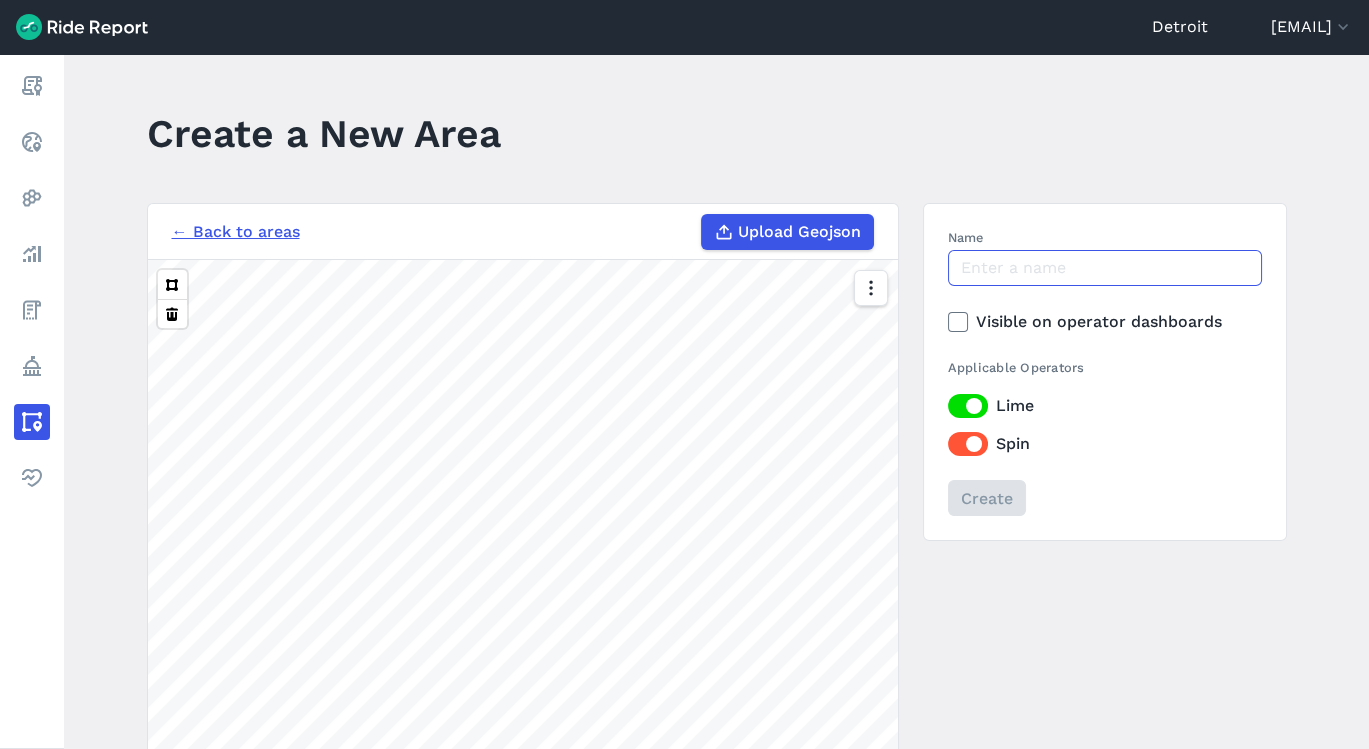 click on "Name" at bounding box center (1105, 268) 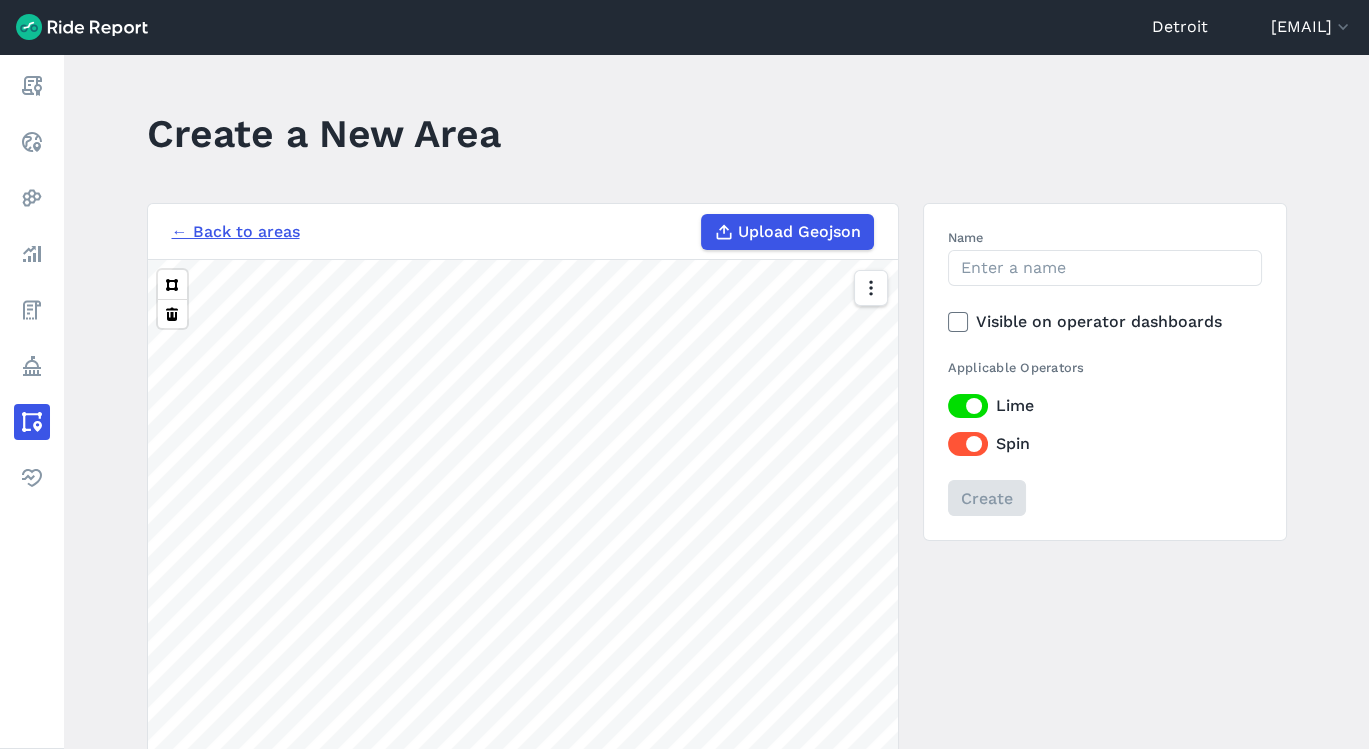 click on "Revert geometry 300 ft" at bounding box center (523, 607) 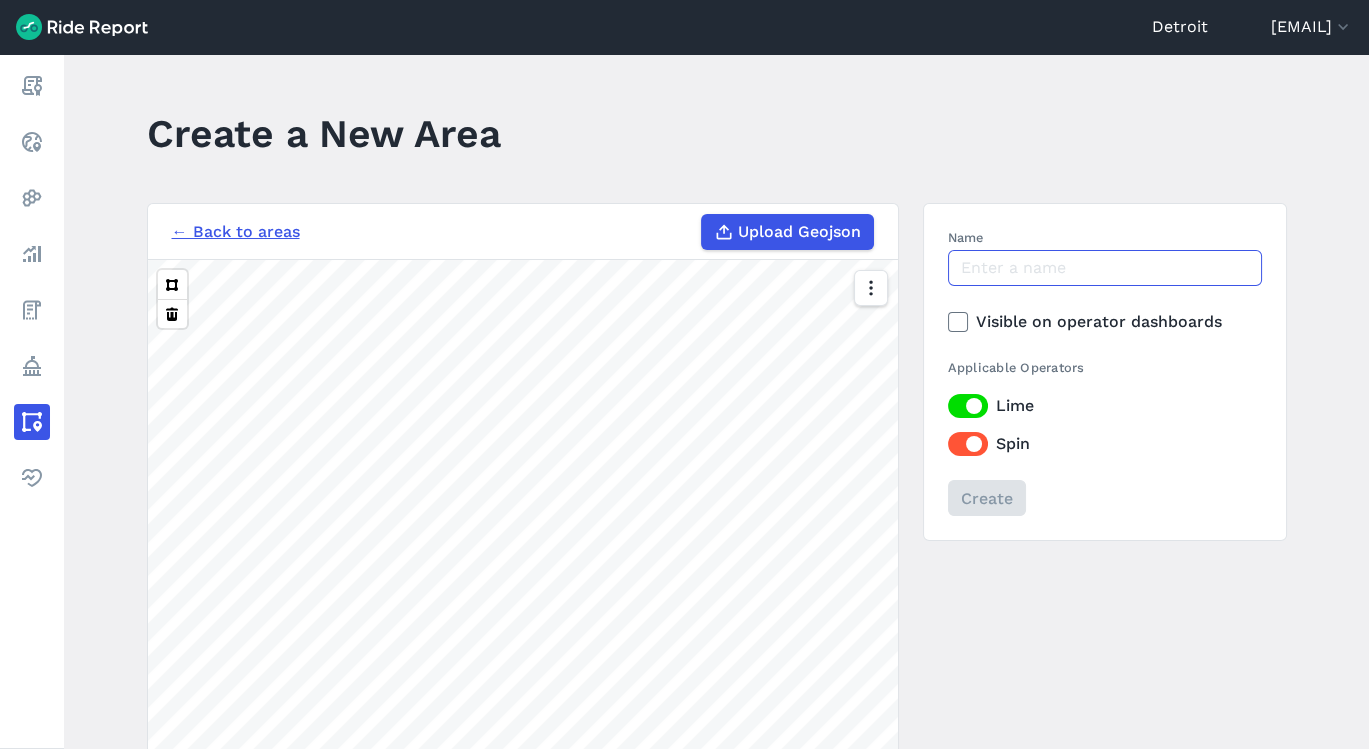 click on "Name" at bounding box center (1105, 268) 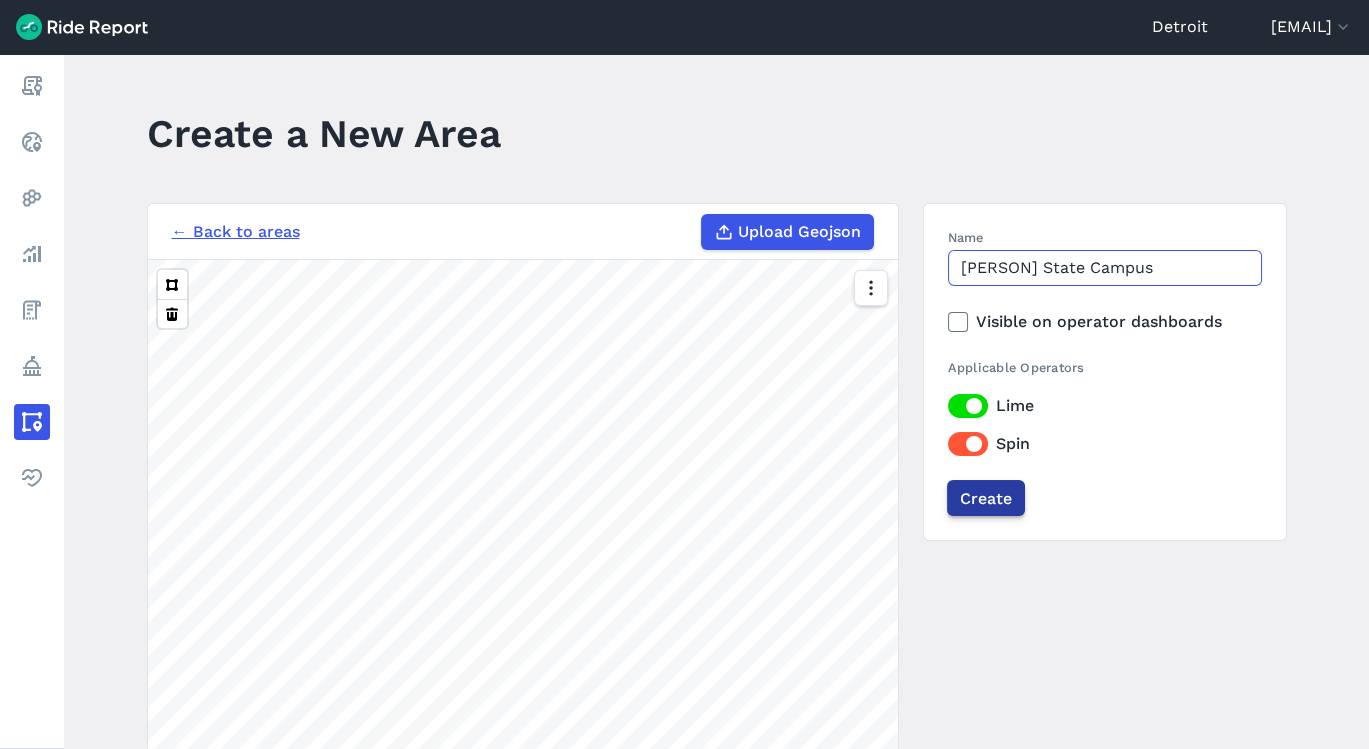 type on "[PERSON] State Campus" 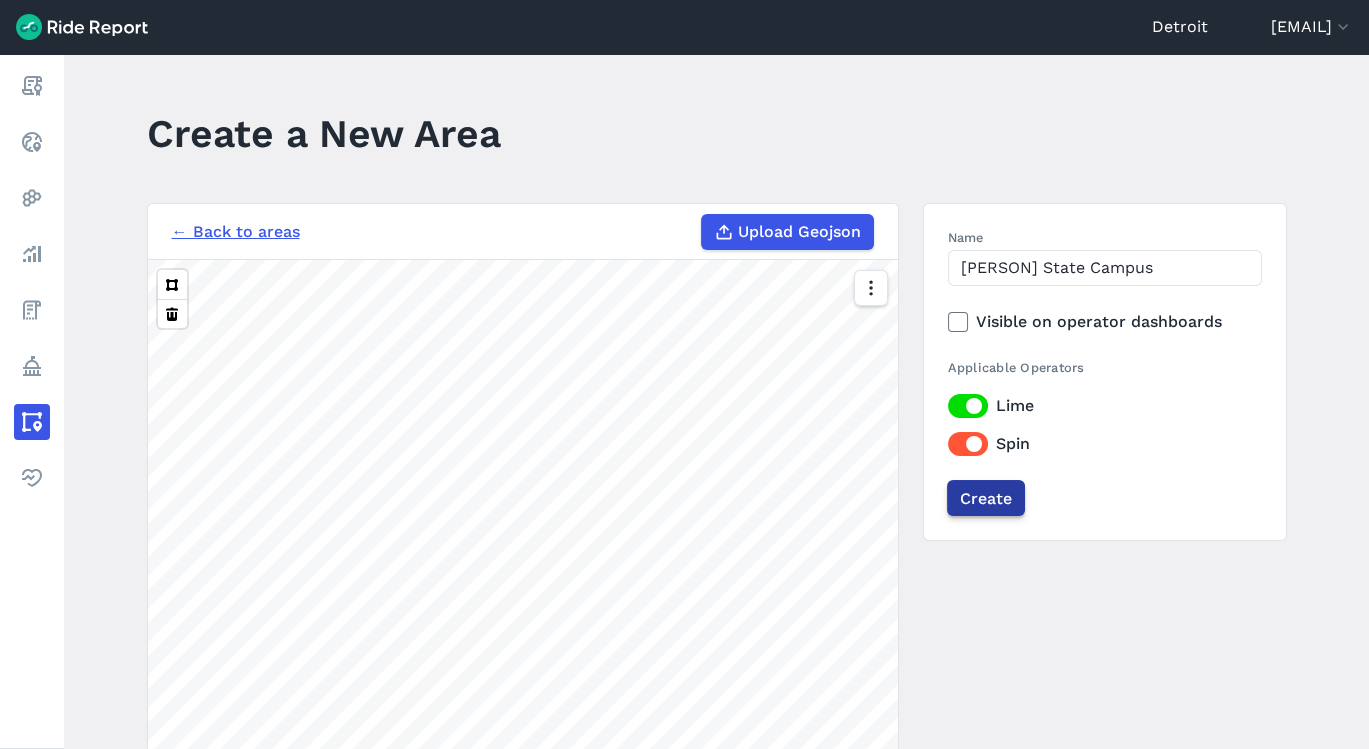 click on "Create" at bounding box center [986, 498] 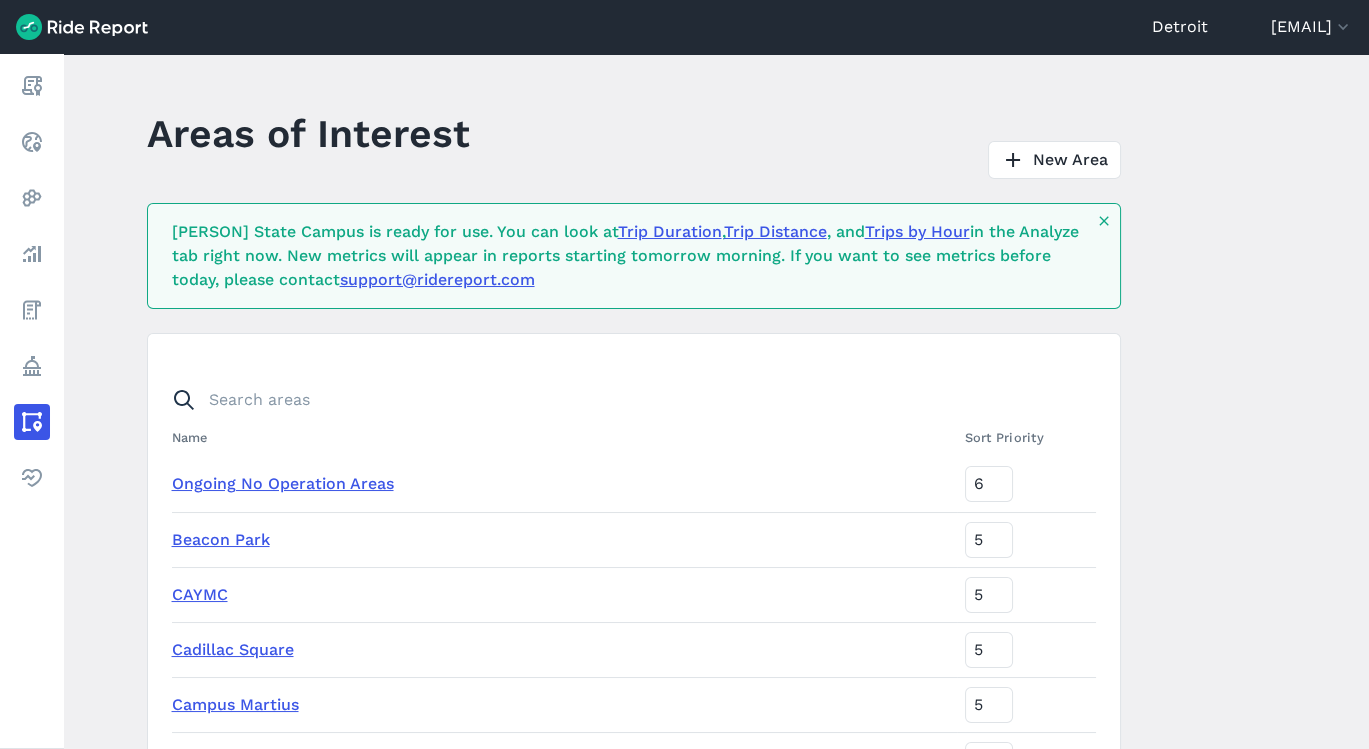 scroll, scrollTop: 2840, scrollLeft: 0, axis: vertical 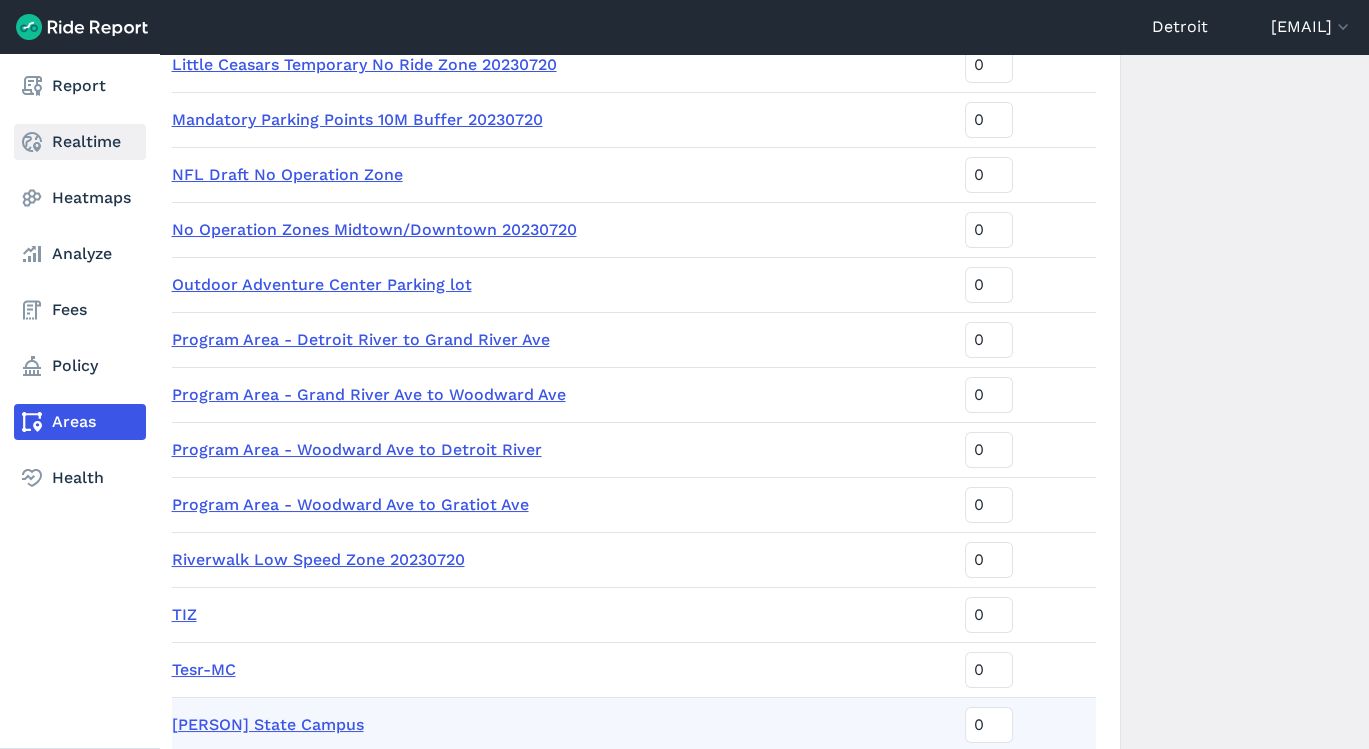 click 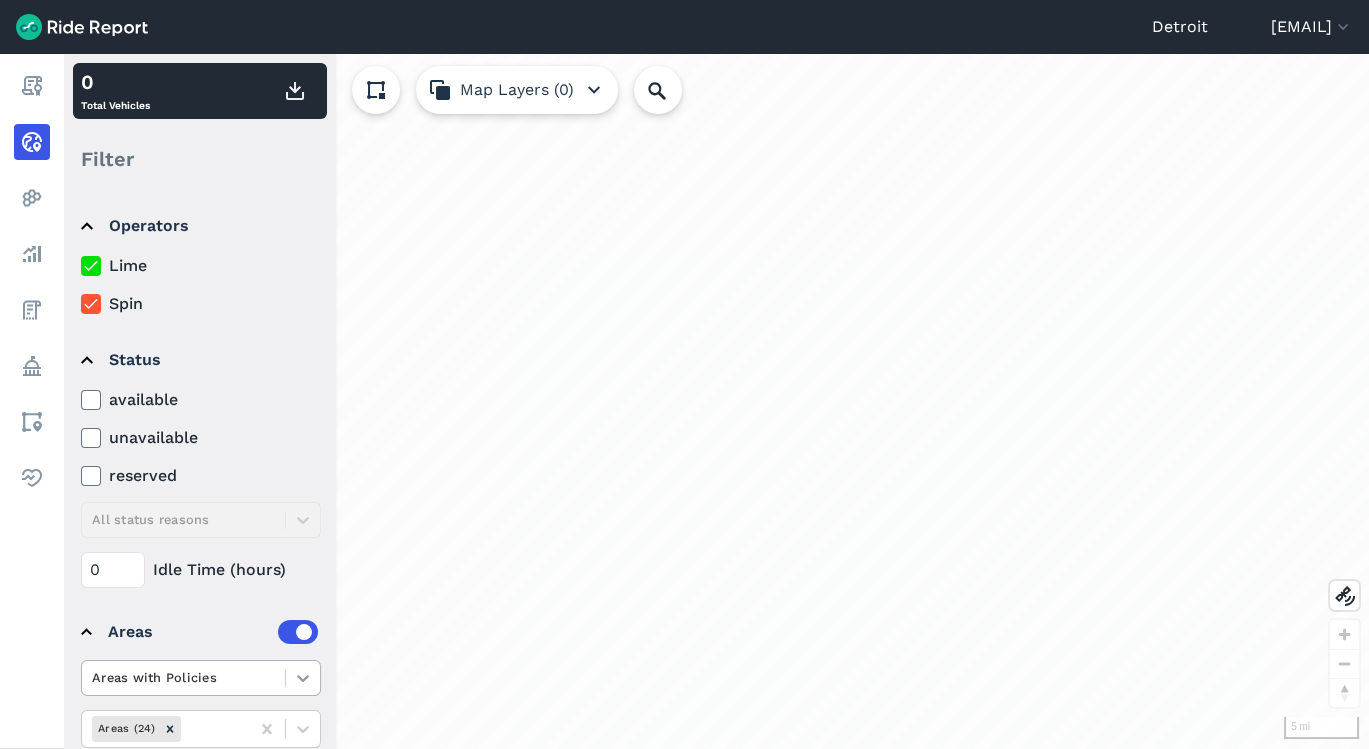 click at bounding box center [303, 678] 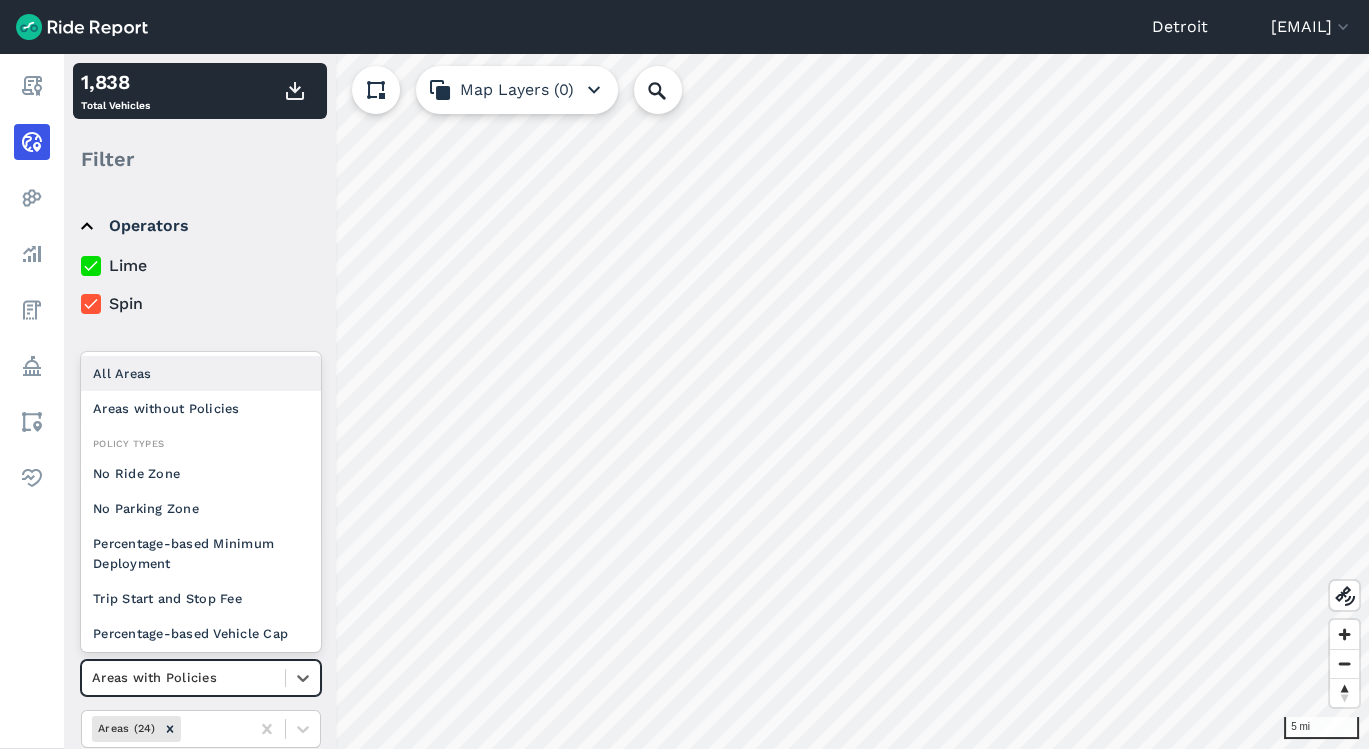 click on "All Areas" at bounding box center (201, 373) 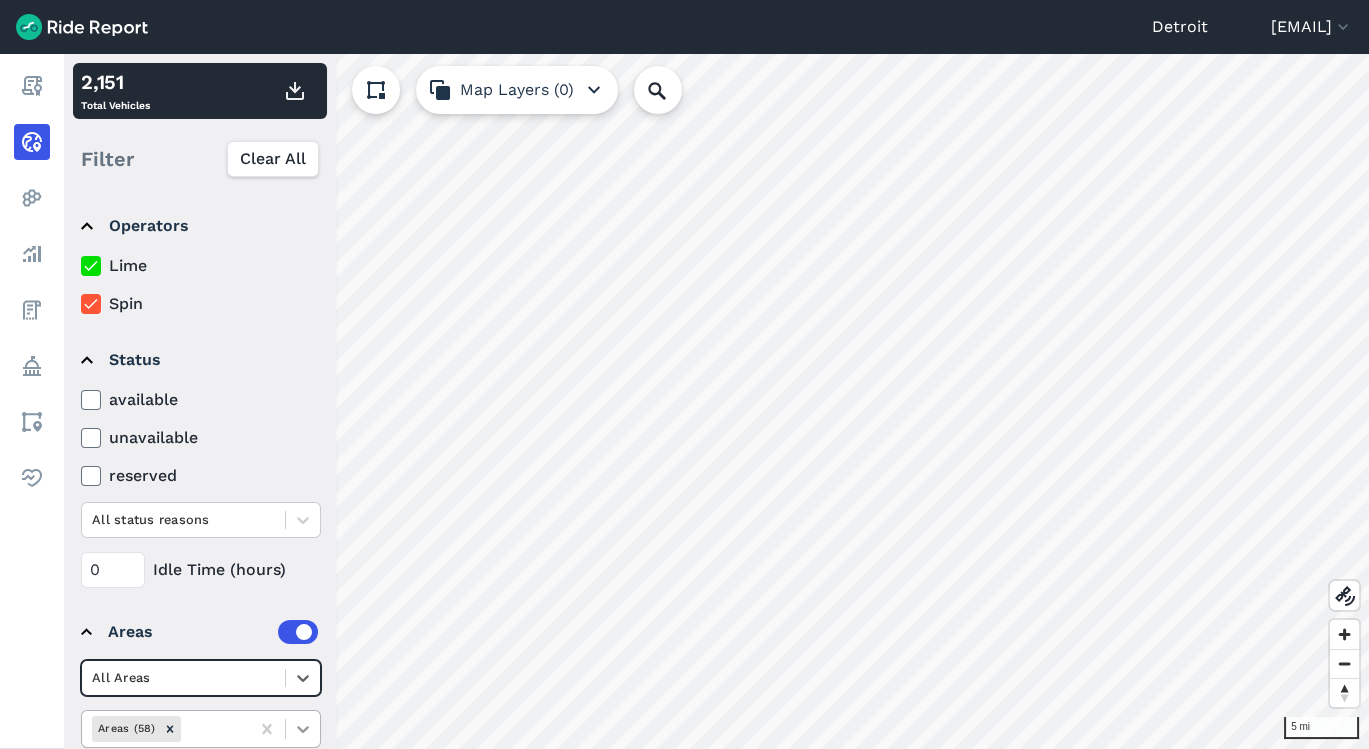 click 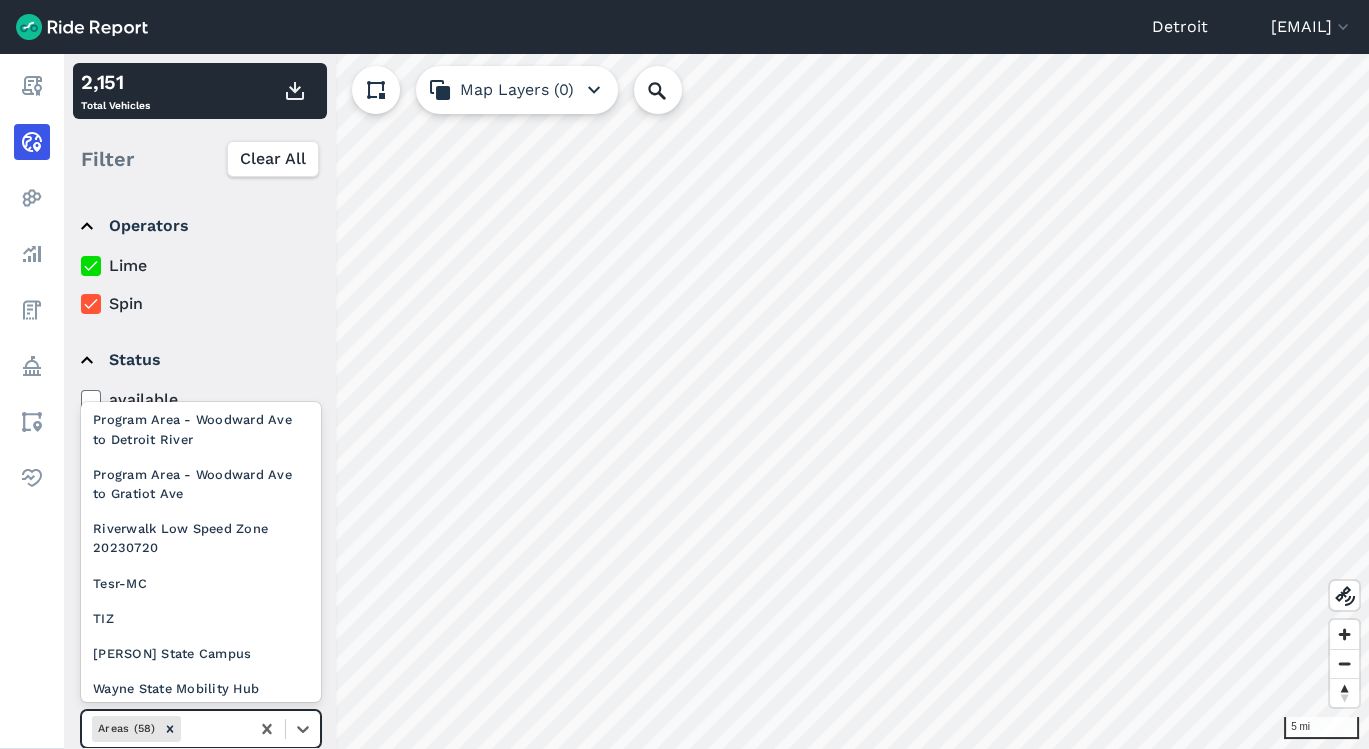 scroll, scrollTop: 2268, scrollLeft: 0, axis: vertical 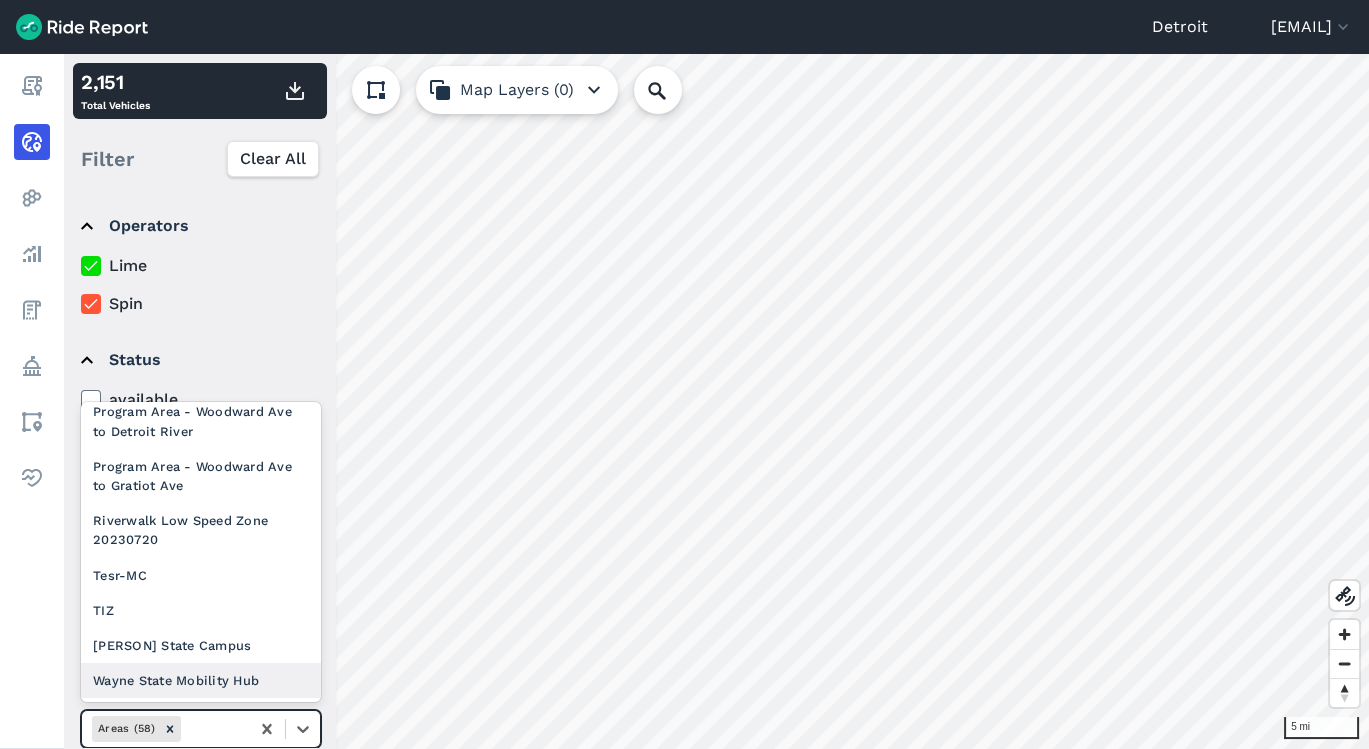 click on "Wayne State Mobility Hub" at bounding box center [201, 680] 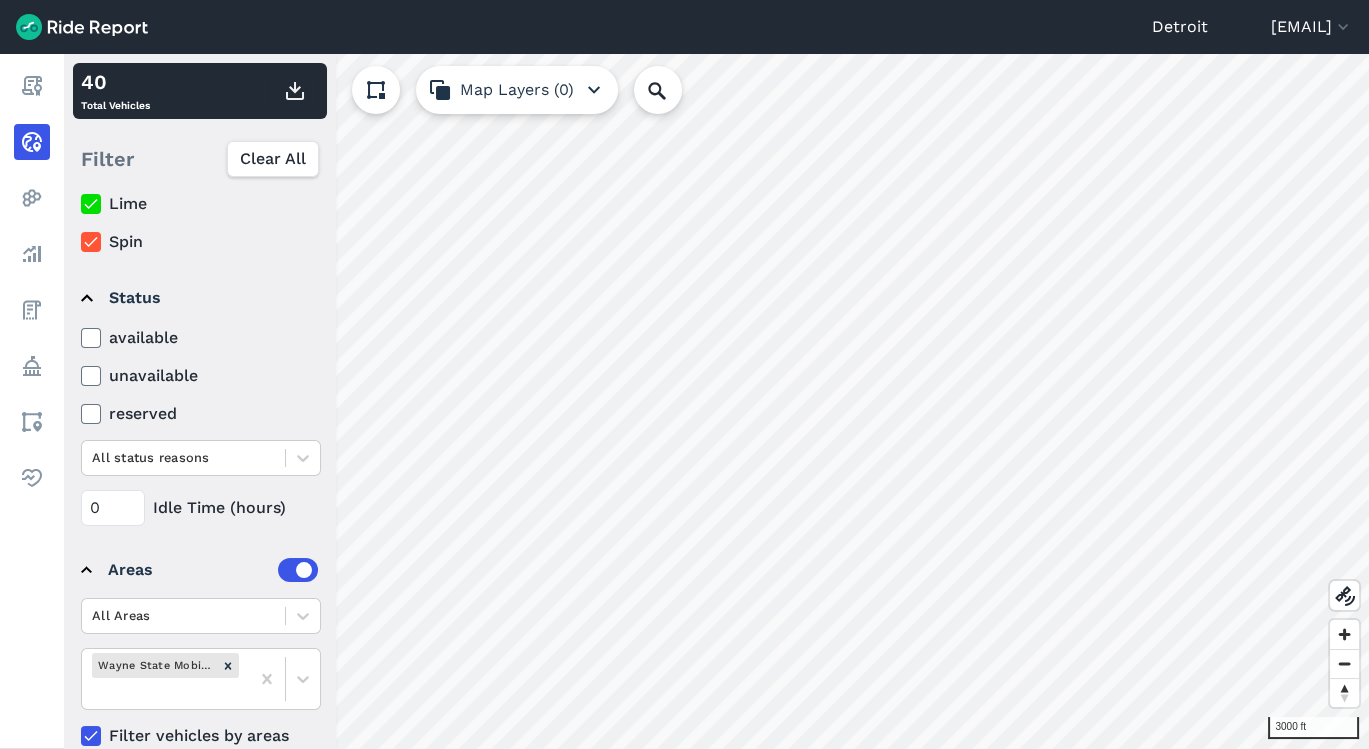 scroll, scrollTop: 91, scrollLeft: 0, axis: vertical 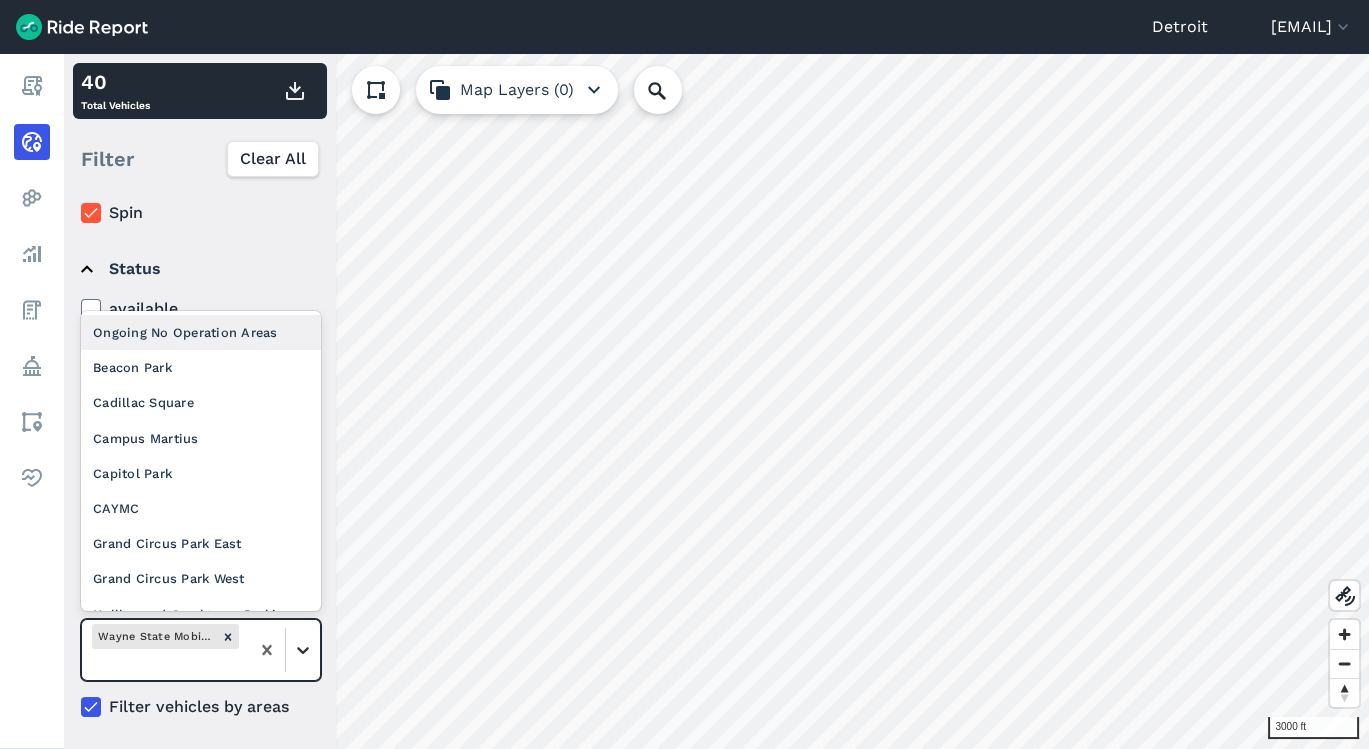 click at bounding box center (303, 650) 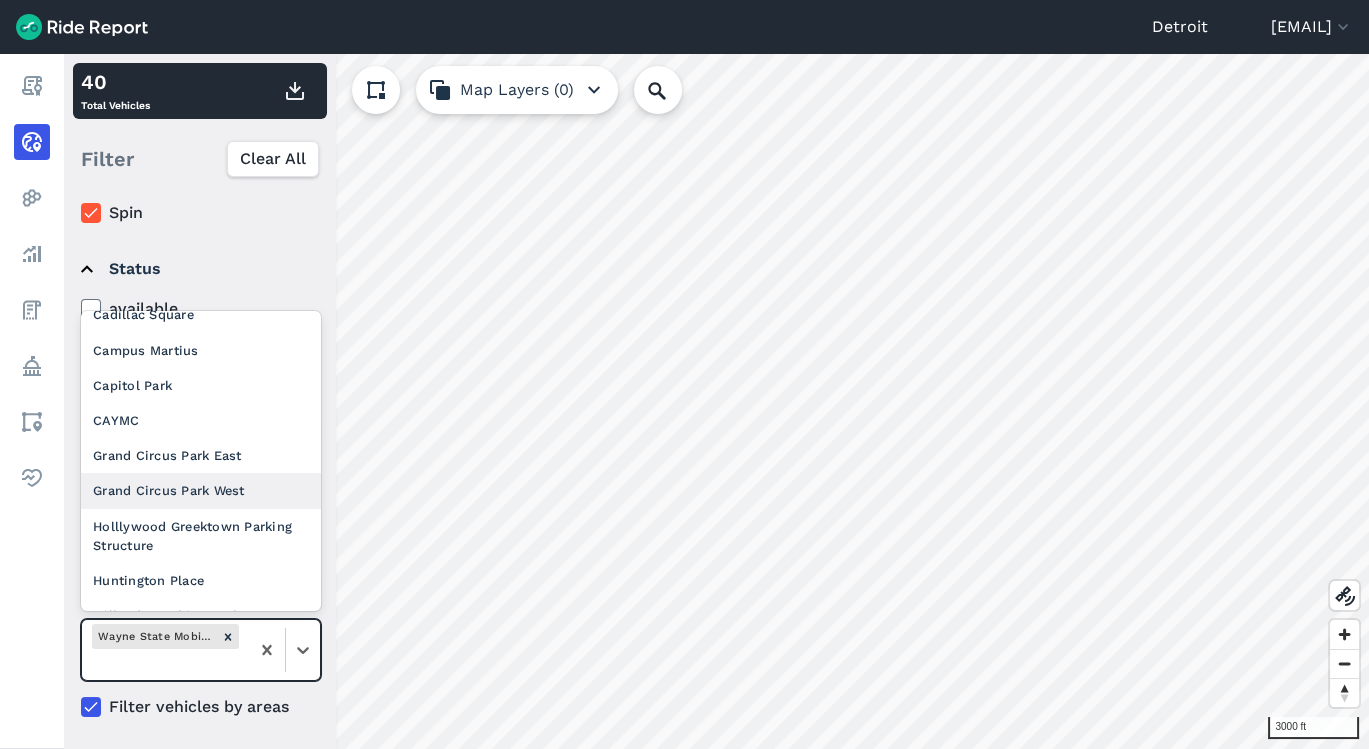 scroll, scrollTop: 2232, scrollLeft: 0, axis: vertical 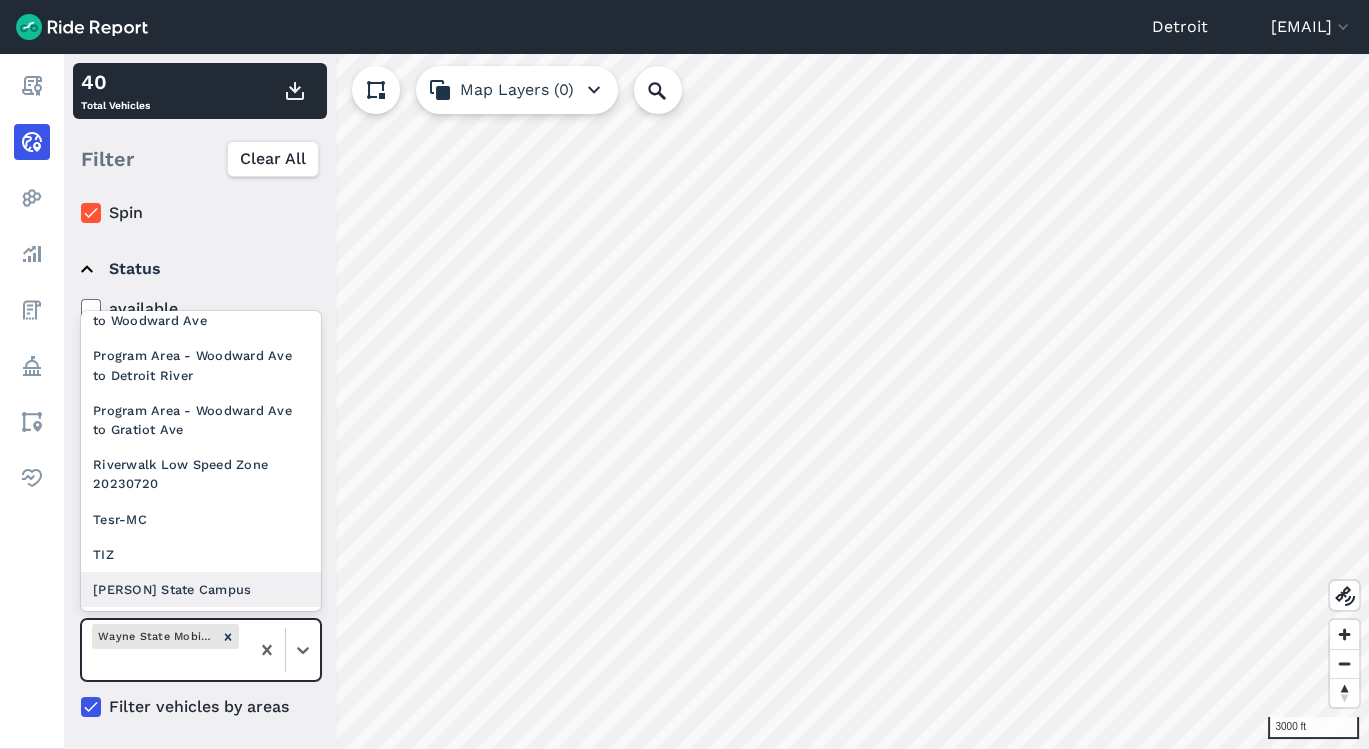 click on "[PERSON] State Campus" at bounding box center (201, 589) 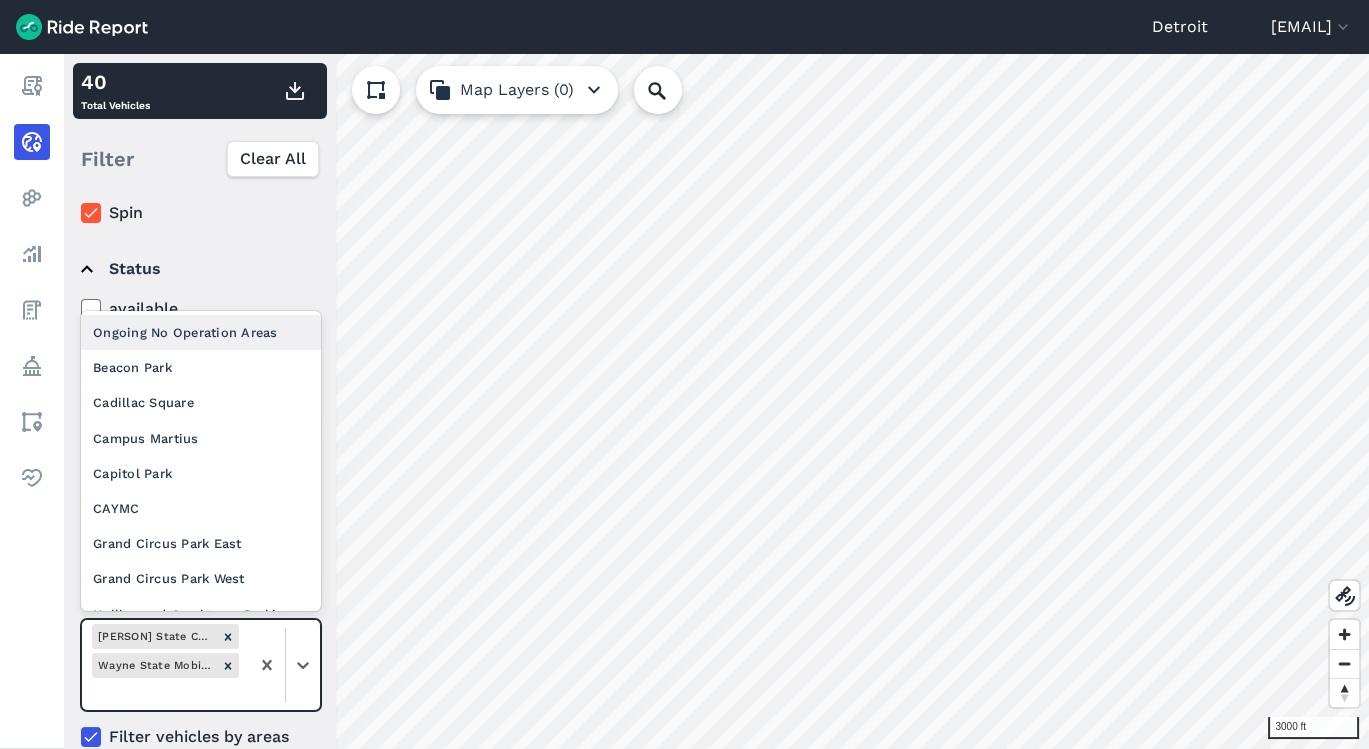 click on "[PERSON] State Campus" at bounding box center [154, 636] 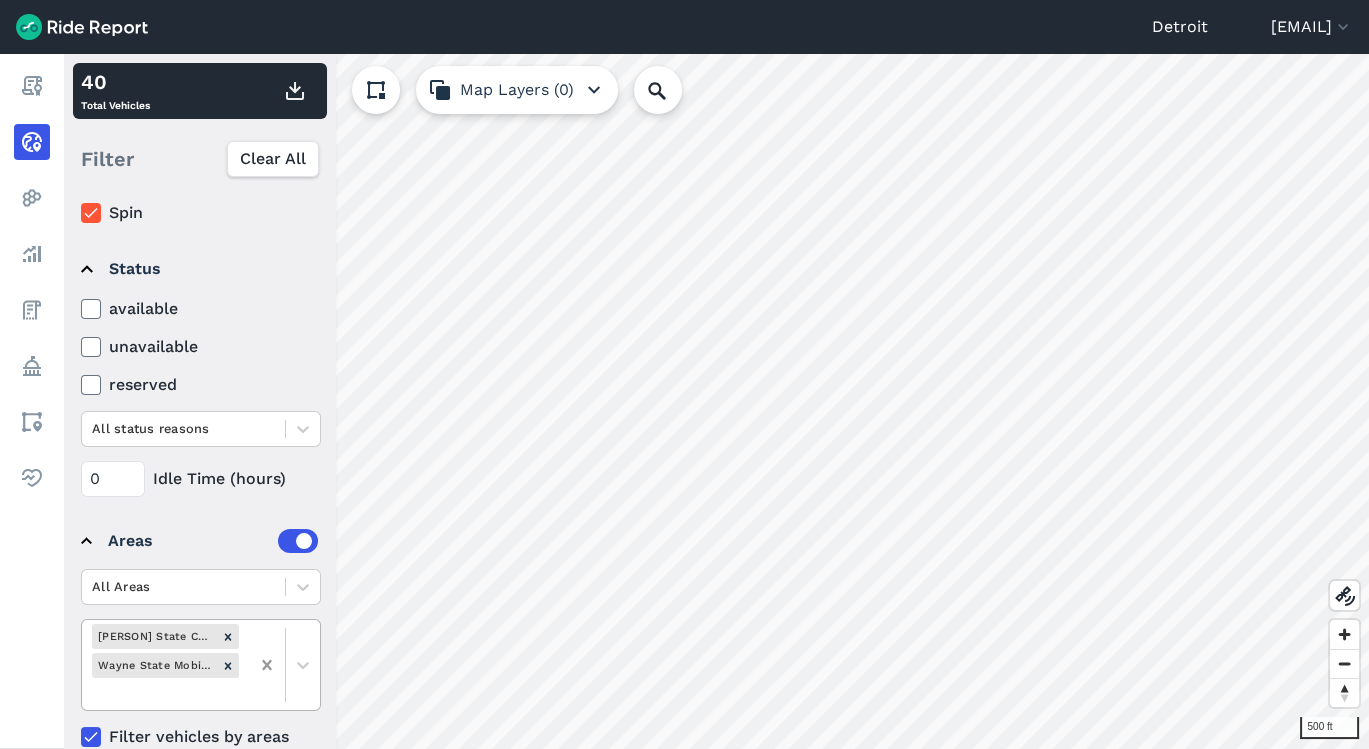 click 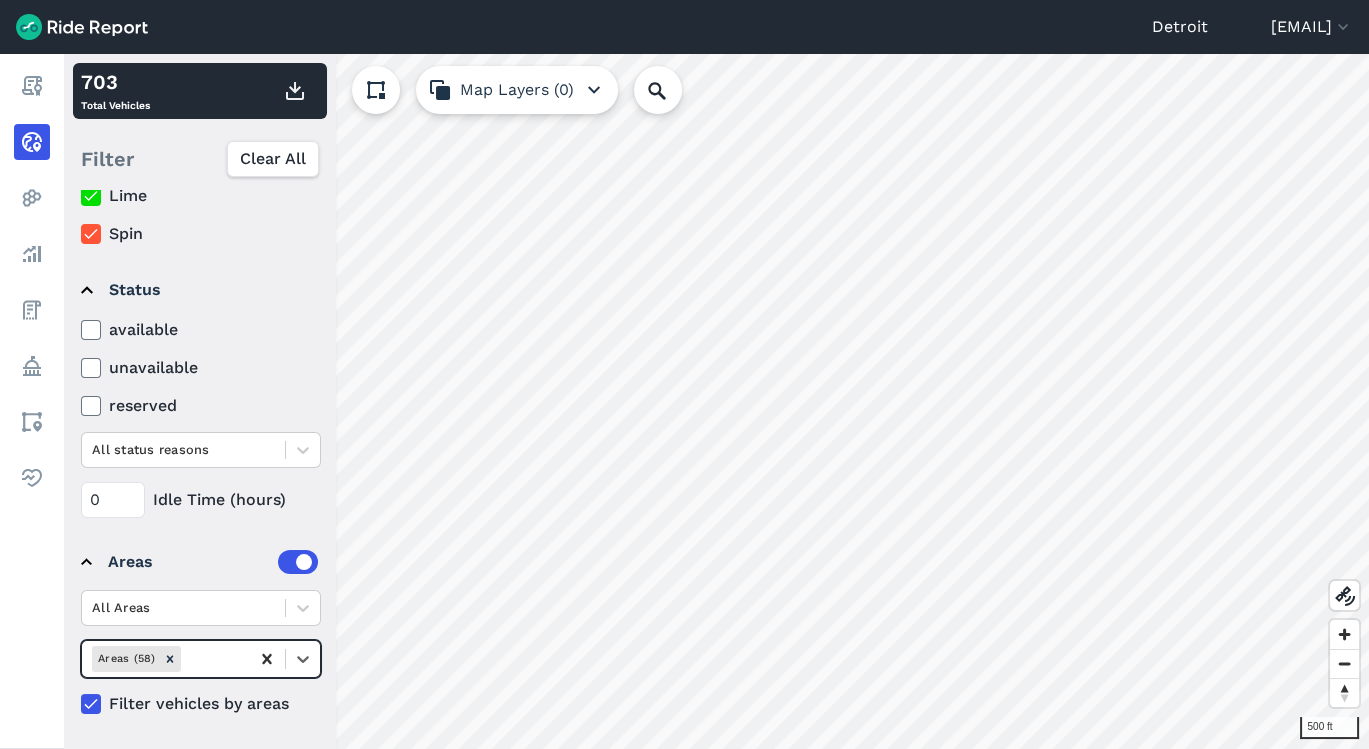 scroll, scrollTop: 68, scrollLeft: 0, axis: vertical 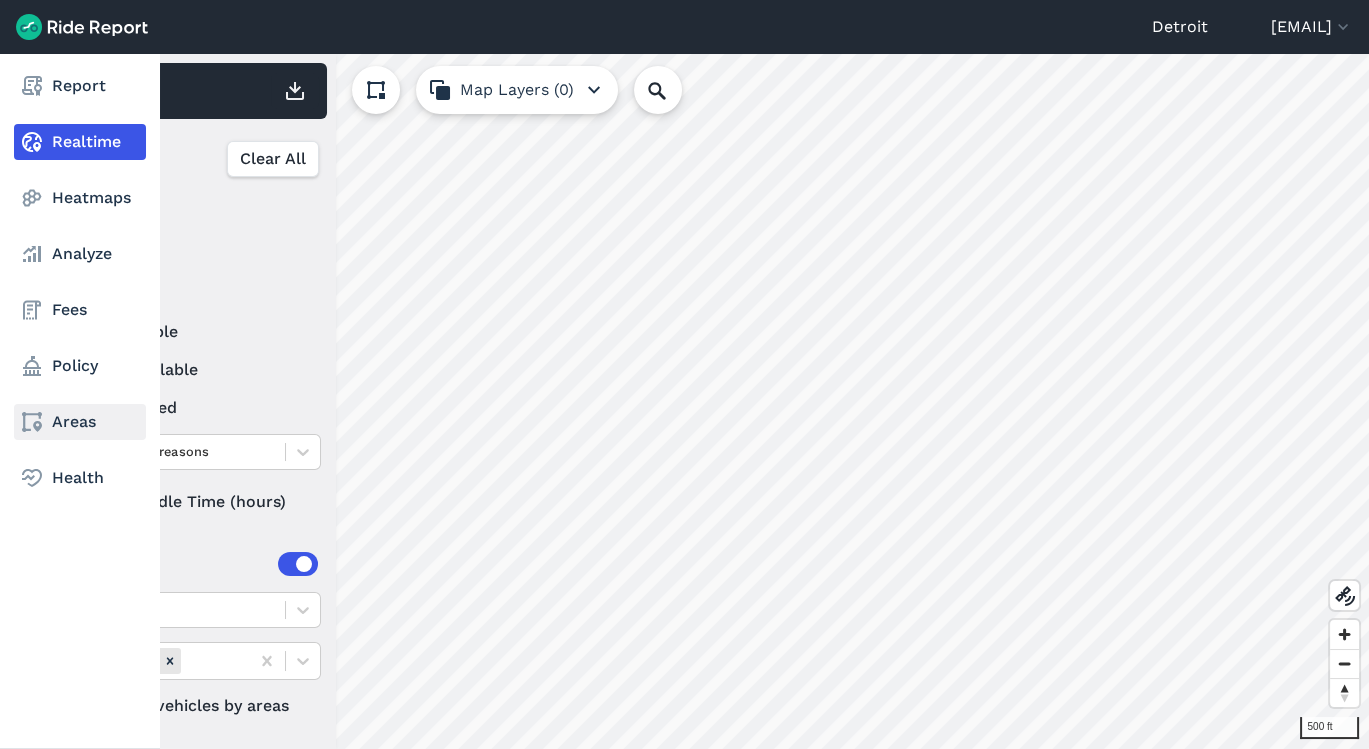 click on "Areas" at bounding box center [80, 422] 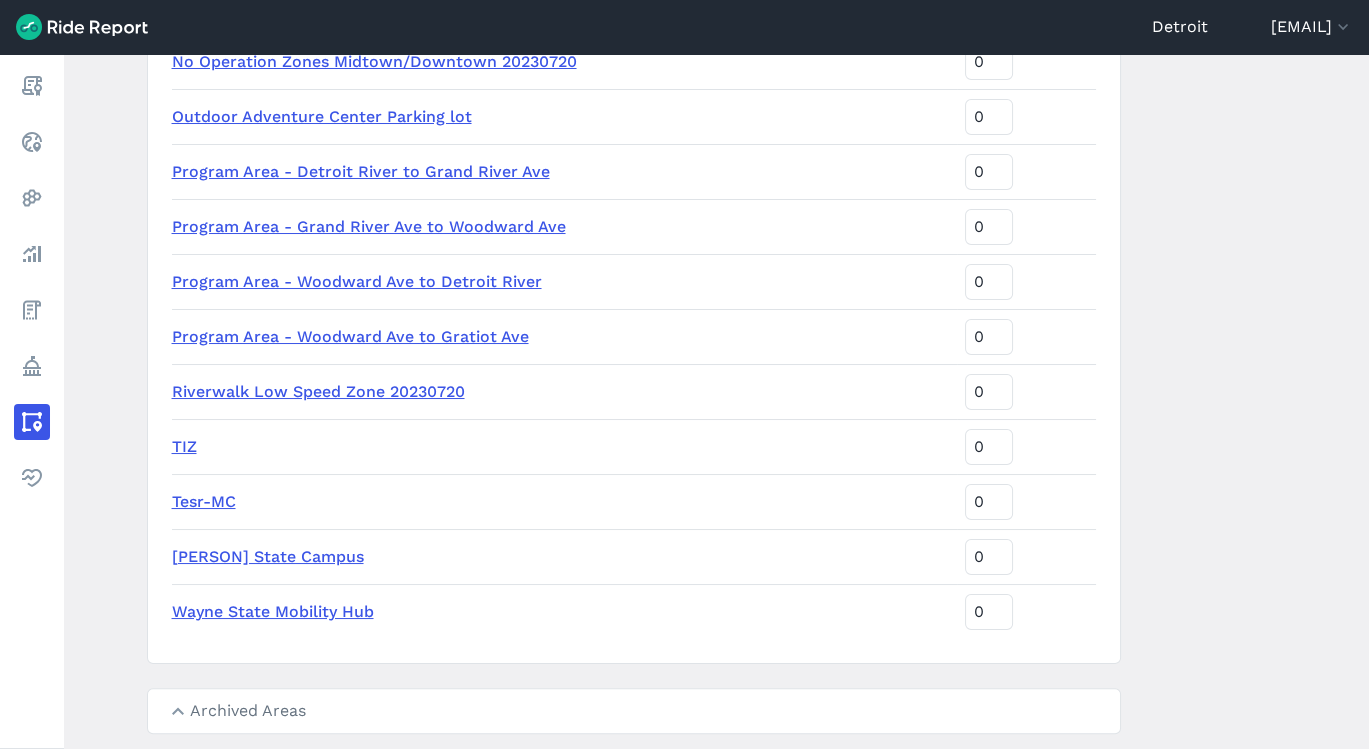 scroll, scrollTop: 2932, scrollLeft: 0, axis: vertical 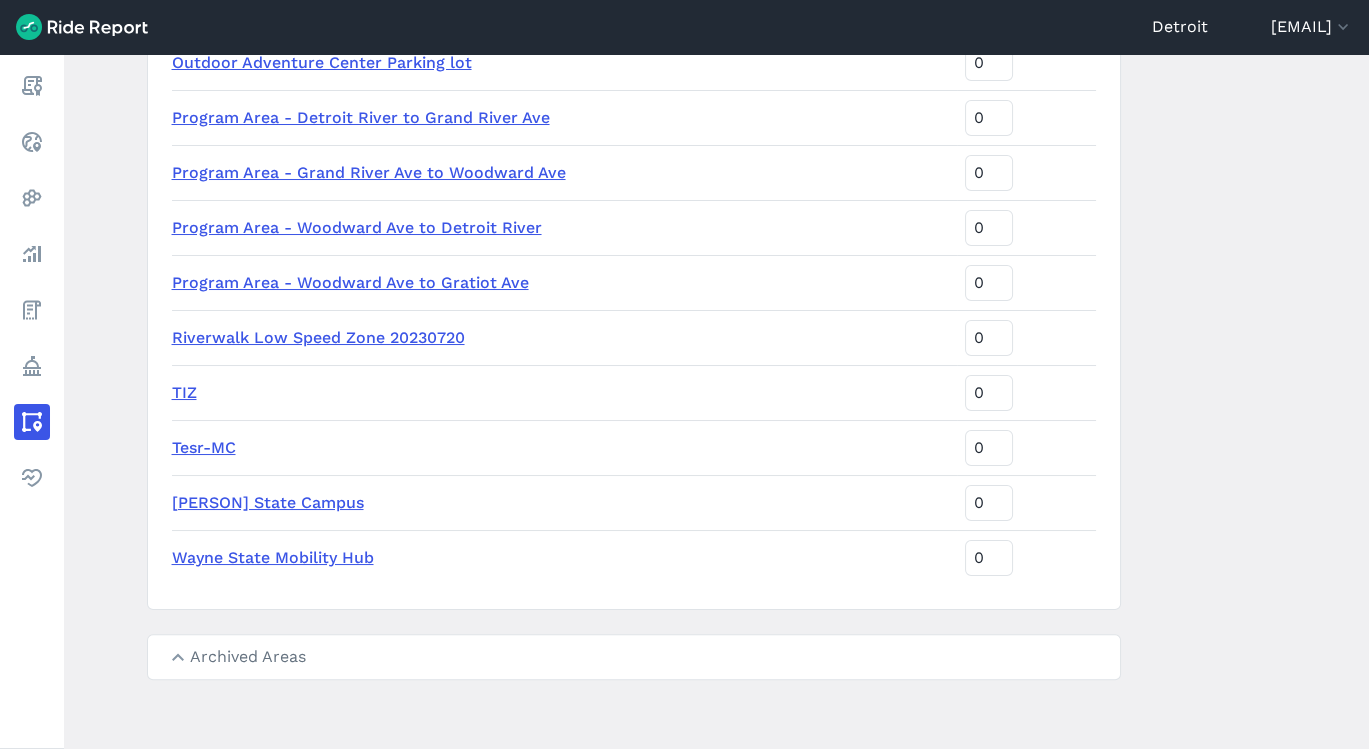click on "Wayne State Mobility Hub" at bounding box center (273, 557) 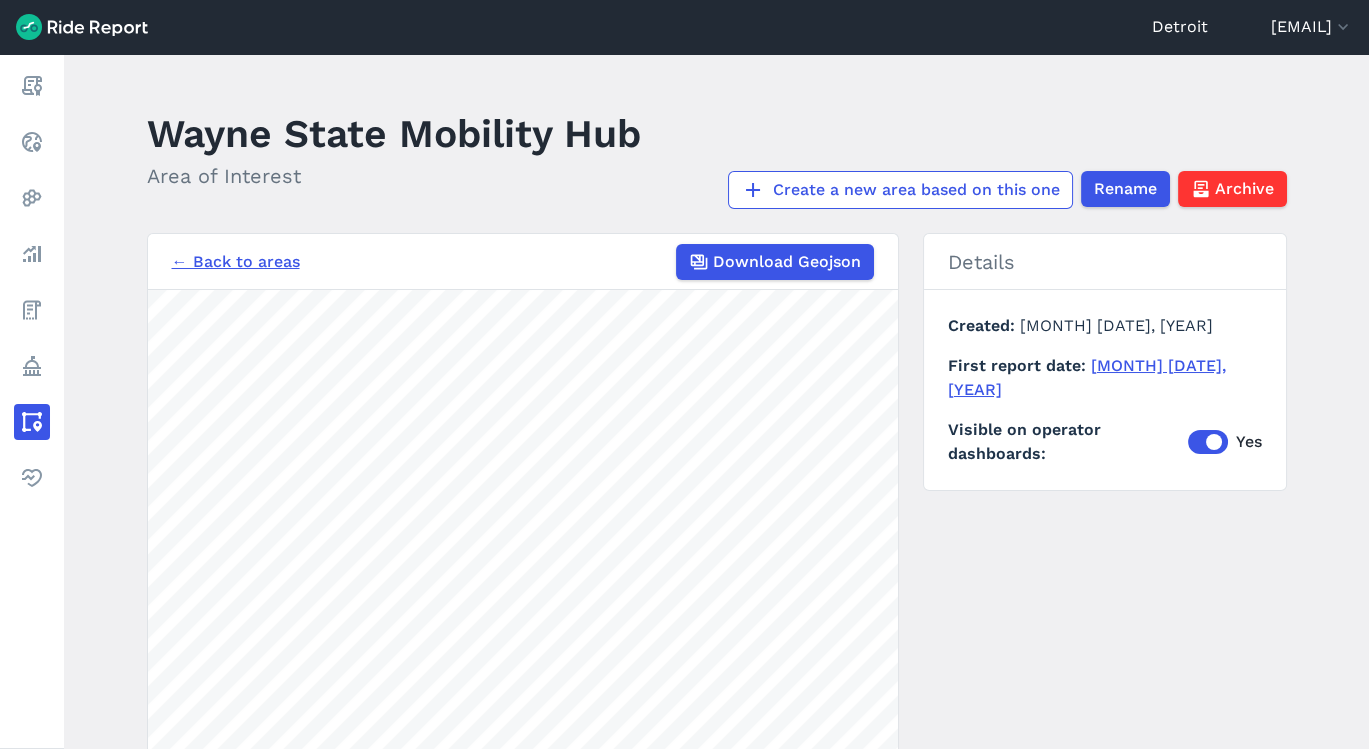 click on "← Back to areas Download Geojson 1000 ft Details Created [MONTH] [DAY_NUM], [YEAR] First report date   [MONTH] [DAY_NUM], [YEAR] Visible on operator dashboards Yes" at bounding box center [717, 609] 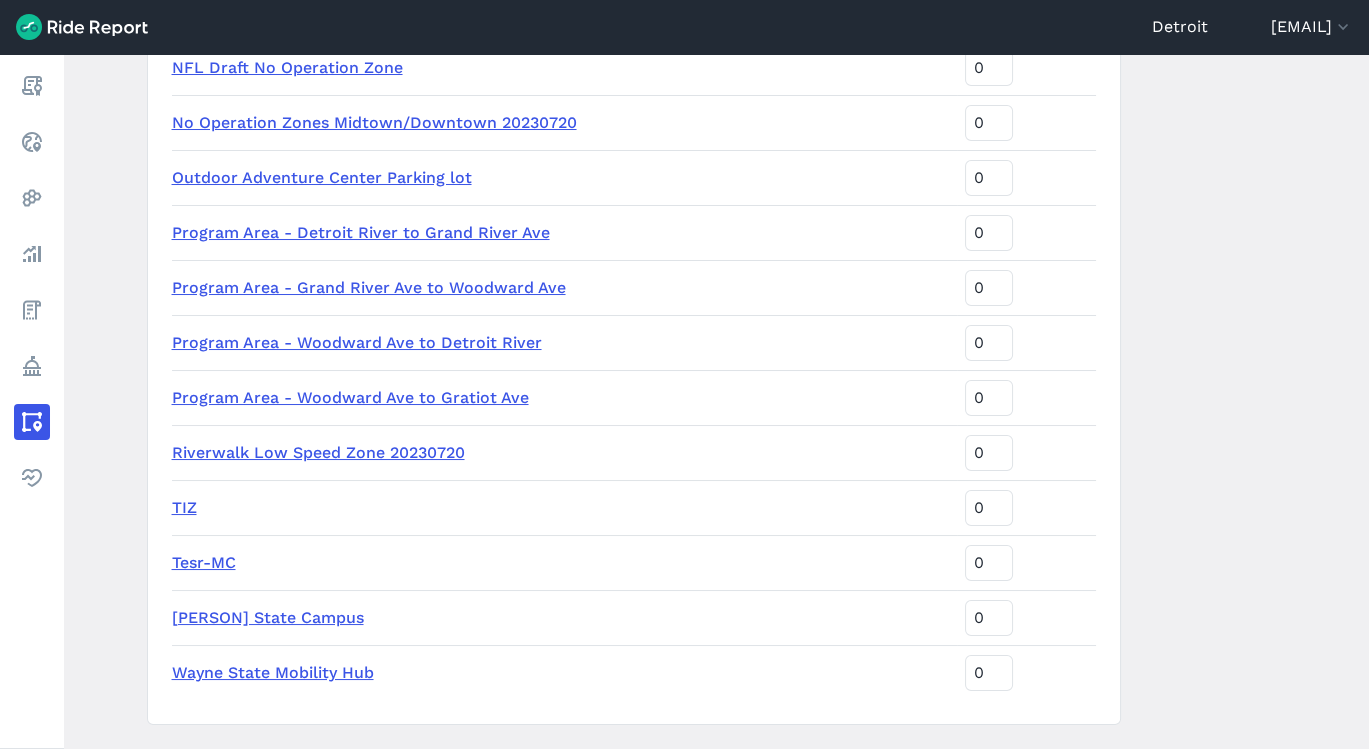 scroll, scrollTop: 2932, scrollLeft: 0, axis: vertical 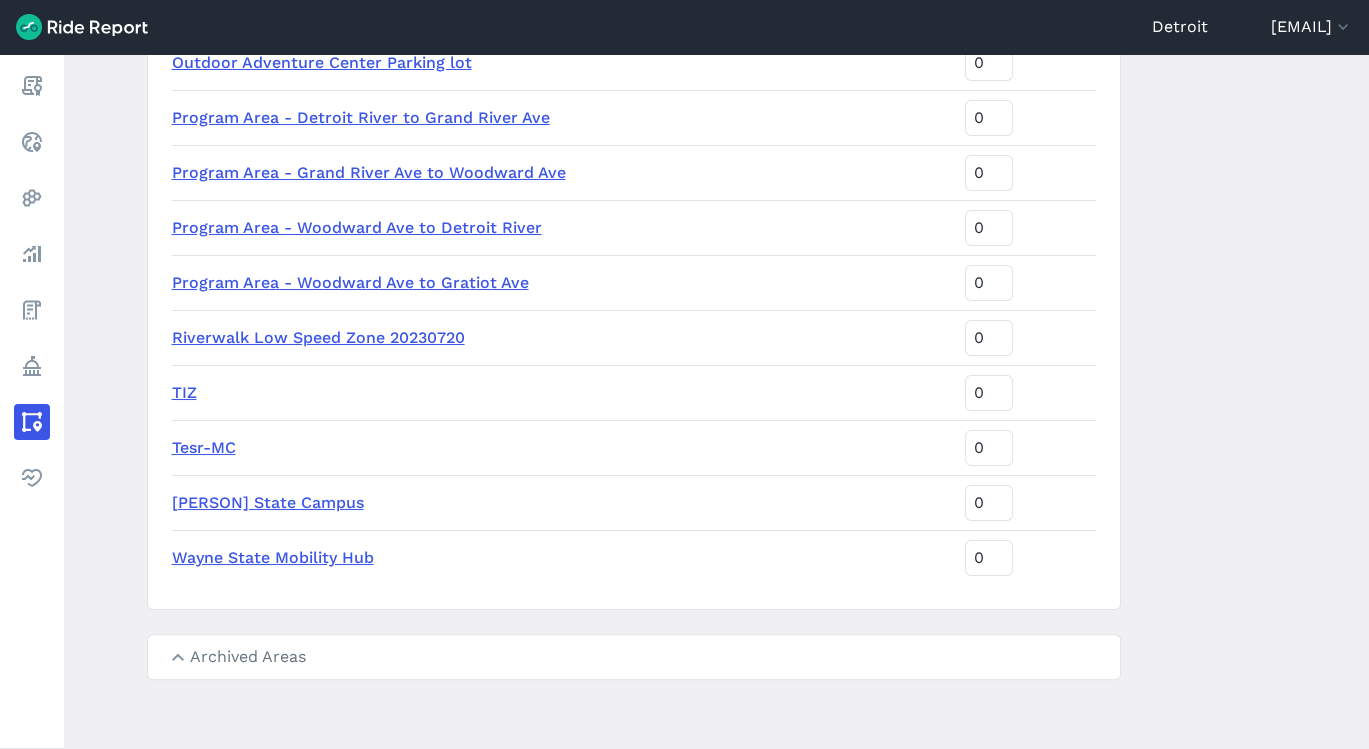 click on "[PERSON] State Campus" at bounding box center (268, 502) 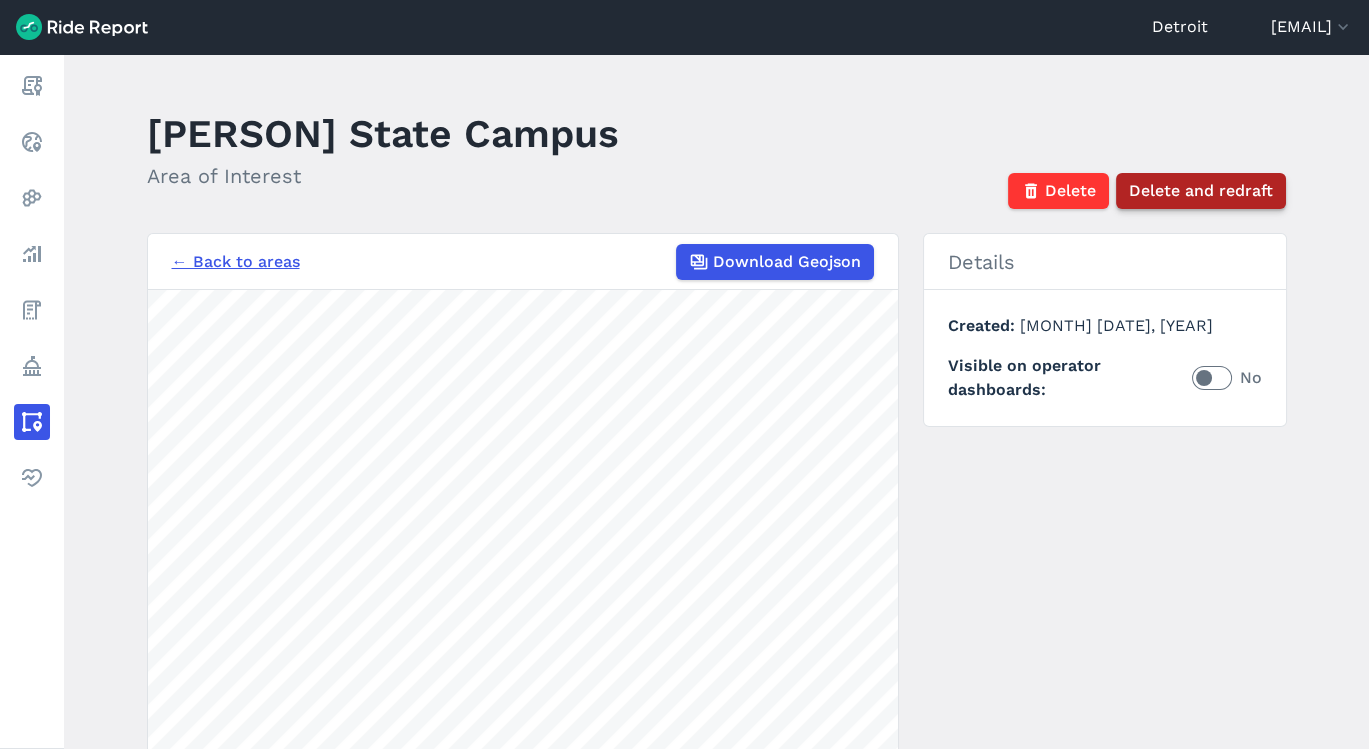 click on "Delete and redraft" at bounding box center [1201, 191] 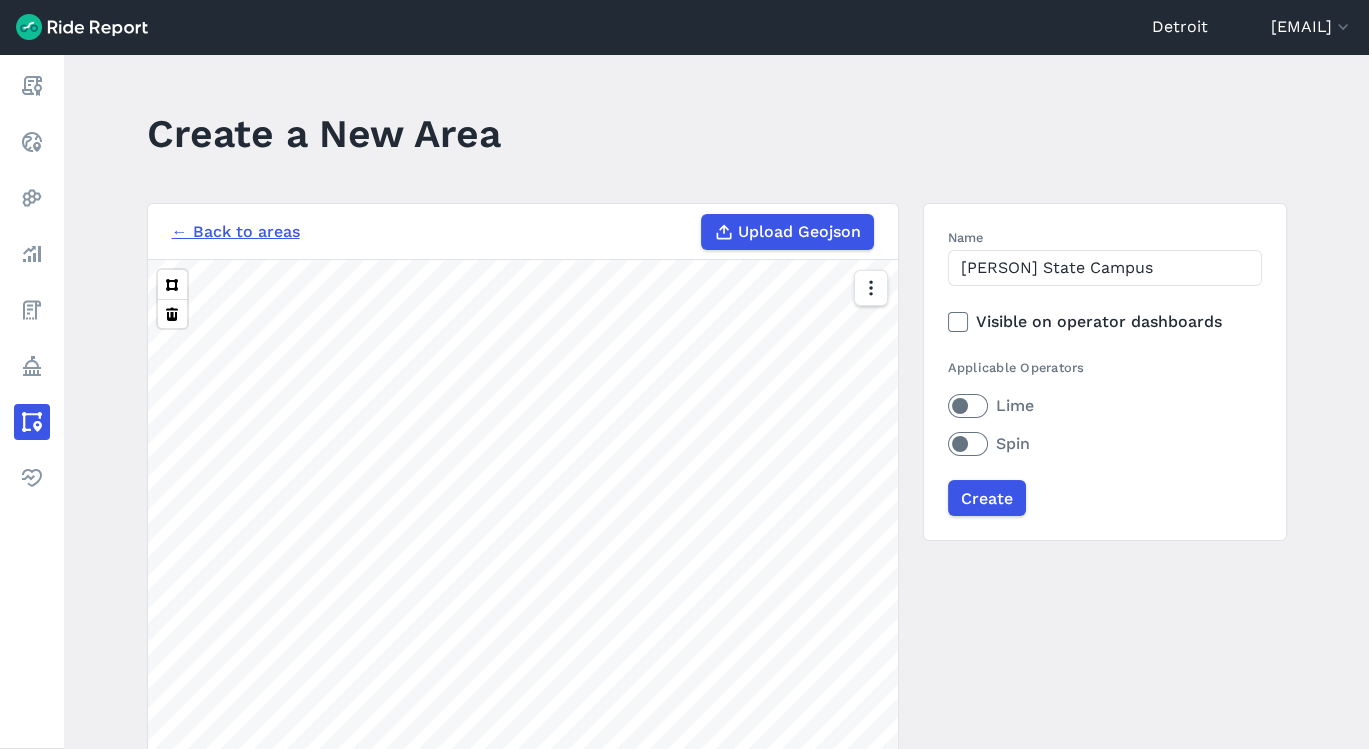 click on "← Back to areas" at bounding box center [236, 232] 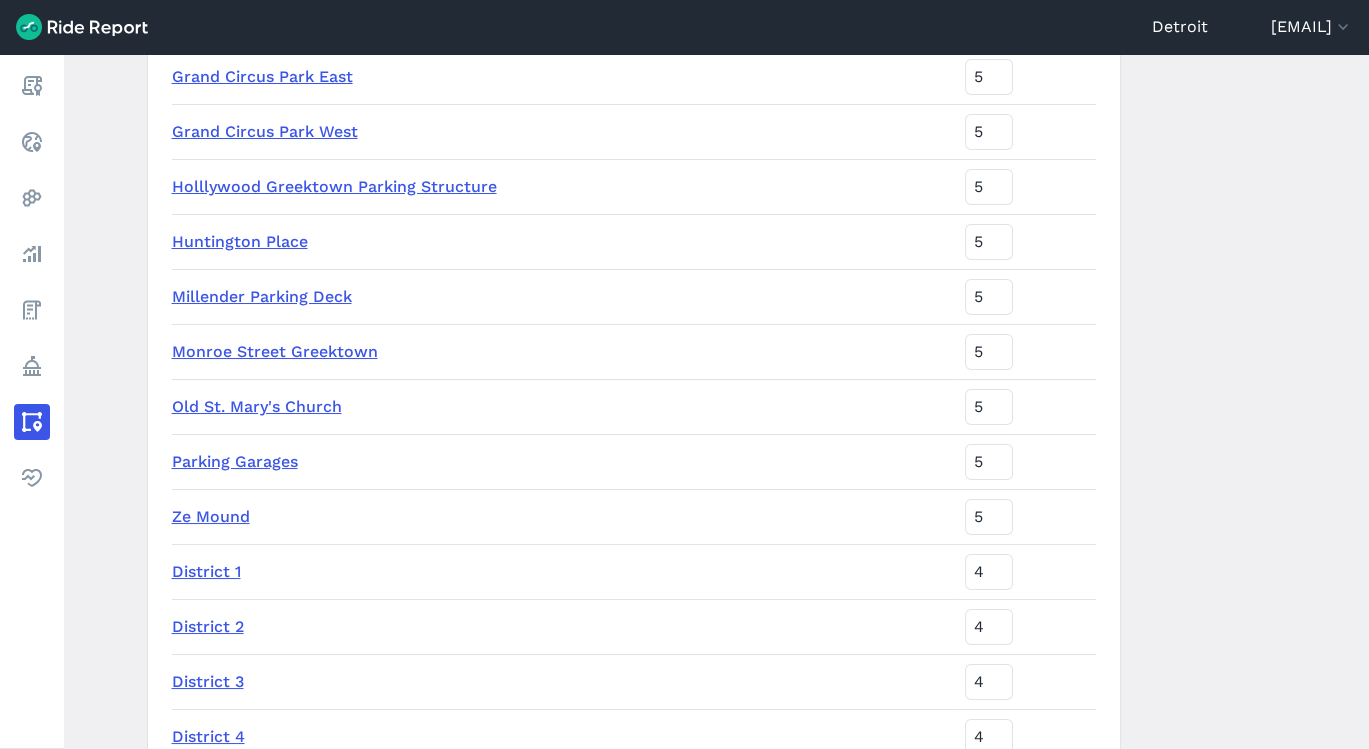 scroll, scrollTop: 2877, scrollLeft: 0, axis: vertical 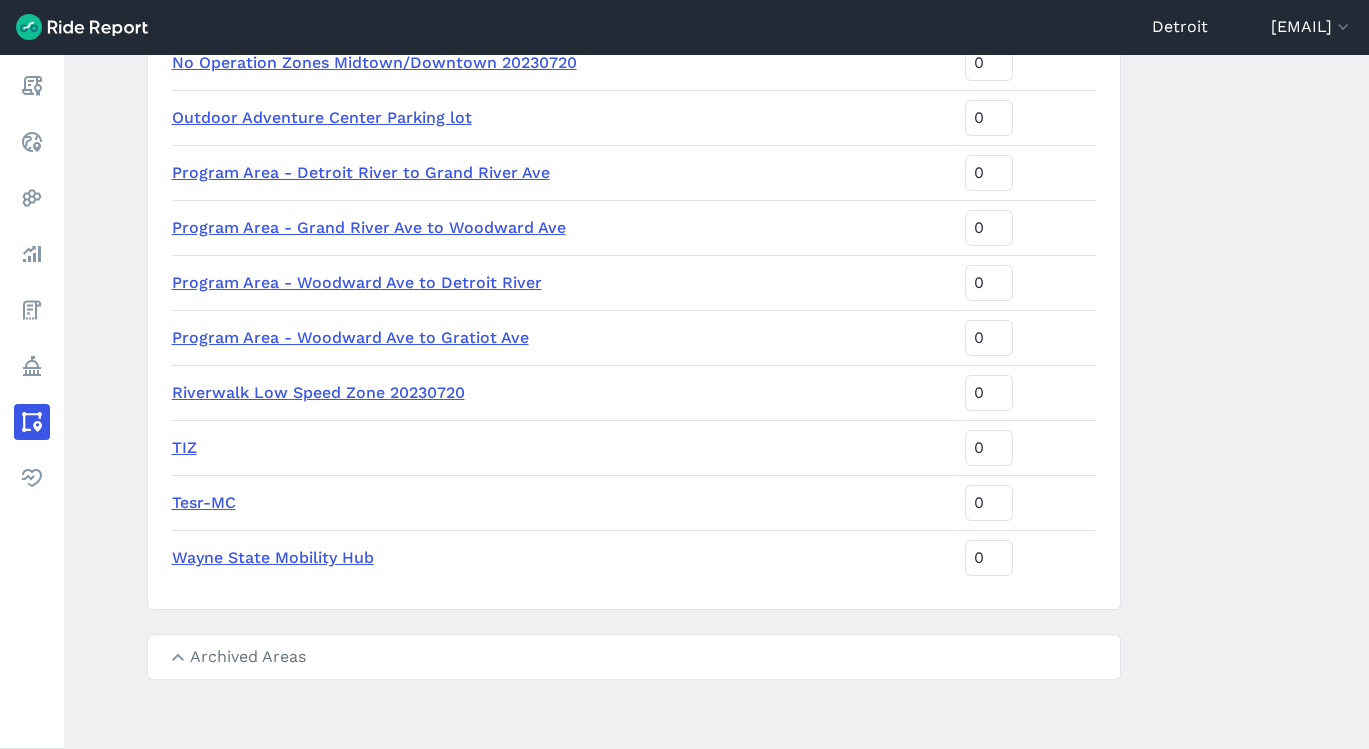 click on "TIZ" at bounding box center [184, 447] 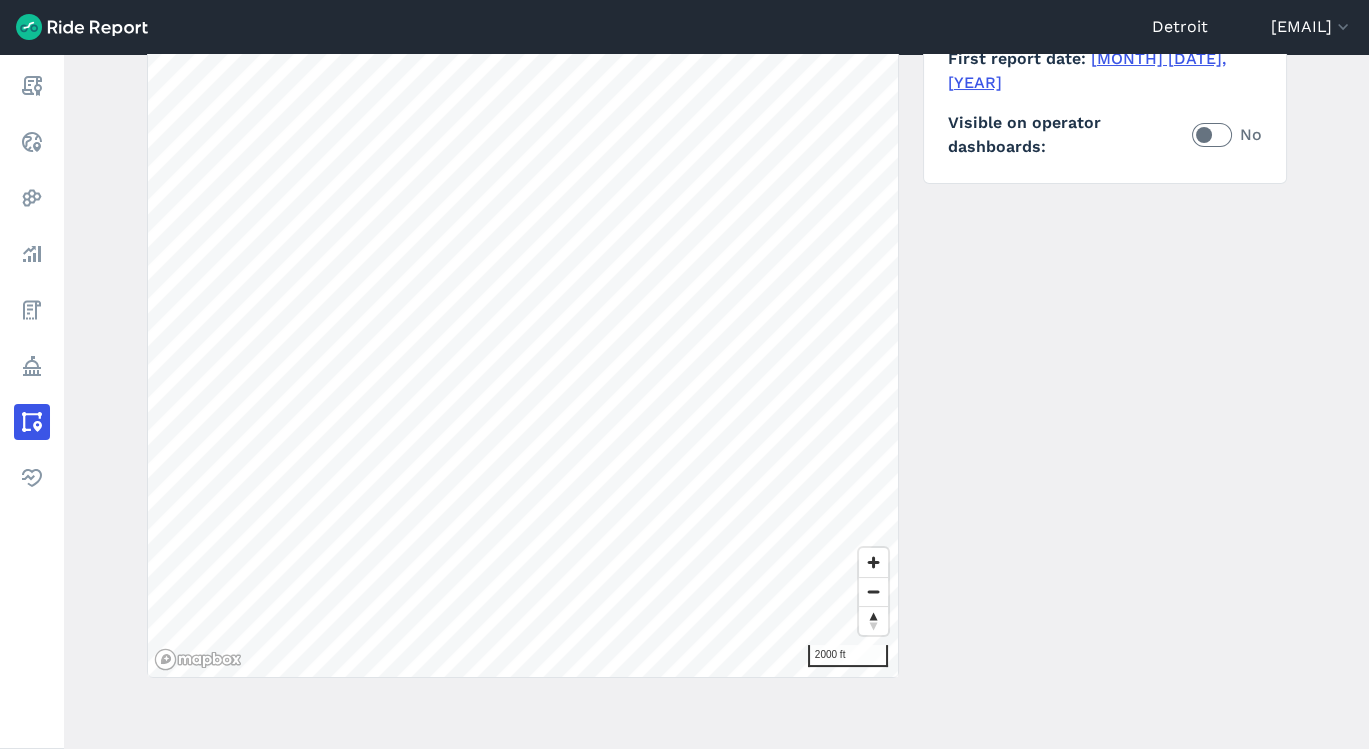 scroll, scrollTop: 0, scrollLeft: 0, axis: both 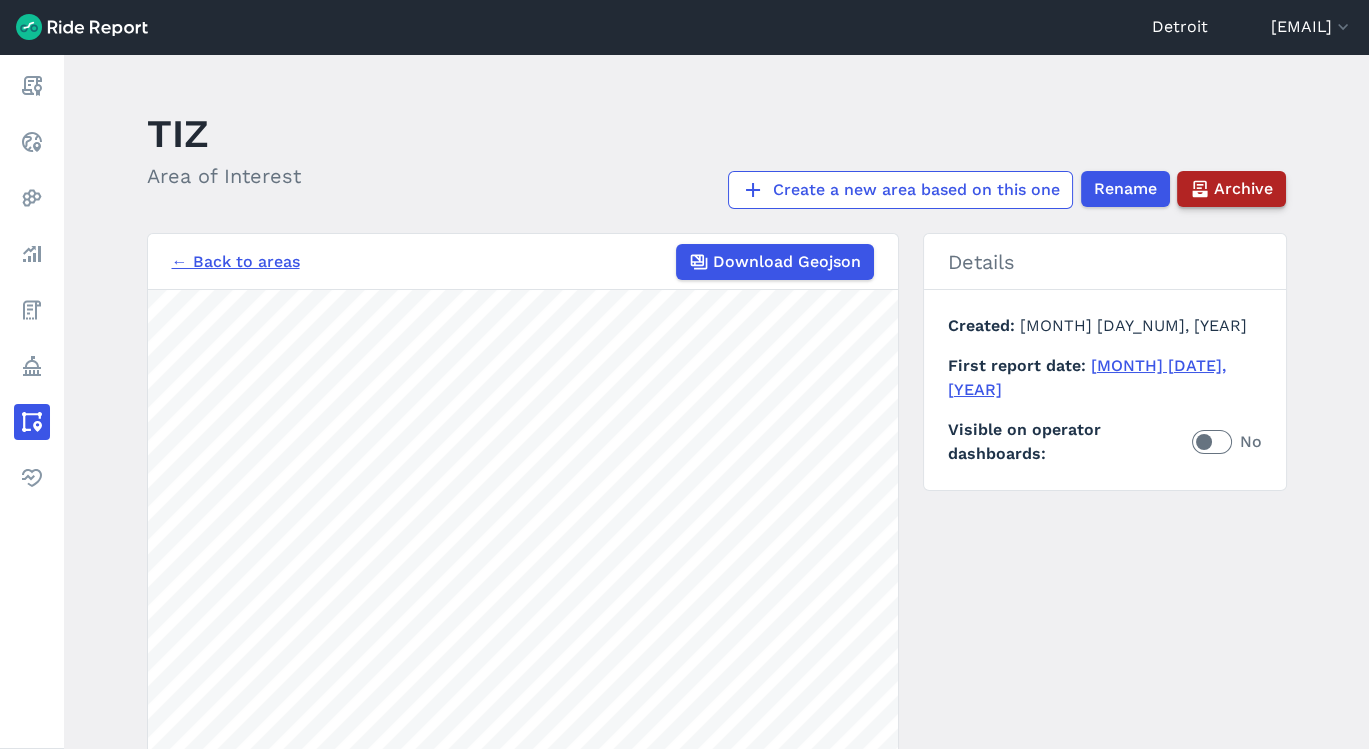 click on "Archive" at bounding box center (1243, 189) 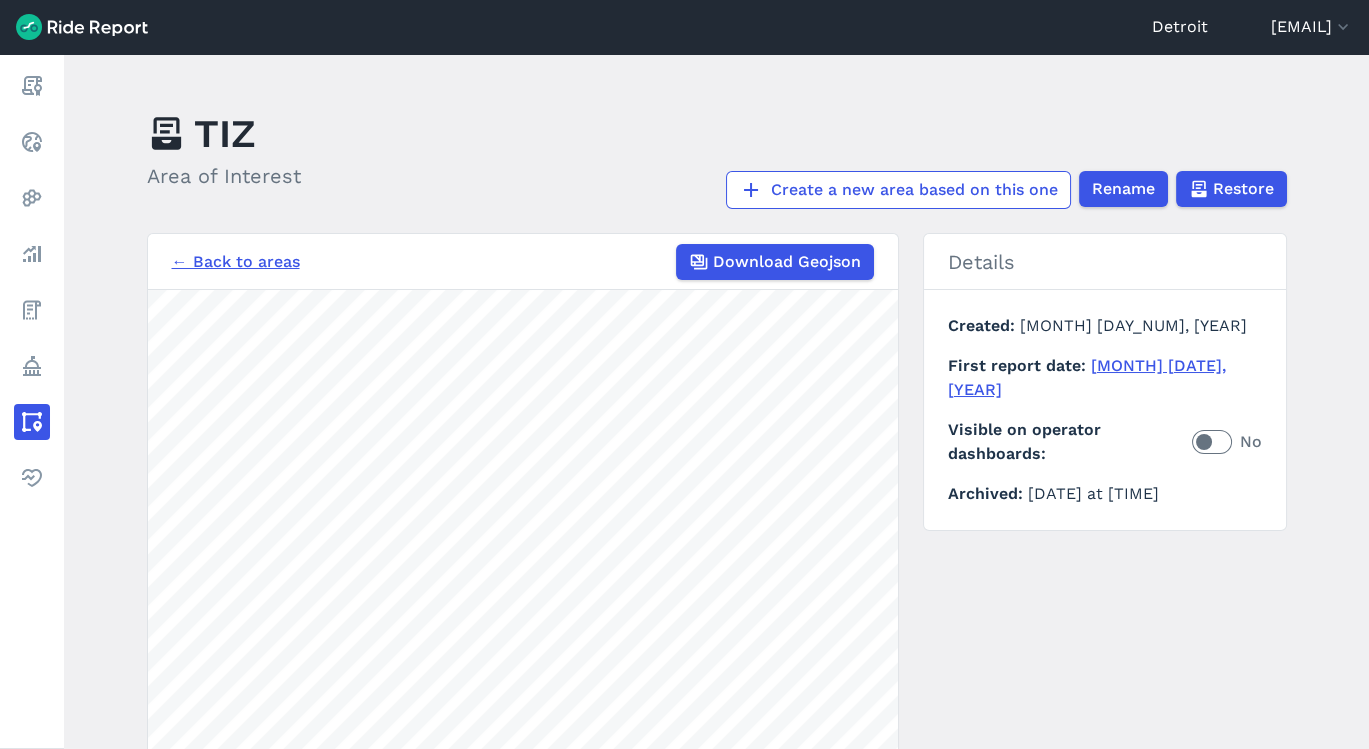 click on "TIZ Area of Interest Create a new area based on this one Rename Restore" at bounding box center (729, 155) 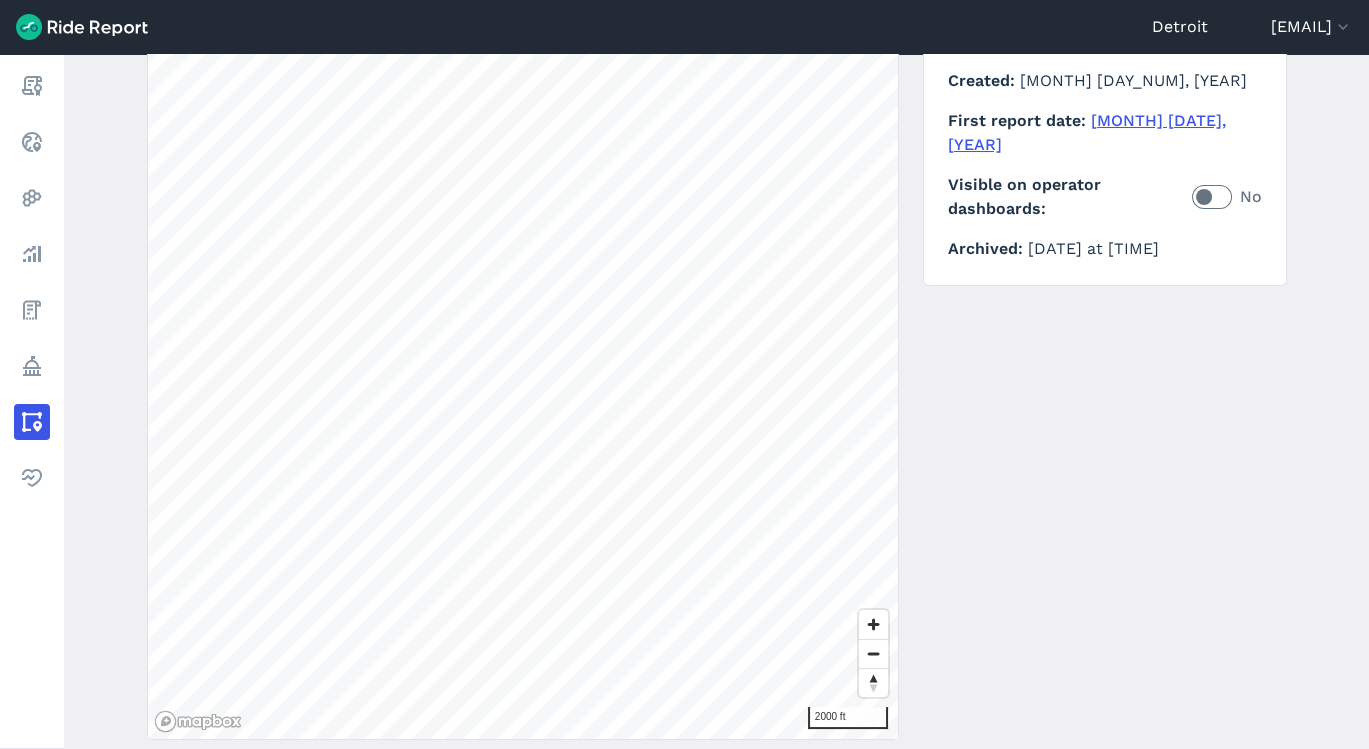 scroll, scrollTop: 0, scrollLeft: 0, axis: both 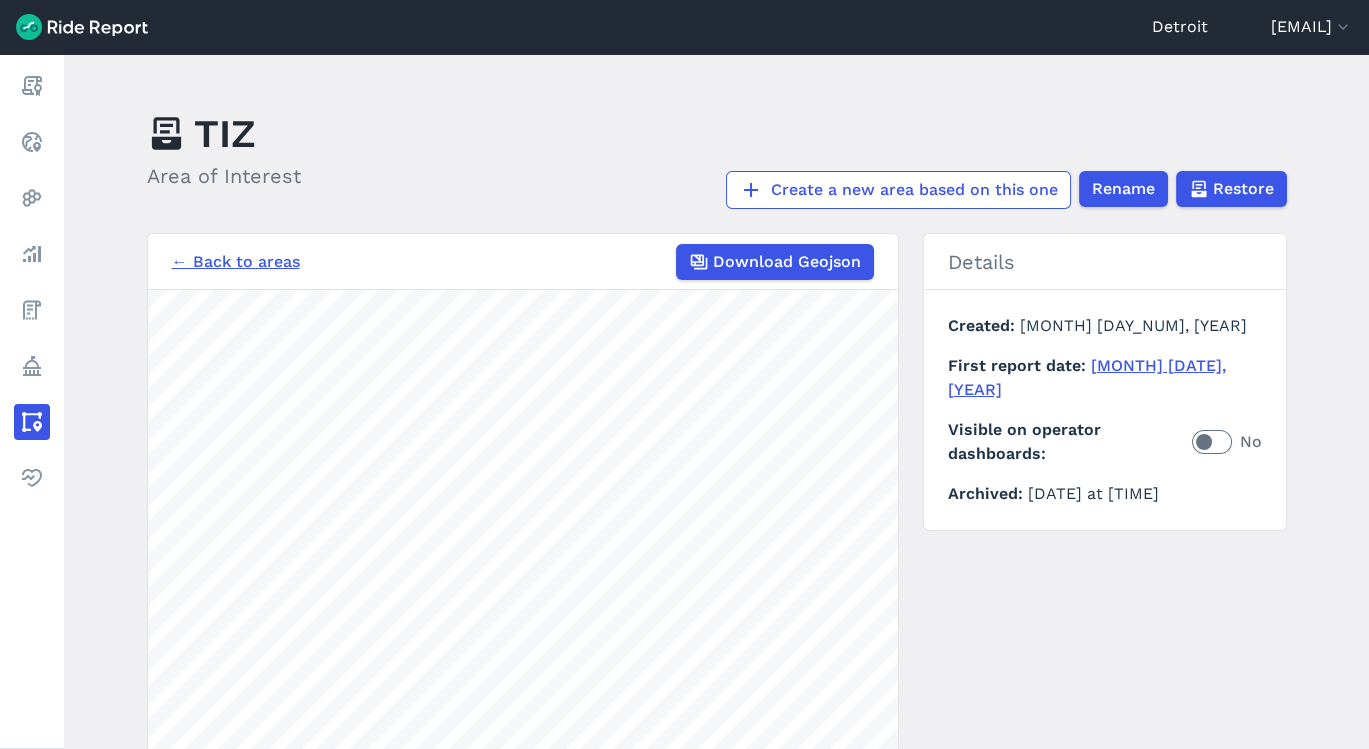 click on "← Back to areas" at bounding box center (236, 262) 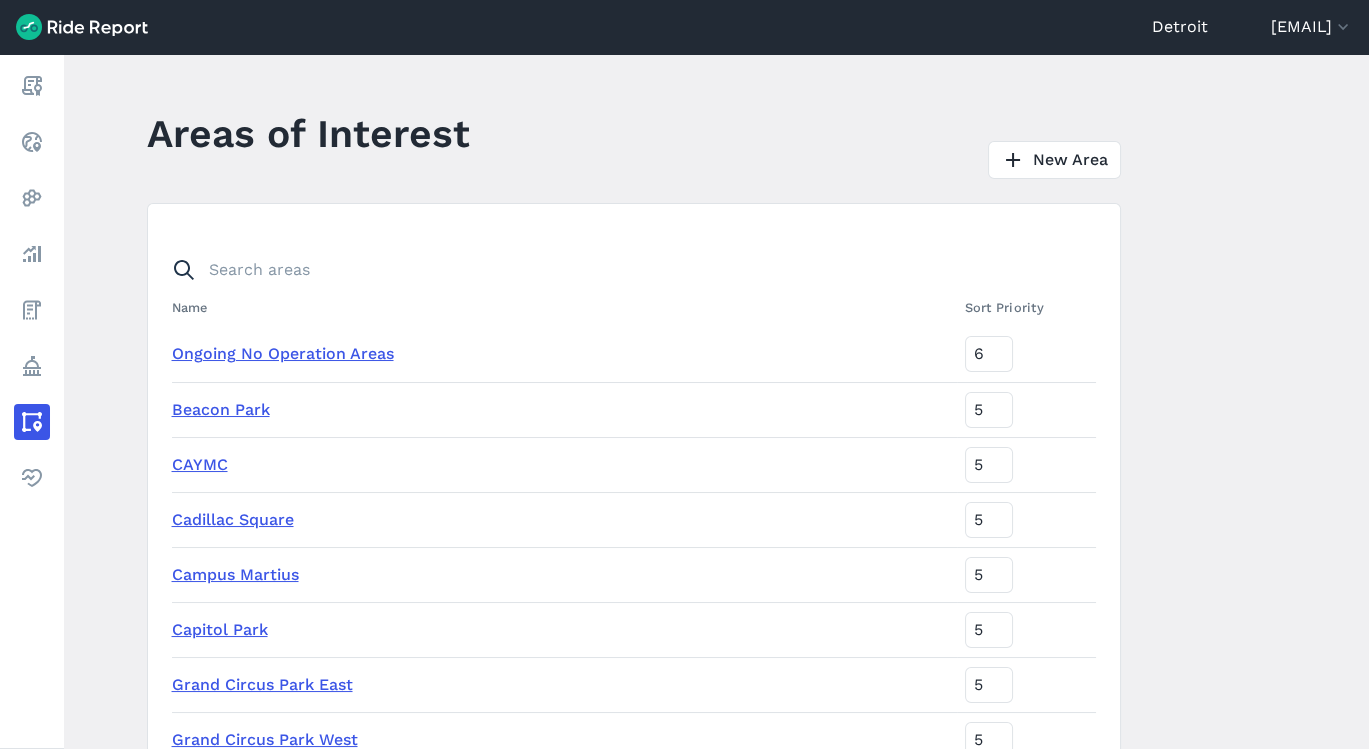 click on "Areas of Interest New Area Name Sort Priority Ongoing No Operation Areas 6 [AREA] 5 [AREA] 5 [AREA] 5 [AREA] 5 [AREA] 5 [AREA] East 5 [AREA] West 5 [AREA] Structure 5 [AREA] Place 5 [AREA] Deck 5 [AREA] 5 [AREA] Church 5 [AREA] 5 [AREA] 5 [AREA] 4 [AREA] 4 [AREA] 4 [AREA] 4 [AREA] 4 [AREA] 4 [AREA] 4 [AREA] 3 [AREA] 2 [AREA] Zone 2 [AREA] Locations (15M Buffer) 2 [AREA] (HFA) 2 [AREA]-[AREA] 1 [AREA] Program Boundary [YEAR][MONTH][DAY] 0 [AREA] [YEAR][MONTH][DAY] 0 Boundary outside of [AREA] Test 0 [AREA] Temporary No Ride Zone [YEAR][MONTH][DAY] 0 [AREA] Mobility Hub 0 [AREA] Mobility Hub 0 [AREA] Temporary No Ride Zone [YEAR][MONTH][DAY] 0 [AREA] Temporary No Operation Zone [YEAR][MONTH][DAY] 0 [AREA] Mobility Hub 0 0" at bounding box center [716, 401] 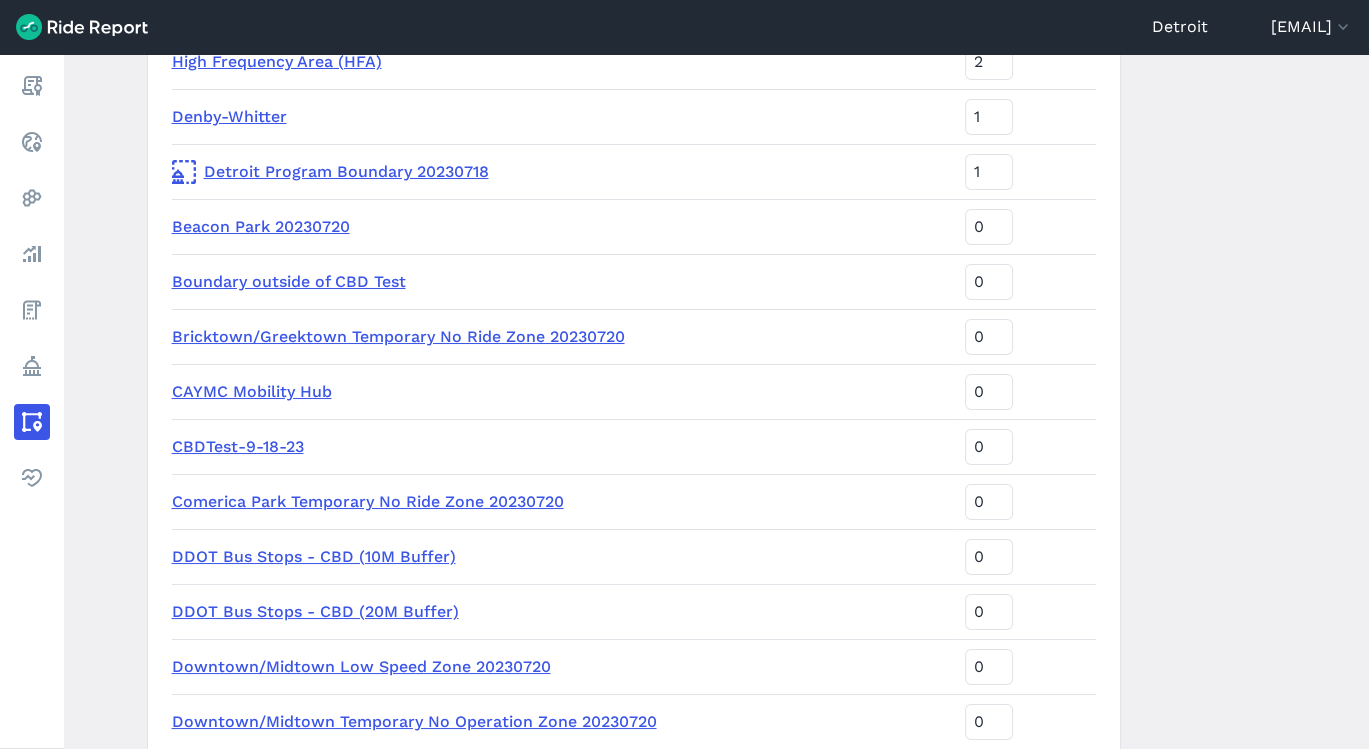 scroll, scrollTop: 1657, scrollLeft: 0, axis: vertical 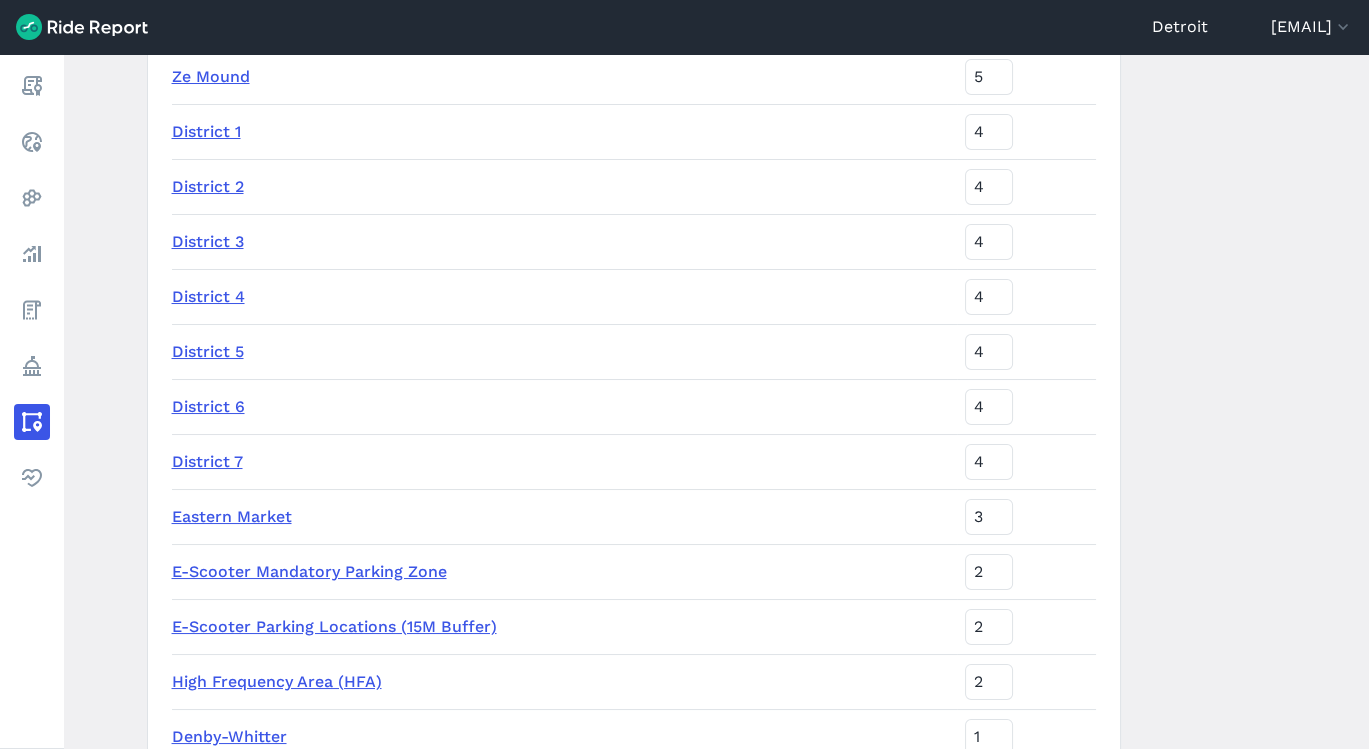 click on "Areas of Interest New Area Name Sort Priority Ongoing No Operation Areas 6 Beacon Park 5 CAYMC 5 Cadillac Square 5 Campus Martius 5 Capitol Park 5 Grand Circus Park East 5 Grand Circus Park West 5 Holllywood Greektown Parking Structure 5 Huntington Place 5 Millender Parking Deck 5 Monroe Street Greektown 5 Old St. Mary's Church 5 Parking Garages 5 Ze Mound 5 District 1 4 District 2 4 District 3 4 District 4 4 District 5 4 District 6 4 District 7 4 Eastern Market 3 E-Scooter Mandatory Parking Zone 2 E-Scooter Parking Locations (15M Buffer) 2 High Frequency Area (HFA) 2 Denby-Whitter 1 Detroit Program Boundary 20230718 1 Beacon Park 20230720 0 Boundary outside of CBD Test 0 Bricktown/Greektown Temporary No Ride Zone 20230720 0 CAYMC Mobility Hub 0 CBDTest-9-18-23 0 Comerica Park Temporary No Ride Zone 20230720 0 DDOT Bus Stops - CBD (10M Buffer) 0 DDOT Bus Stops - CBD (20M Buffer) 0 Downtown/Midtown Low Speed Zone 20230720 0 Downtown/Midtown Temporary No Operation Zone 20230720 0 Eastern Market Mobility Hub 0 0" at bounding box center (716, 401) 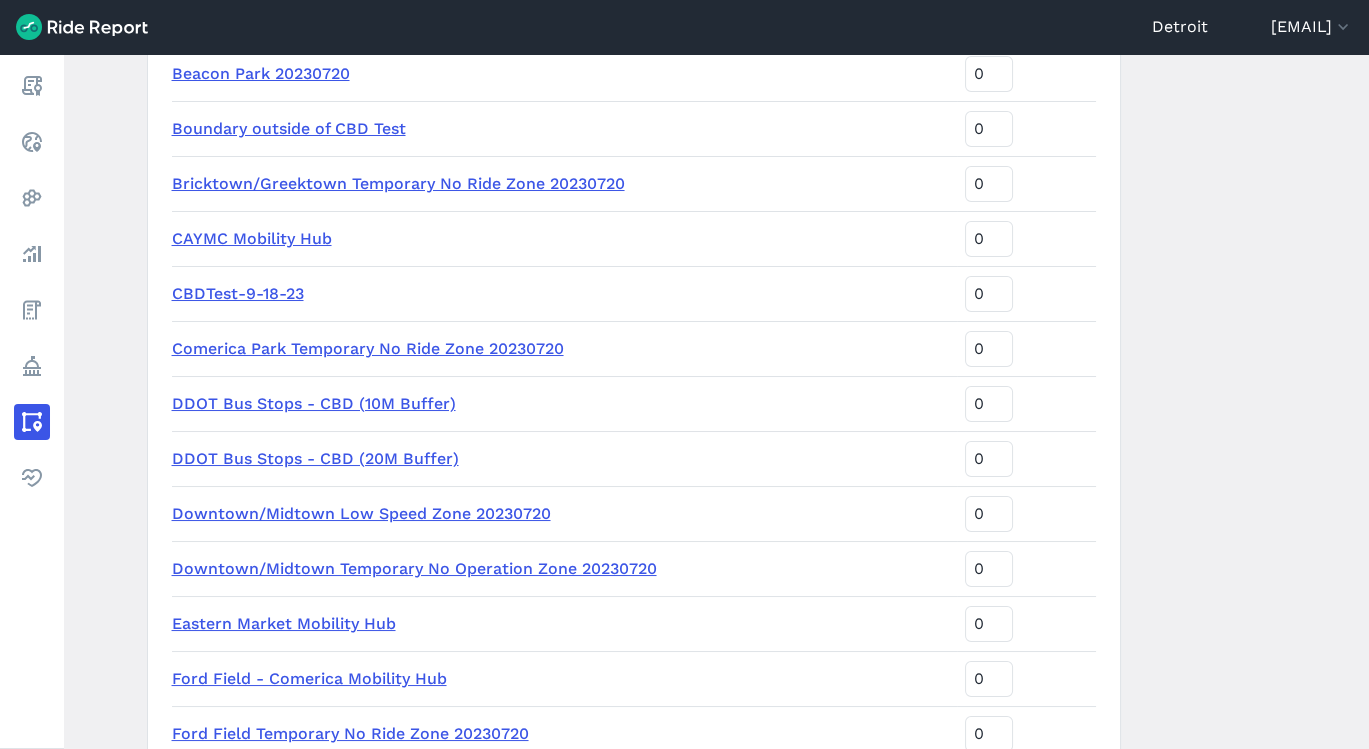 scroll, scrollTop: 1840, scrollLeft: 0, axis: vertical 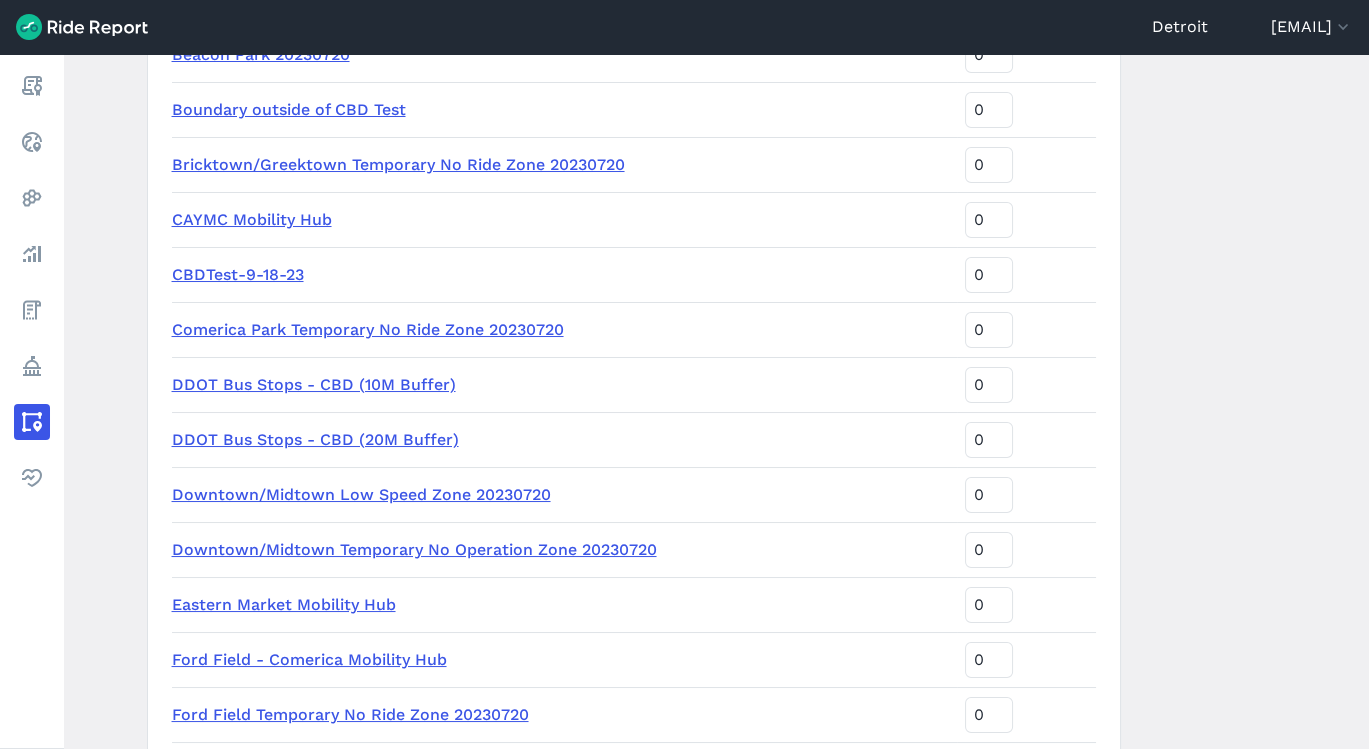 click on "DDOT Bus Stops - CBD (10M Buffer)" at bounding box center (314, 384) 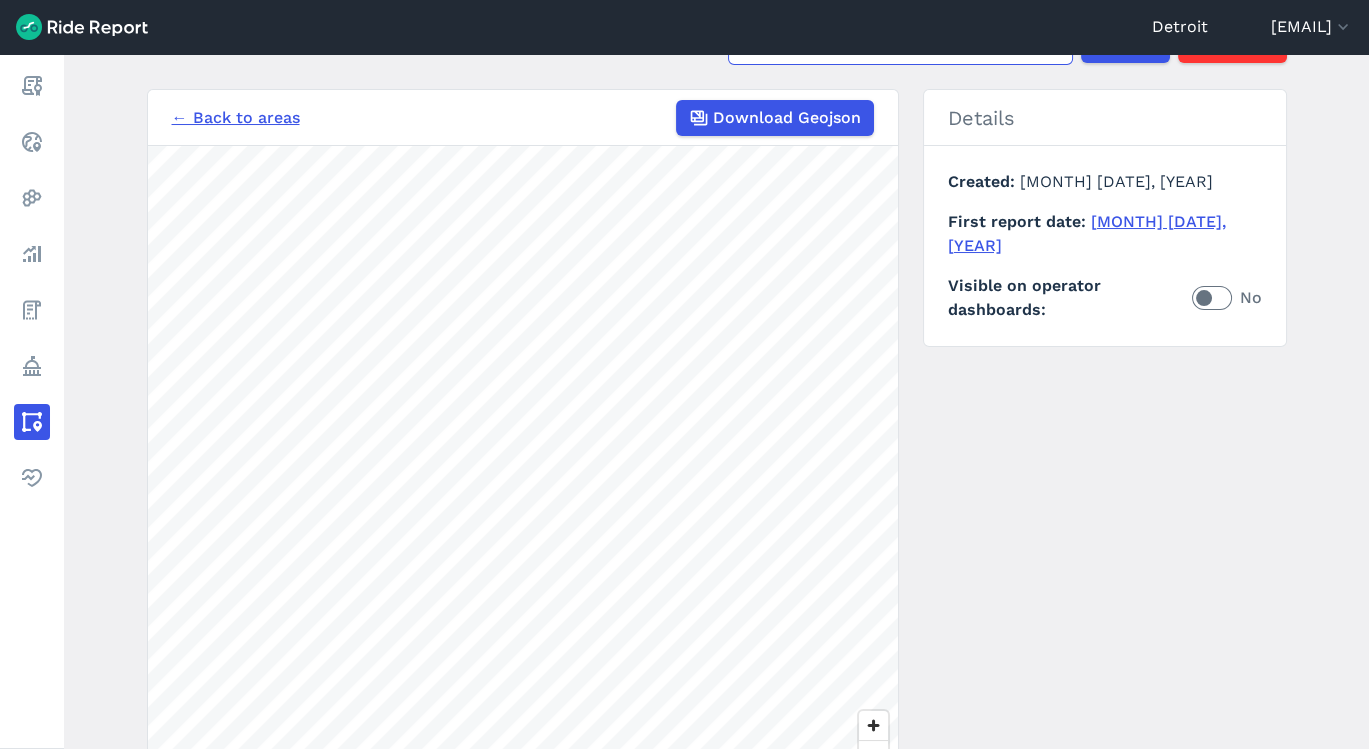 scroll, scrollTop: 180, scrollLeft: 0, axis: vertical 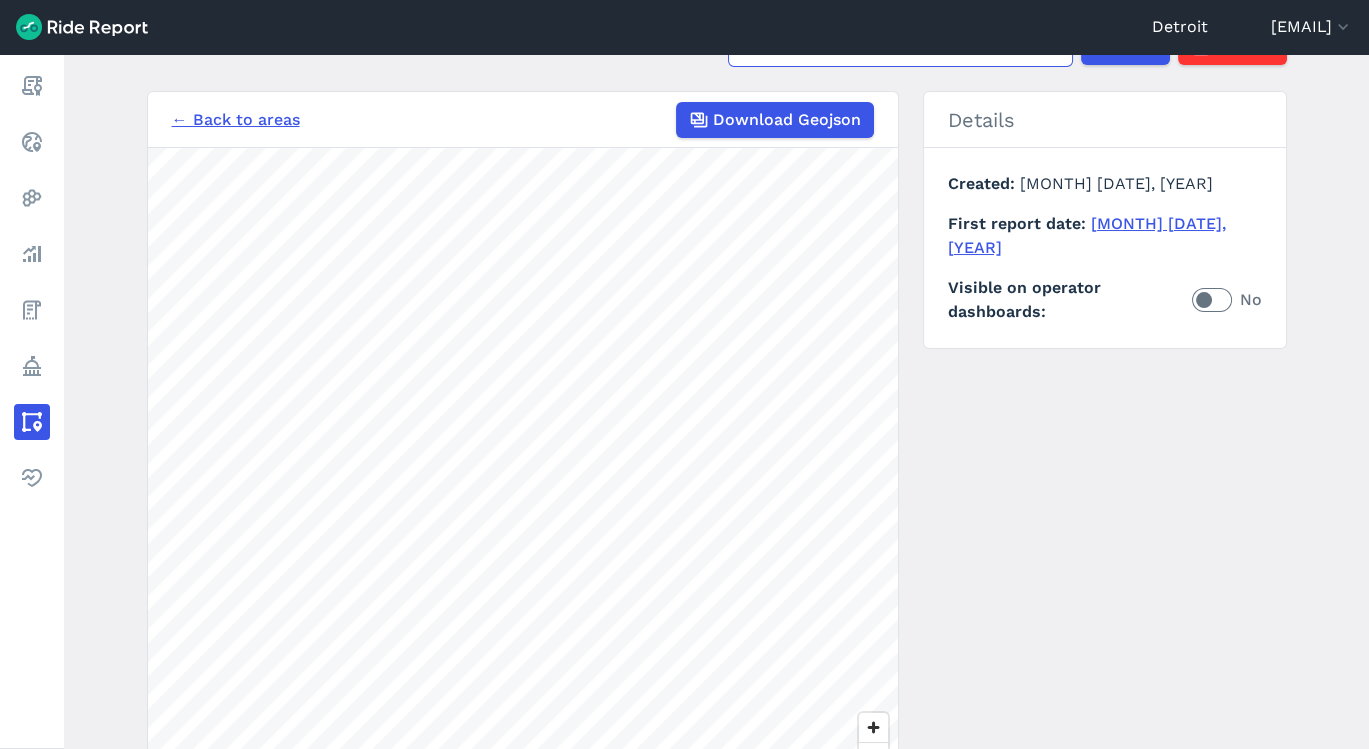 click on "← Back to areas" at bounding box center [236, 120] 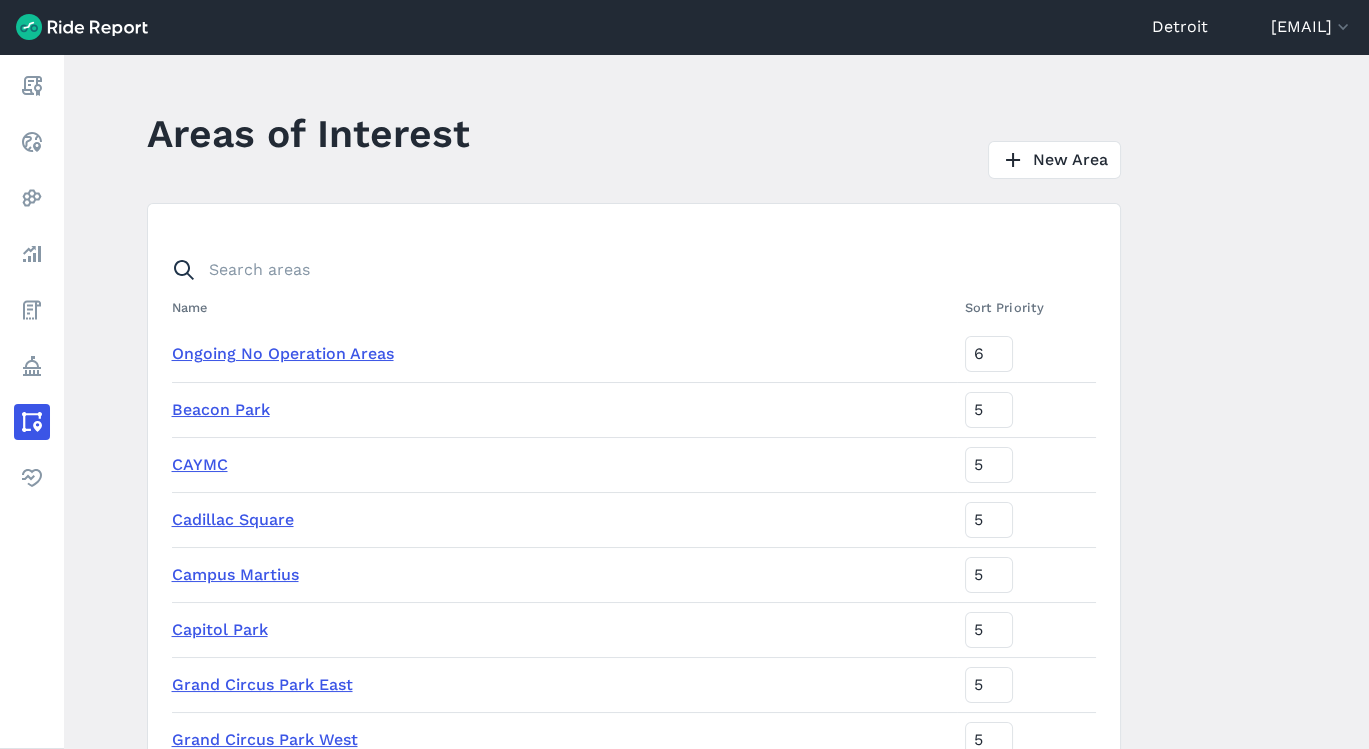 click on "Areas of Interest New Area Name Sort Priority Ongoing No Operation Areas 6 Beacon Park 5 CAYMC 5 Cadillac Square 5 Campus Martius 5 Capitol Park 5 Grand Circus Park East 5 Grand Circus Park West 5 Holllywood Greektown Parking Structure 5 Huntington Place 5 Millender Parking Deck 5 Monroe Street Greektown 5 Old St. Mary's Church 5 Parking Garages 5 Ze Mound 5 District 1 4 District 2 4 District 3 4 District 4 4 District 5 4 District 6 4 District 7 4 Eastern Market 3 E-Scooter Mandatory Parking Zone 2 E-Scooter Parking Locations (15M Buffer) 2 High Frequency Area (HFA) 2 Denby-Whitter 1 Detroit Program Boundary 20230718 1 Beacon Park 20230720 0 Boundary outside of CBD Test 0 Bricktown/Greektown Temporary No Ride Zone 20230720 0 CAYMC Mobility Hub 0 CBDTest-9-18-23 0 Comerica Park Temporary No Ride Zone 20230720 0 DDOT Bus Stops - CBD (10M Buffer) 0 DDOT Bus Stops - CBD (20M Buffer) 0 Downtown/Midtown Low Speed Zone 20230720 0 Downtown/Midtown Temporary No Operation Zone 20230720 0 Eastern Market Mobility Hub 0 0" at bounding box center [716, 401] 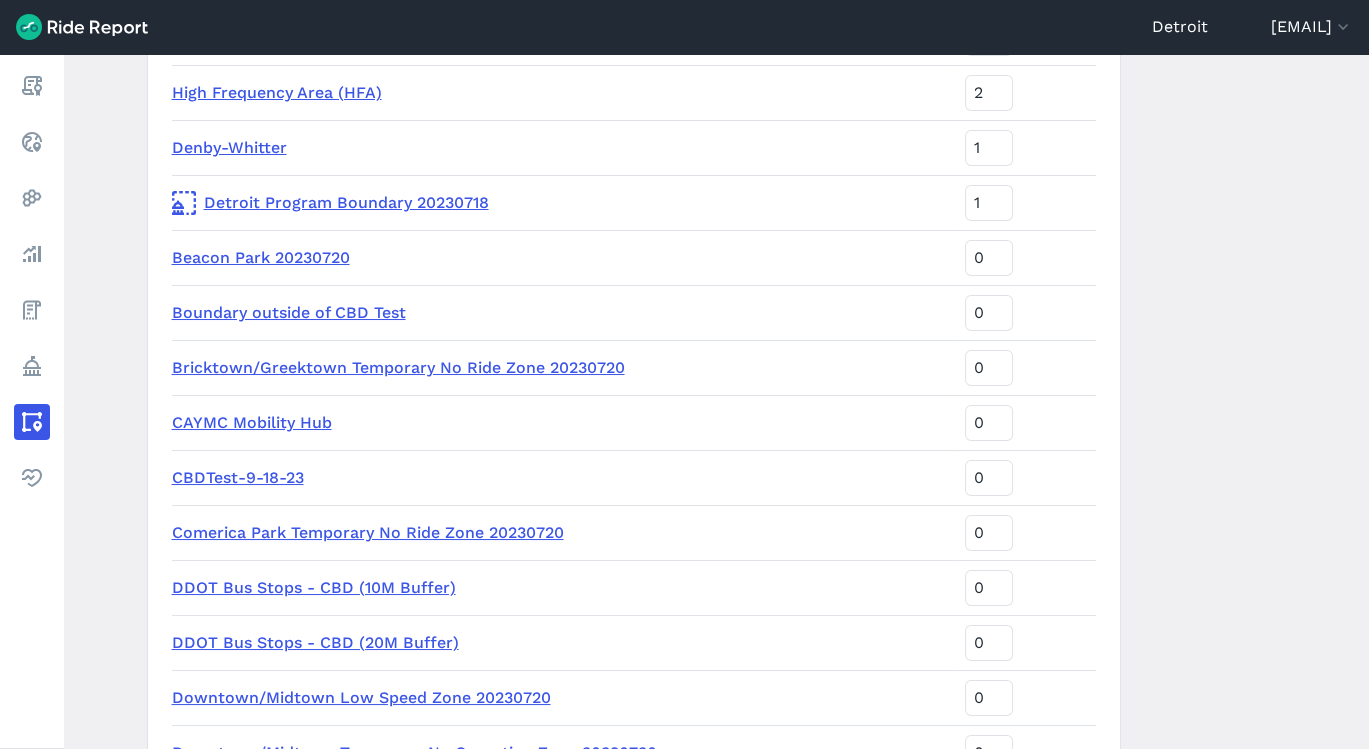 scroll, scrollTop: 1667, scrollLeft: 0, axis: vertical 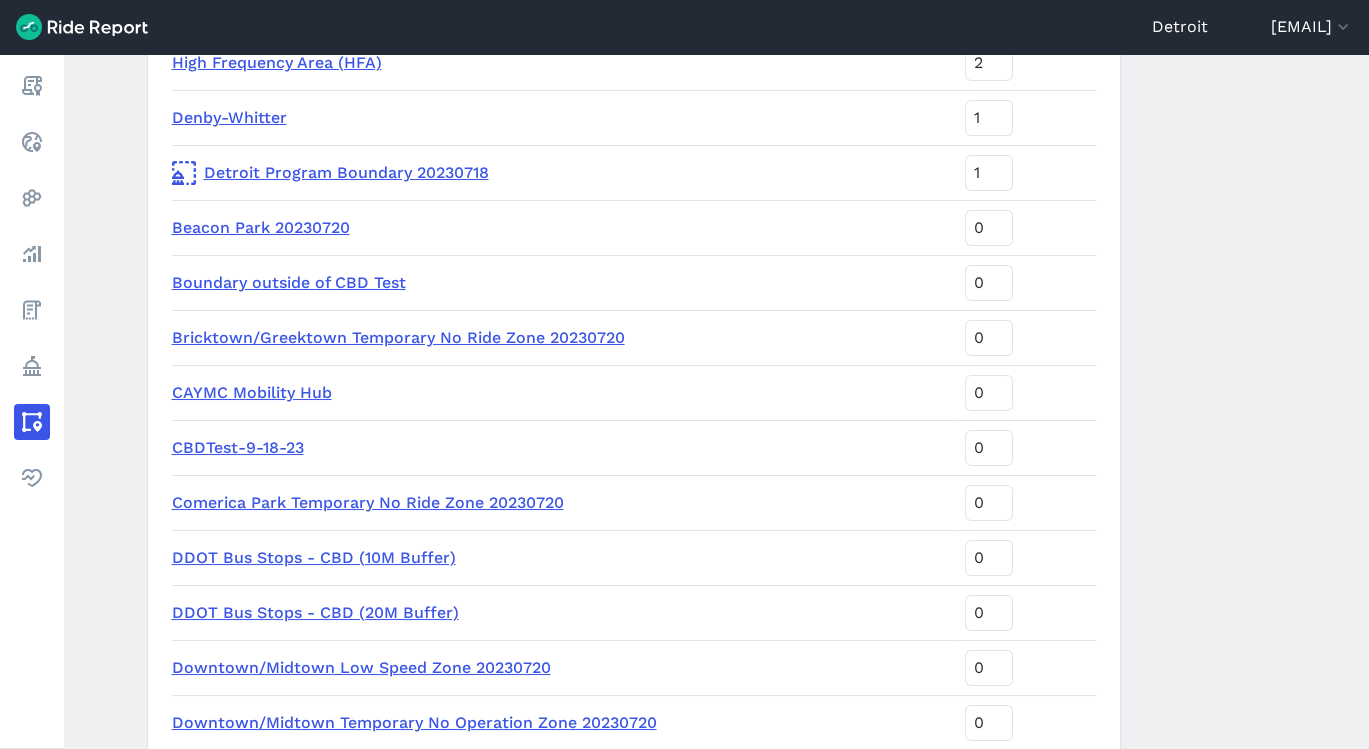 click on "DDOT Bus Stops - CBD (20M Buffer)" at bounding box center (315, 612) 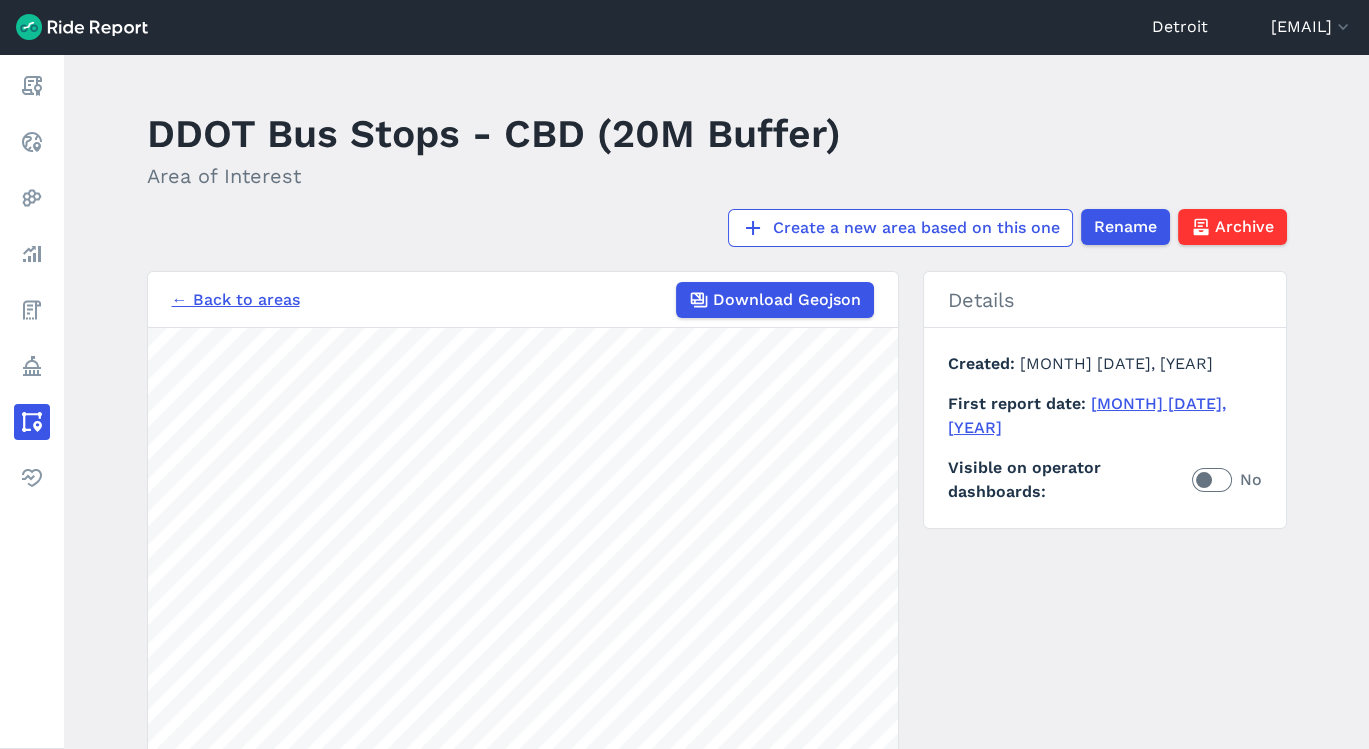 click on "← Back to areas" at bounding box center [236, 300] 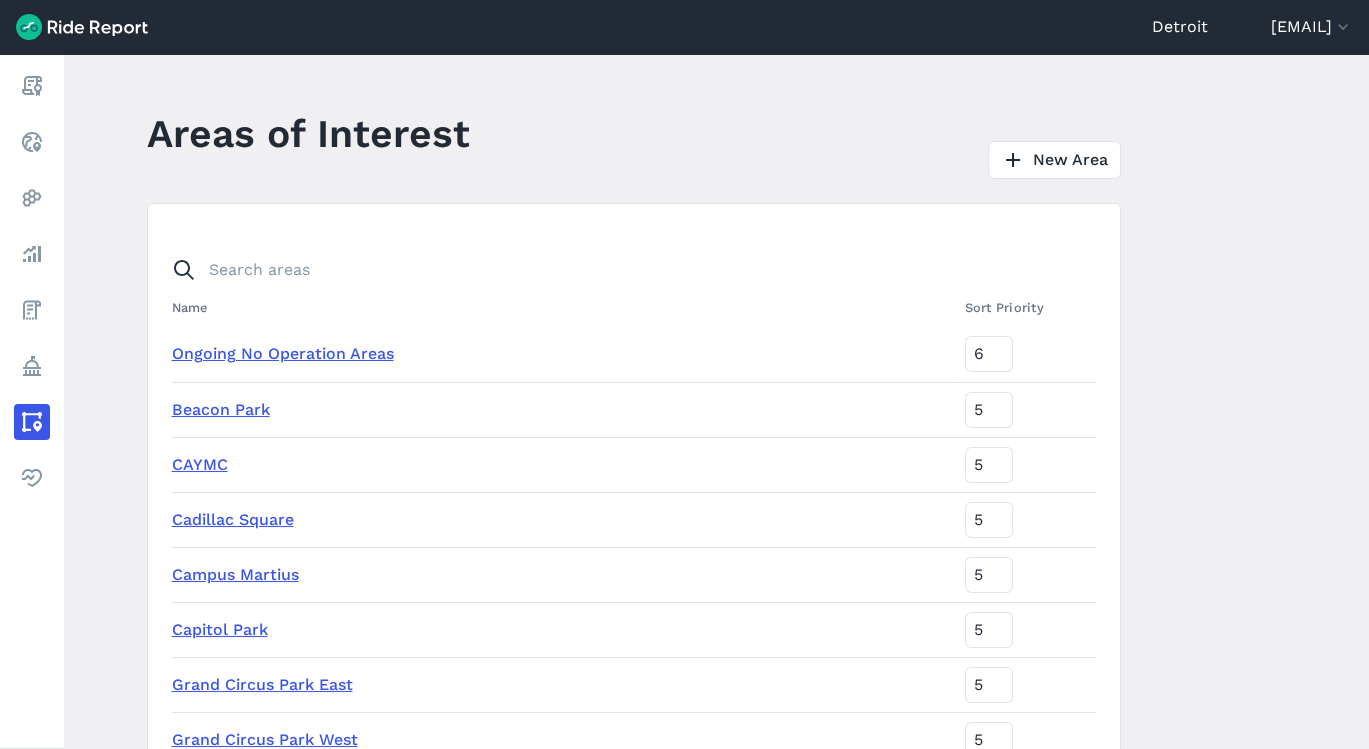 click on "Areas of Interest New Area Name Sort Priority Ongoing No Operation Areas 6 Beacon Park 5 CAYMC 5 Cadillac Square 5 Campus Martius 5 Capitol Park 5 Grand Circus Park East 5 Grand Circus Park West 5 Holllywood Greektown Parking Structure 5 Huntington Place 5 Millender Parking Deck 5 Monroe Street Greektown 5 Old St. Mary's Church 5 Parking Garages 5 Ze Mound 5 District 1 4 District 2 4 District 3 4 District 4 4 District 5 4 District 6 4 District 7 4 Eastern Market 3 E-Scooter Mandatory Parking Zone 2 E-Scooter Parking Locations (15M Buffer) 2 High Frequency Area (HFA) 2 Denby-Whitter 1 Detroit Program Boundary 20230718 1 Beacon Park 20230720 0 Boundary outside of CBD Test 0 Bricktown/Greektown Temporary No Ride Zone 20230720 0 CAYMC Mobility Hub 0 CBDTest-9-18-23 0 Comerica Park Temporary No Ride Zone 20230720 0 DDOT Bus Stops - CBD (10M Buffer) 0 DDOT Bus Stops - CBD (20M Buffer) 0 Downtown/Midtown Low Speed Zone 20230720 0 Downtown/Midtown Temporary No Operation Zone 20230720 0 Eastern Market Mobility Hub 0 0" at bounding box center [716, 401] 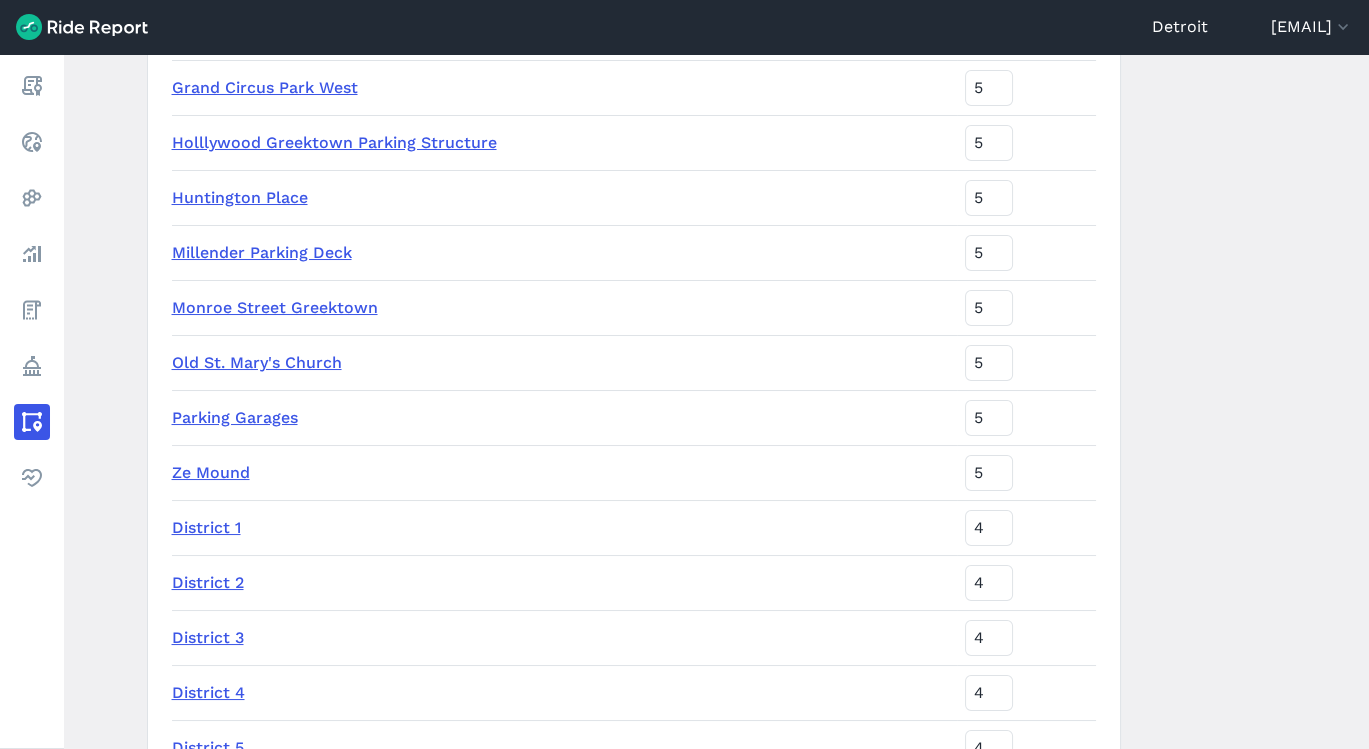 scroll, scrollTop: 644, scrollLeft: 0, axis: vertical 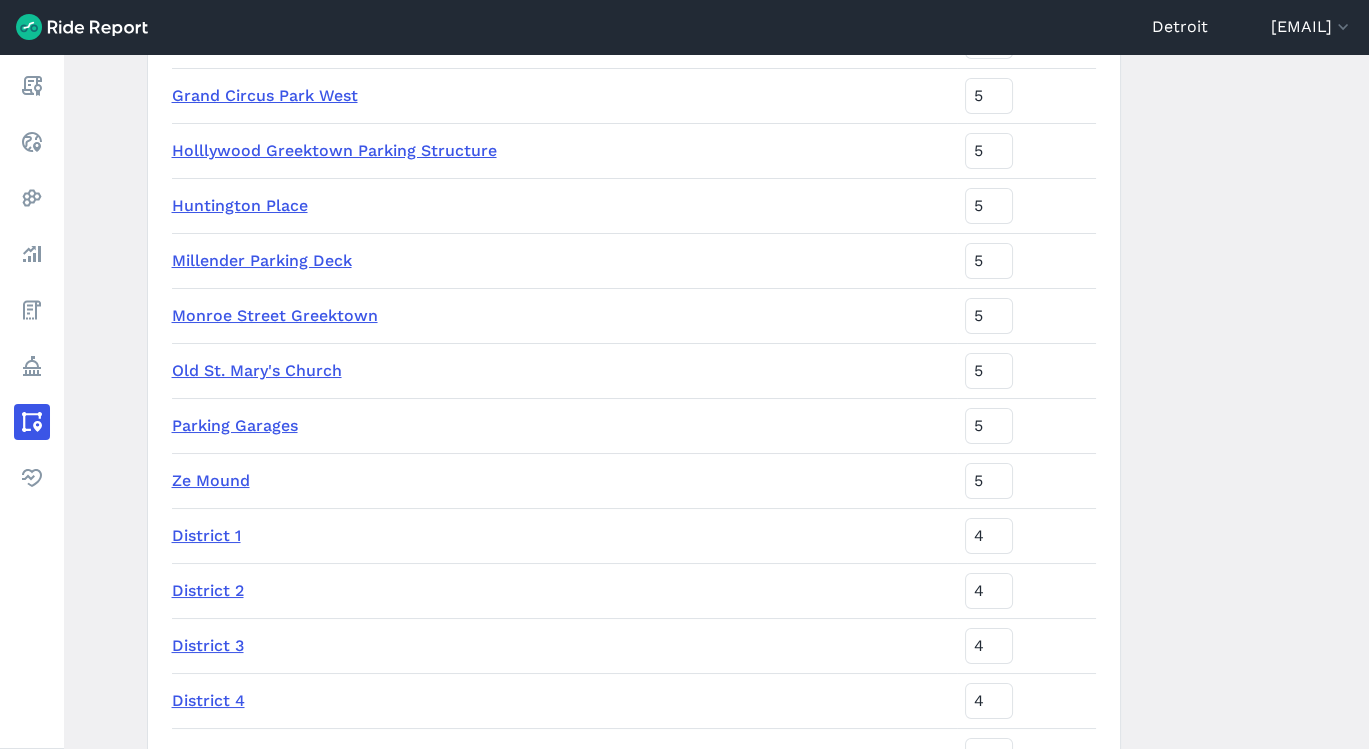 click on "Parking Garages" at bounding box center [235, 425] 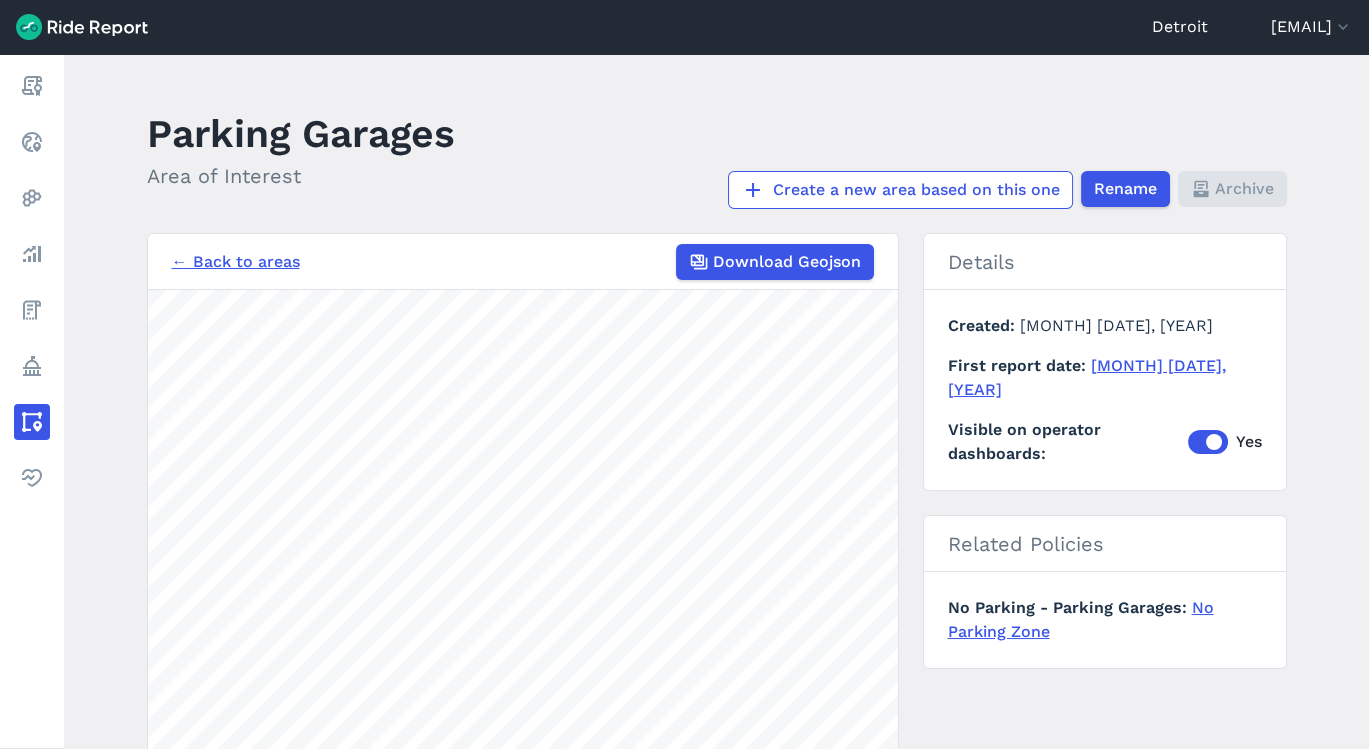 click on "← Back to areas" at bounding box center [236, 262] 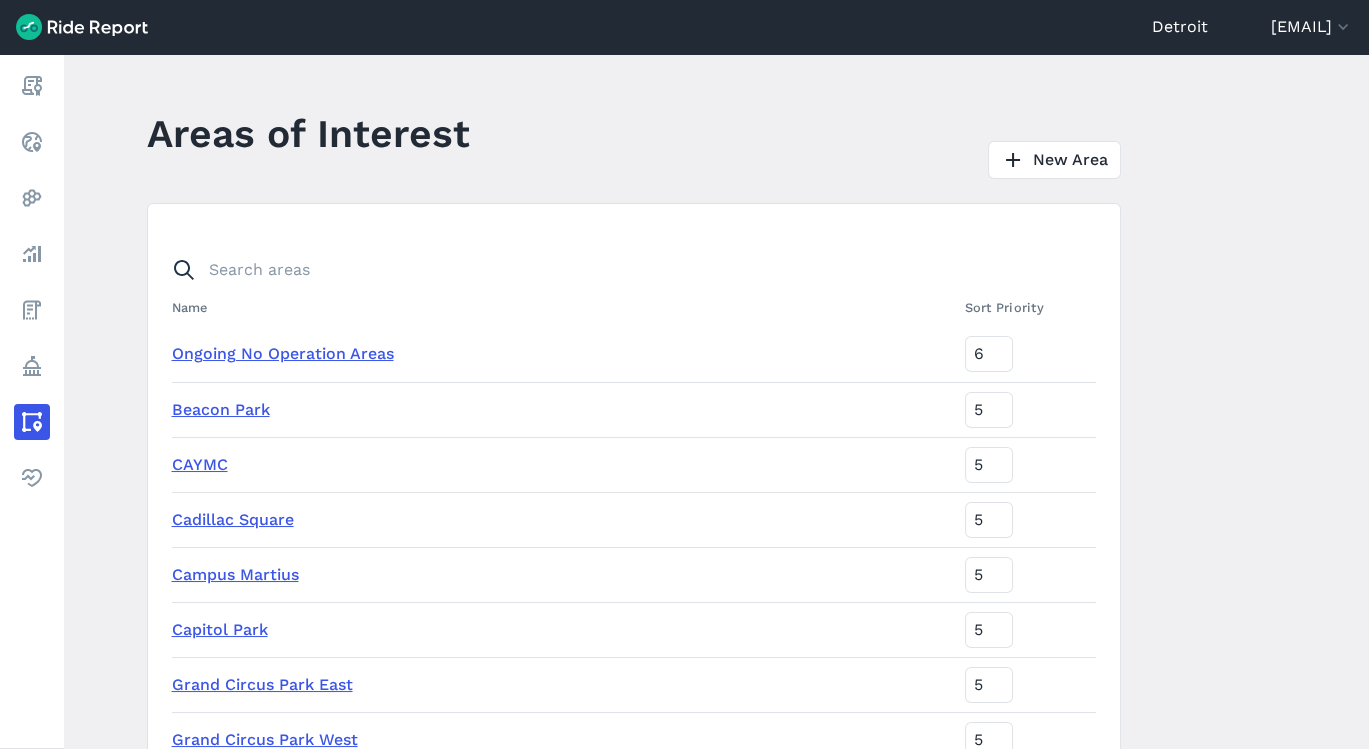 scroll, scrollTop: 608, scrollLeft: 0, axis: vertical 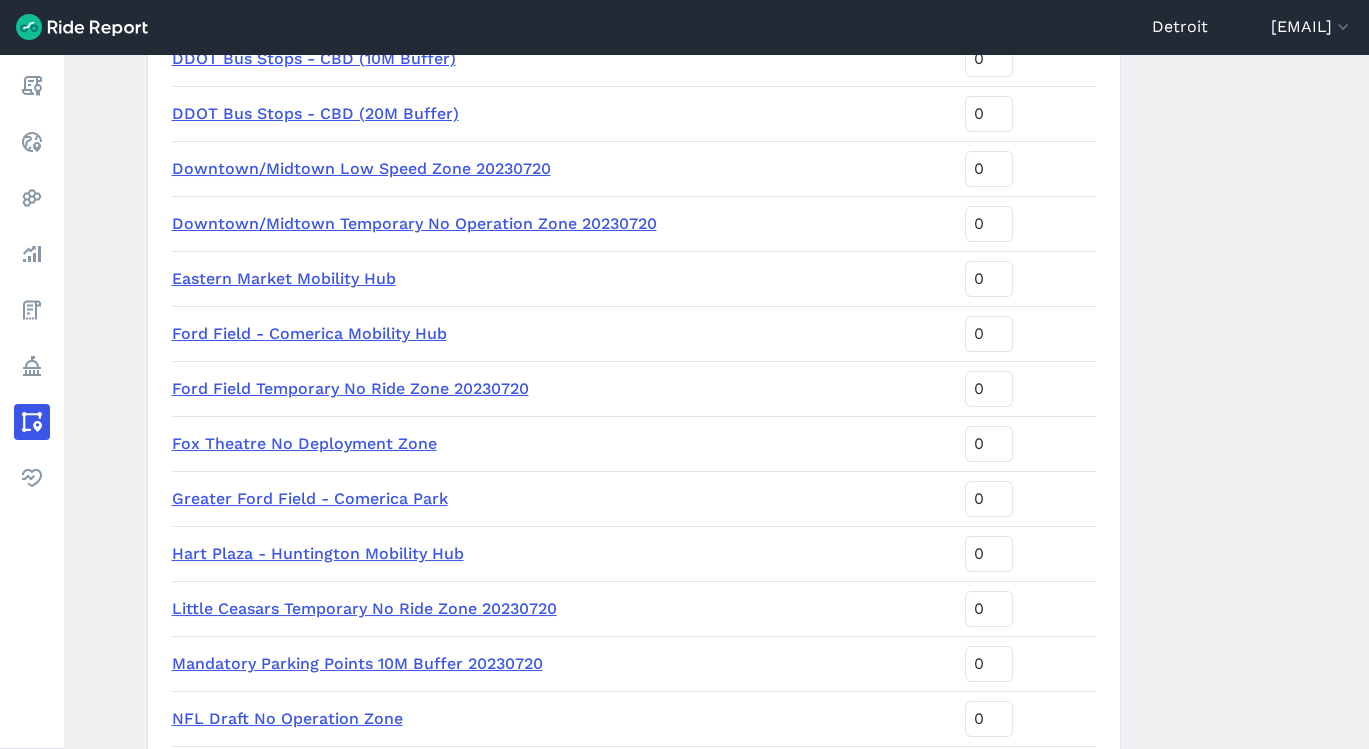 click on "Ford Field - Comerica Mobility Hub" at bounding box center [309, 333] 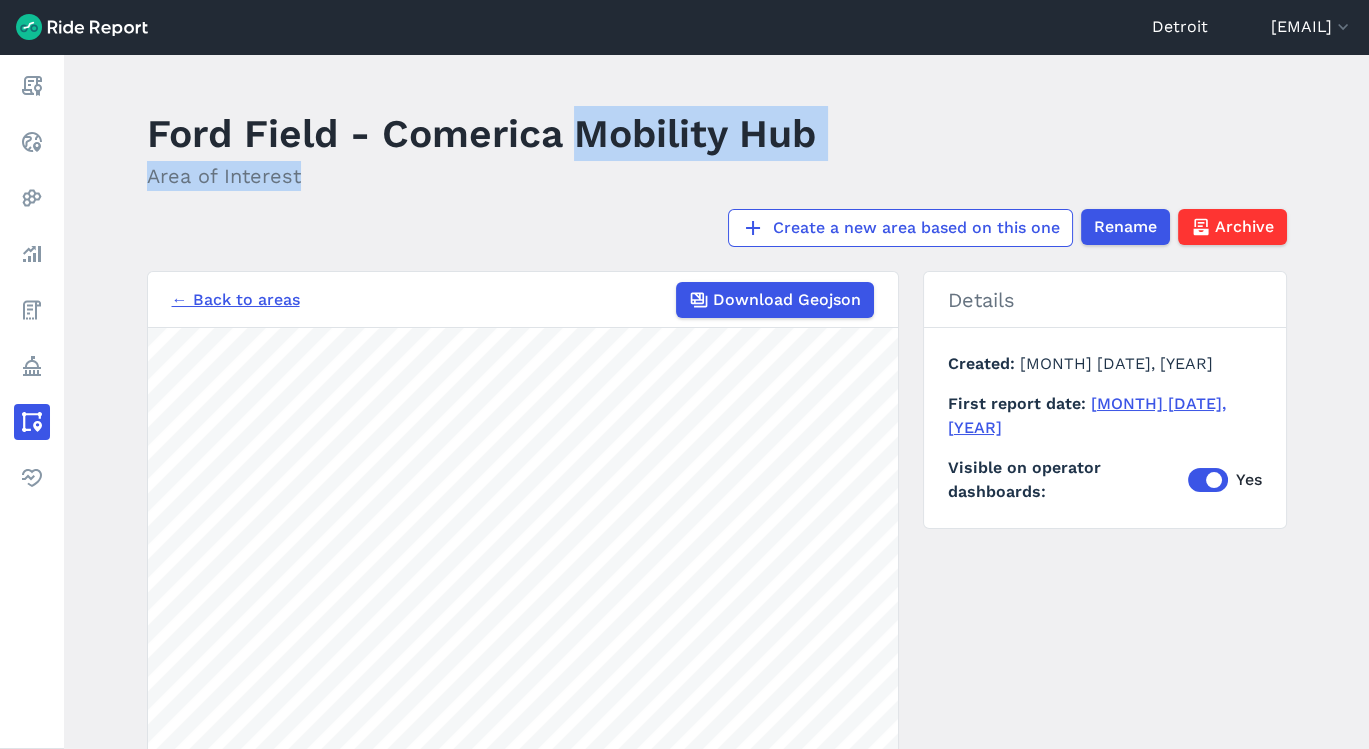 drag, startPoint x: 540, startPoint y: 235, endPoint x: 584, endPoint y: 109, distance: 133.46161 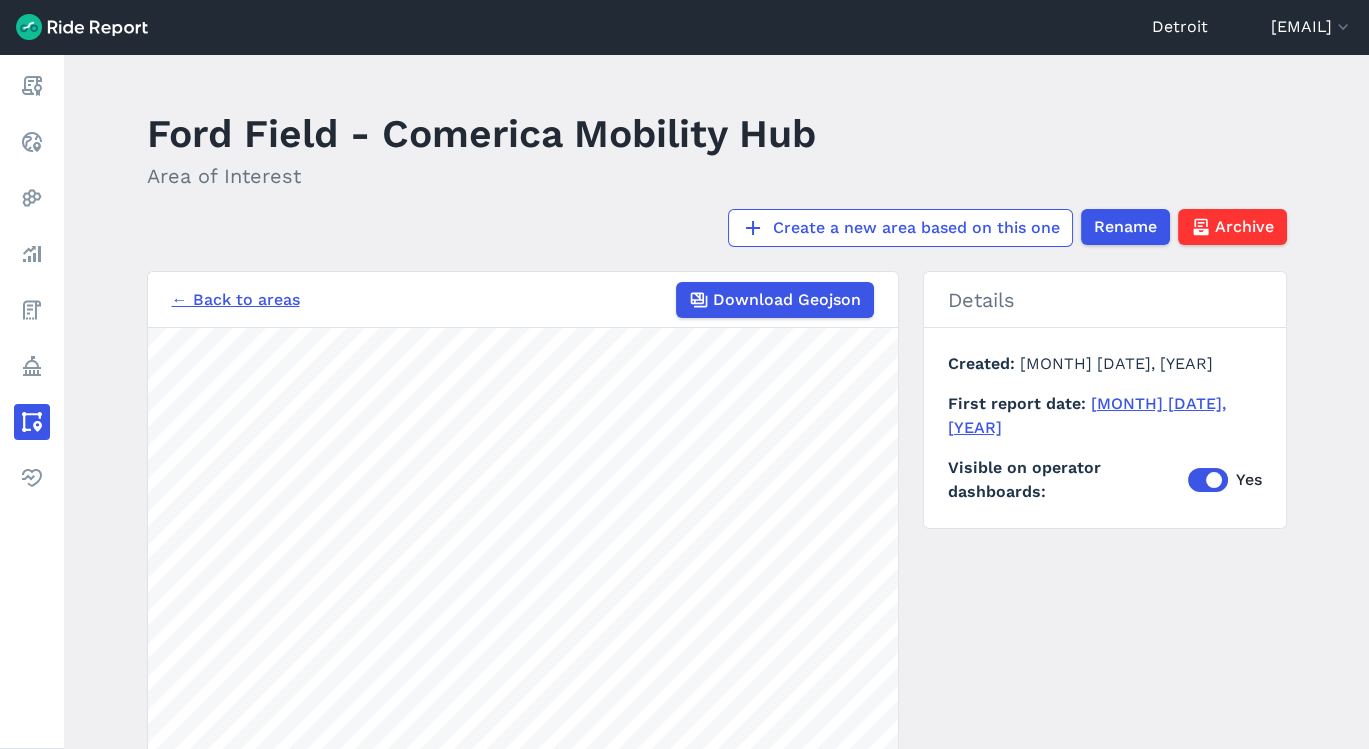 drag, startPoint x: 584, startPoint y: 109, endPoint x: 478, endPoint y: 283, distance: 203.74493 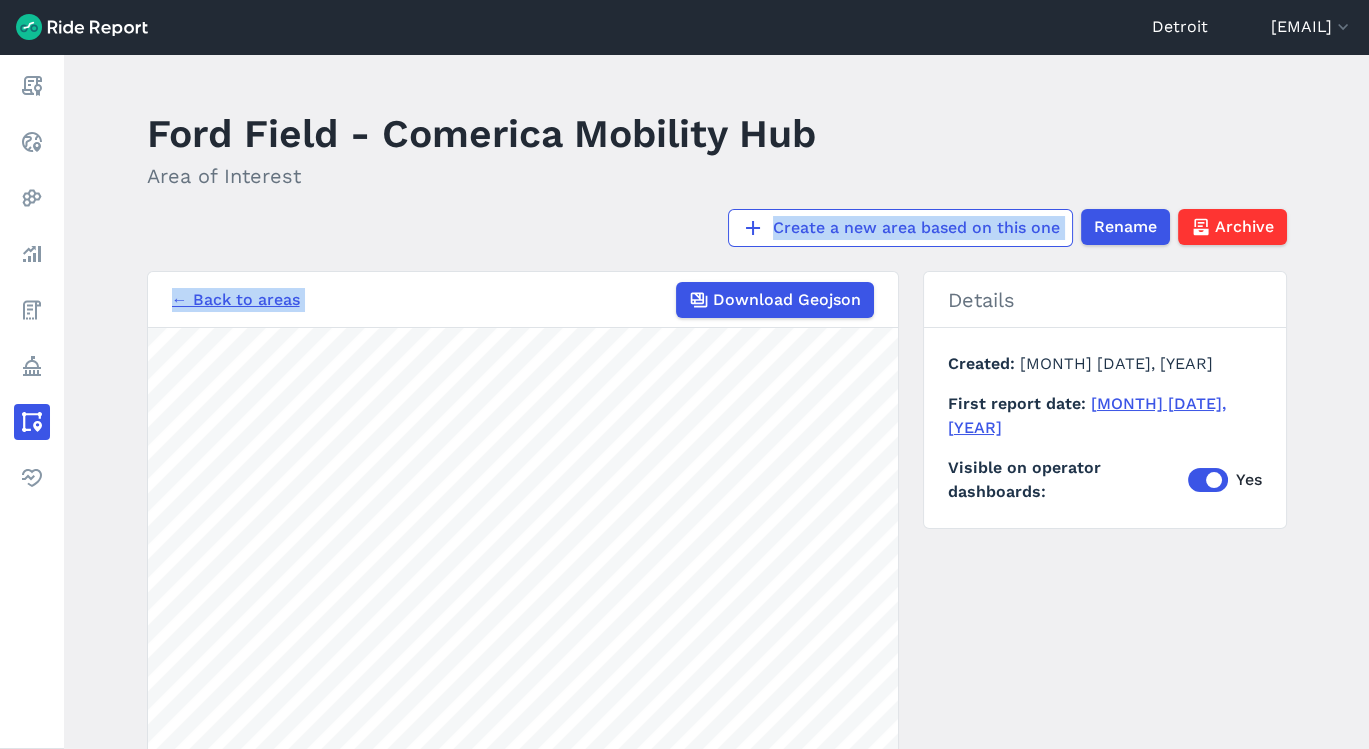 drag, startPoint x: 478, startPoint y: 283, endPoint x: 520, endPoint y: 171, distance: 119.61605 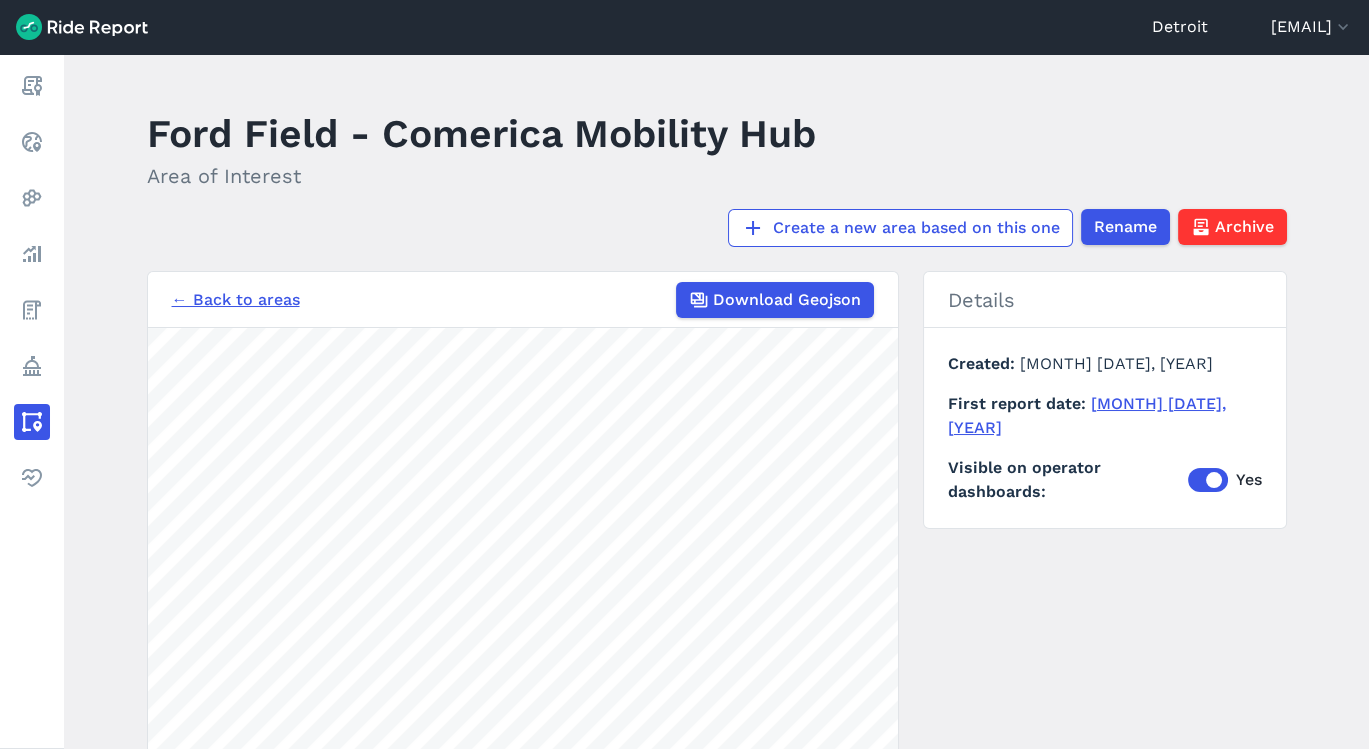 click on "Ford Field - Comerica Mobility Hub Area of Interest Create a new area based on this one Rename Archive ← Back to areas Download Geojson 1000 ft Details Created June 23, 2025 First report date   November 8, 2018 Visible on operator dashboards Yes" at bounding box center [716, 401] 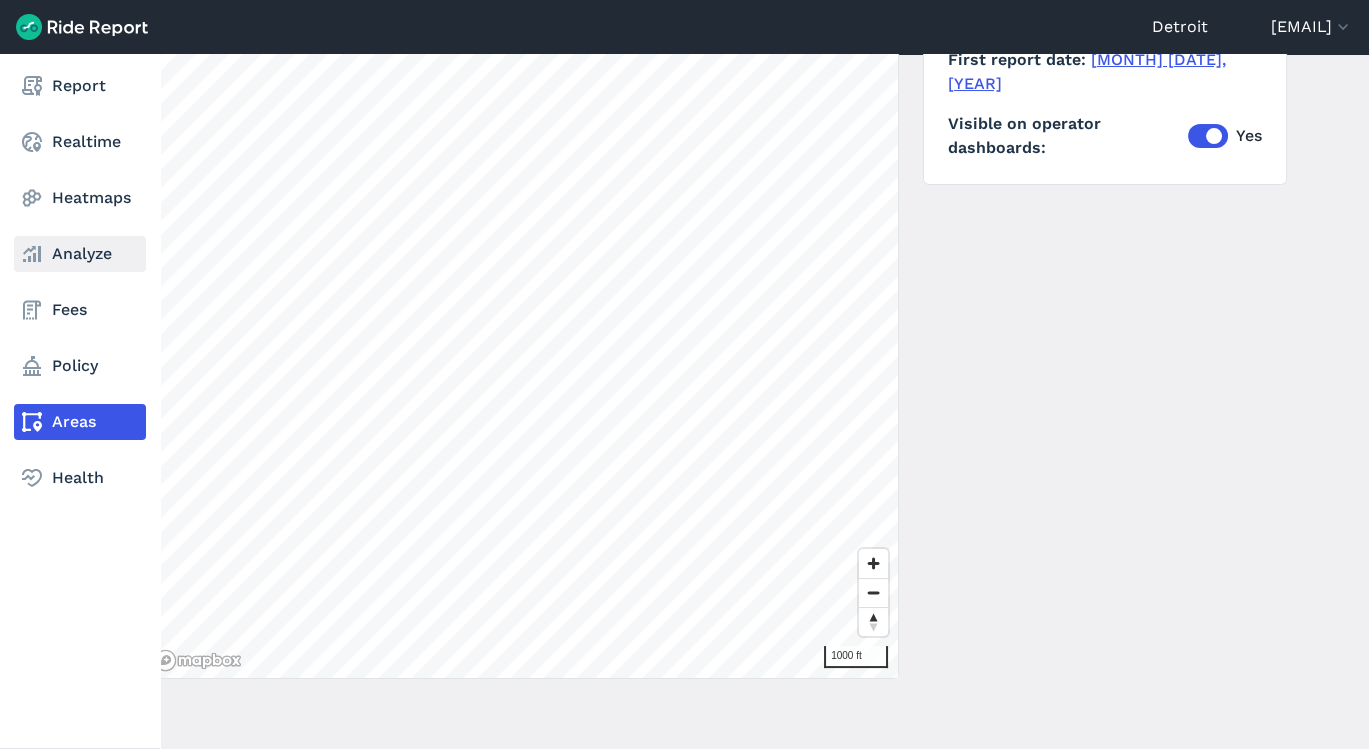 click on "Analyze" at bounding box center [80, 254] 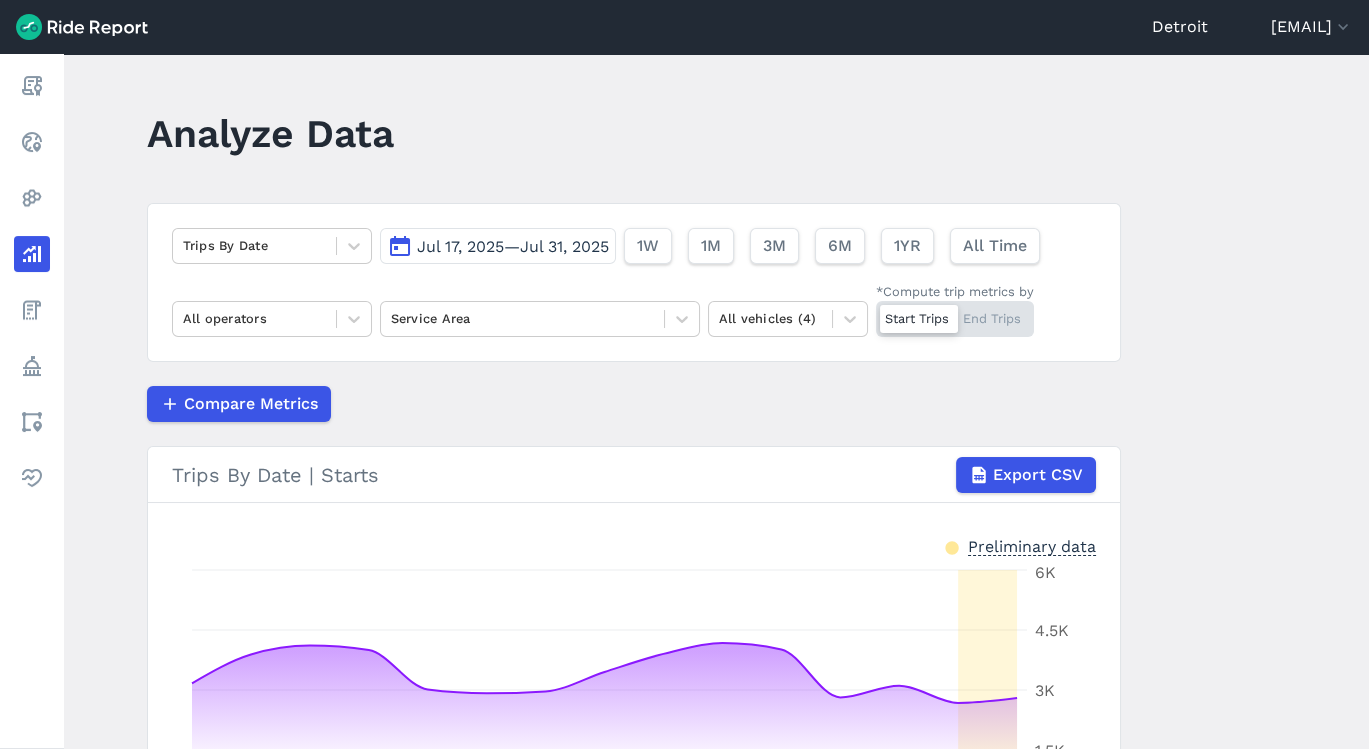 click on "Trips By Date Jul 17, 2025—Jul 31, 2025 1W 1M 3M 6M 1YR All Time All operators Service Area All vehicles (4) *Compute trip metrics by Start Trips End Trips" at bounding box center (634, 282) 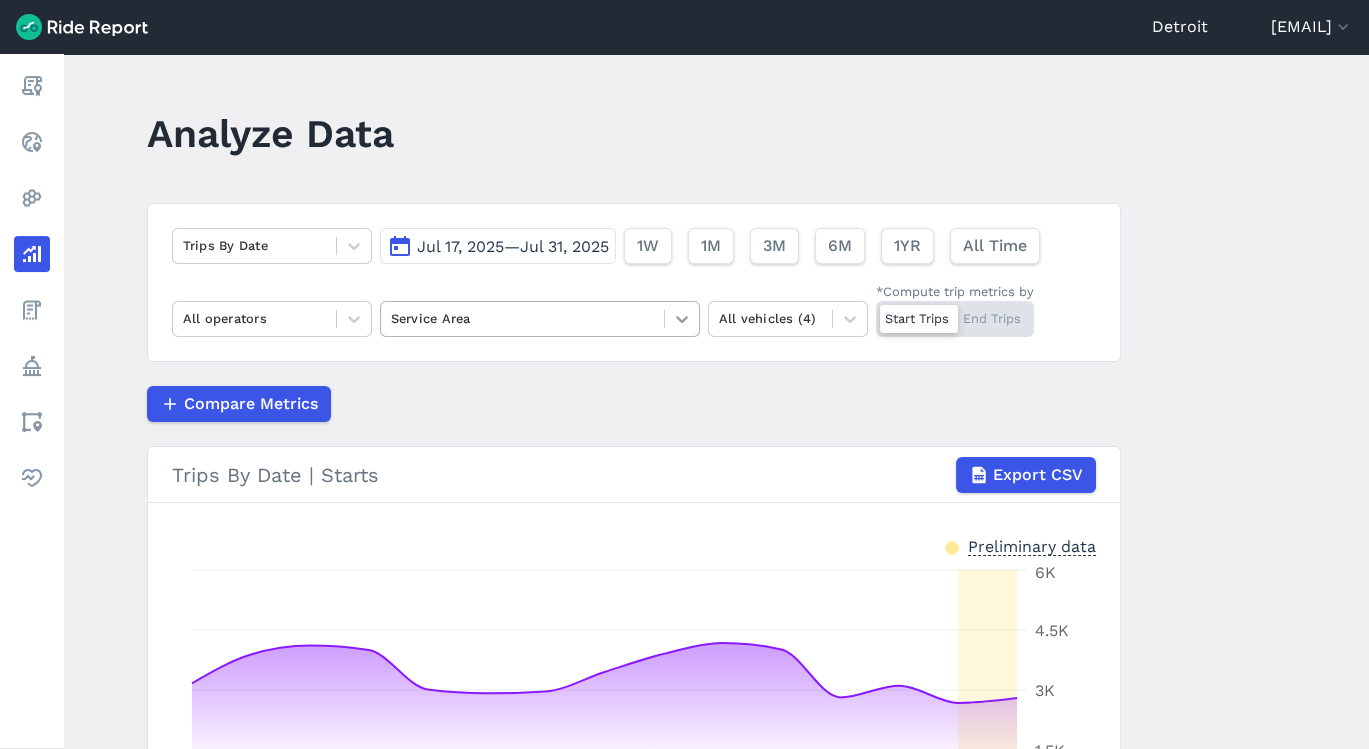 click 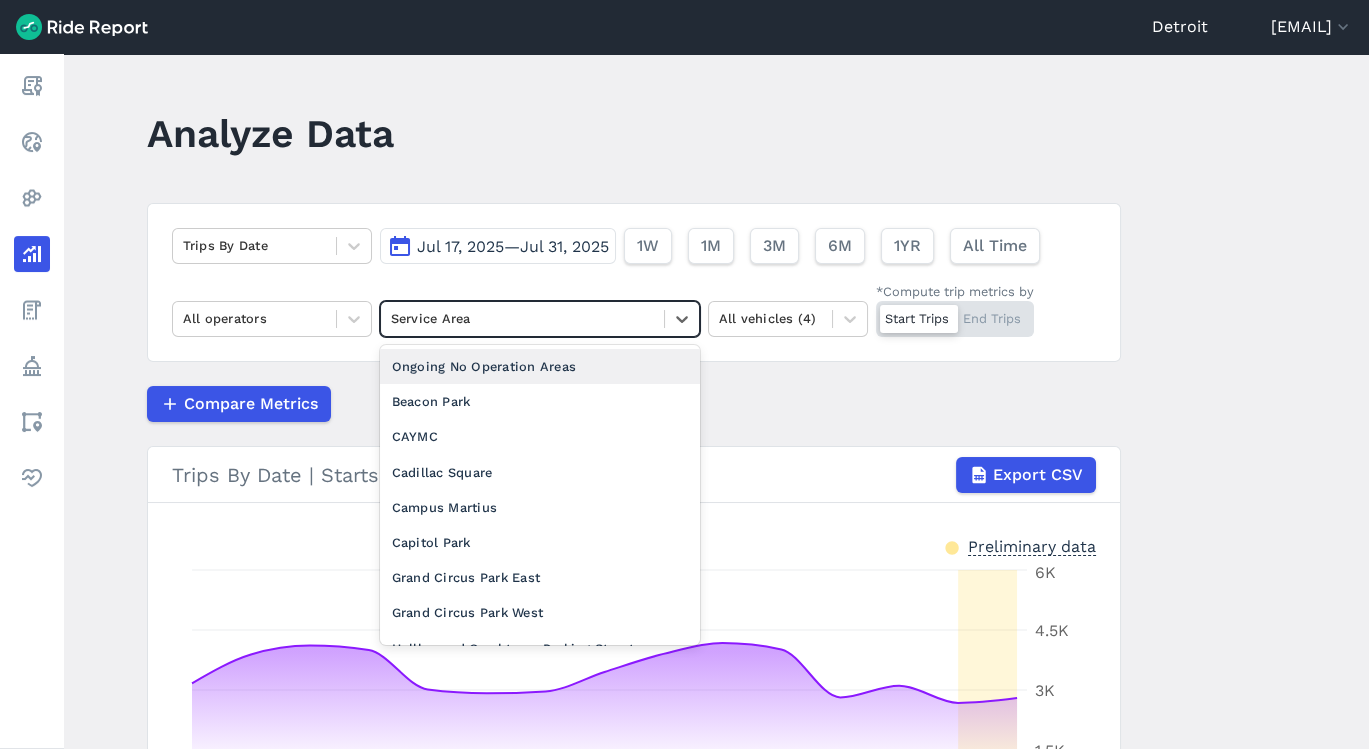 scroll, scrollTop: 1908, scrollLeft: 0, axis: vertical 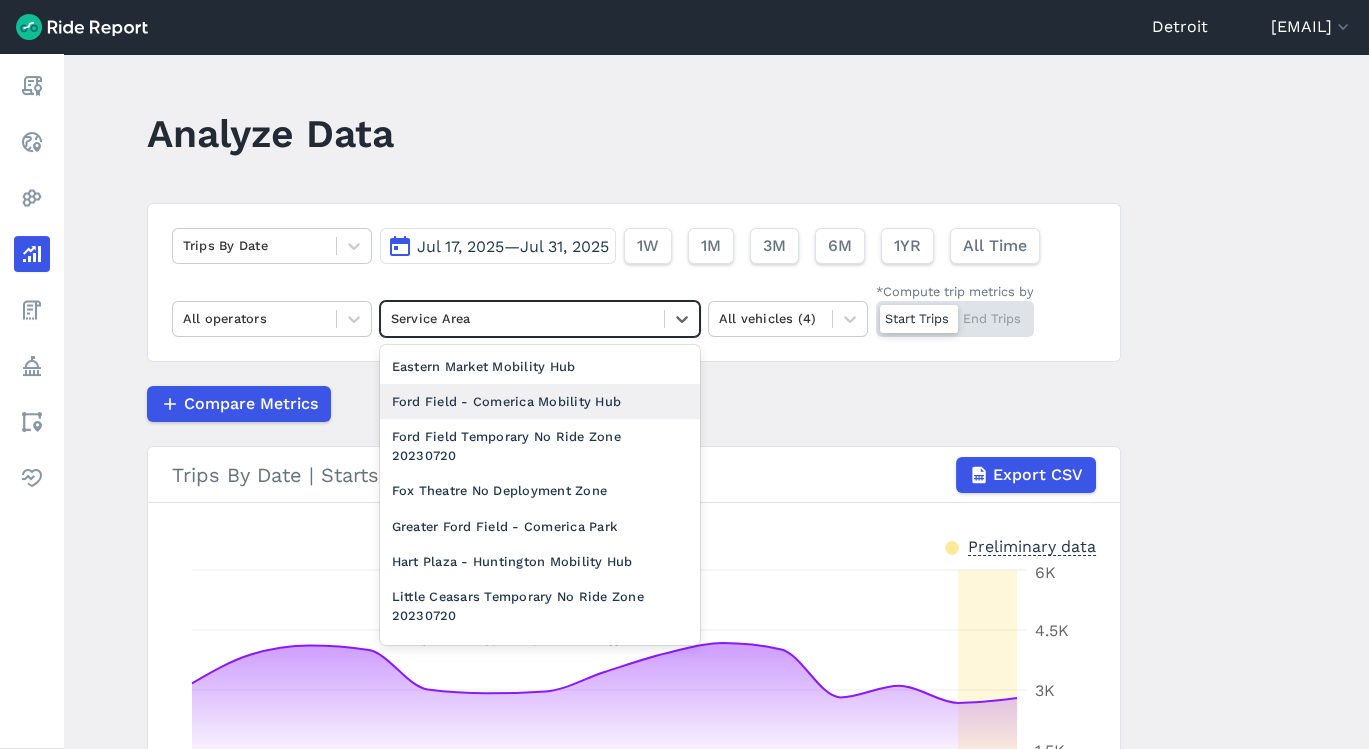 click on "Ford Field - Comerica Mobility Hub" at bounding box center (540, 401) 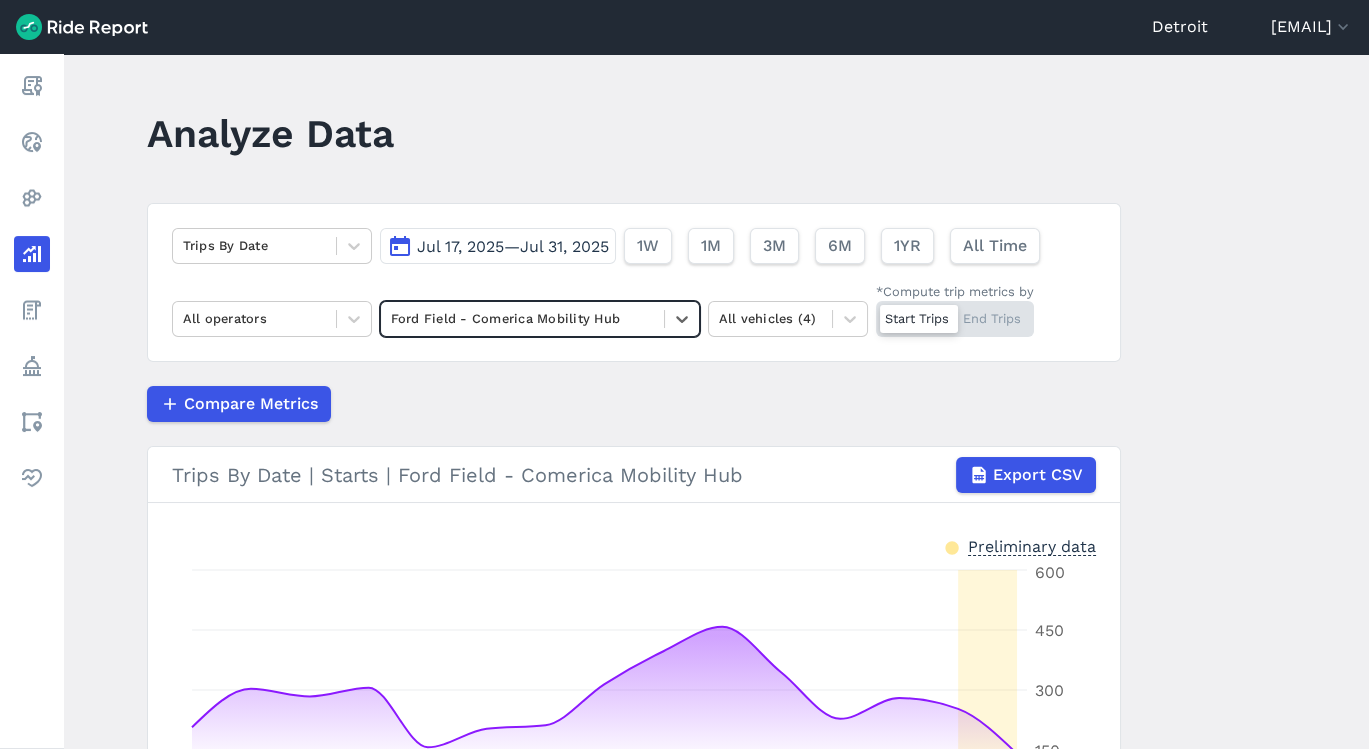 click on "Analyze Data Trips By Date Jul 17, 2025—Jul 31, 2025 1W 1M 3M 6M 1YR All Time All operators option Ford Field - Comerica Mobility Hub, selected.   Select is focused ,type to refine list, press Down to open the menu,  Ford Field - Comerica Mobility Hub All vehicles (4) *Compute trip metrics by Start Trips End Trips Compare Metrics Trips By Date | Starts | Ford Field - Comerica Mobility Hub Export CSV Preliminary data Jul 17 Jul 19 Jul 21 Jul 23 Jul 25 Jul 27 Jul 29 Jul 31 0 trips 150  300  450  600  Trips By Date   | Starts | Ford Field - Comerica Mobility Hub Total 4,088 trips Median Per Day 280 trips" at bounding box center [716, 401] 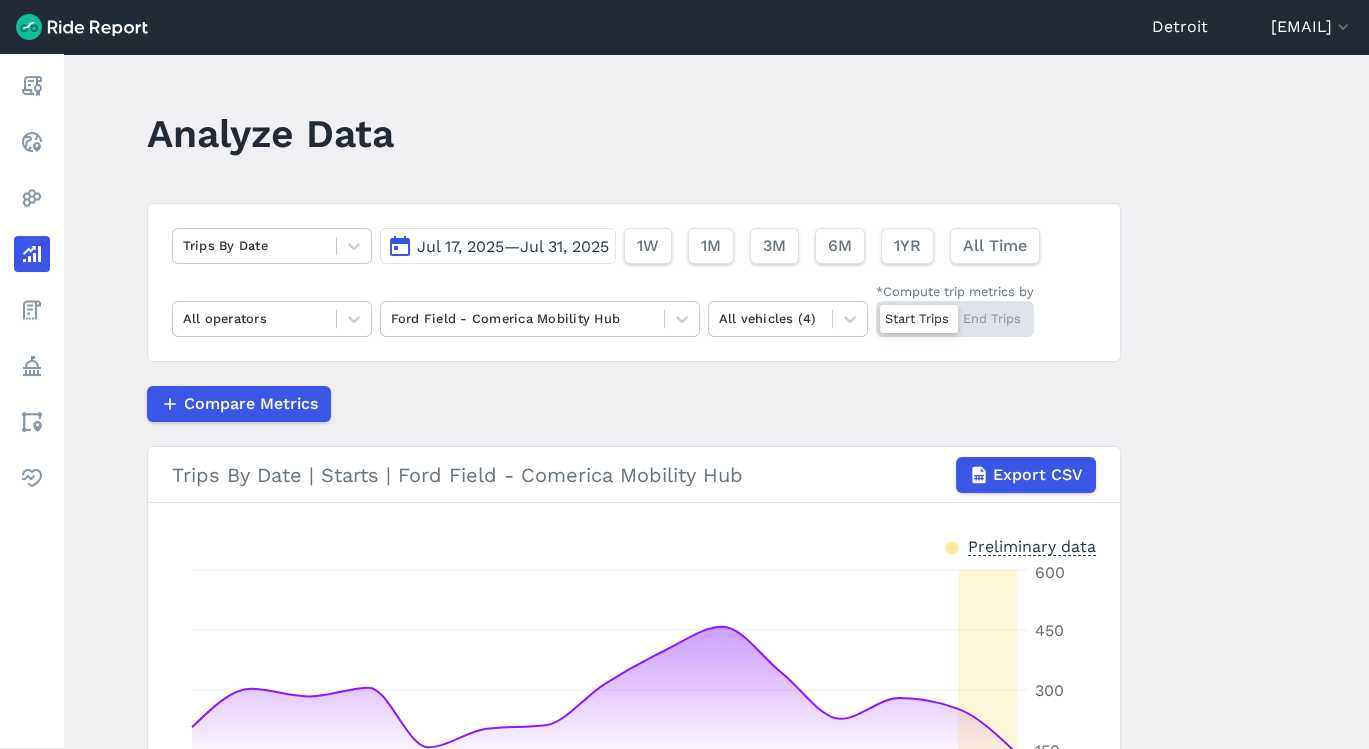 click on "Analyze Data Trips By Date Jul 17, 2025—Jul 31, 2025 1W 1M 3M 6M 1YR All Time All operators Ford Field - Comerica Mobility Hub All vehicles (4) *Compute trip metrics by Start Trips End Trips Compare Metrics Trips By Date | Starts | Ford Field - Comerica Mobility Hub Export CSV Preliminary data Jul 17 Jul 19 Jul 21 Jul 23 Jul 25 Jul 27 Jul 29 Jul 31 0 trips 150  300  450  600  Trips By Date   | Starts | Ford Field - Comerica Mobility Hub Total 4,088 trips Median Per Day 280 trips" at bounding box center [716, 401] 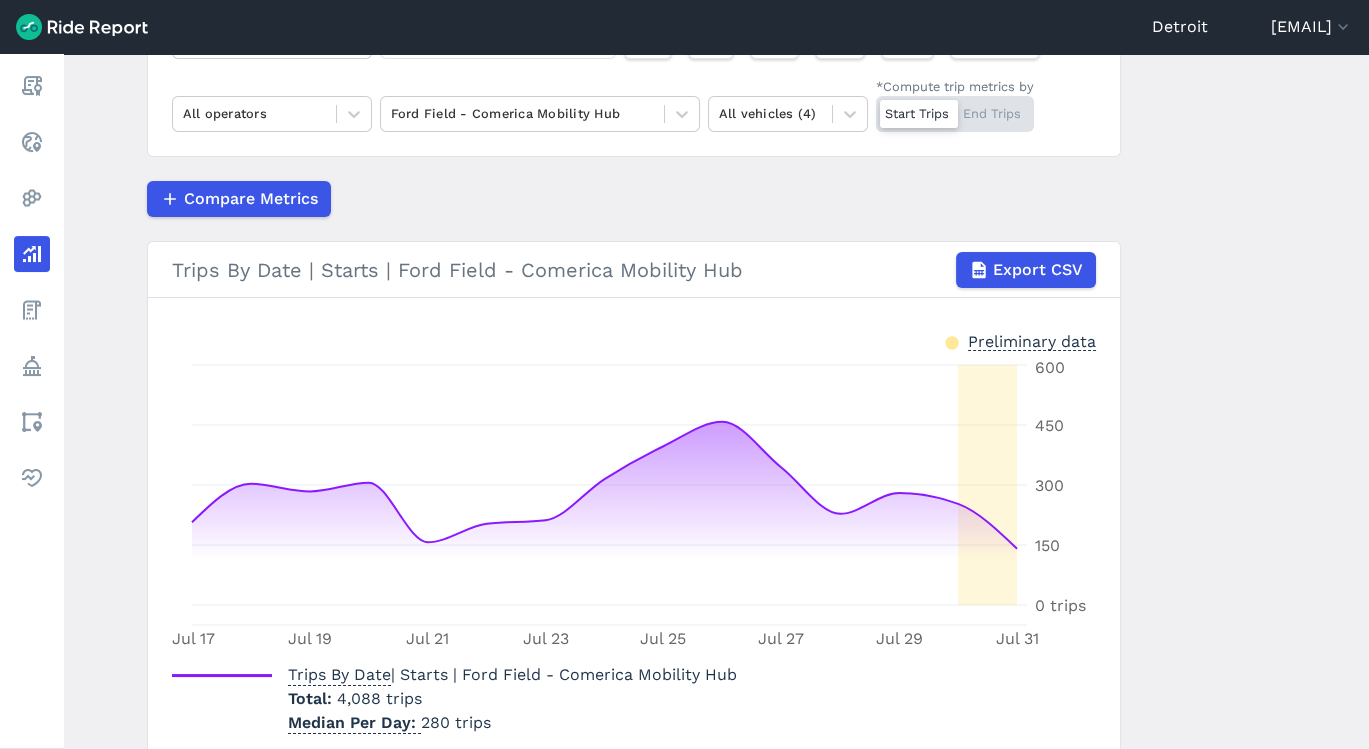 scroll, scrollTop: 202, scrollLeft: 0, axis: vertical 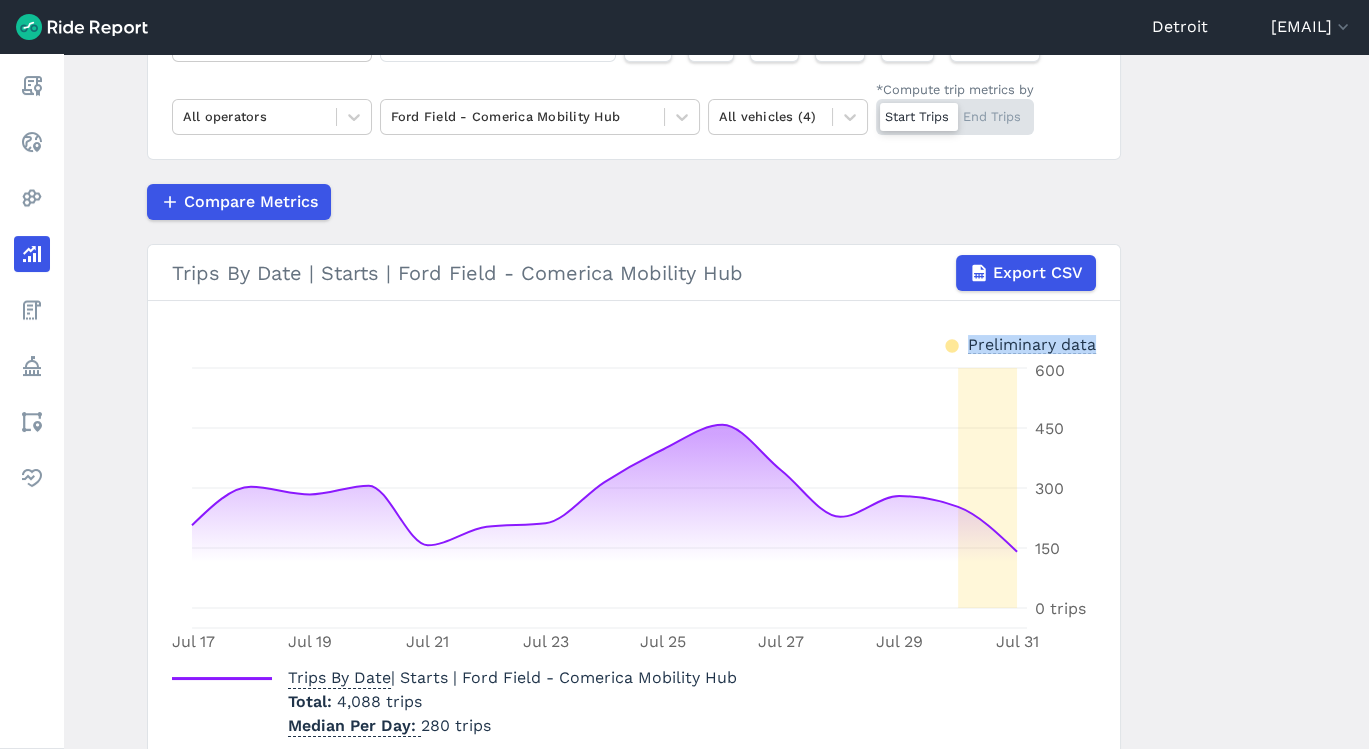 drag, startPoint x: 1361, startPoint y: 501, endPoint x: 1355, endPoint y: 389, distance: 112.1606 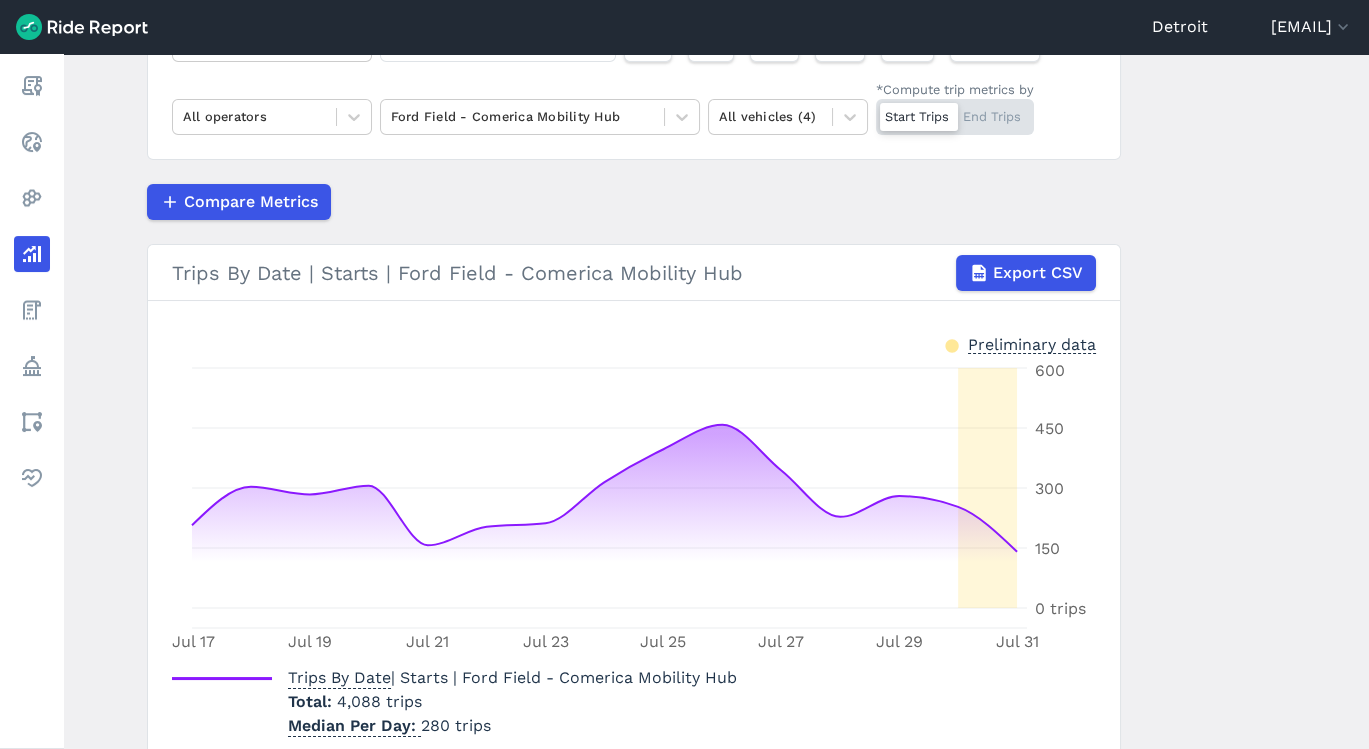drag, startPoint x: 1355, startPoint y: 389, endPoint x: 1362, endPoint y: 173, distance: 216.1134 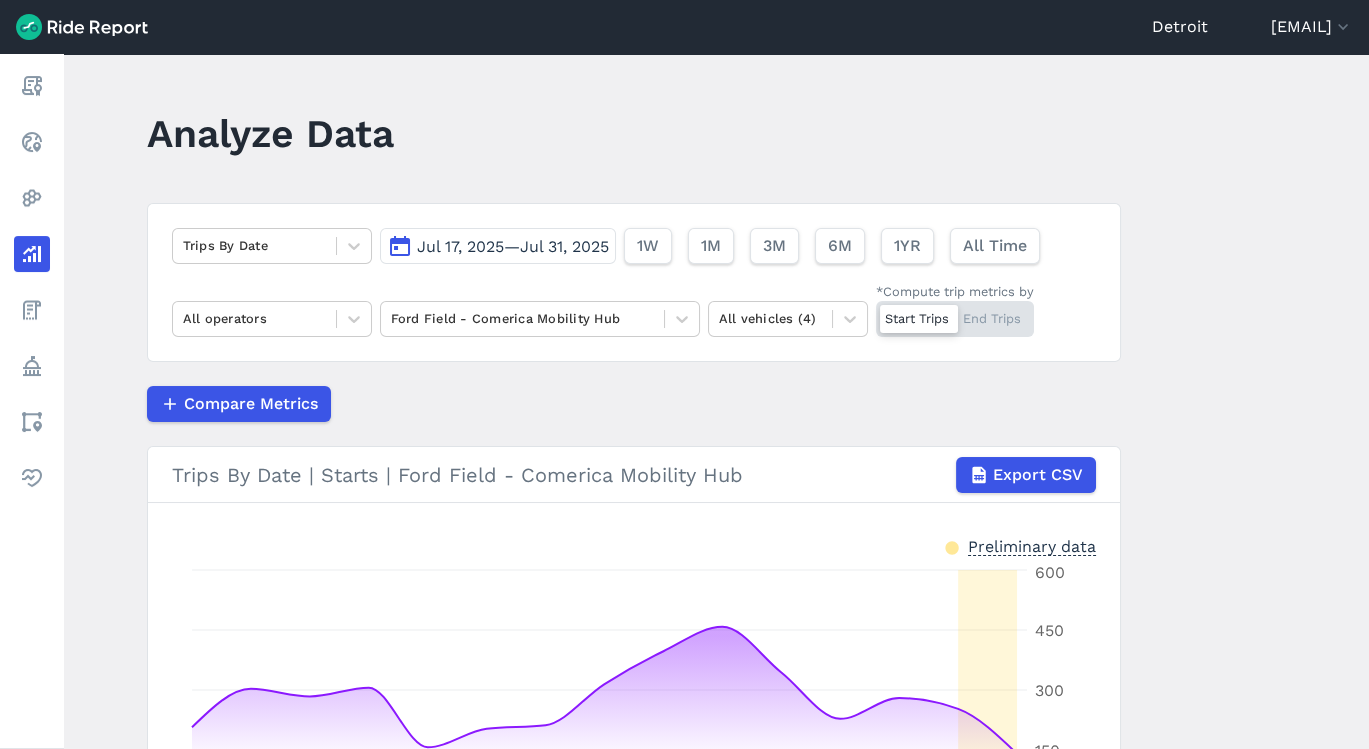 scroll, scrollTop: 28, scrollLeft: 0, axis: vertical 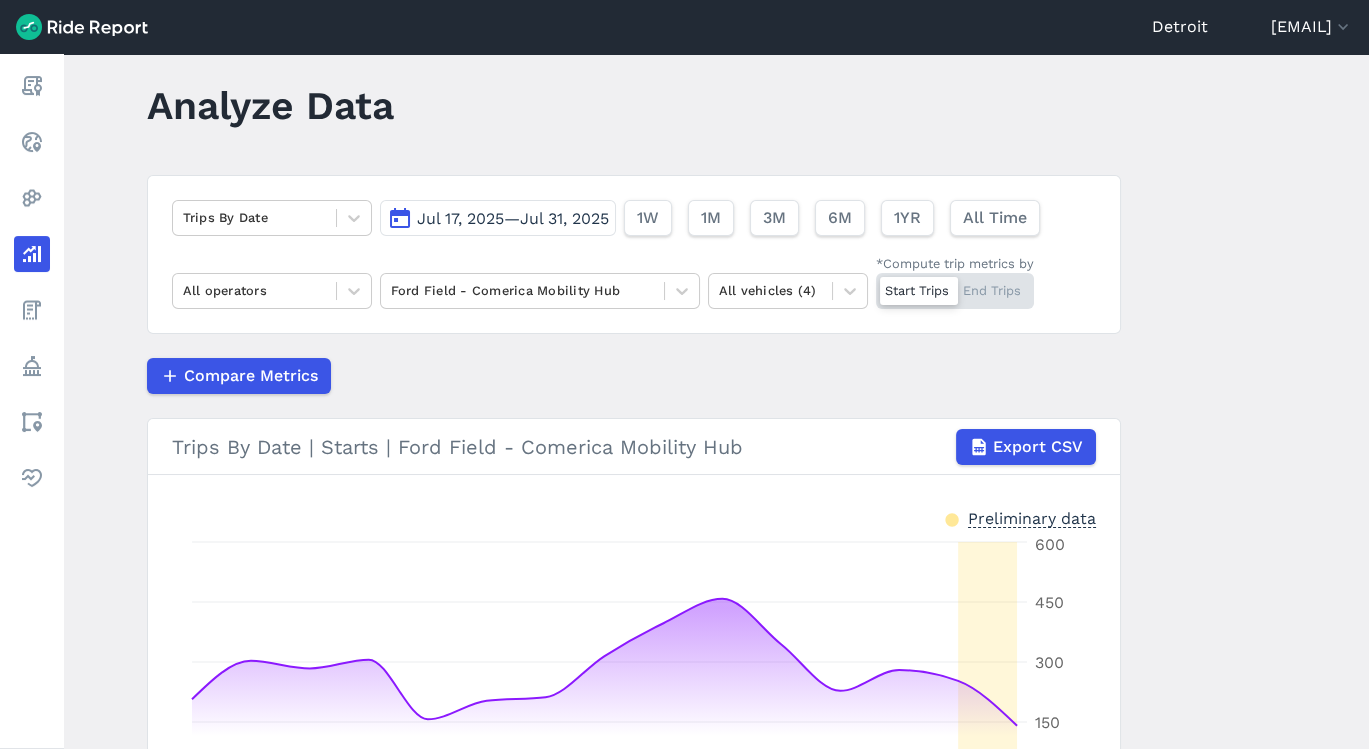 click on "Jul 17, 2025—Jul 31, 2025" at bounding box center [513, 218] 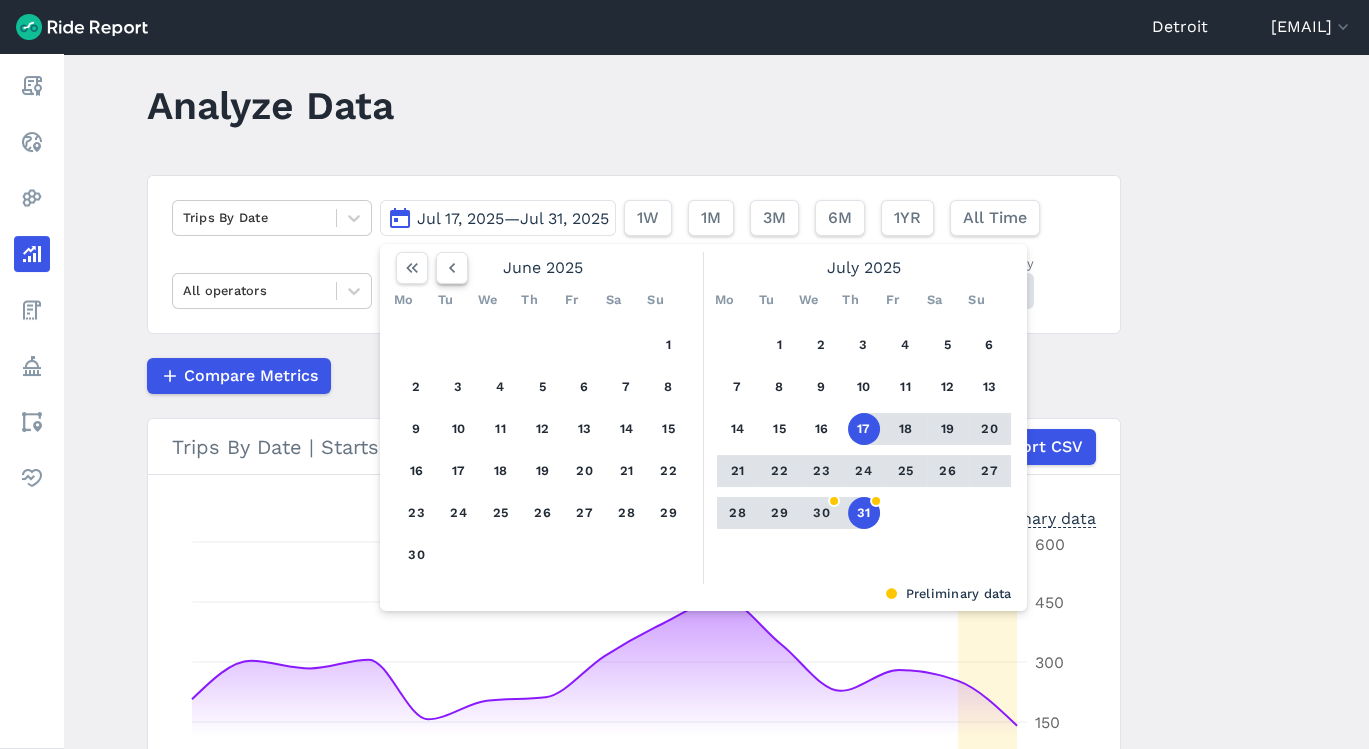 click 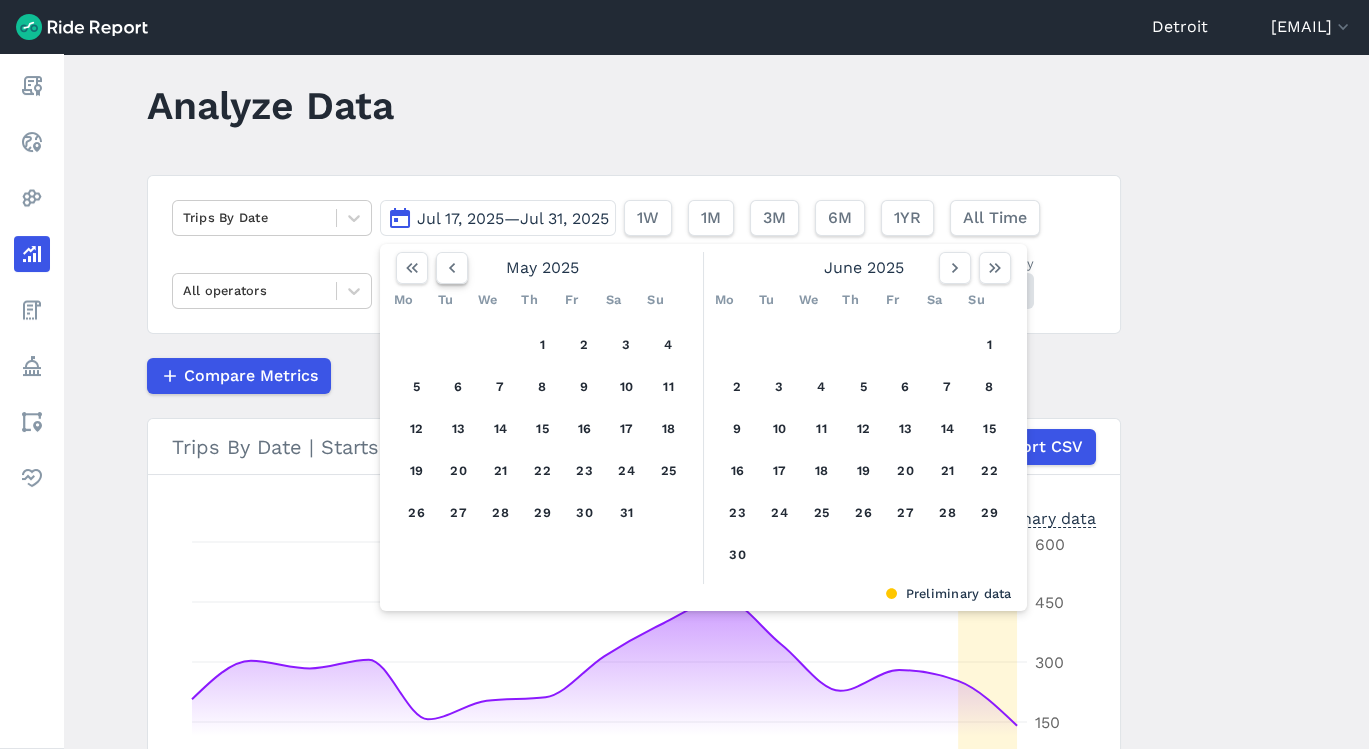 click 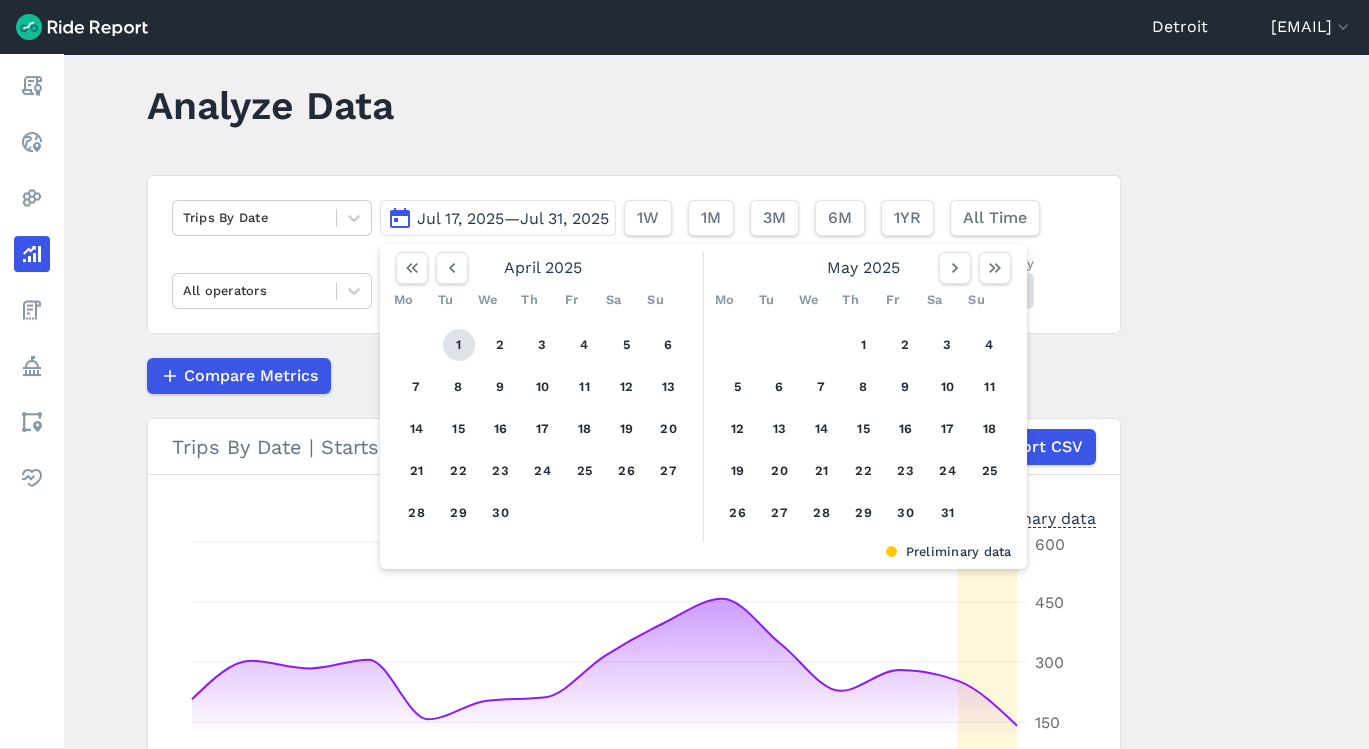 click on "1" at bounding box center (459, 345) 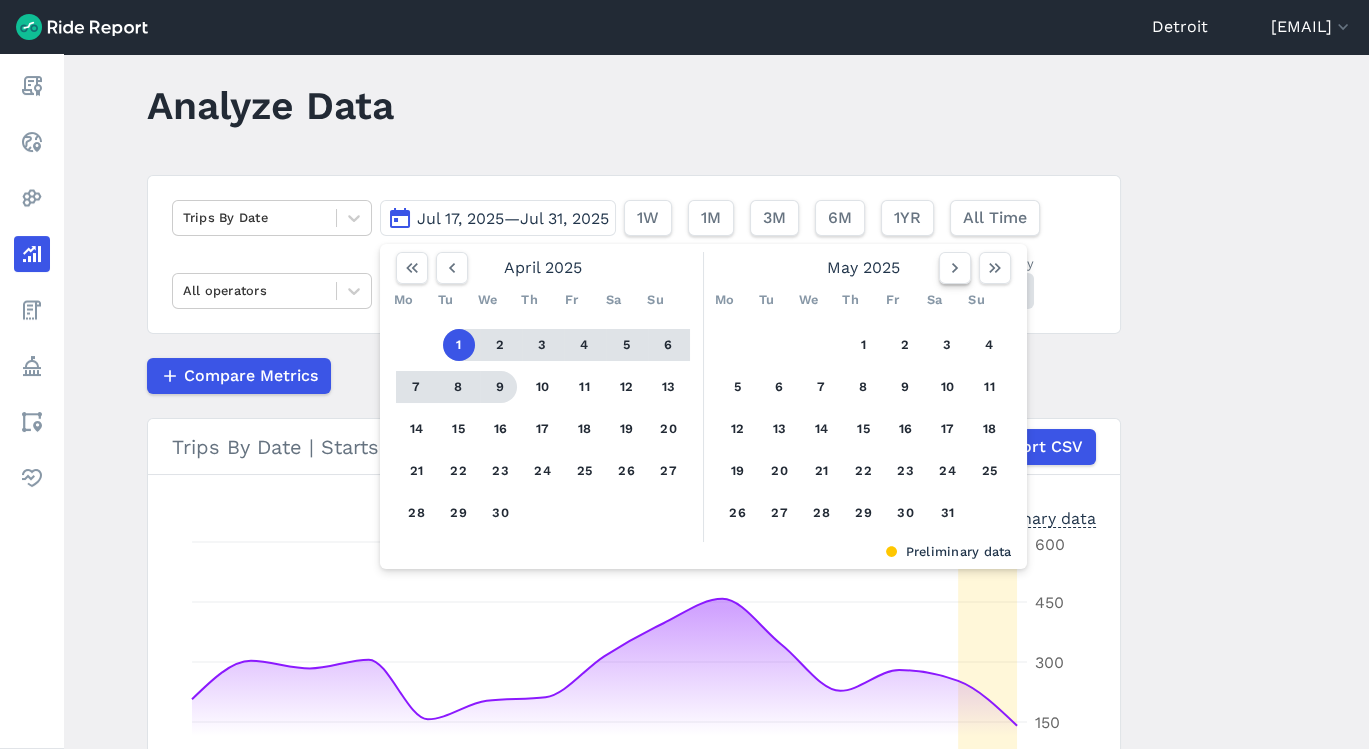click 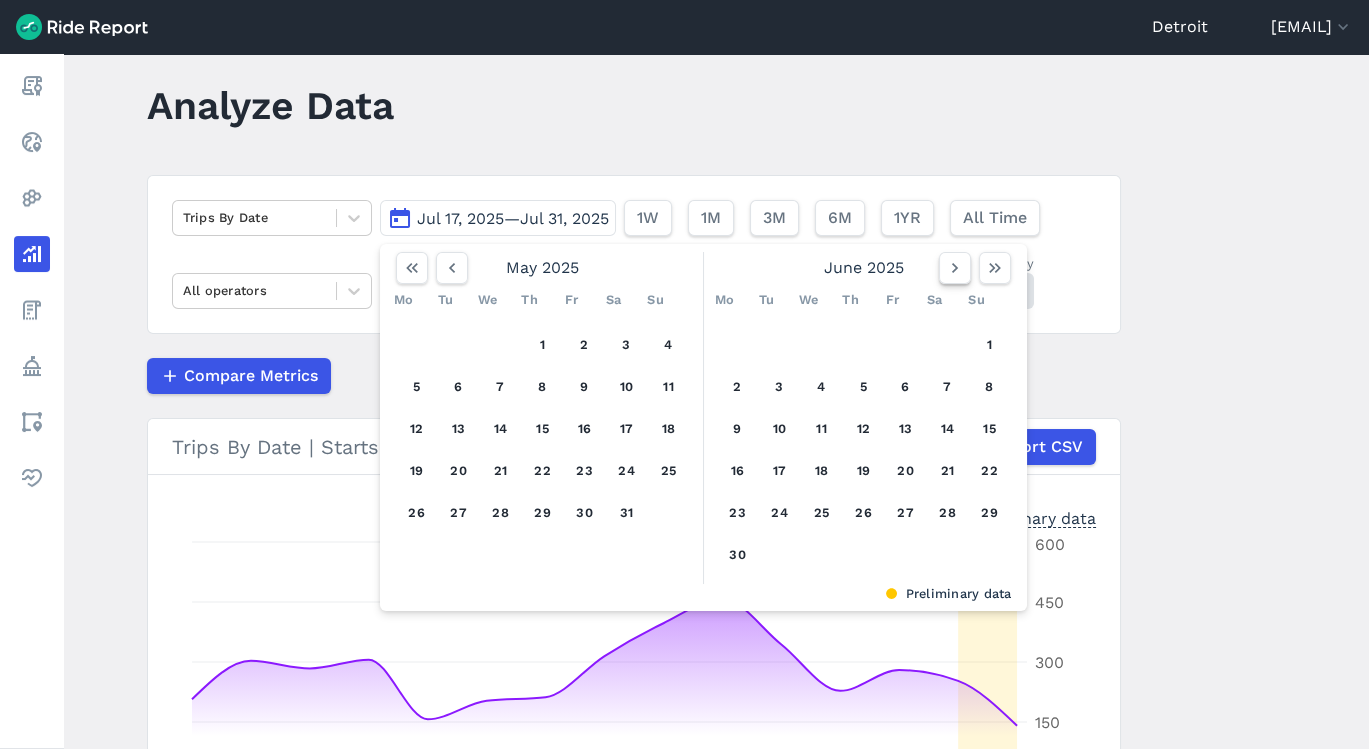 click 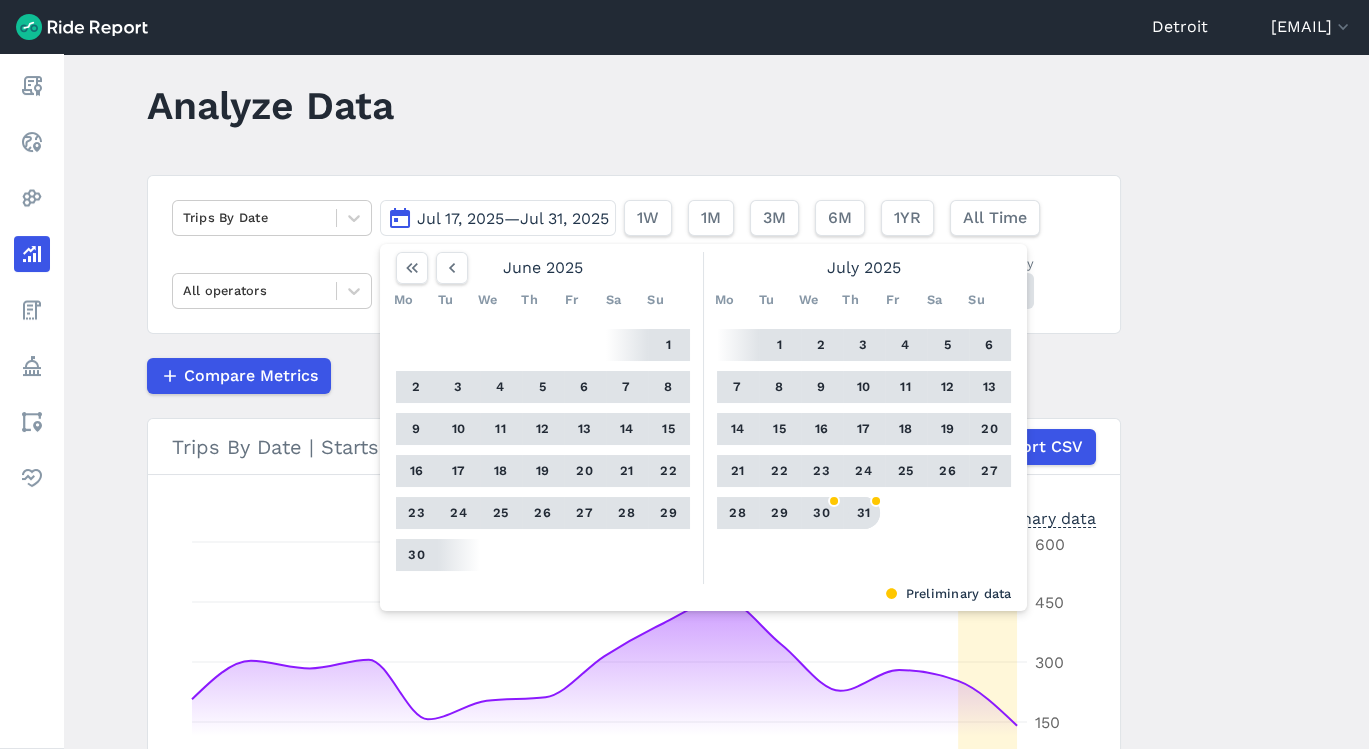 click on "31" at bounding box center [864, 513] 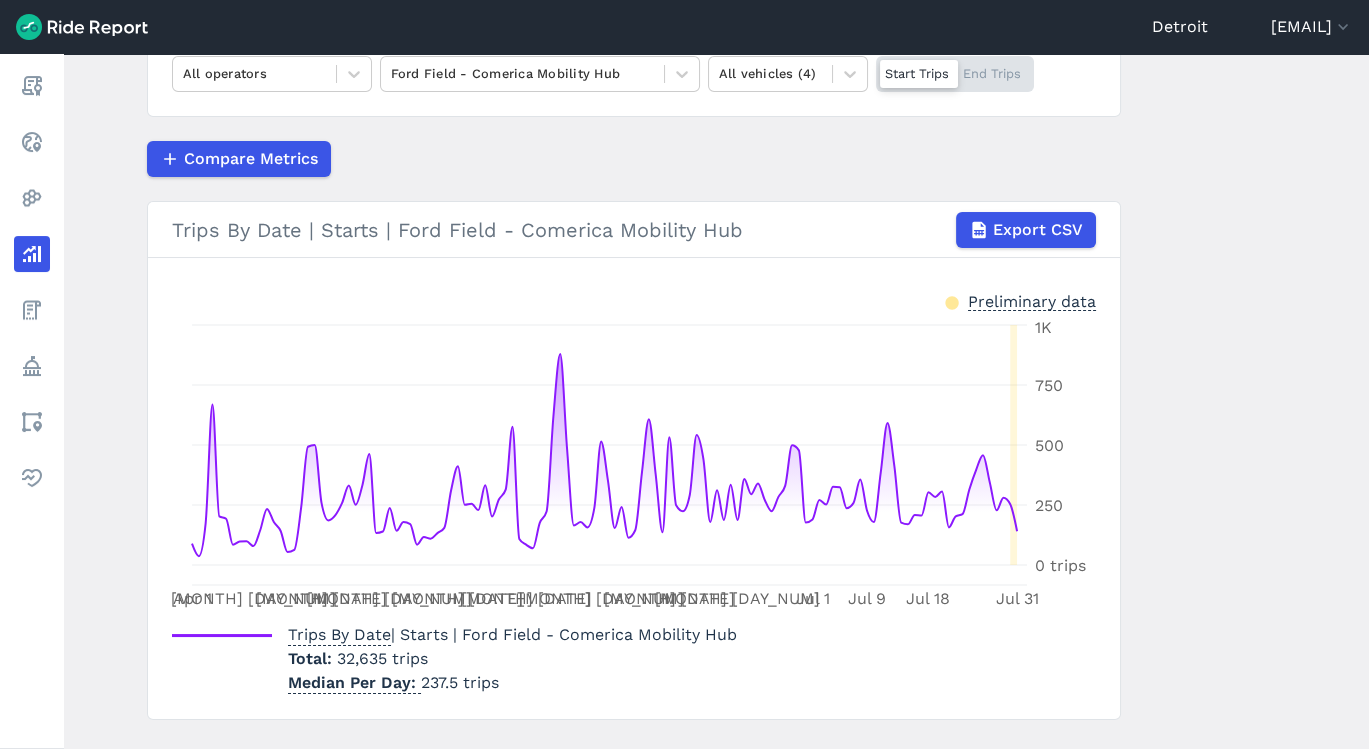 scroll, scrollTop: 242, scrollLeft: 0, axis: vertical 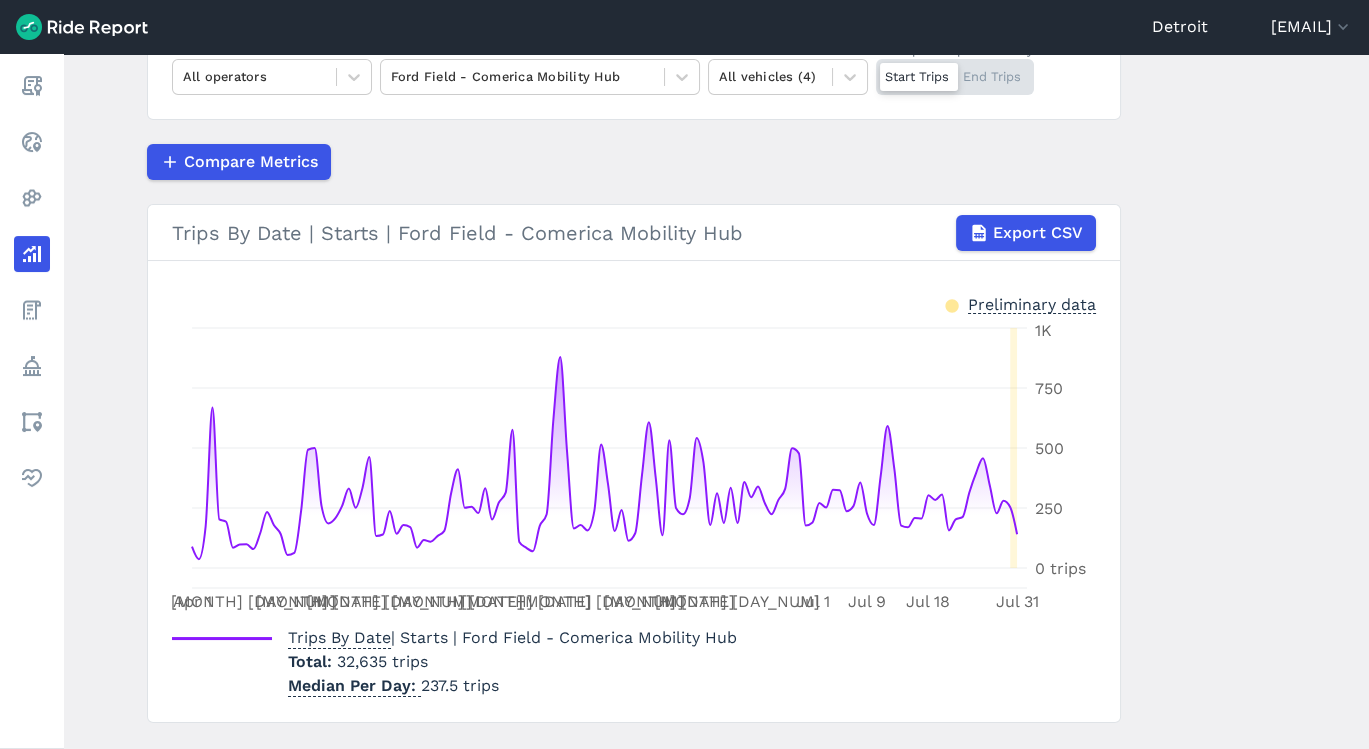 click on "Analyze Data Trips By Date Apr 1, 2025—Jul 31, 2025 1W 1M 3M 6M 1YR All Time All operators Ford Field - Comerica Mobility Hub All vehicles (4) *Compute trip metrics by Start Trips End Trips Compare Metrics Trips By Date | Starts | Ford Field - Comerica Mobility Hub Export CSV Preliminary data Apr 1 Apr 10 Apr 20 Apr 30 May 10 May 20 May 31 Jun 10 Jun 20 Jul 1 Jul 9 Jul 18 Jul 31 0 trips 250  500  750  1K  Trips By Date   | Starts | Ford Field - Comerica Mobility Hub Total 32,635 trips Median Per Day 237.5 trips" at bounding box center [716, 401] 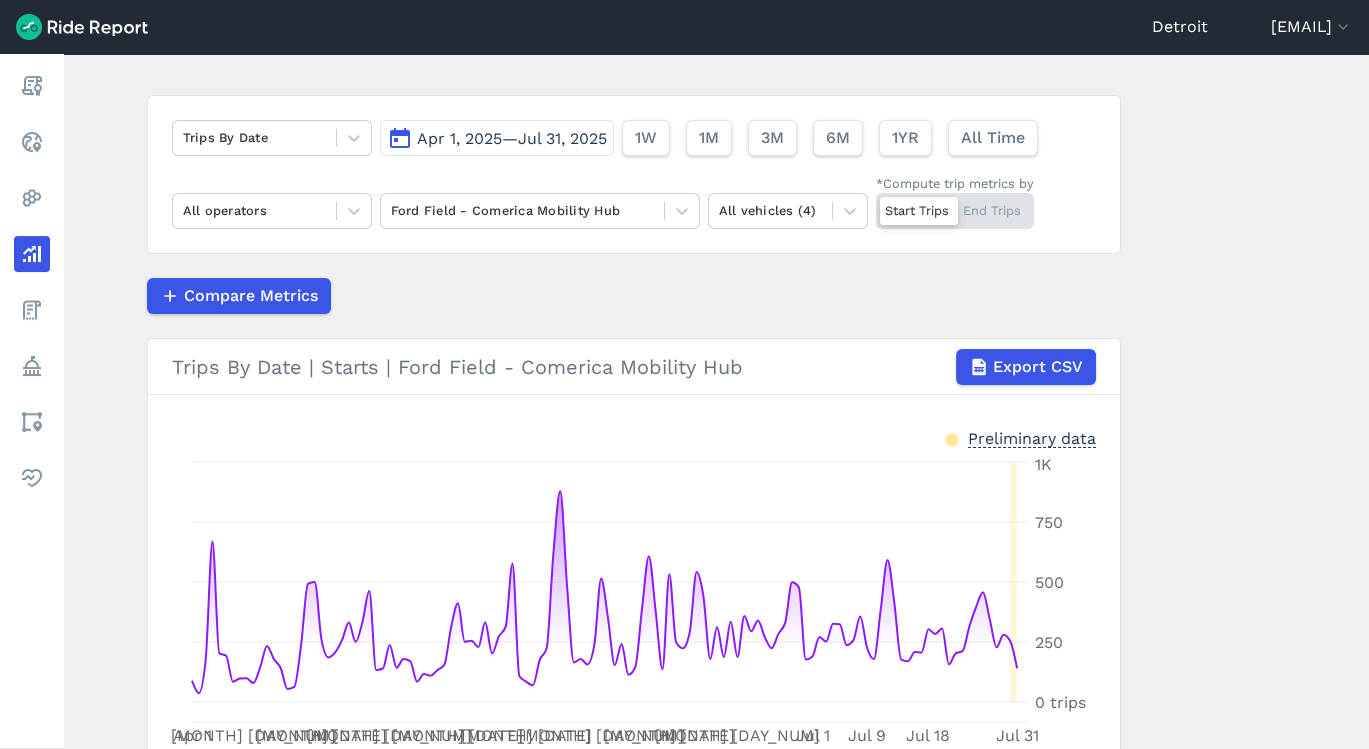 scroll, scrollTop: 153, scrollLeft: 0, axis: vertical 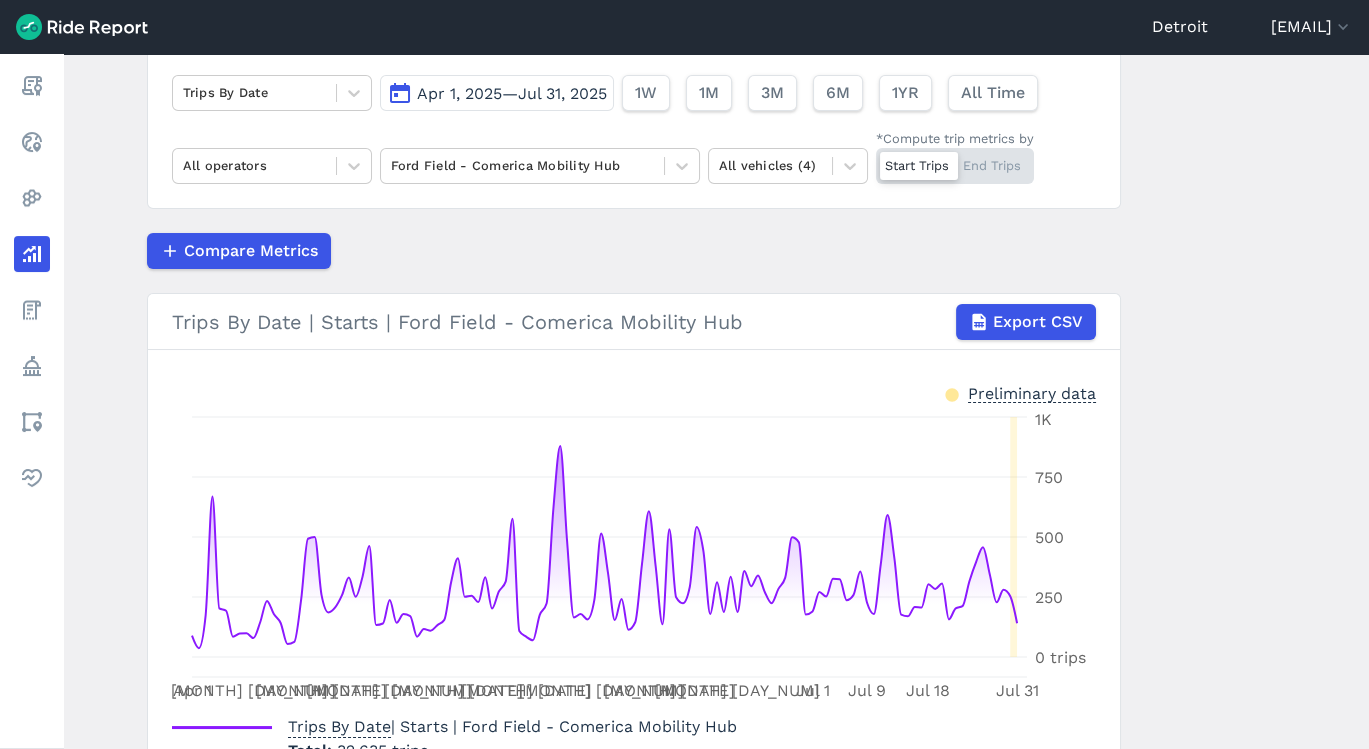 drag, startPoint x: 1214, startPoint y: 565, endPoint x: 1251, endPoint y: 464, distance: 107.563934 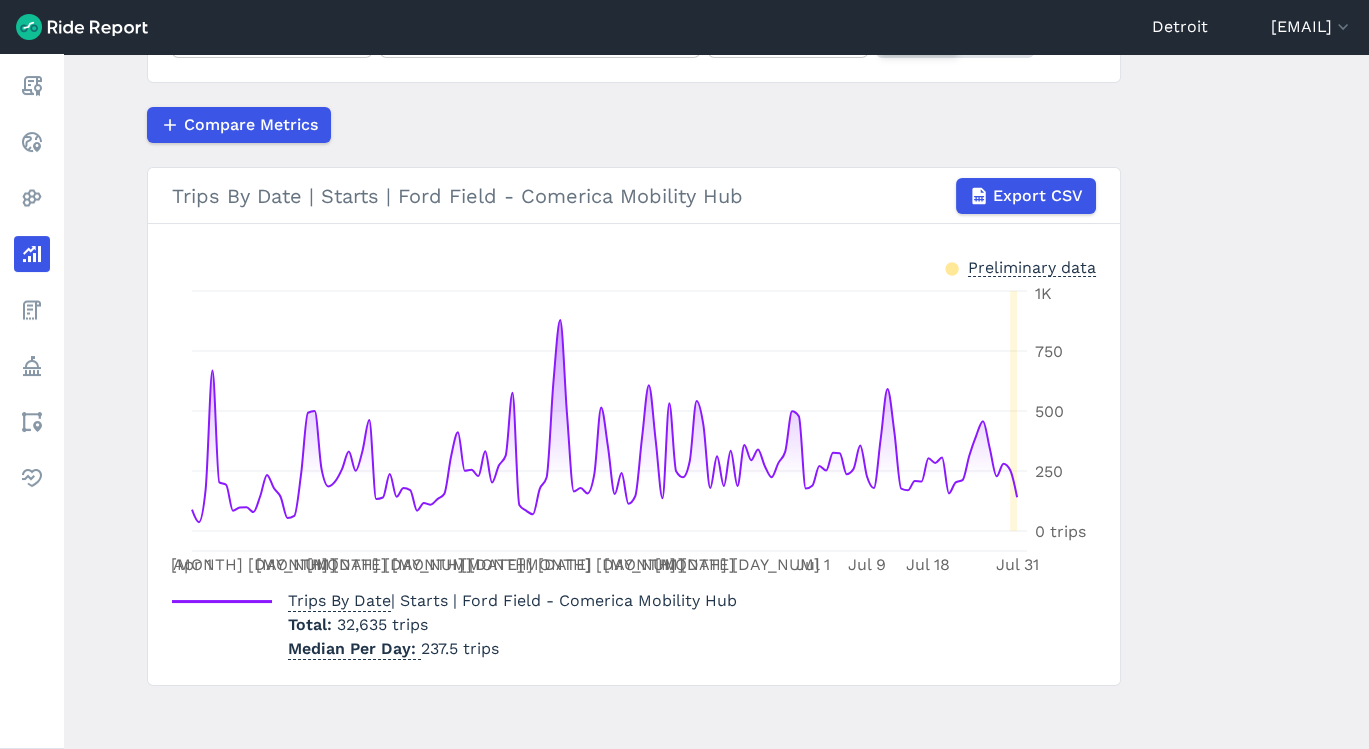 scroll, scrollTop: 280, scrollLeft: 0, axis: vertical 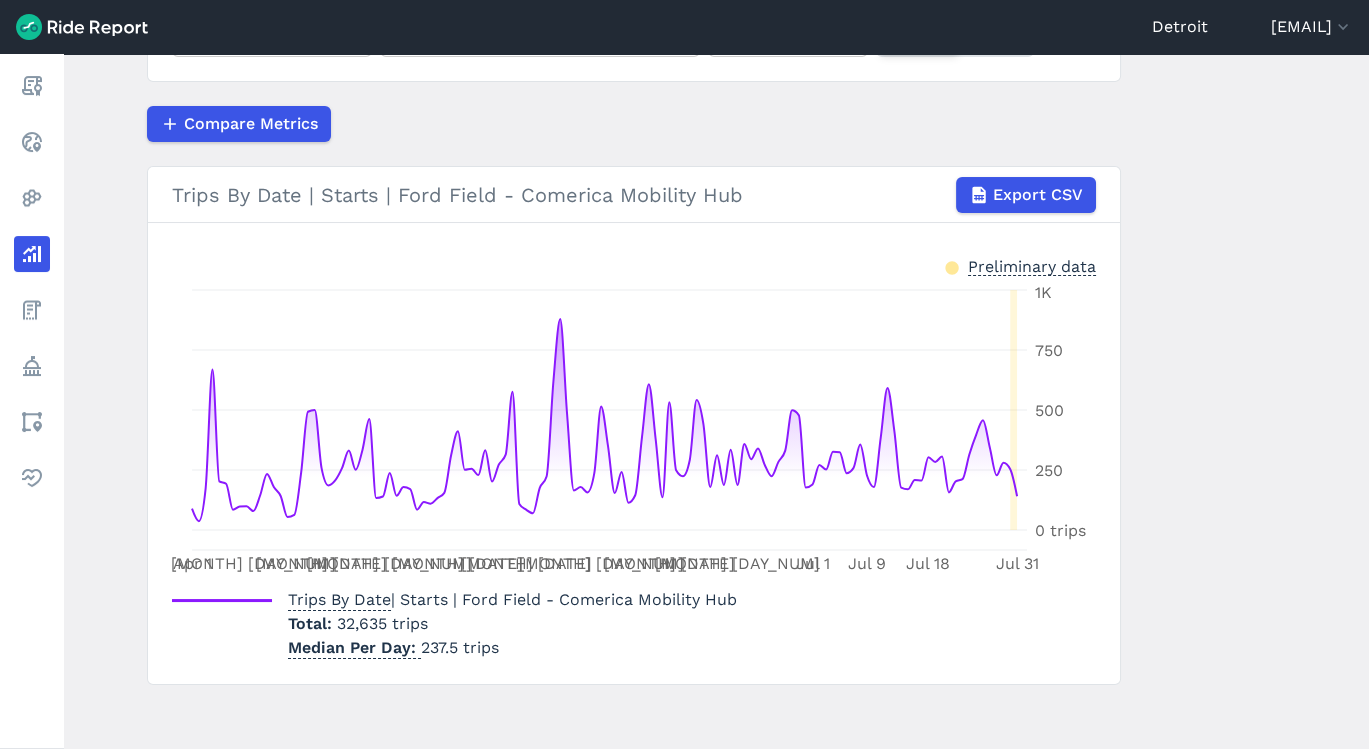 click on "Compare Metrics" at bounding box center [634, 124] 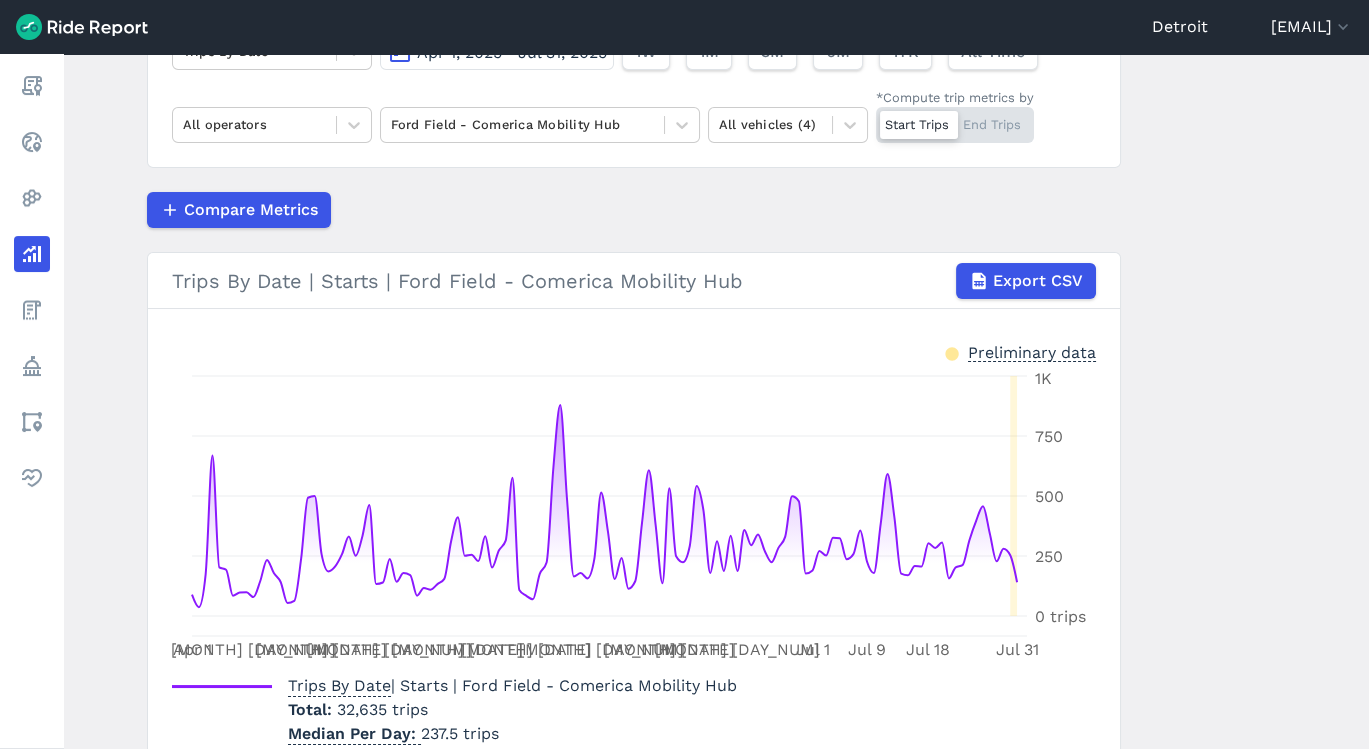 scroll, scrollTop: 191, scrollLeft: 0, axis: vertical 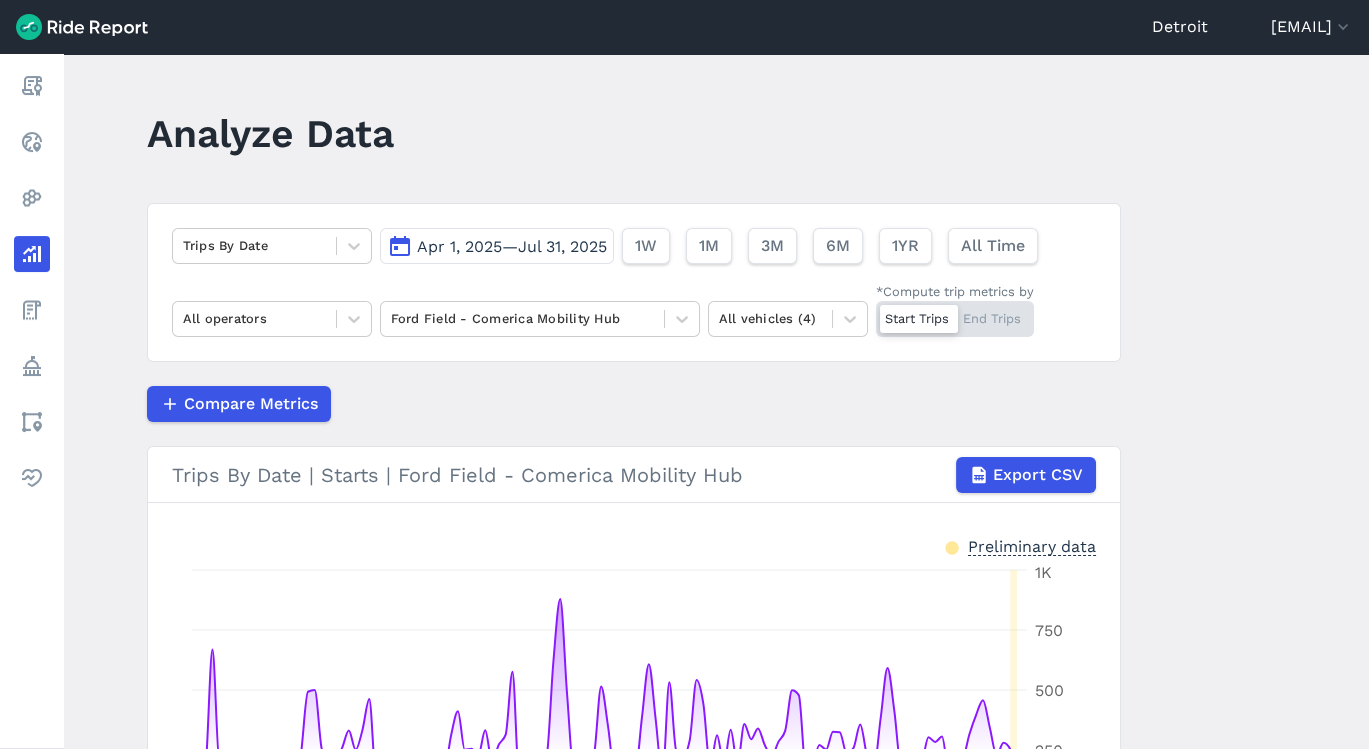 click on "Analyze Data Trips By Date Apr 1, 2025—Jul 31, 2025 1W 1M 3M 6M 1YR All Time All operators Ford Field - Comerica Mobility Hub All vehicles (4) *Compute trip metrics by Start Trips End Trips Compare Metrics Trips By Date | Starts | Ford Field - Comerica Mobility Hub Export CSV Preliminary data Apr 1 Apr 10 Apr 20 Apr 30 May 10 May 20 May 31 Jun 10 Jun 20 Jul 1 Jul 9 Jul 18 Jul 31 0 trips 250  500  750  1K  Trips By Date   | Starts | Ford Field - Comerica Mobility Hub Total 32,635 trips Median Per Day 237.5 trips" at bounding box center [716, 401] 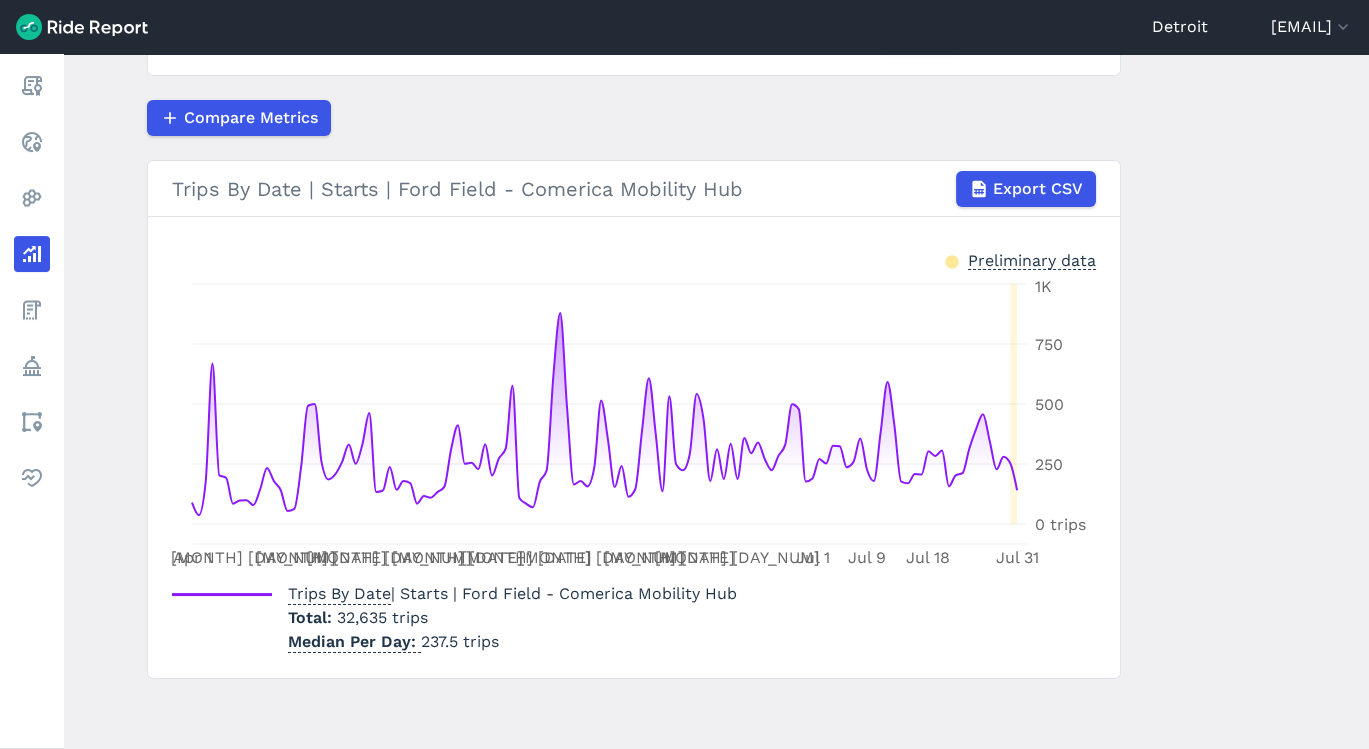 scroll, scrollTop: 242, scrollLeft: 0, axis: vertical 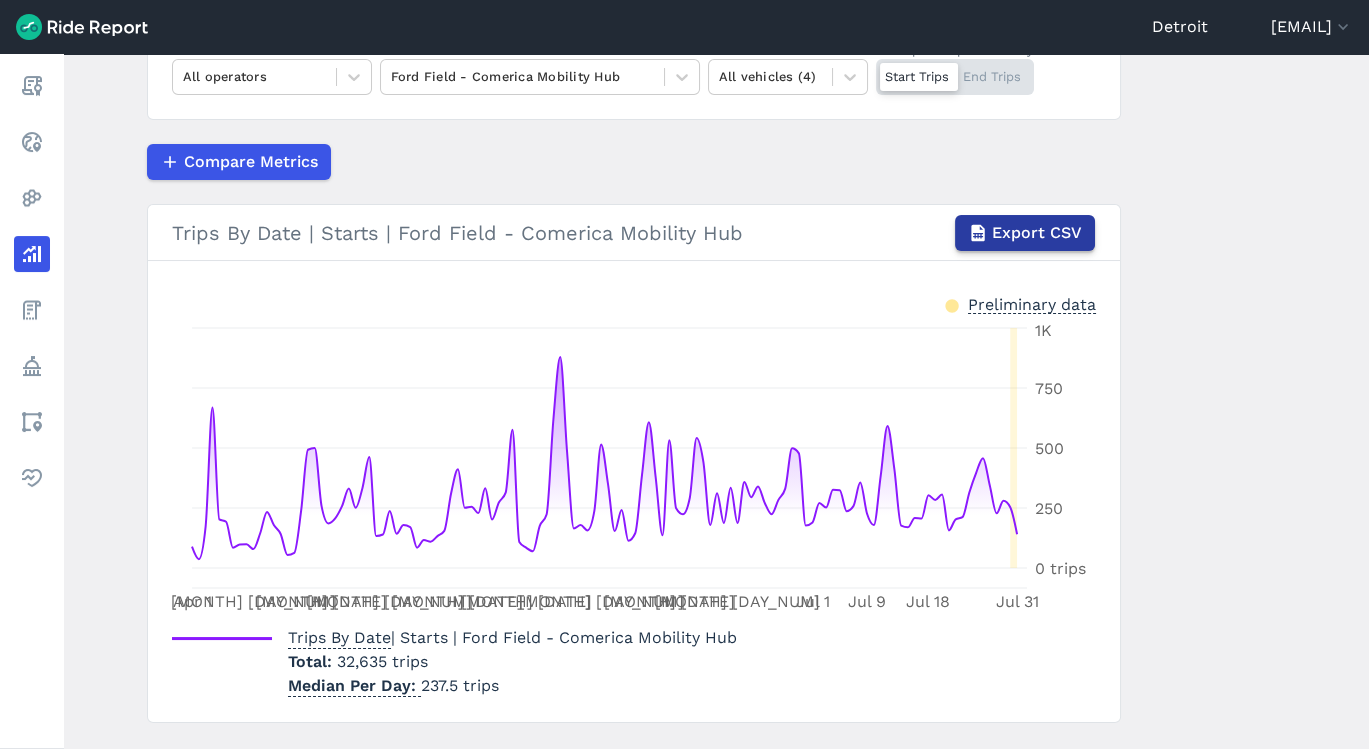 click on "Export CSV" at bounding box center [1037, 233] 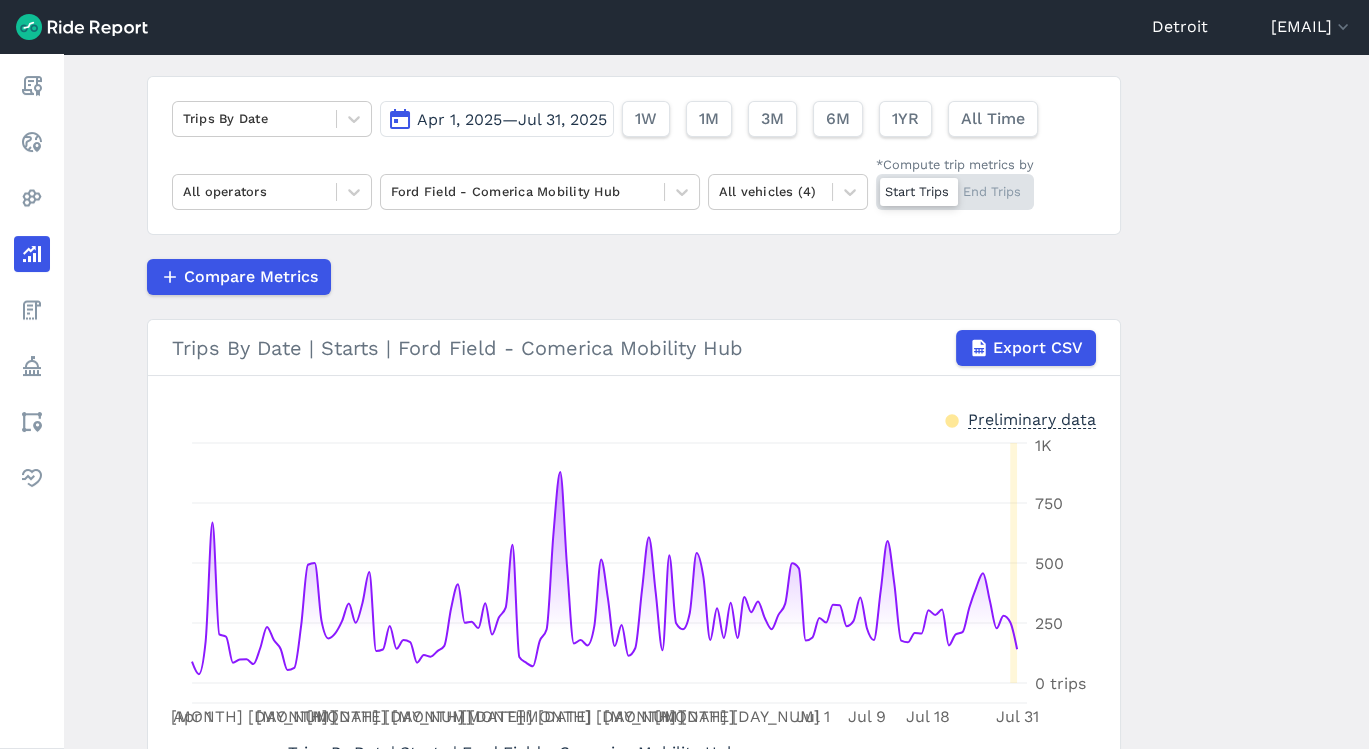 scroll, scrollTop: 120, scrollLeft: 0, axis: vertical 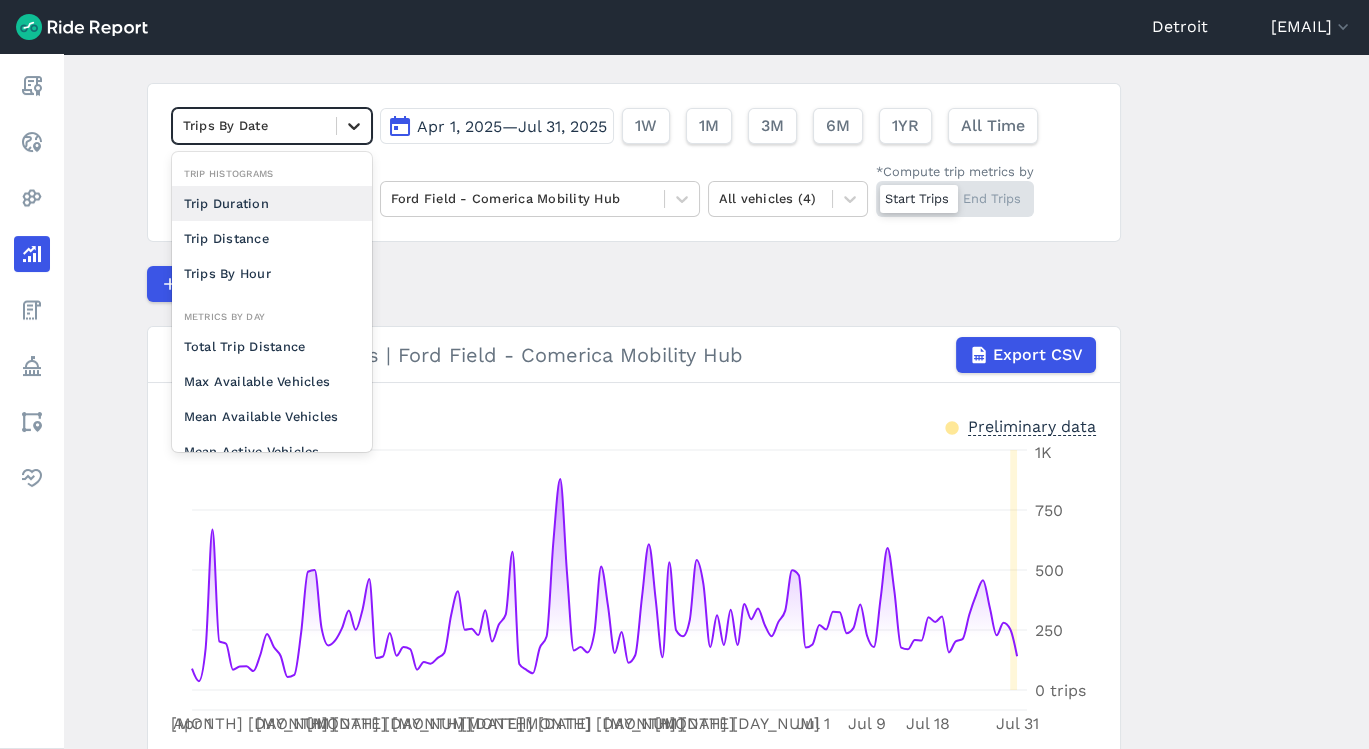 click 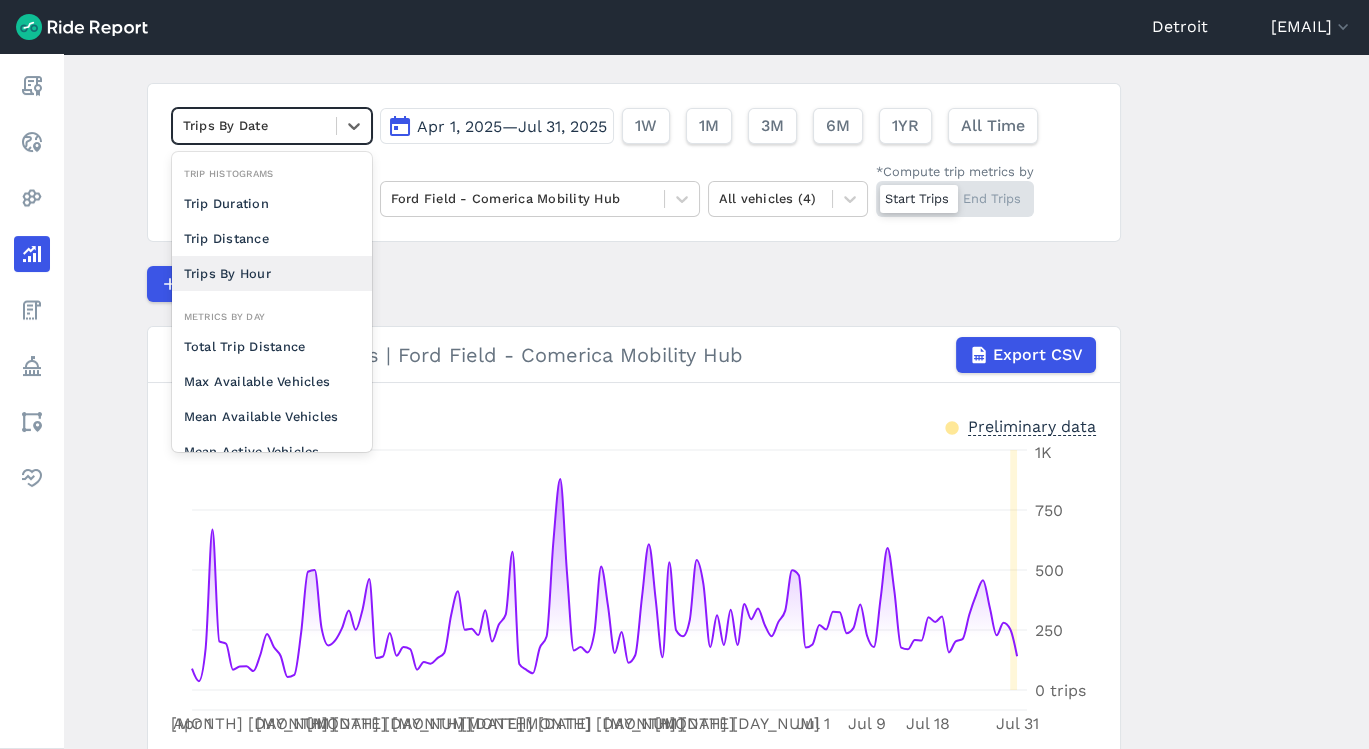 click on "Trips By Hour" at bounding box center [272, 273] 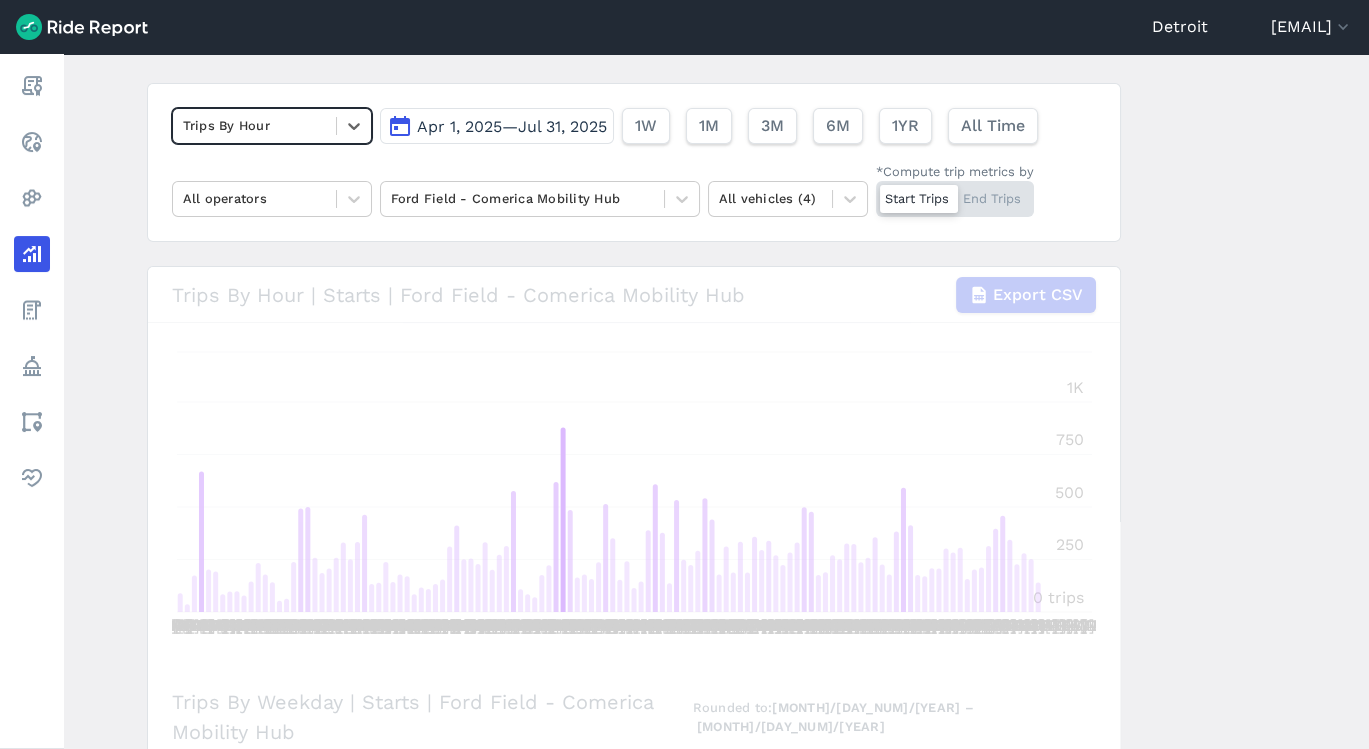 click on "Analyze Data option Trips By Hour, selected.   Select is focused ,type to refine list, press Down to open the menu,  Trips By Hour Apr 1, 2025—Jul 31, 2025 1W 1M 3M 6M 1YR All Time All operators Ford Field - Comerica Mobility Hub All vehicles (4) *Compute trip metrics by Start Trips End Trips Trips By Hour | Starts | Ford Field - Comerica Mobility Hub Export CSV 2025-04-01 2025-04-02 2025-04-03 2025-04-04 2025-04-05 2025-04-06 2025-04-07 2025-04-08 2025-04-09 2025-04-10 2025-04-11 2025-04-12 2025-04-13 2025-04-14 2025-04-15 2025-04-16 2025-04-17 2025-04-18 2025-04-19 2025-04-20 2025-04-21 2025-04-22 2025-04-23 2025-04-24 2025-04-25 2025-04-26 2025-04-27 2025-04-28 2025-04-29 2025-04-30 2025-05-01 2025-05-02 2025-05-03 2025-05-04 2025-05-05 2025-05-06 2025-05-07 2025-05-08 2025-05-09 2025-05-10 2025-05-11 2025-05-12 2025-05-13 2025-05-14 2025-05-15 2025-05-16 2025-05-17 2025-05-18 2025-05-19 2025-05-20 2025-05-21 2025-05-22 2025-05-23 2025-05-24 2025-05-25 2025-05-26 2025-05-27 2025-05-28 2025-05-29 0 trips" at bounding box center (716, 401) 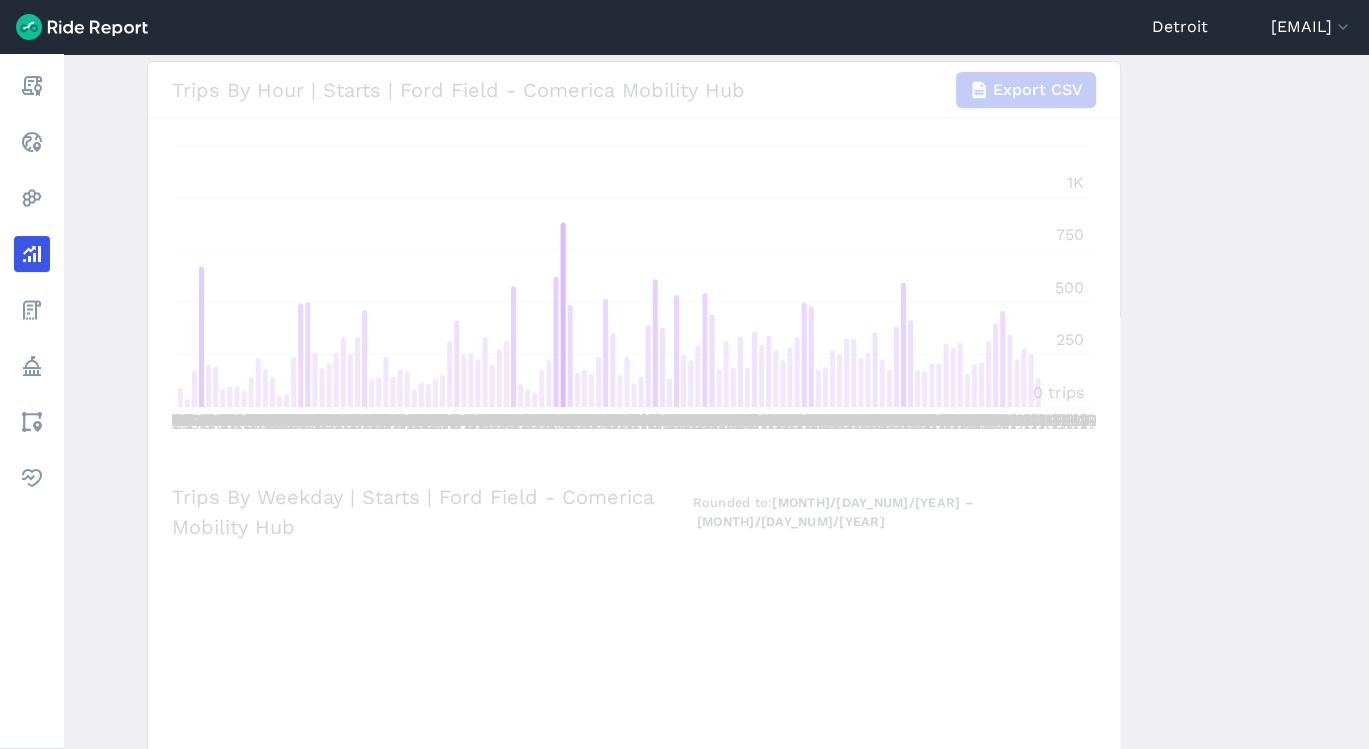 scroll, scrollTop: 337, scrollLeft: 0, axis: vertical 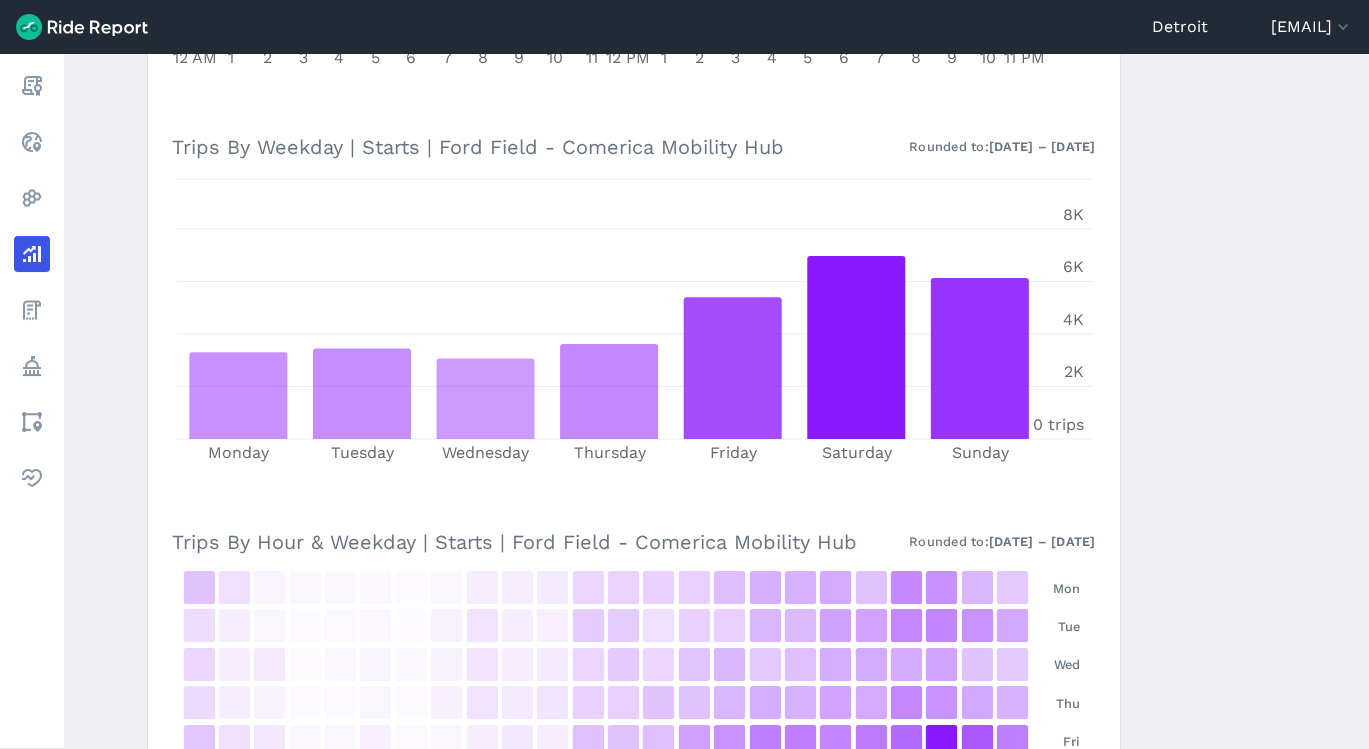 click on "Analyze Data Trips By Hour [DATE]—[DATE] 1W 1M 3M 6M 1YR All Time All operators [LOCATION] All vehicles (4) *Compute trip metrics by Start Trips End Trips Trips By Hour | Starts | [LOCATION] Export CSV 12 AM 1 2 3 4 5 6 7 8 9 10 11 12 PM 1 2 3 4 5 6 7 8 9 10 11 PM 0 trips 750  1.5K  2.3K  3K  Trips By Weekday | Starts | [LOCATION]   Rounded to:  [DATE] – [DATE] Monday Tuesday Wednesday Thursday Friday Saturday Sunday 0 trips 2K  4K  6K  8K  Trips By Hour & Weekday | Starts | [LOCATION] Rounded to:  [DATE] – [DATE] 180 0.6 % 92 0.3 % 37 0.1 % 23 0.1 % 22 0.1 % 24 0.1 % 13 0 % 23 0.1 % 58 0.2 % 52 0.2 % 61 0.2 % 124 0.4 % 135 0.4 % 137 0.4 % 146 0.5 % 198 0.6 % 240 0.8 % 232 0.7 % 260 0.8 % 183 0.6 % 351 1.1 % 332 1 % 222 0.7 % 165 0.5 % 100 0.3 % 51 0.2 % 28 0.1 % 16 0.1 % 20 0.1 % 24 0.1 % 12 0 % 40 0.1 % 84 0.3 % 55 0.2 % 49 0.2 % 154 0.5 % 153 0.5 % 93 0.3 % 137 0.4 % 141 0.4 % 218 %" at bounding box center [716, 401] 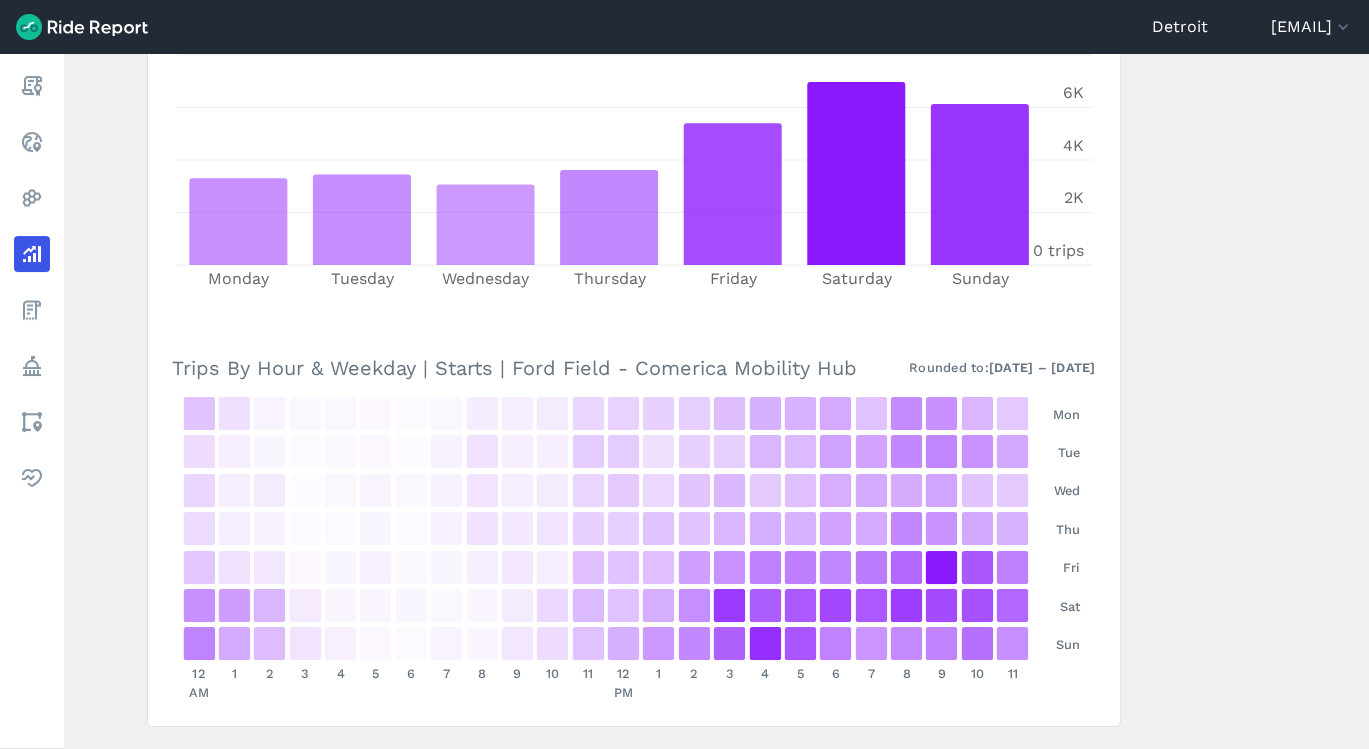 scroll, scrollTop: 866, scrollLeft: 0, axis: vertical 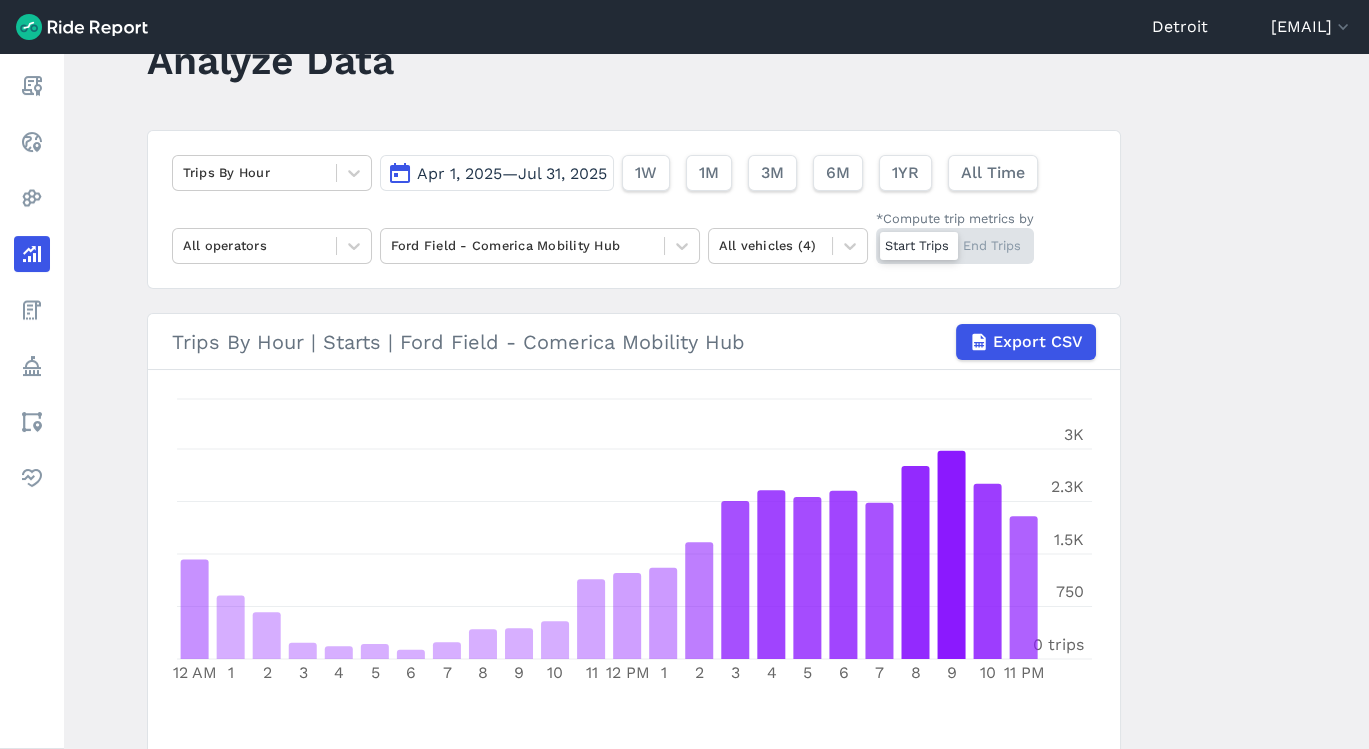 click on "Apr 1, 2025—Jul 31, 2025" at bounding box center [497, 173] 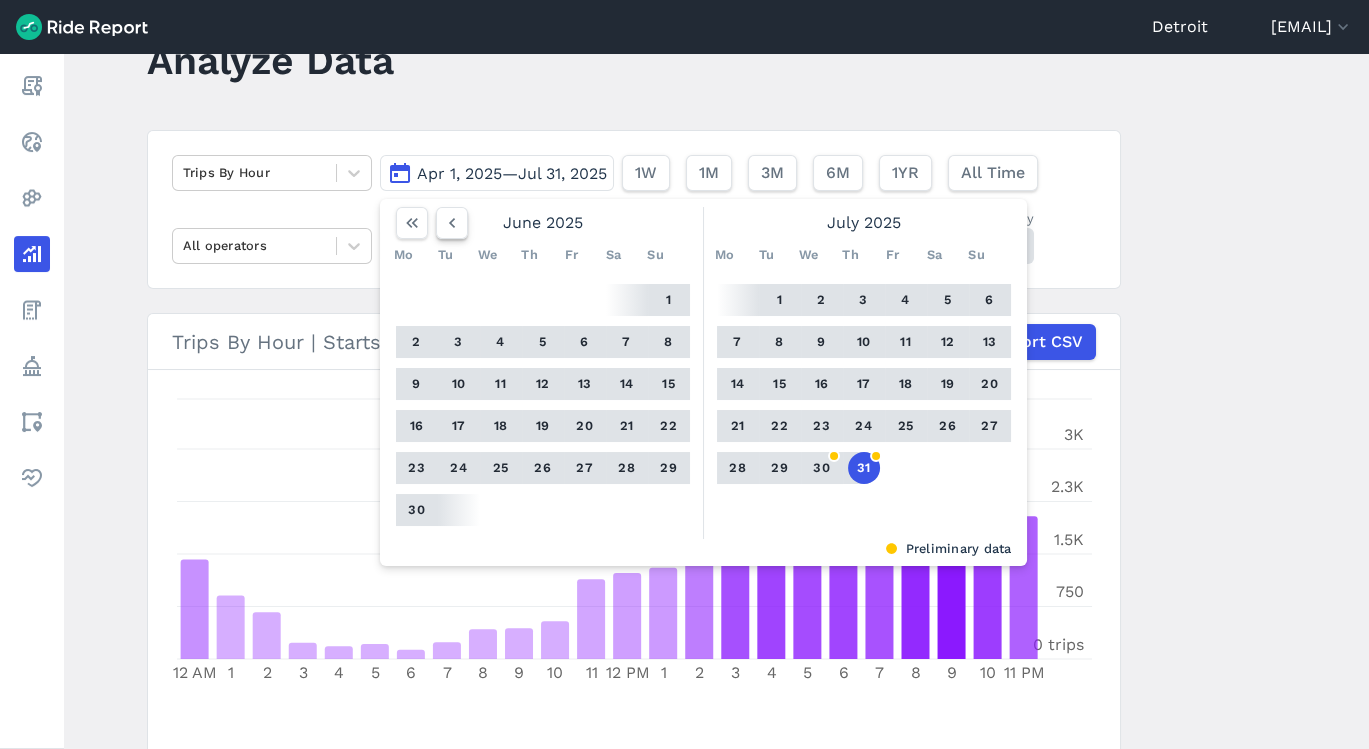 click at bounding box center (452, 223) 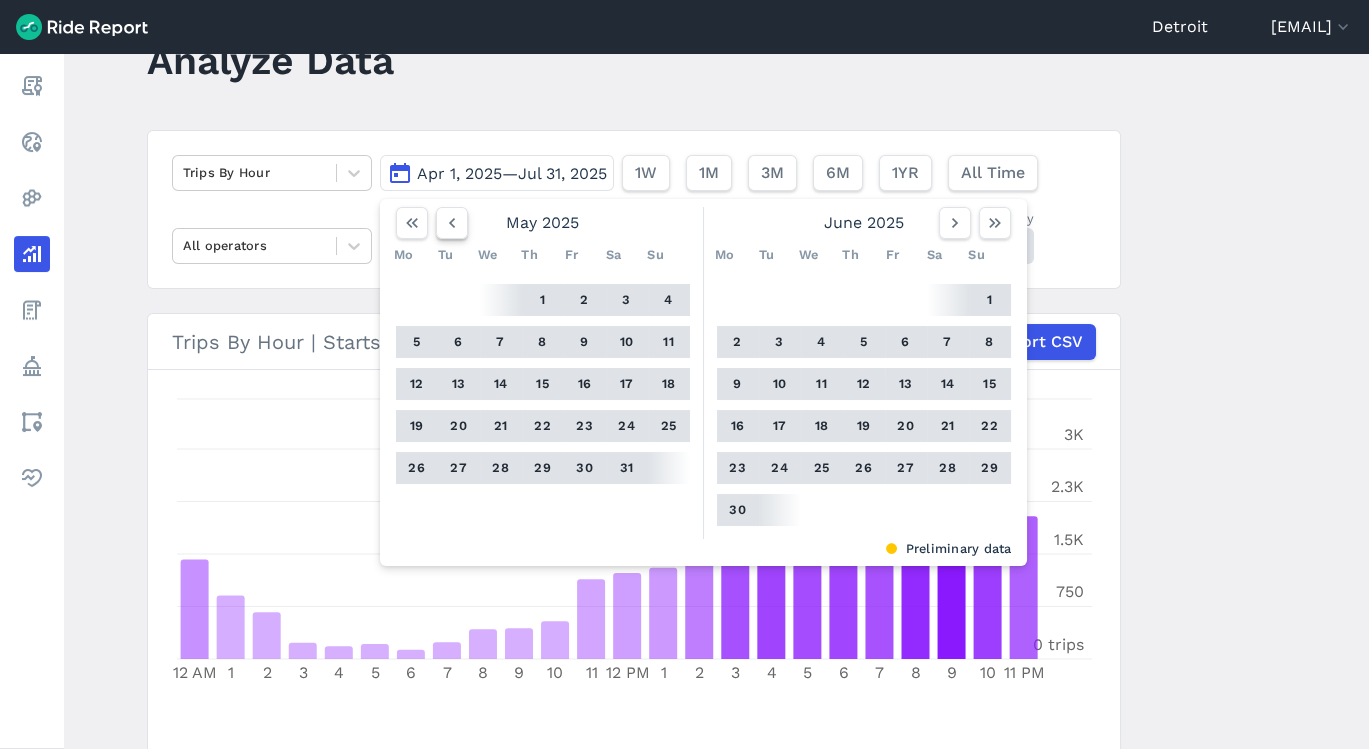 click at bounding box center [452, 223] 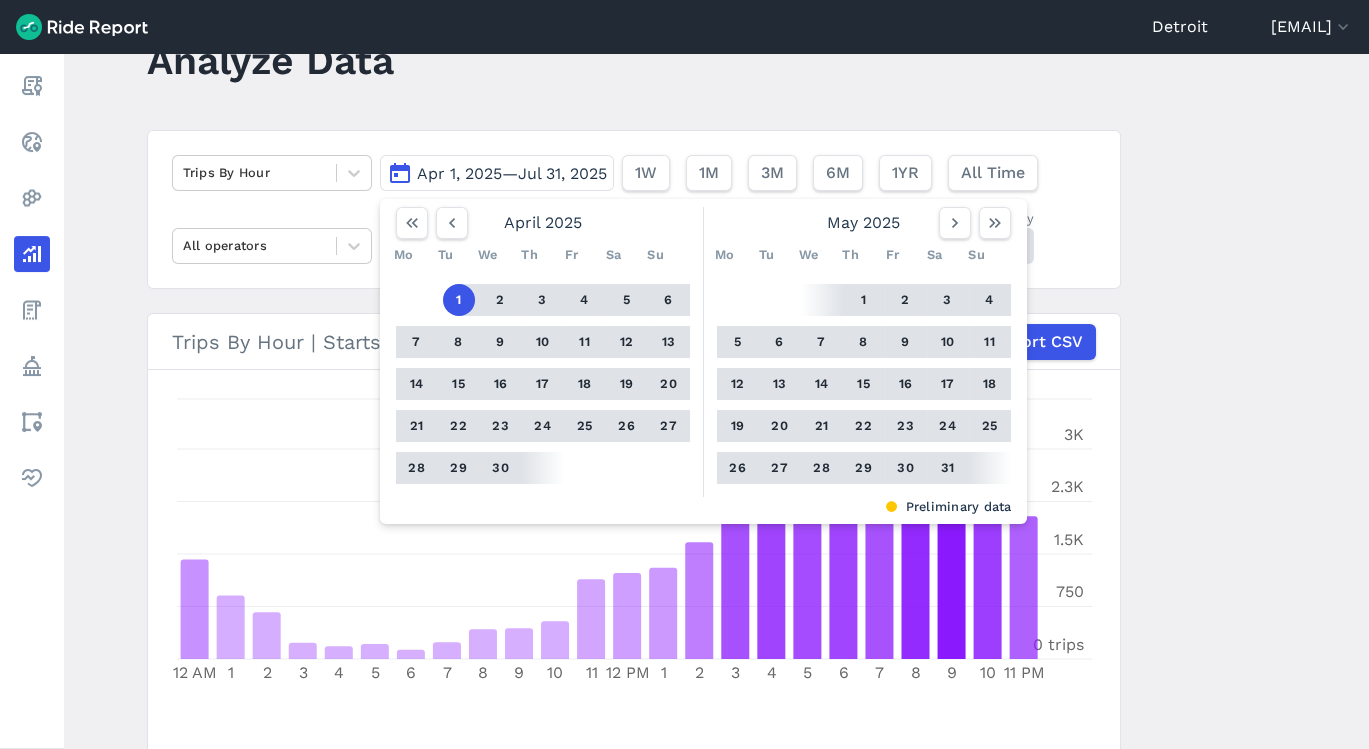 click on "1" at bounding box center [864, 300] 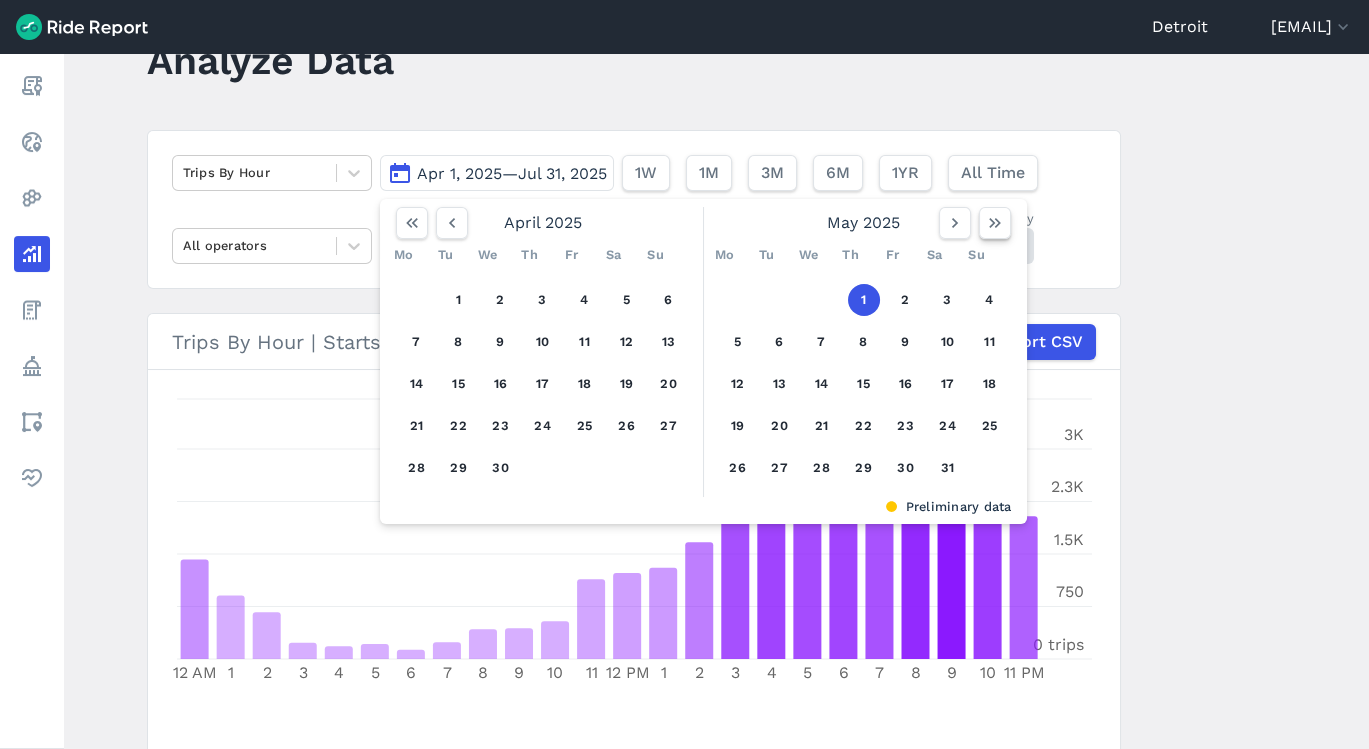 click 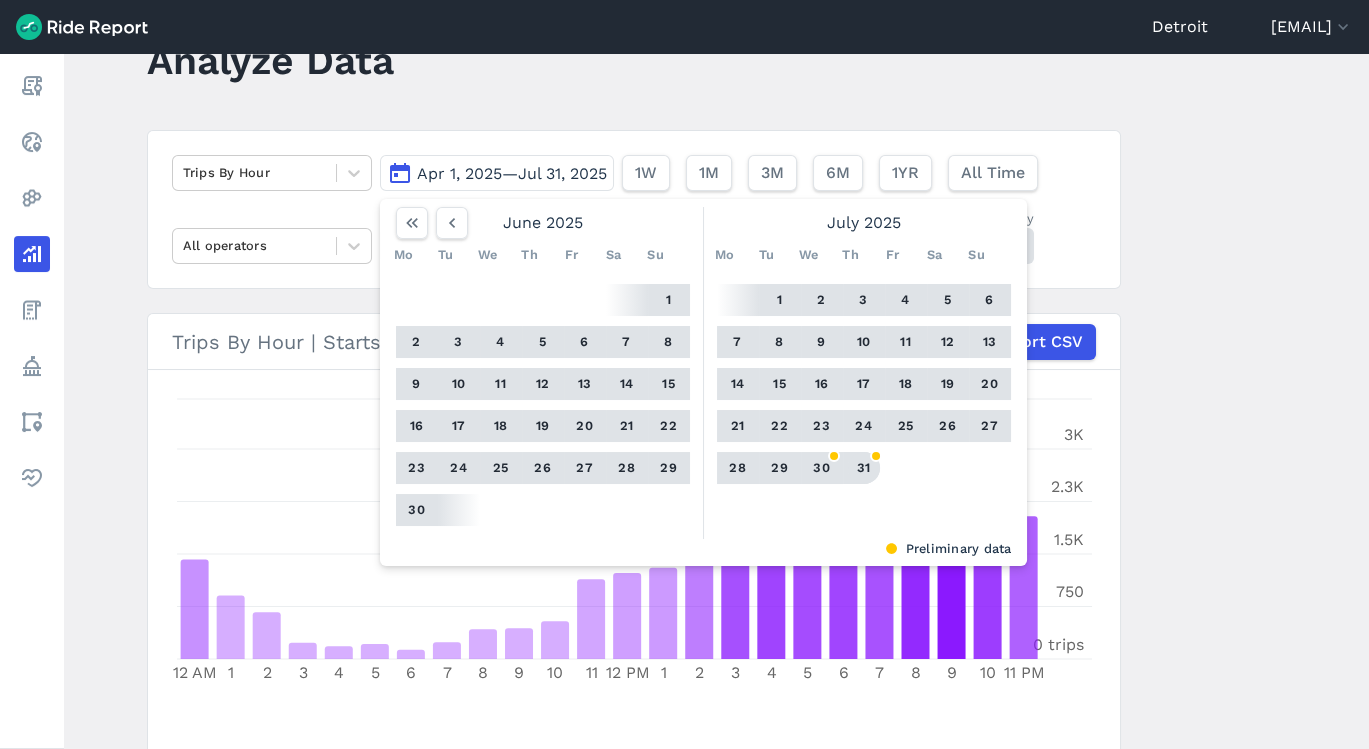 click on "31" at bounding box center [864, 468] 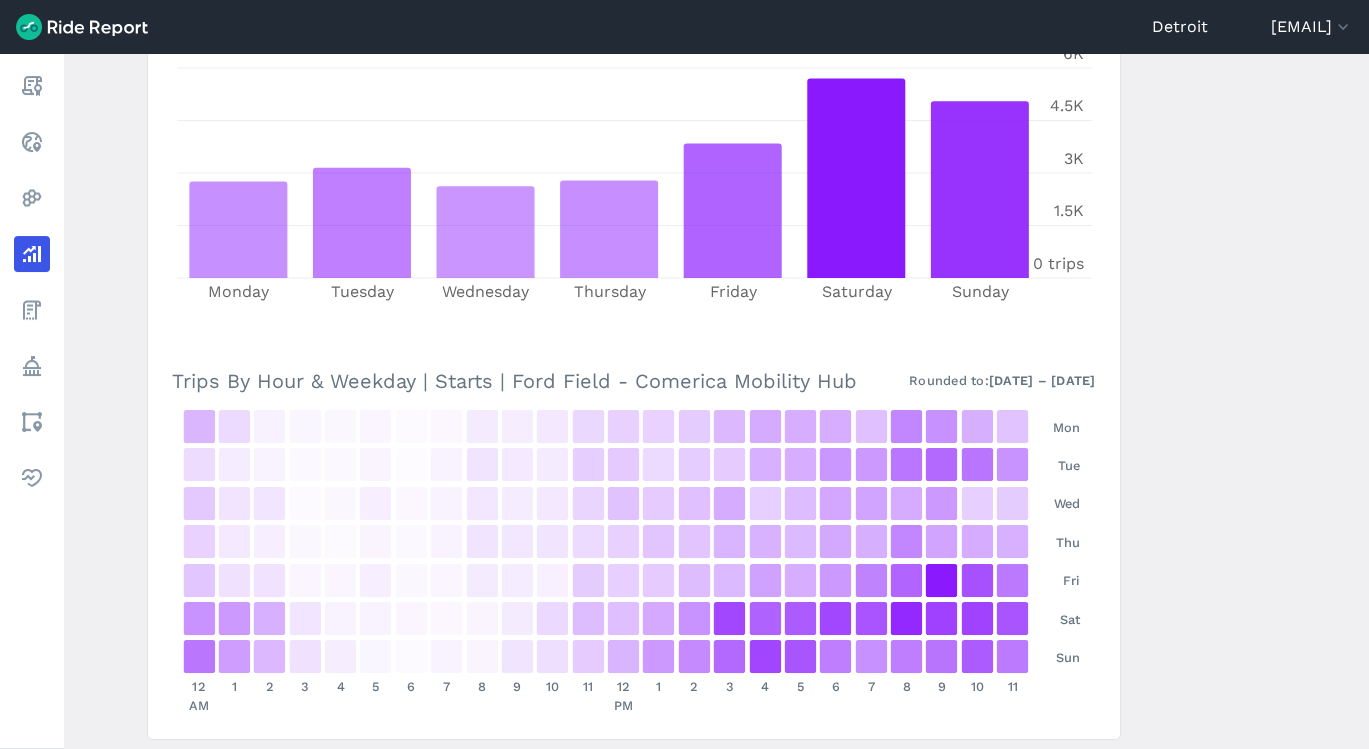 scroll, scrollTop: 847, scrollLeft: 0, axis: vertical 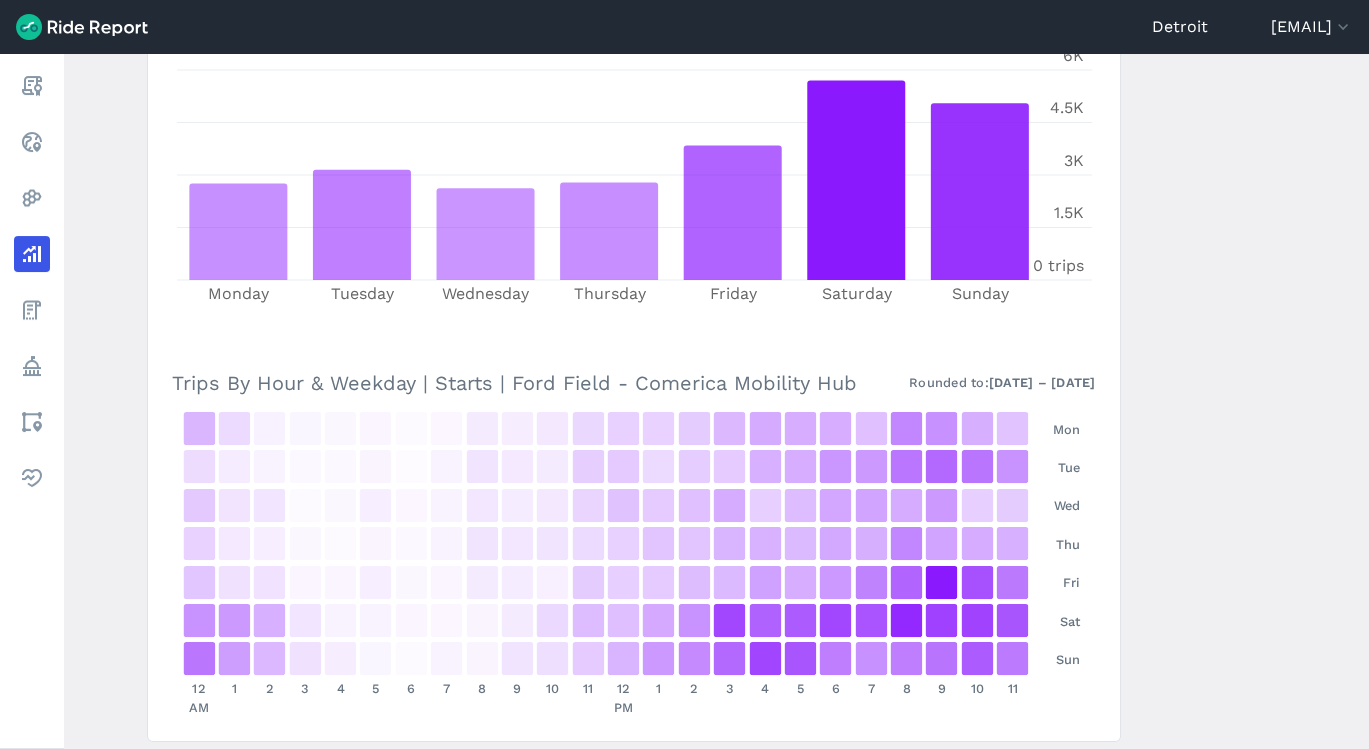 click on "Analyze Data Trips By Hour May 1, 2025—Jul 31, 2025 1W 1M 3M 6M 1YR All Time All operators Ford Field - Comerica Mobility Hub All vehicles (4) *Compute trip metrics by Start Trips End Trips Trips By Hour | Starts | Ford Field - Comerica Mobility Hub Export CSV 12 AM 1 2 3 4 5 6 7 8 9 10 11 12 PM 1 2 3 4 5 6 7 8 9 10 11 PM 0 trips 650  1.3K  2K  2.6K  Trips By Weekday | Starts | Ford Field - Comerica Mobility Hub   Rounded to:  5/1/2025 – 7/30/2025 Monday Tuesday Wednesday Thursday Friday Saturday Sunday 0 trips 1.5K  3K  4.5K  6K  Trips By Hour & Weekday | Starts | Ford Field - Comerica Mobility Hub Rounded to:  5/1/2025 – 7/30/2025 174 0.7 % 87 0.3 % 33 0.1 % 22 0.1 % 17 0.1 % 23 0.1 % 11 0 % 19 0.1 % 48 0.2 % 43 0.2 % 54 0.2 % 94 0.4 % 108 0.4 % 107 0.4 % 122 0.5 % 167 0.6 % 203 0.8 % 195 0.8 % 196 0.8 % 149 0.6 % 288 1.1 % 265 1 % 191 0.7 % 142 0.5 % 82 0.3 % 46 0.2 % 31 0.1 % 16 0.1 % 16 0.1 % 25 0.1 % 9 0 % 31 0.1 % 66 0.3 % 52 0.2 % 48 0.2 % 117 0.5 % 126 0.5 % 85 0.3 % 120 0.5 % 123 0.5 % 189 %" at bounding box center [716, 401] 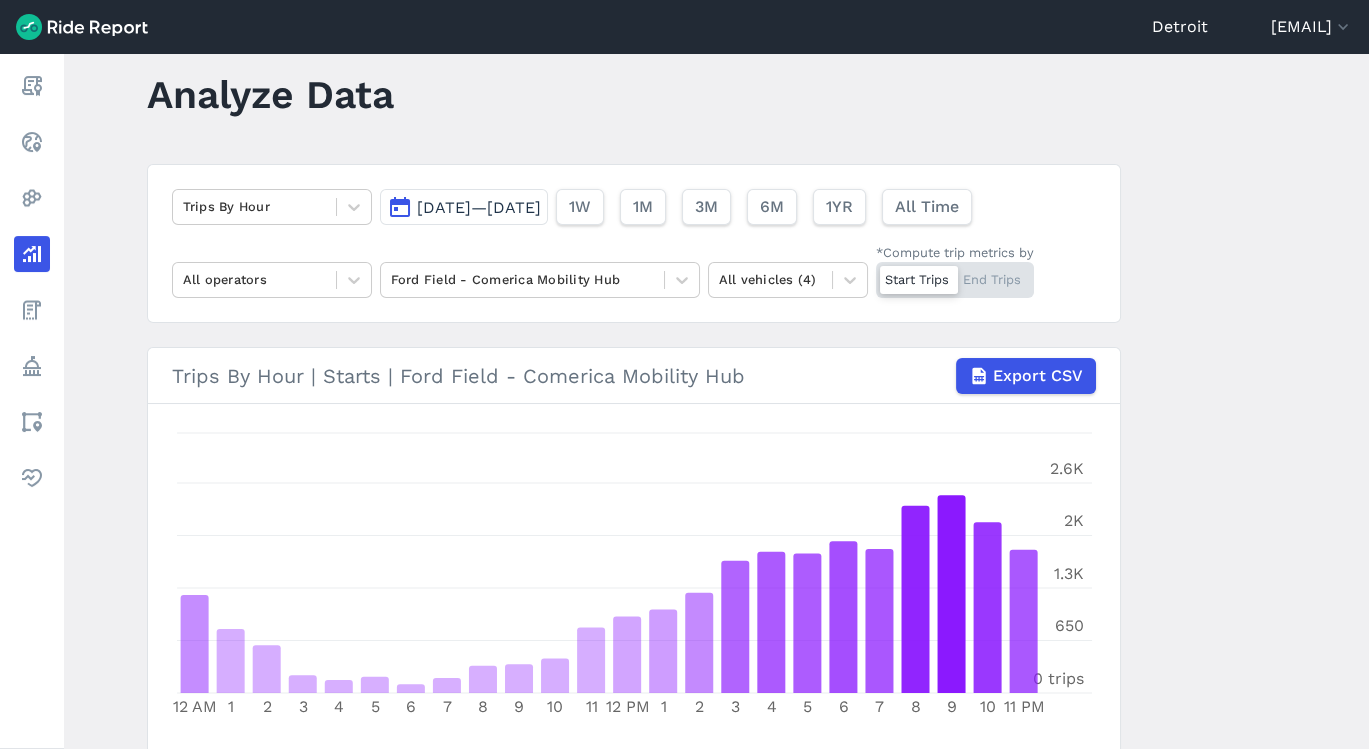 scroll, scrollTop: 0, scrollLeft: 0, axis: both 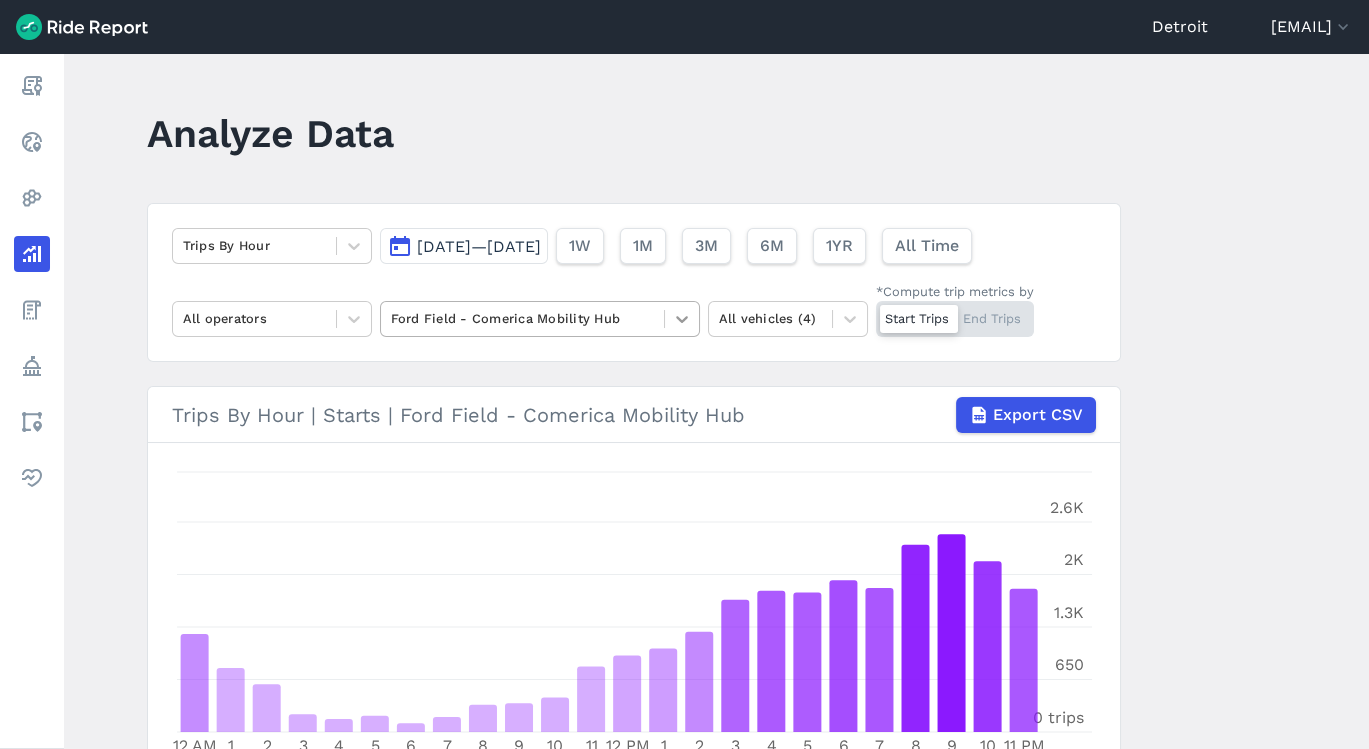 click 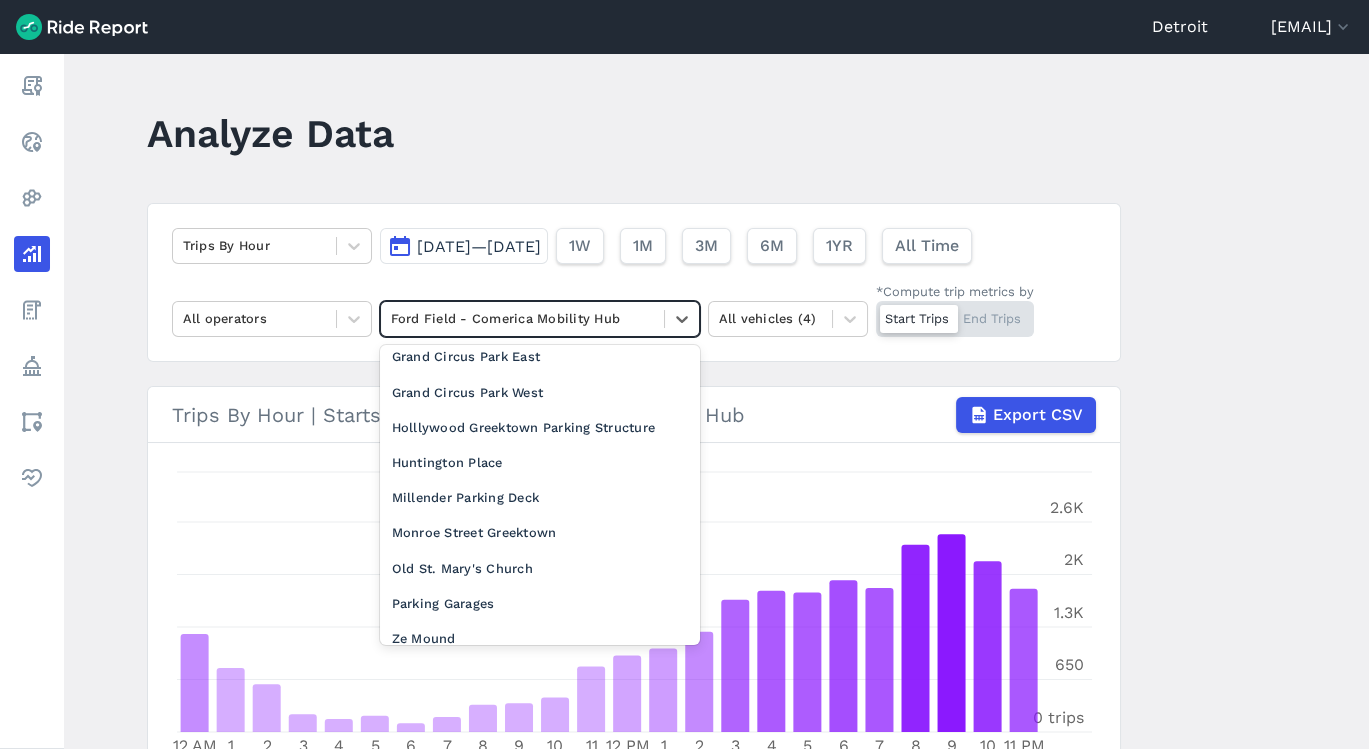 scroll, scrollTop: 262, scrollLeft: 0, axis: vertical 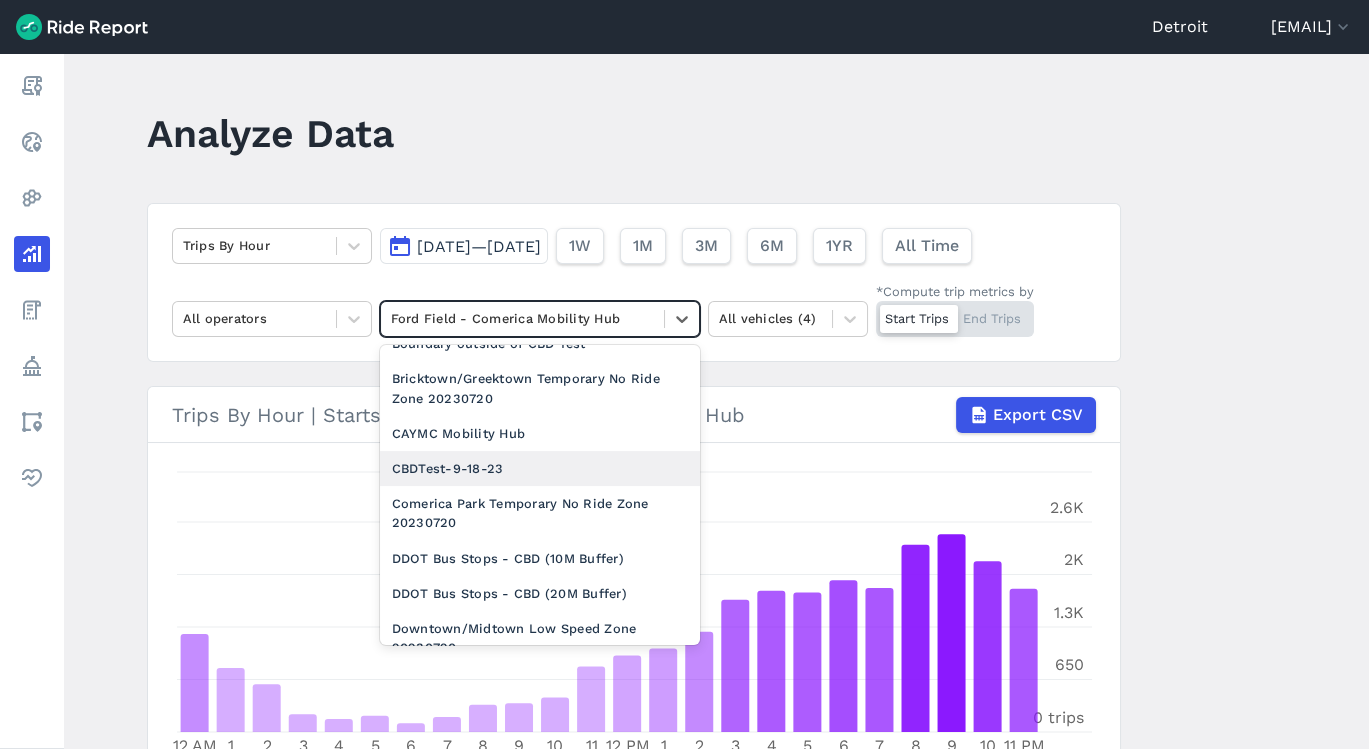 click on "CBDTest-9-18-23" at bounding box center [540, 468] 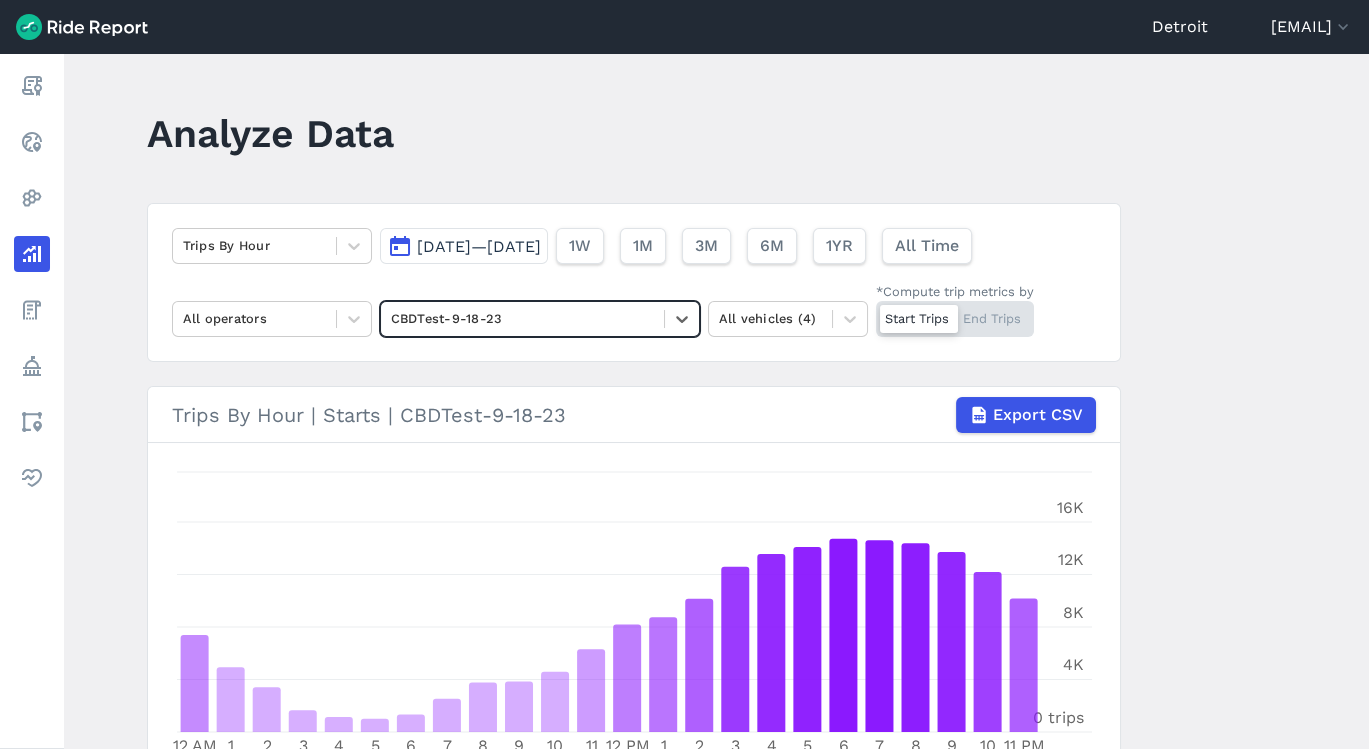 click on "Analyze Data Trips By Hour May 1, 2025—Jul 31, 2025 1W 1M 3M 6M 1YR All Time All operators option CBDTest-9-18-23, selected.   Select is focused ,type to refine list, press Down to open the menu,  CBDTest-9-18-23 All vehicles (4) *Compute trip metrics by Start Trips End Trips Trips By Hour | Starts | CBDTest-9-18-23 Export CSV 12 AM 1 2 3 4 5 6 7 8 9 10 11 12 PM 1 2 3 4 5 6 7 8 9 10 11 PM 0 trips 4K  8K  12K  16K  Trips By Weekday | Starts | CBDTest-9-18-23   Rounded to:  5/1/2025 – 7/30/2025 Monday Tuesday Wednesday Thursday Friday Saturday Sunday 0 trips 9.5K  19K  29K  38K  Trips By Hour & Weekday | Starts | CBDTest-9-18-23 Rounded to:  5/1/2025 – 7/30/2025 1,059 0.6 % 588 0.3 % 364 0.2 % 219 0.1 % 156 0.1 % 156 0.1 % 211 0.1 % 347 0.2 % 515 0.3 % 514 0.3 % 588 0.3 % 803 0.4 % 1,119 0.6 % 1,053 0.6 % 1,236 0.7 % 1,514 0.8 % 1,658 0.9 % 1,726 0.9 % 1,909 1 % 1,815 1 % 1,984 1.1 % 1,968 1.1 % 1,819 1 % 1,207 0.6 % 656 0.4 % 406 0.2 % 248 0.1 % 158 0.1 % 127 0.1 % 126 0.1 % 190 0.1 % 383 0.2 % 650 0.3" at bounding box center [716, 401] 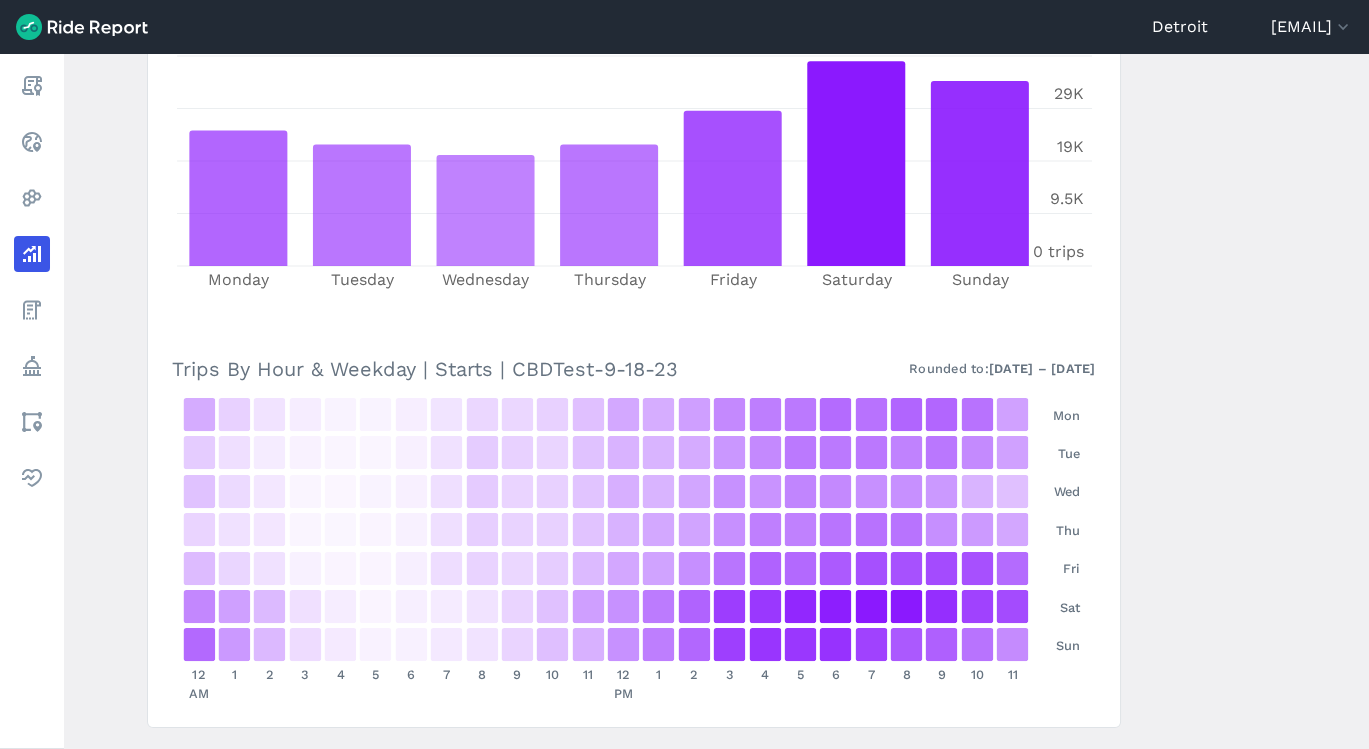 scroll, scrollTop: 911, scrollLeft: 0, axis: vertical 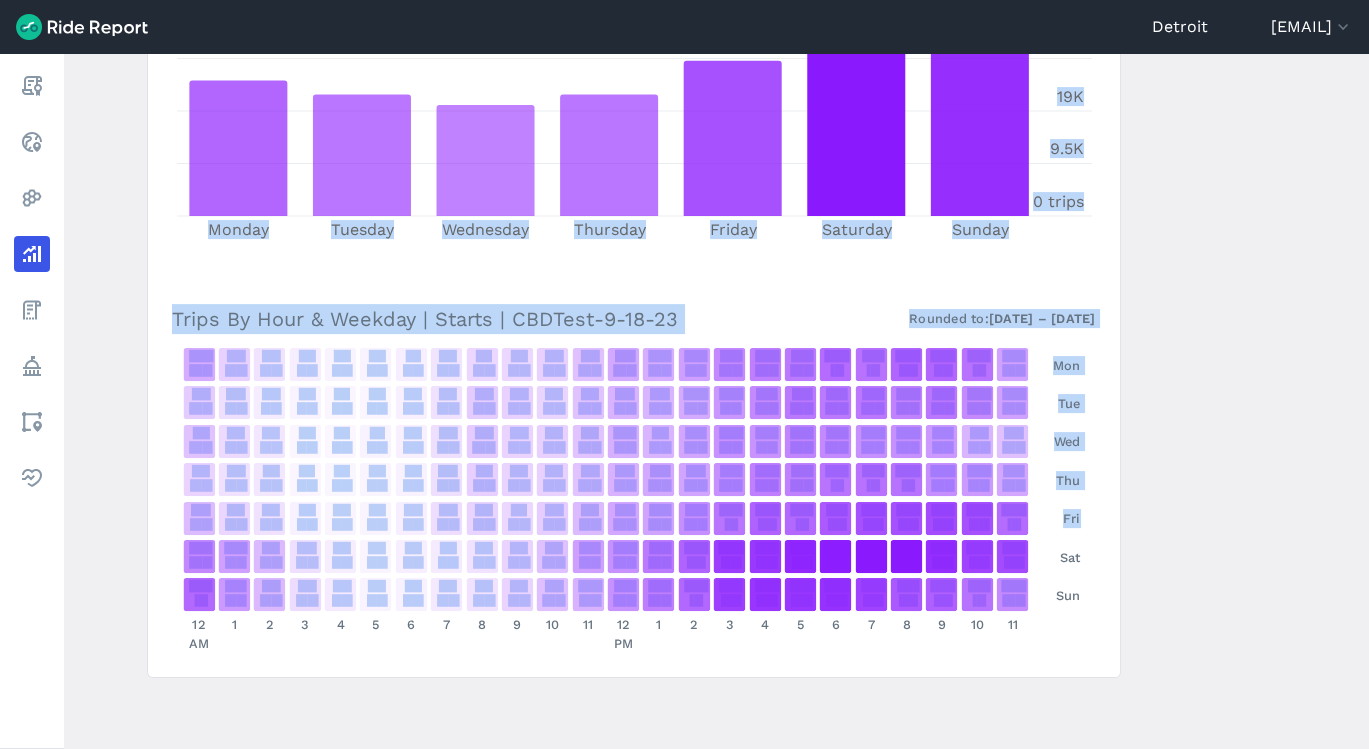 drag, startPoint x: 1362, startPoint y: 522, endPoint x: 1357, endPoint y: 171, distance: 351.0356 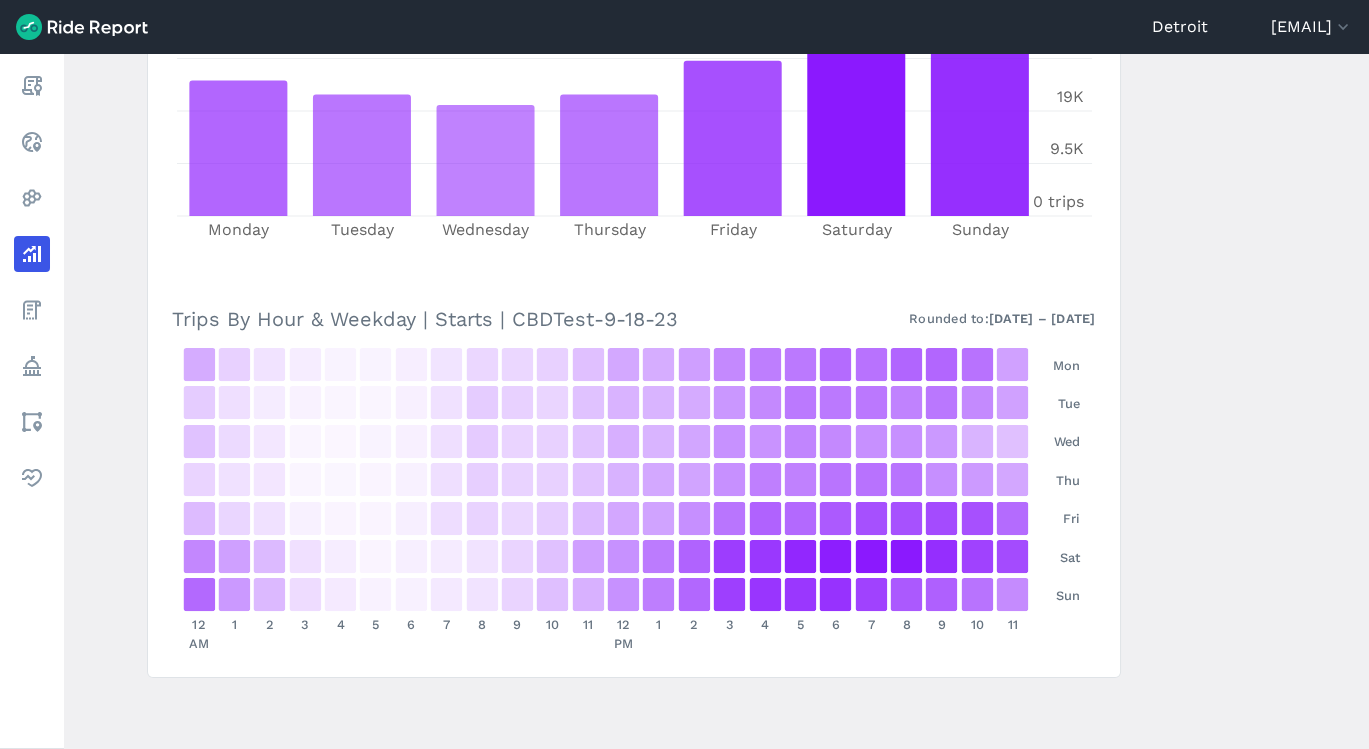 drag, startPoint x: 1357, startPoint y: 171, endPoint x: 1291, endPoint y: 235, distance: 91.93476 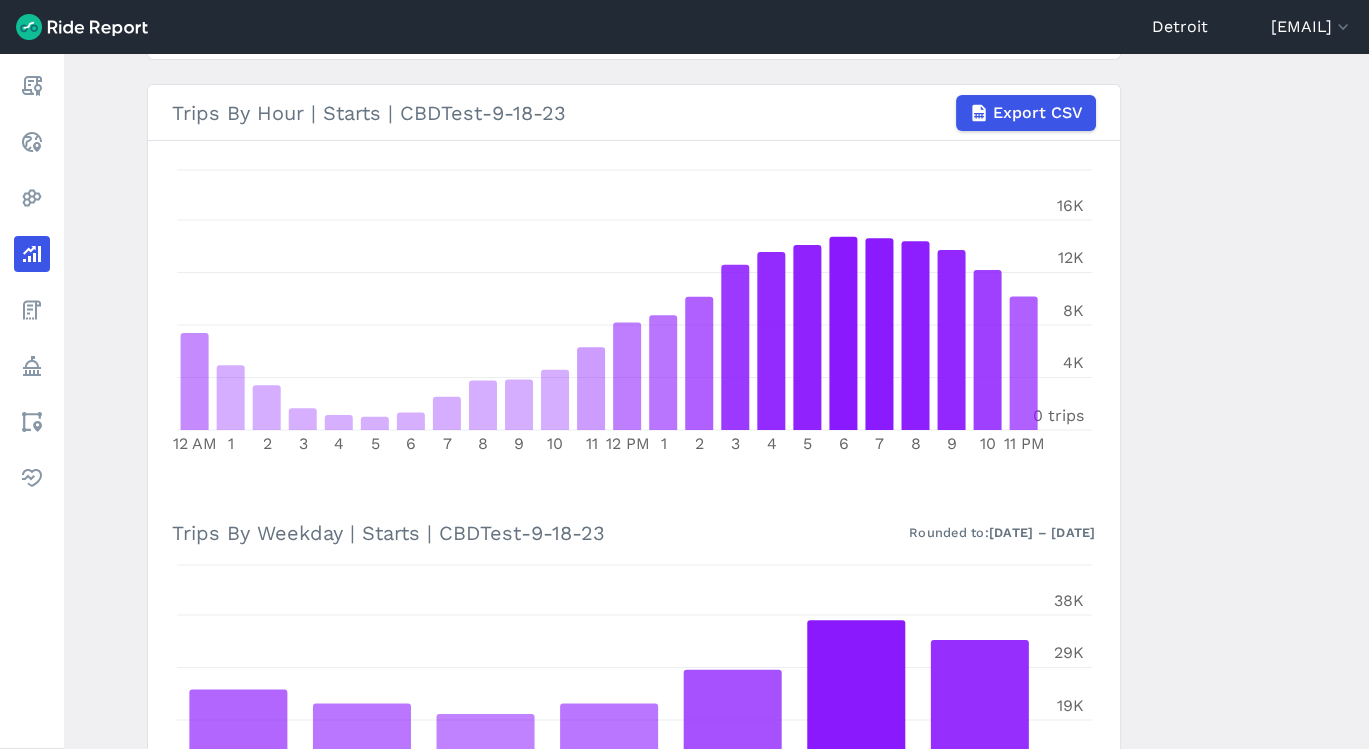 scroll, scrollTop: 0, scrollLeft: 0, axis: both 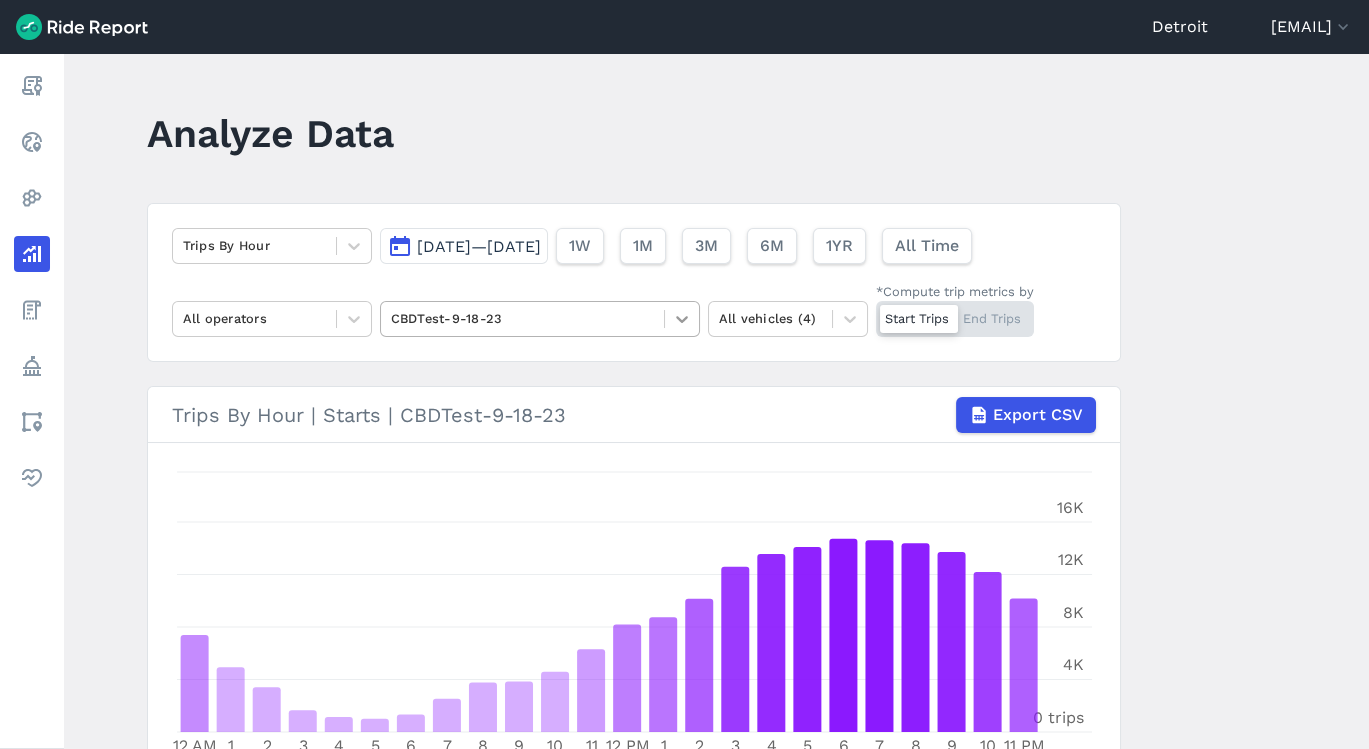 click 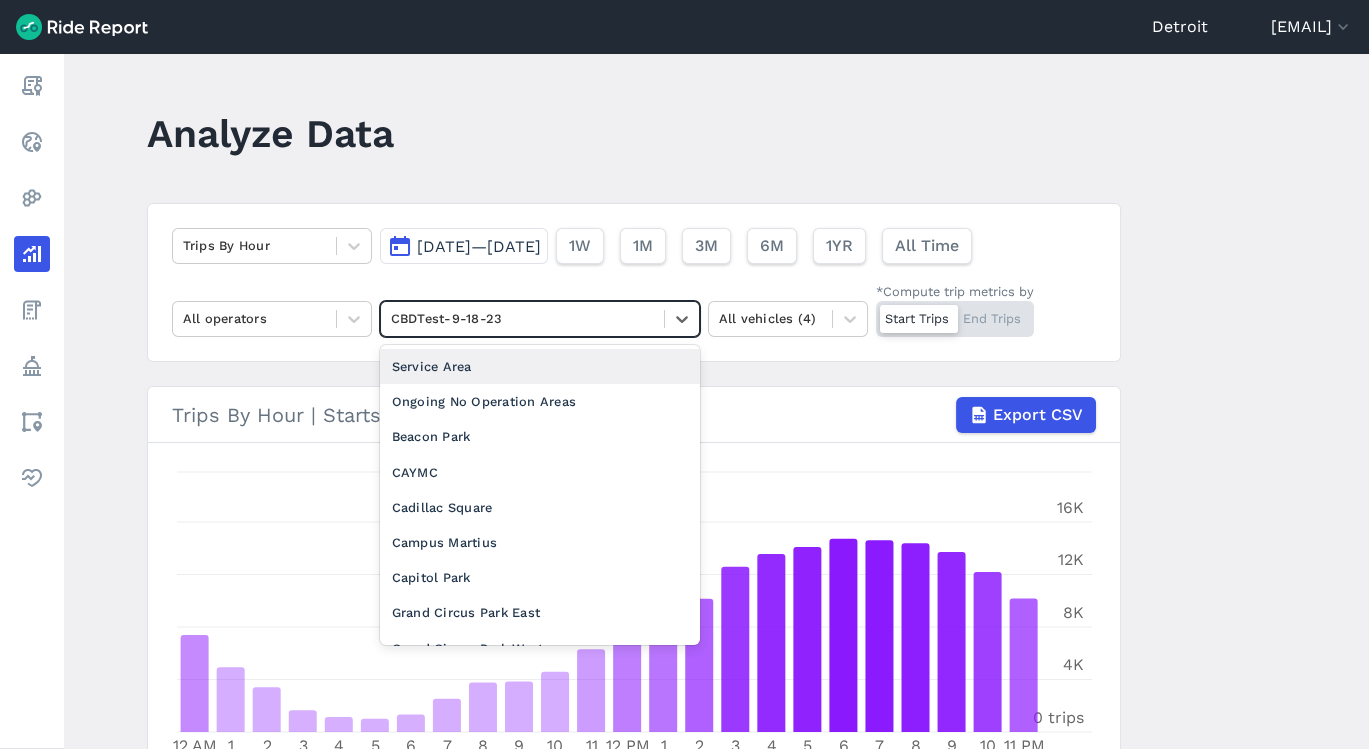 scroll, scrollTop: 262, scrollLeft: 0, axis: vertical 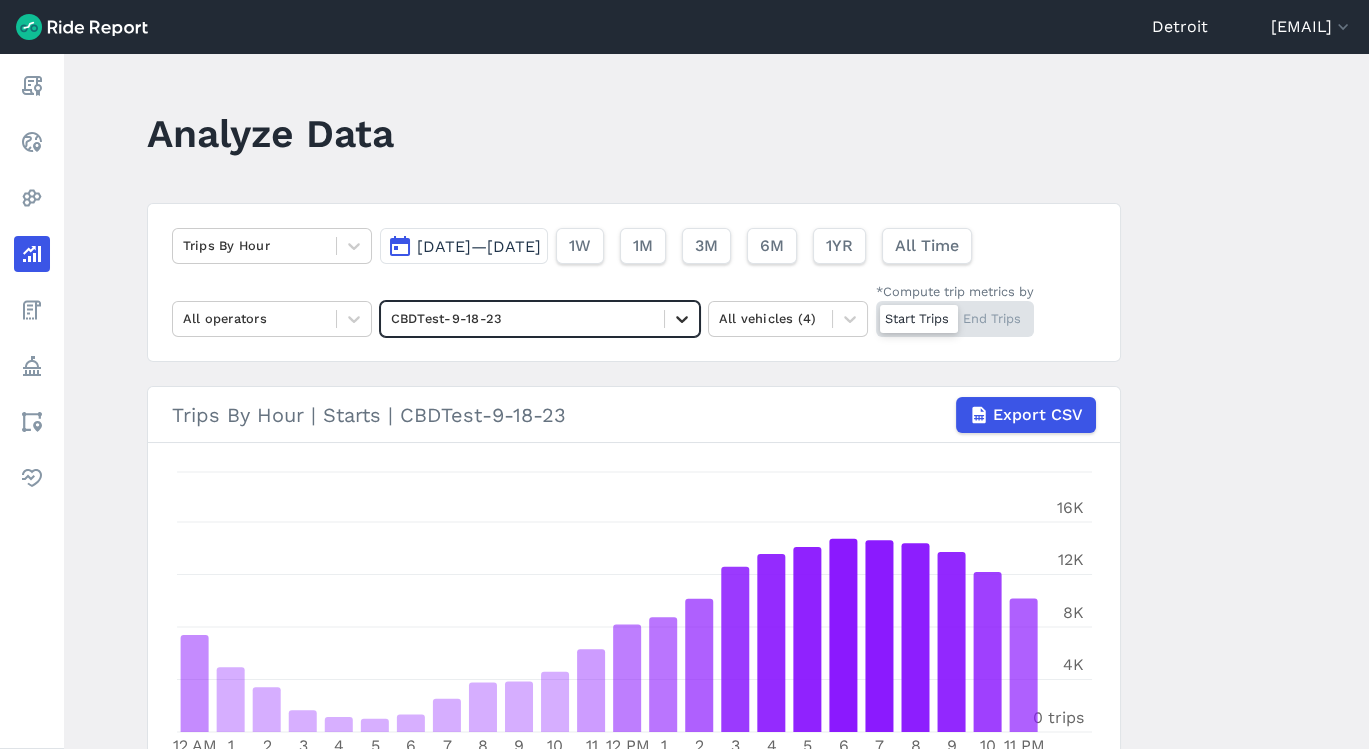 click 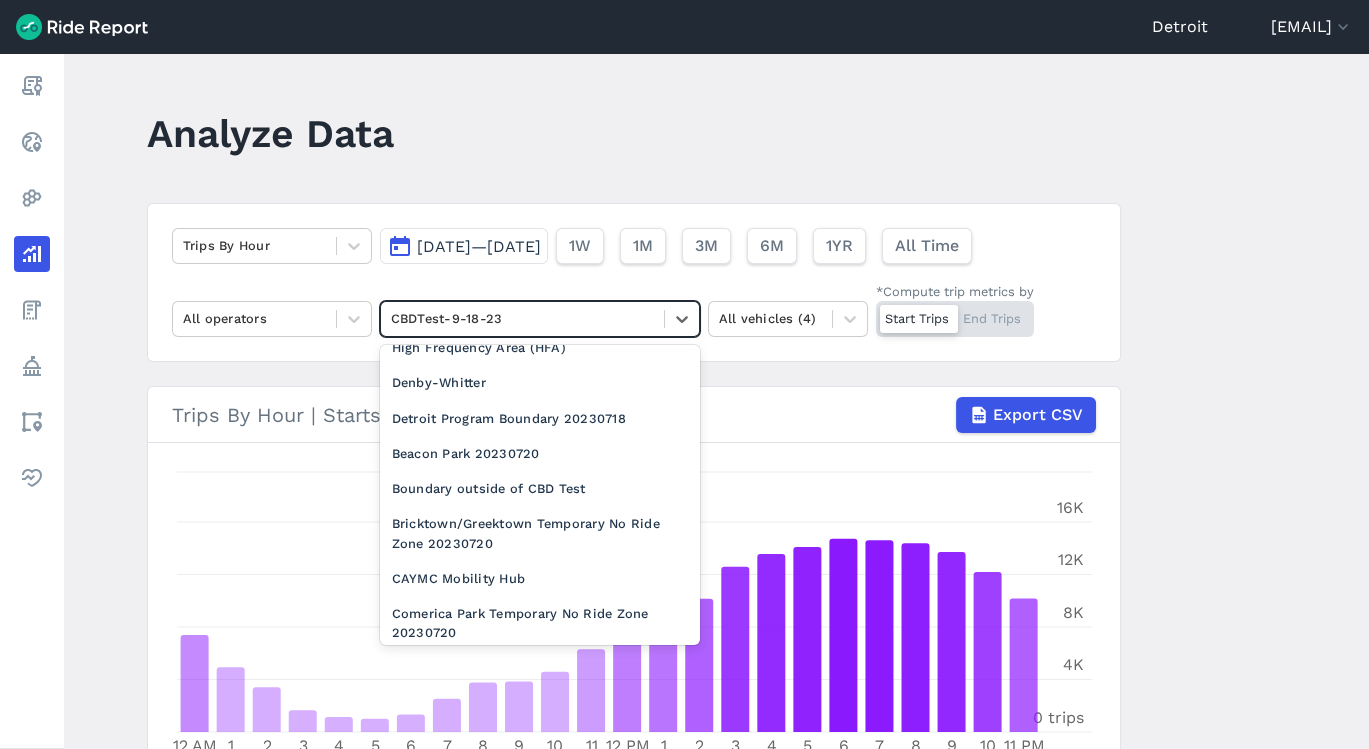 scroll, scrollTop: 1008, scrollLeft: 0, axis: vertical 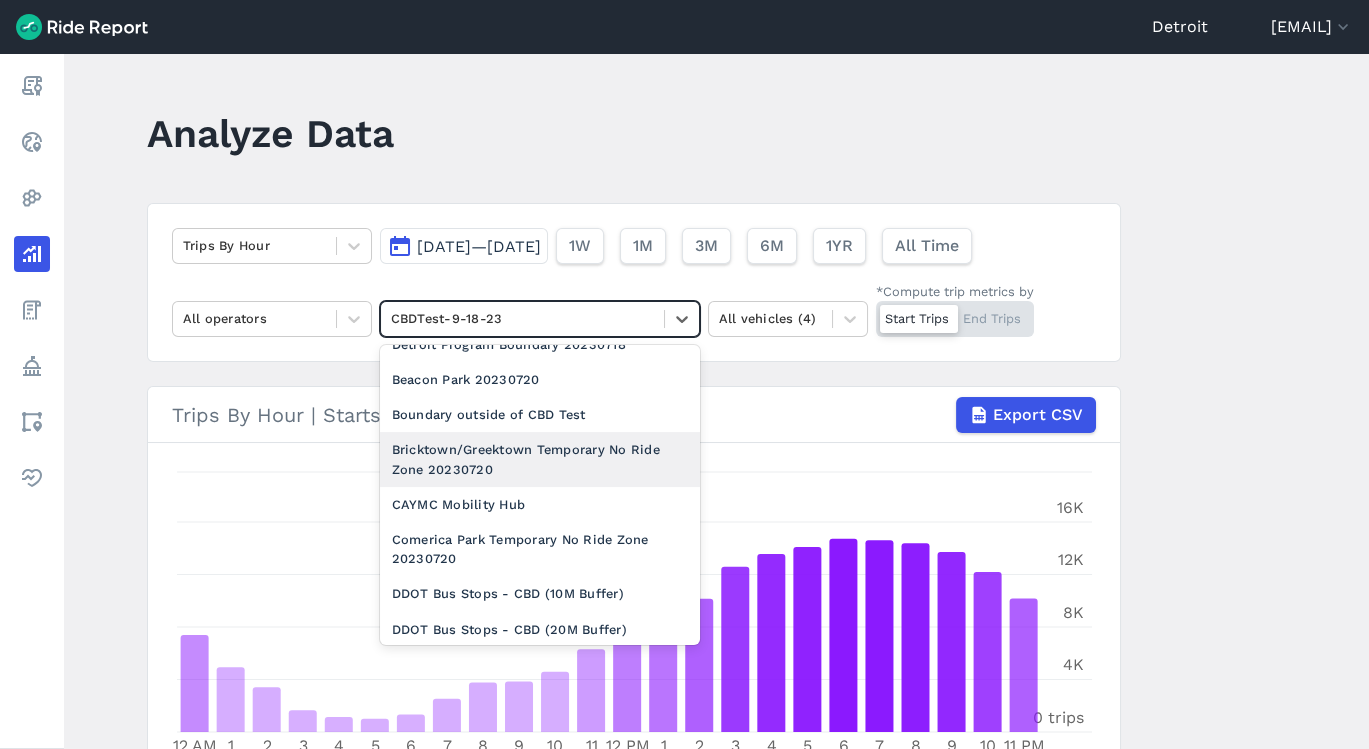 click on "Bricktown/Greektown Temporary No Ride Zone 20230720" at bounding box center [540, 459] 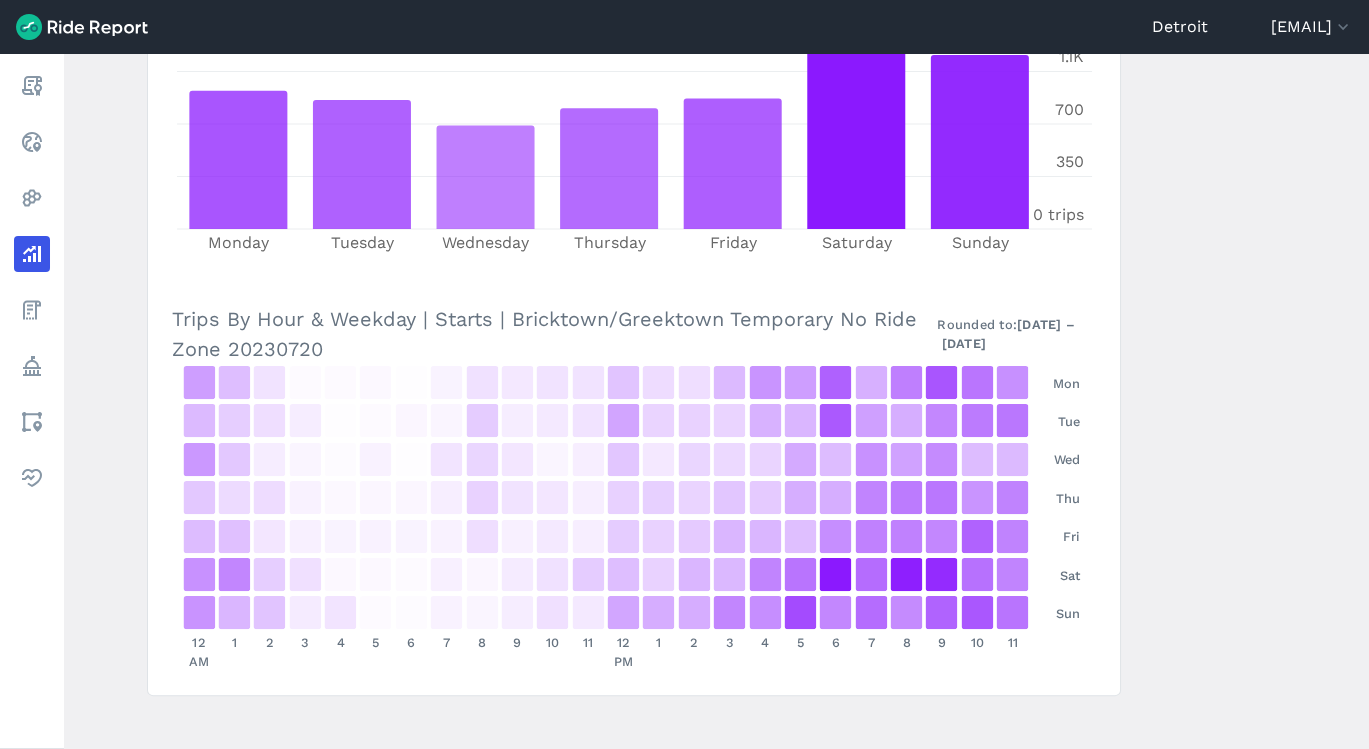 scroll, scrollTop: 914, scrollLeft: 0, axis: vertical 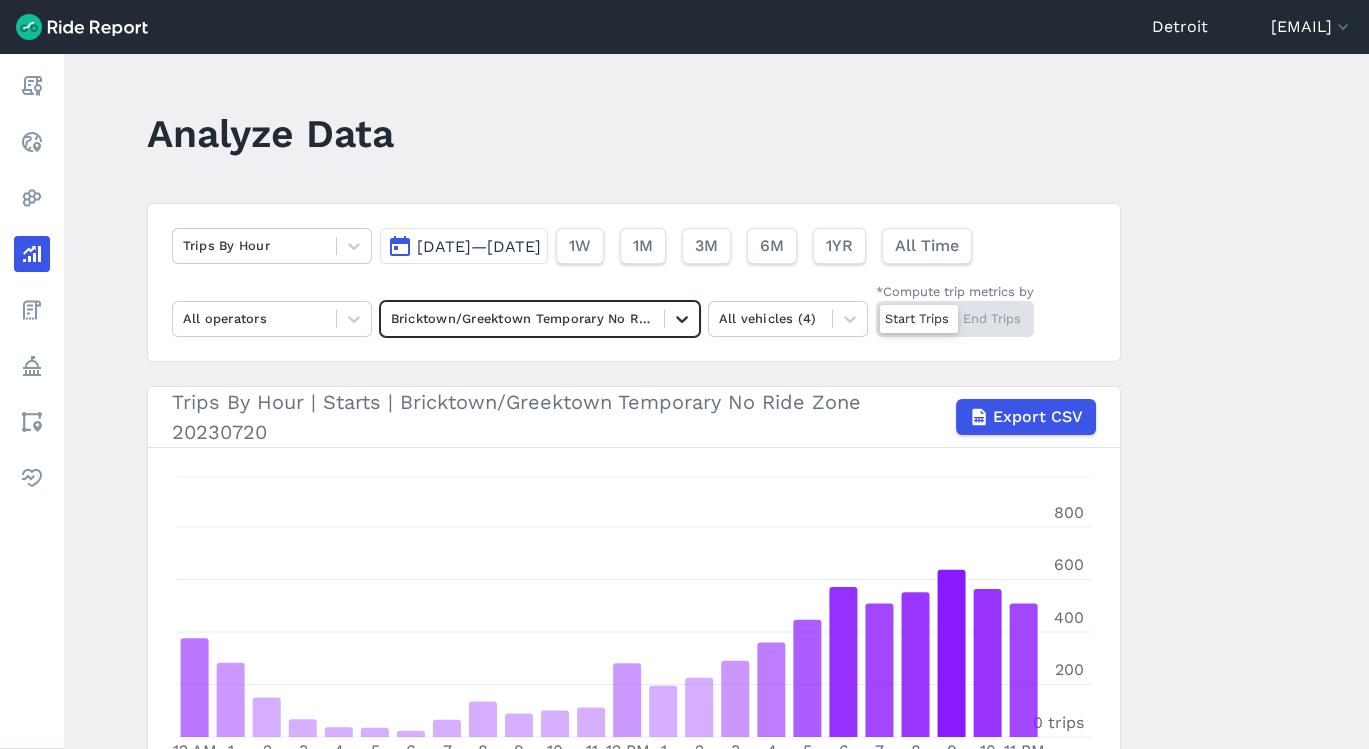 click 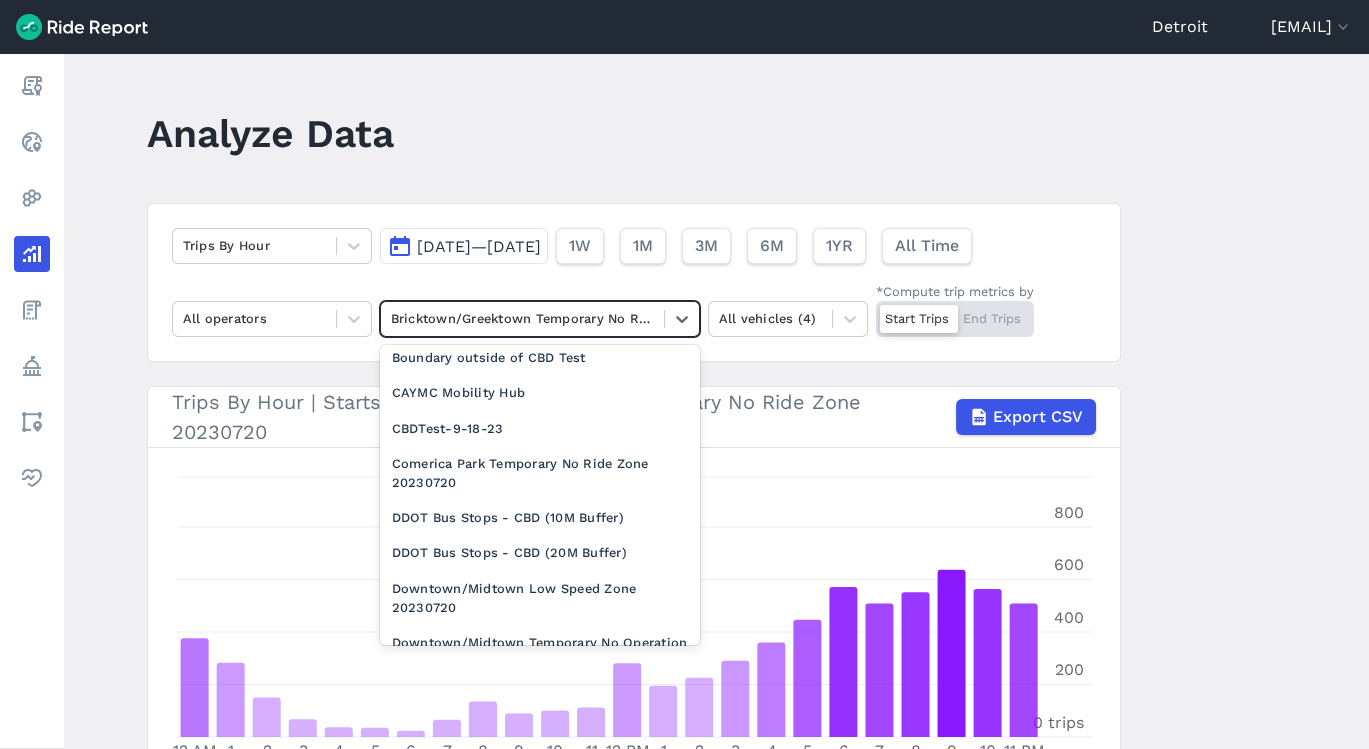 scroll, scrollTop: 1073, scrollLeft: 0, axis: vertical 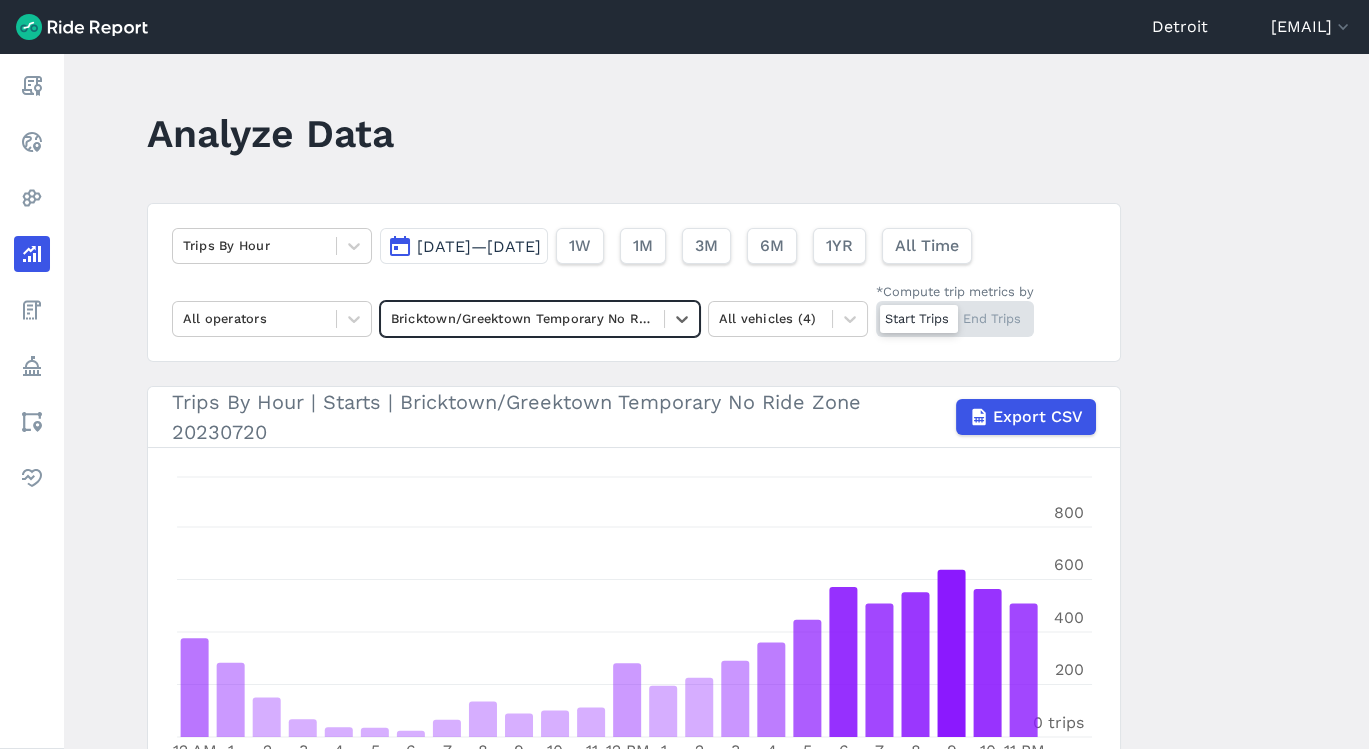 click on "Analyze Data" at bounding box center (646, 140) 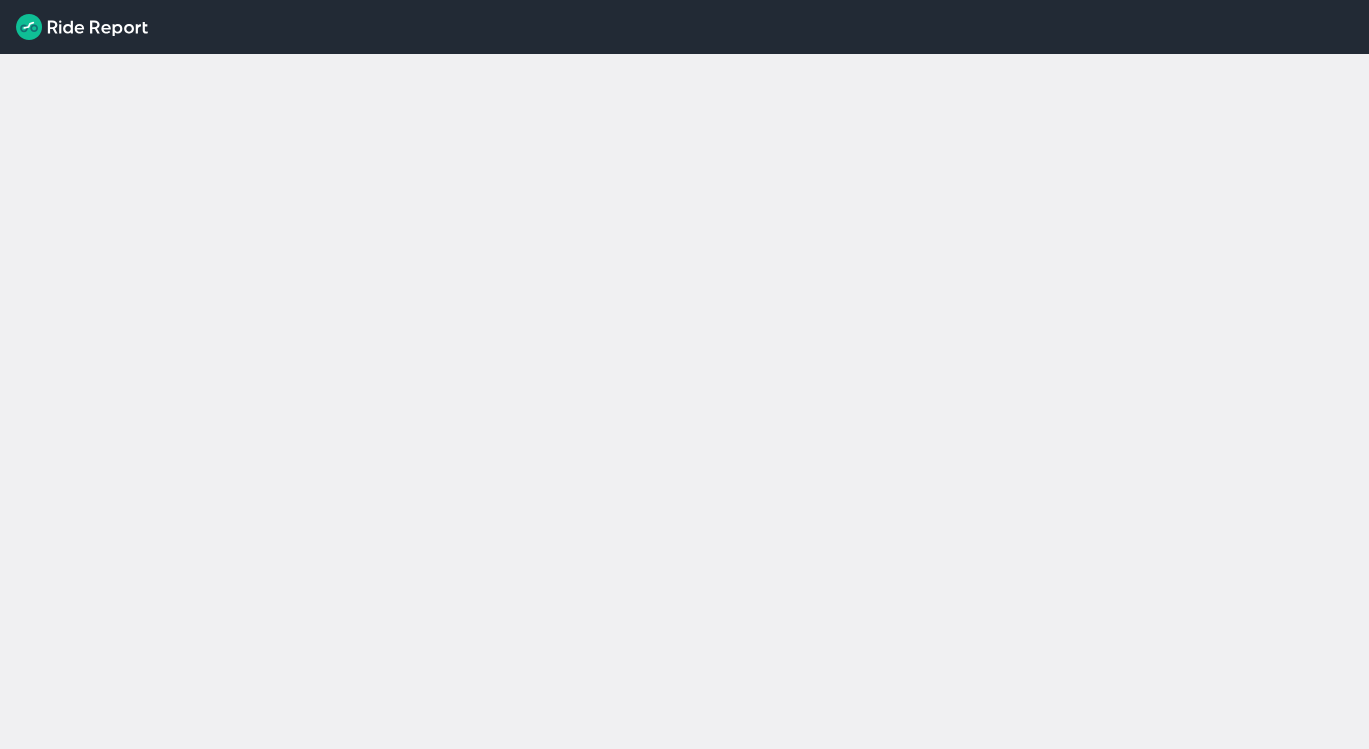 scroll, scrollTop: 0, scrollLeft: 0, axis: both 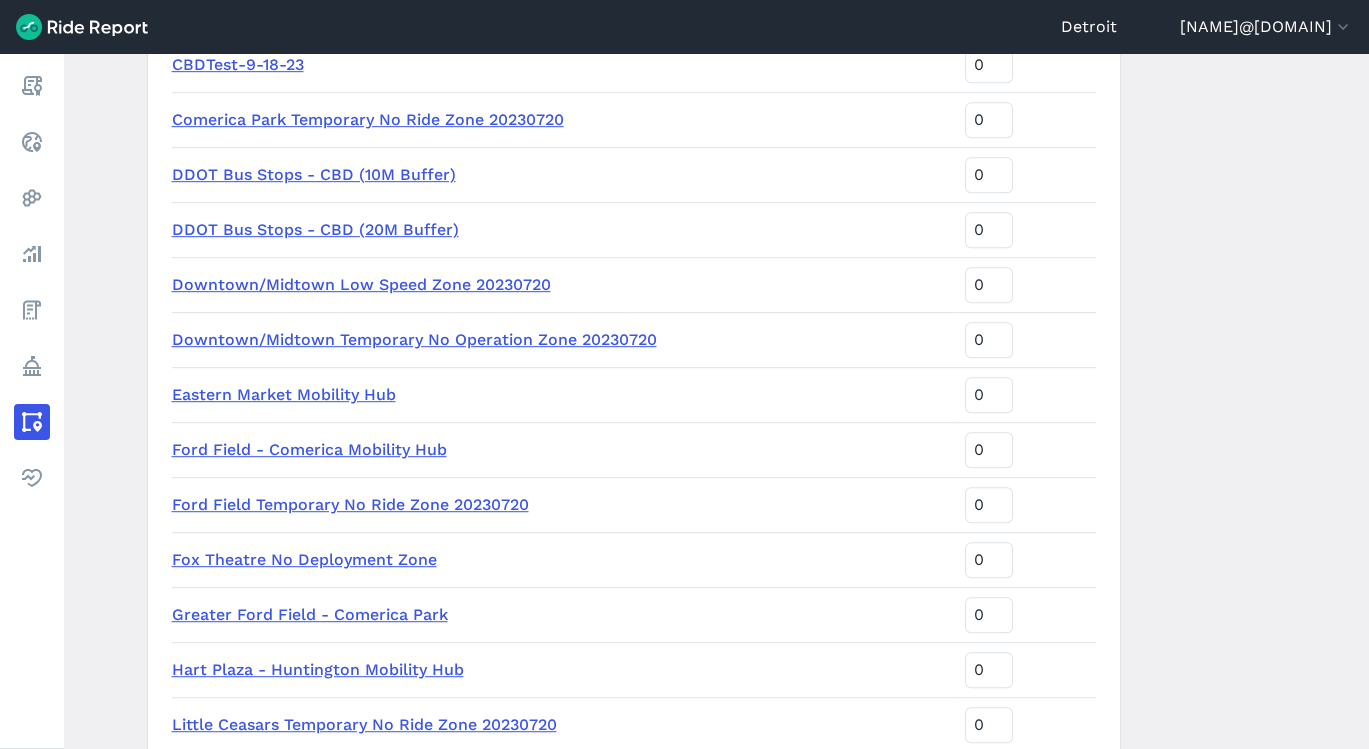 click on "Ford Field - Comerica Mobility Hub" at bounding box center (309, 449) 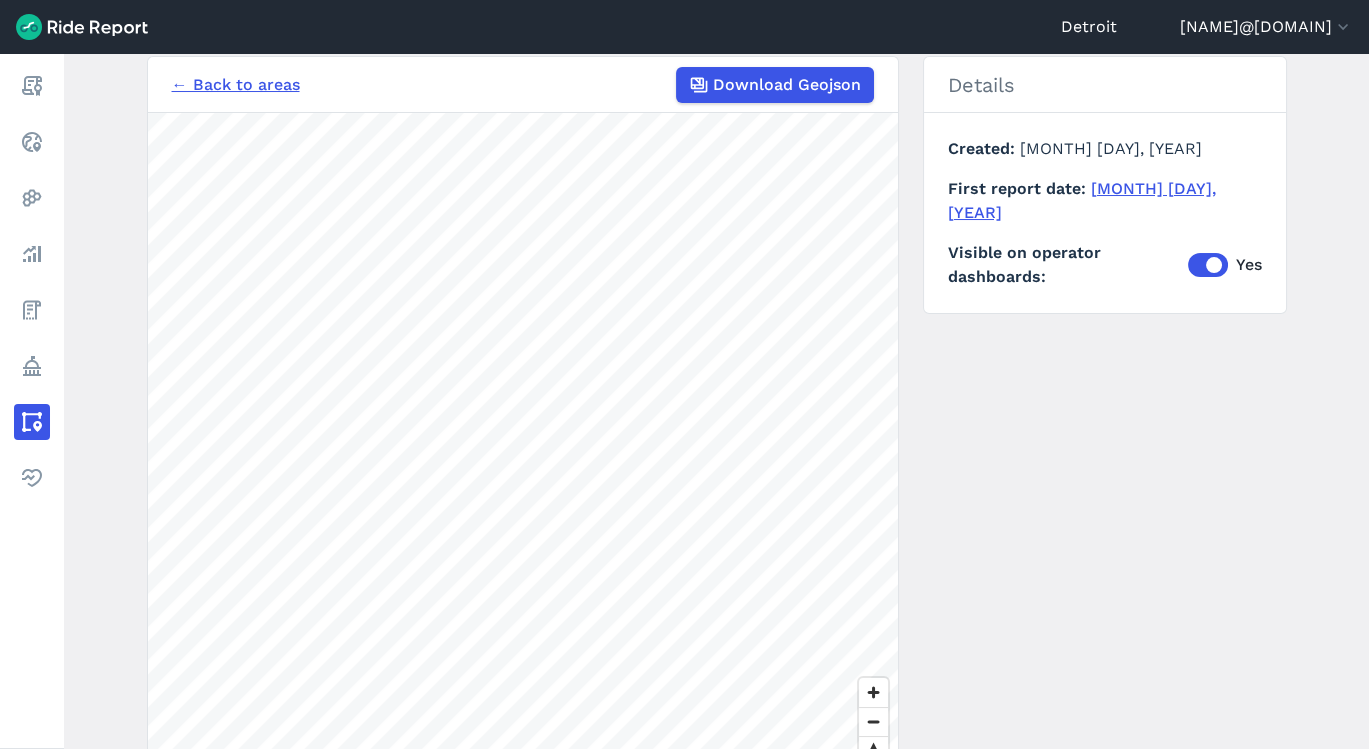 scroll, scrollTop: 213, scrollLeft: 0, axis: vertical 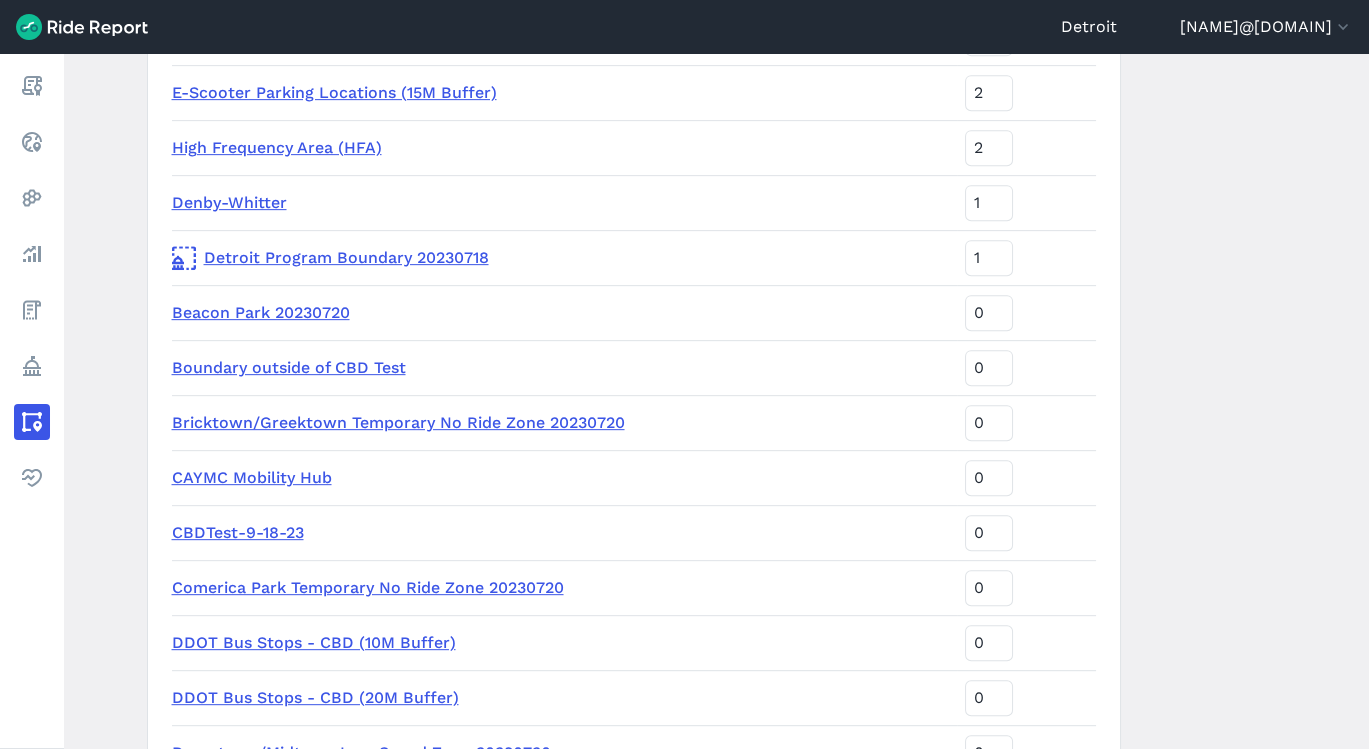 click on "CBDTest-9-18-23" at bounding box center [238, 532] 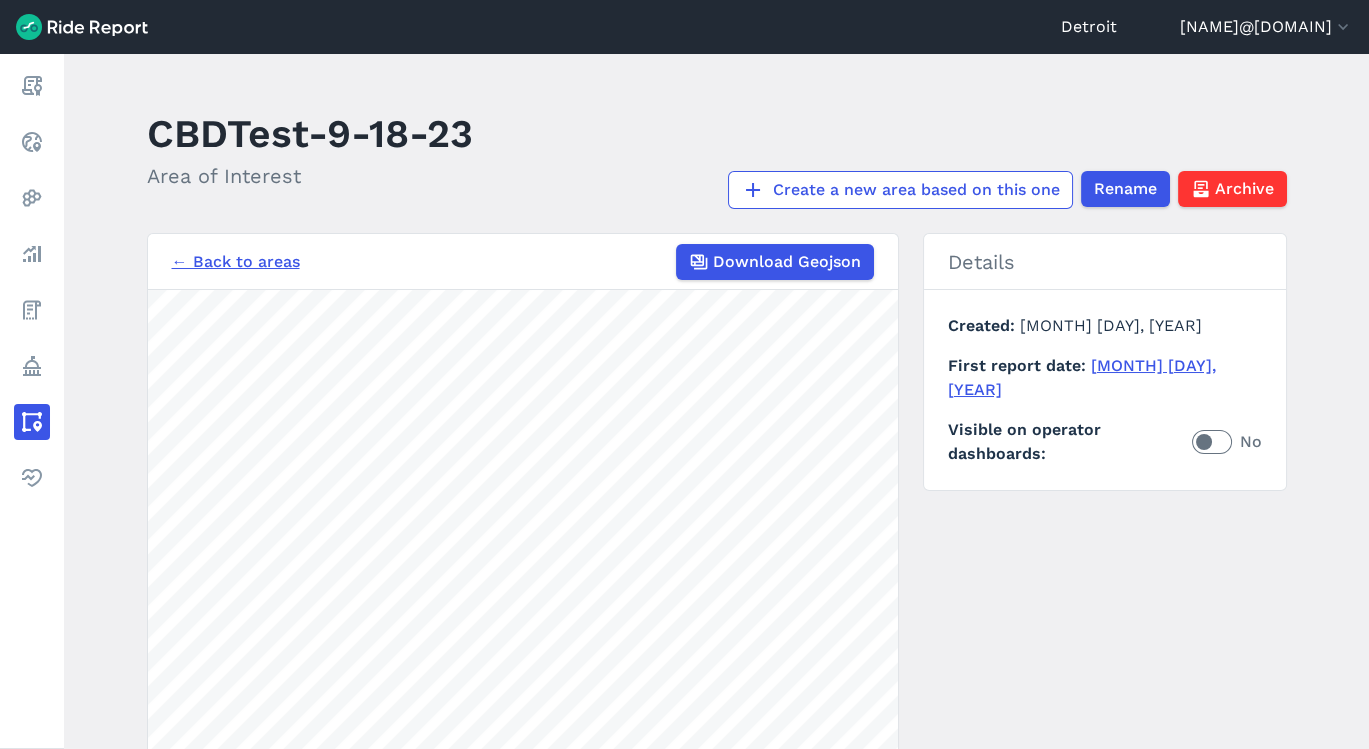 click on "CBDTest-9-18-23 Area of Interest Create a new area based on this one Rename Archive ← Back to areas Download Geojson 3000 ft Details Created September 18, 2023 First report date   November 8, 2018 Visible on operator dashboards No" at bounding box center (716, 401) 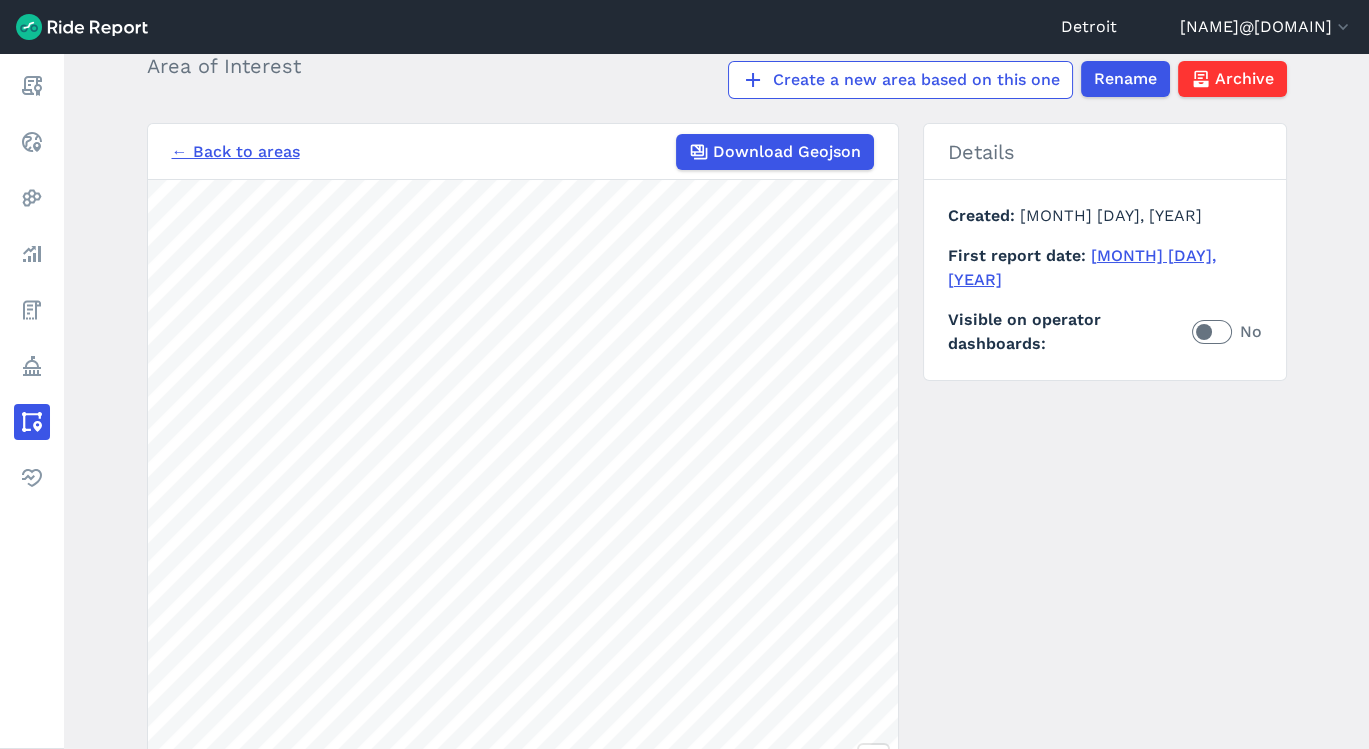 scroll, scrollTop: 17, scrollLeft: 0, axis: vertical 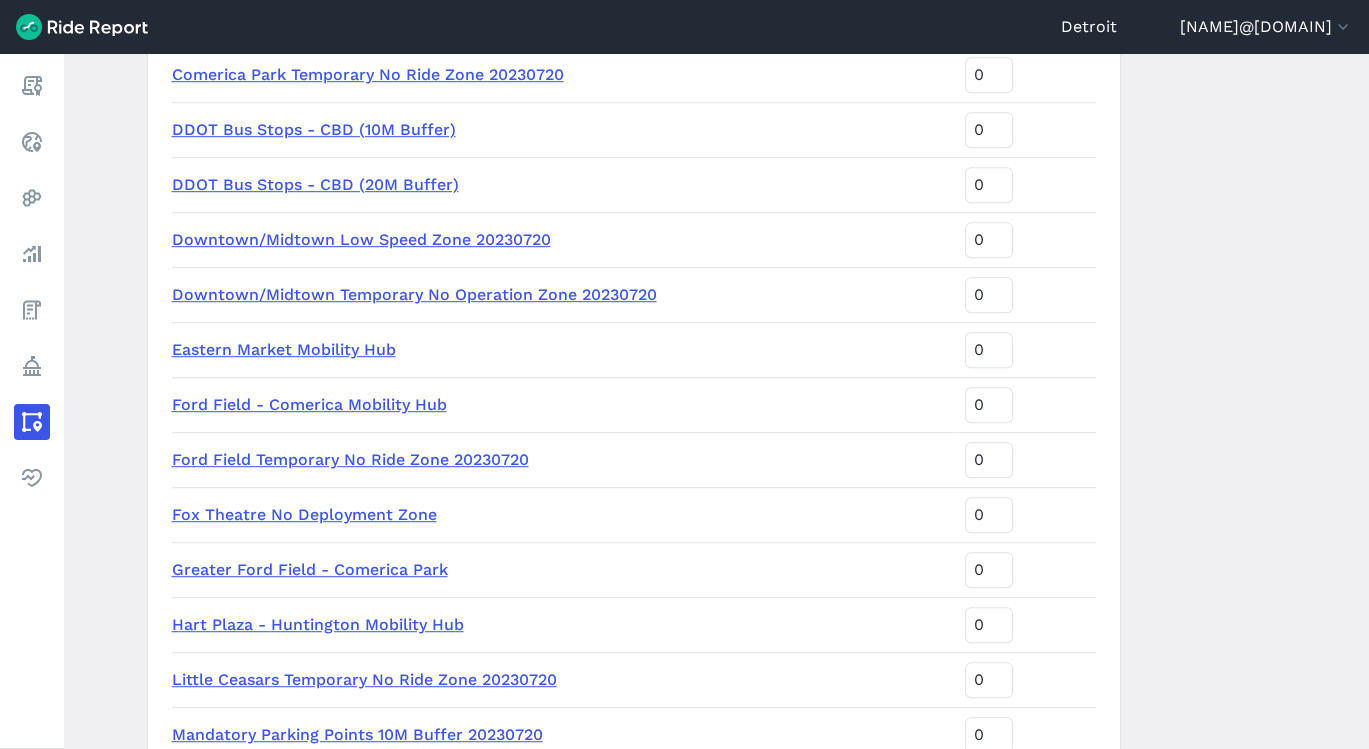 drag, startPoint x: 1368, startPoint y: 542, endPoint x: 1342, endPoint y: 580, distance: 46.043457 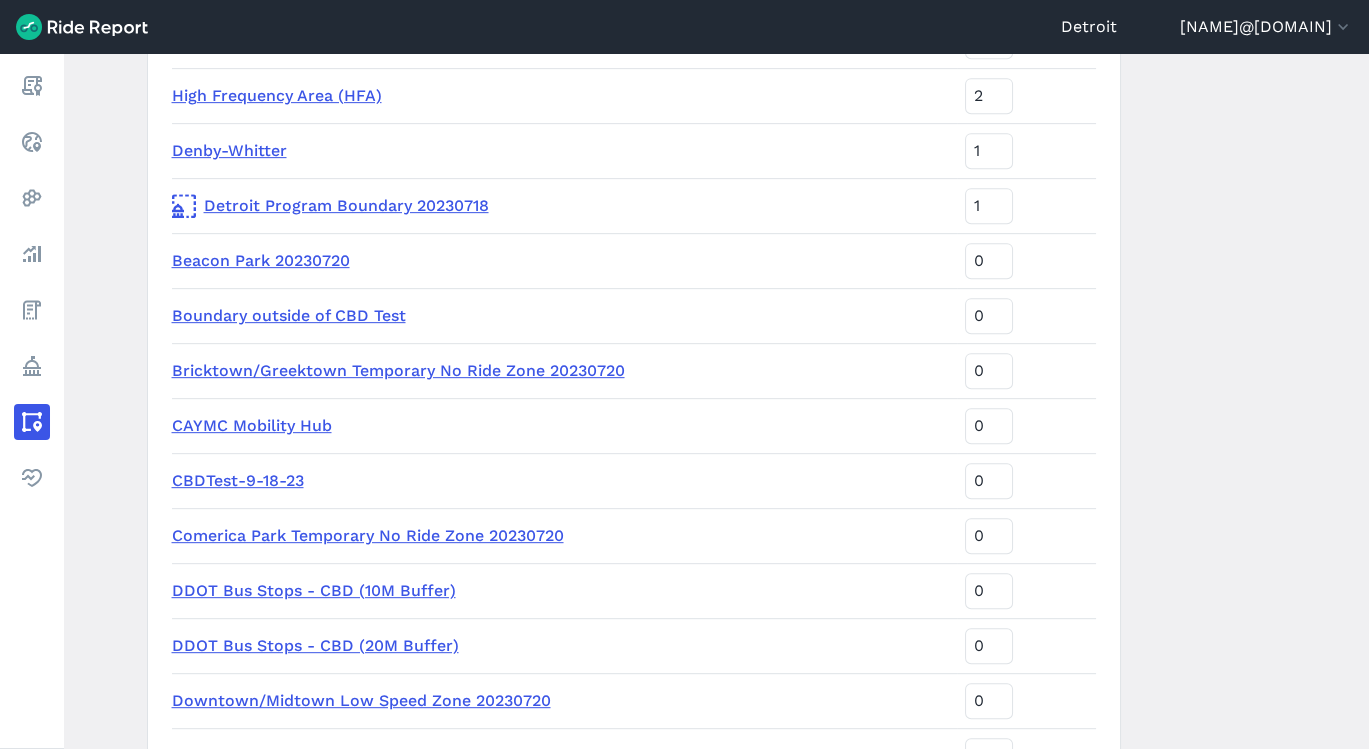 scroll, scrollTop: 1627, scrollLeft: 0, axis: vertical 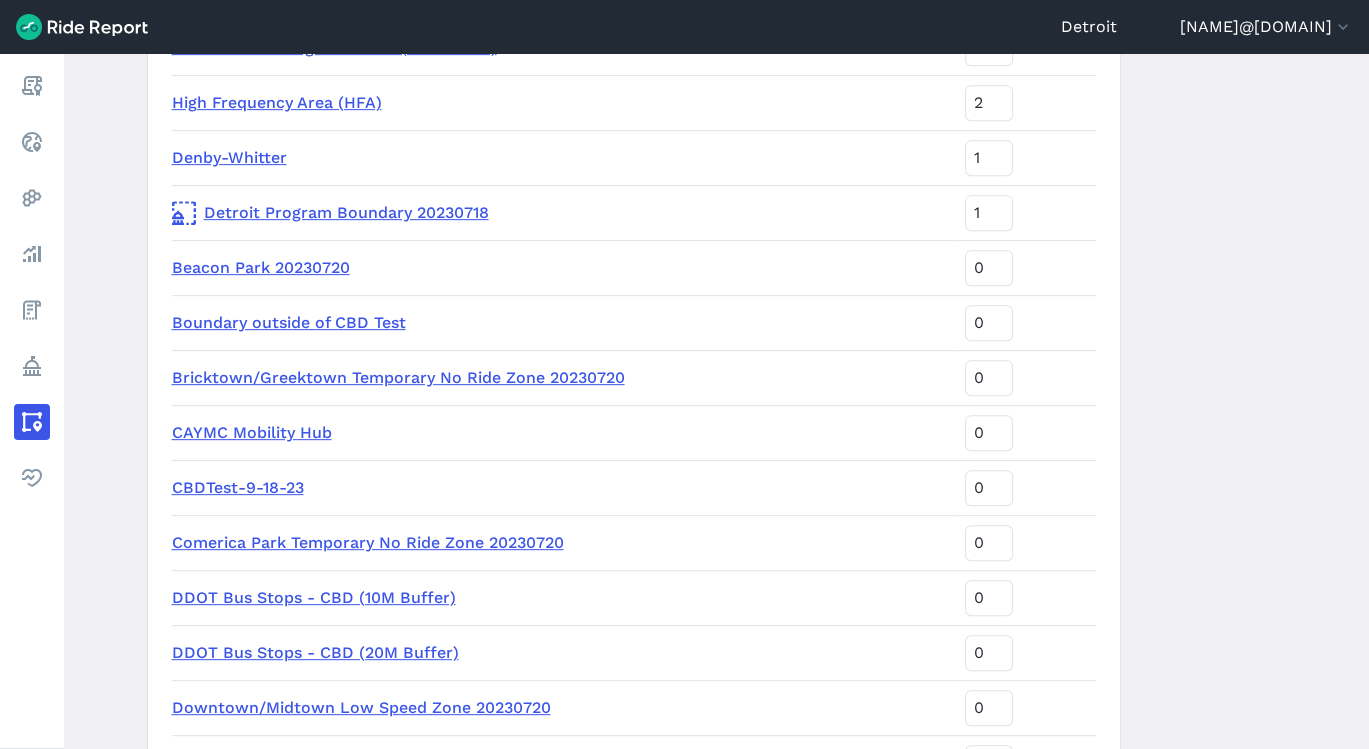 drag, startPoint x: 1360, startPoint y: 415, endPoint x: 1360, endPoint y: 393, distance: 22 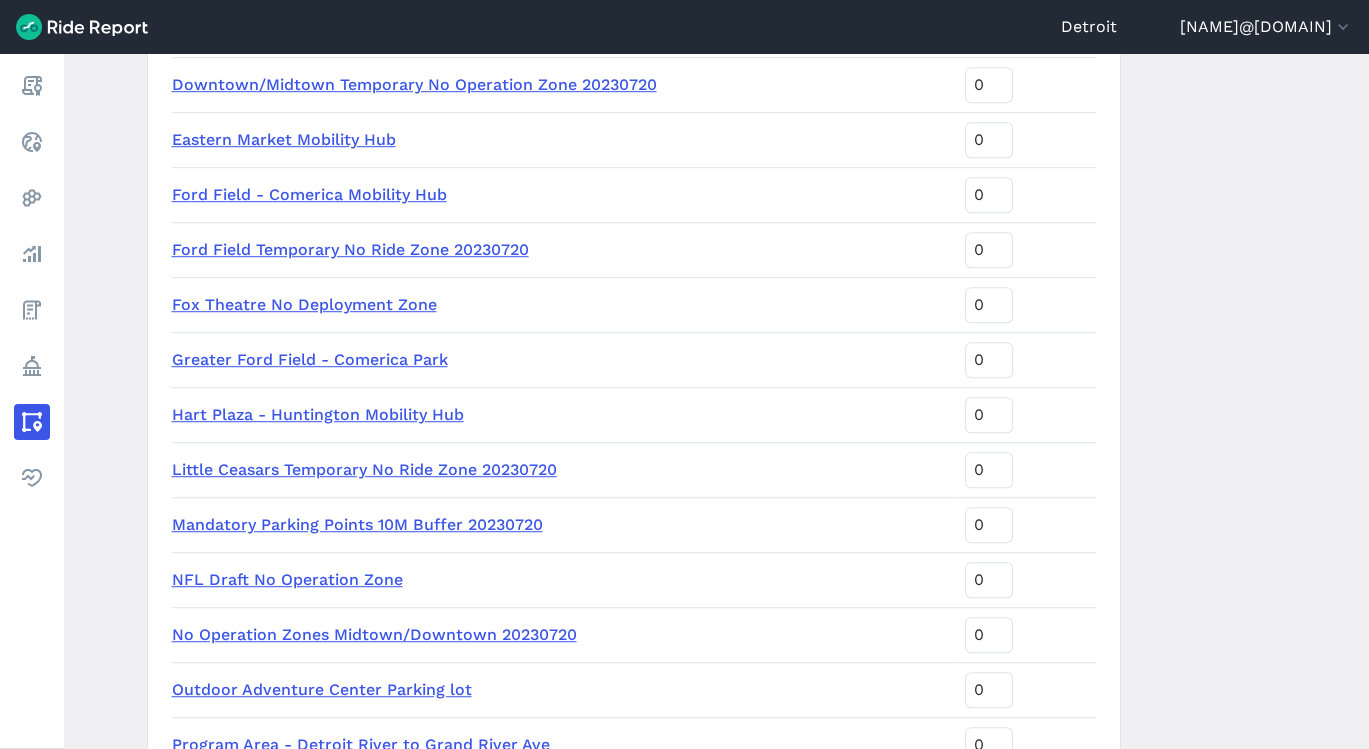 scroll, scrollTop: 2313, scrollLeft: 0, axis: vertical 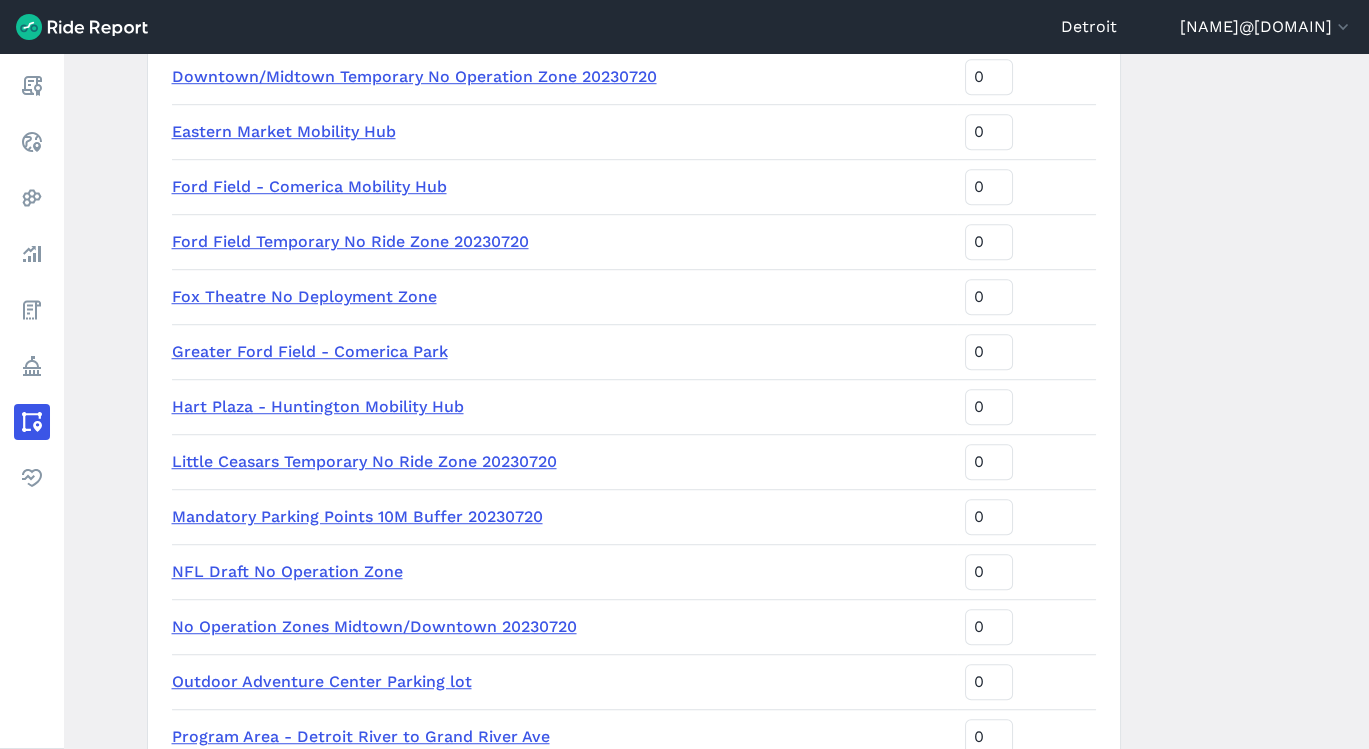click on "Areas of Interest New Area Name Sort Priority Ongoing No Operation Areas 6 Beacon Park 5 CAYMC 5 Cadillac Square 5 Campus Martius 5 Capitol Park 5 Grand Circus Park East 5 Grand Circus Park West 5 Holllywood Greektown Parking Structure 5 Huntington Place 5 Millender Parking Deck 5 Monroe Street Greektown 5 Old St. Mary's Church 5 Parking Garages 5 Ze Mound 5 District 1 4 District 2 4 District 3 4 District 4 4 District 5 4 District 6 4 District 7 4 Eastern Market 3 E-Scooter Mandatory Parking Zone 2 E-Scooter Parking Locations (15M Buffer) 2 High Frequency Area (HFA) 2 Denby-Whitter 1 Detroit Program Boundary 20230718 1 Beacon Park 20230720 0 Boundary outside of CBD Test 0 Bricktown/Greektown Temporary No Ride Zone 20230720 0 CAYMC Mobility Hub 0 CBDTest-9-18-23 0 Comerica Park Temporary No Ride Zone 20230720 0 DDOT Bus Stops - CBD (10M Buffer) 0 DDOT Bus Stops - CBD (20M Buffer) 0 Downtown/Midtown Low Speed Zone 20230720 0 Downtown/Midtown Temporary No Operation Zone 20230720 0 Eastern Market Mobility Hub 0 0" at bounding box center [716, 401] 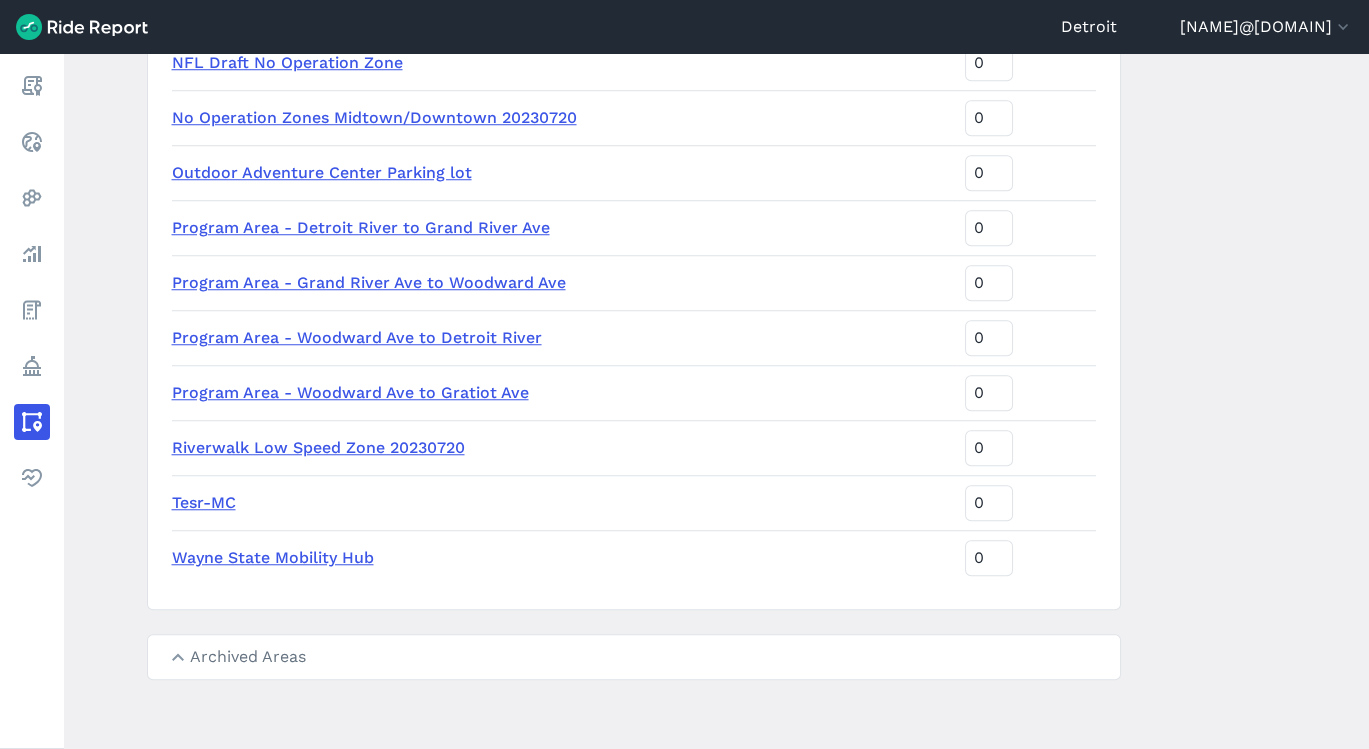 click on "Archived Areas" at bounding box center (634, 657) 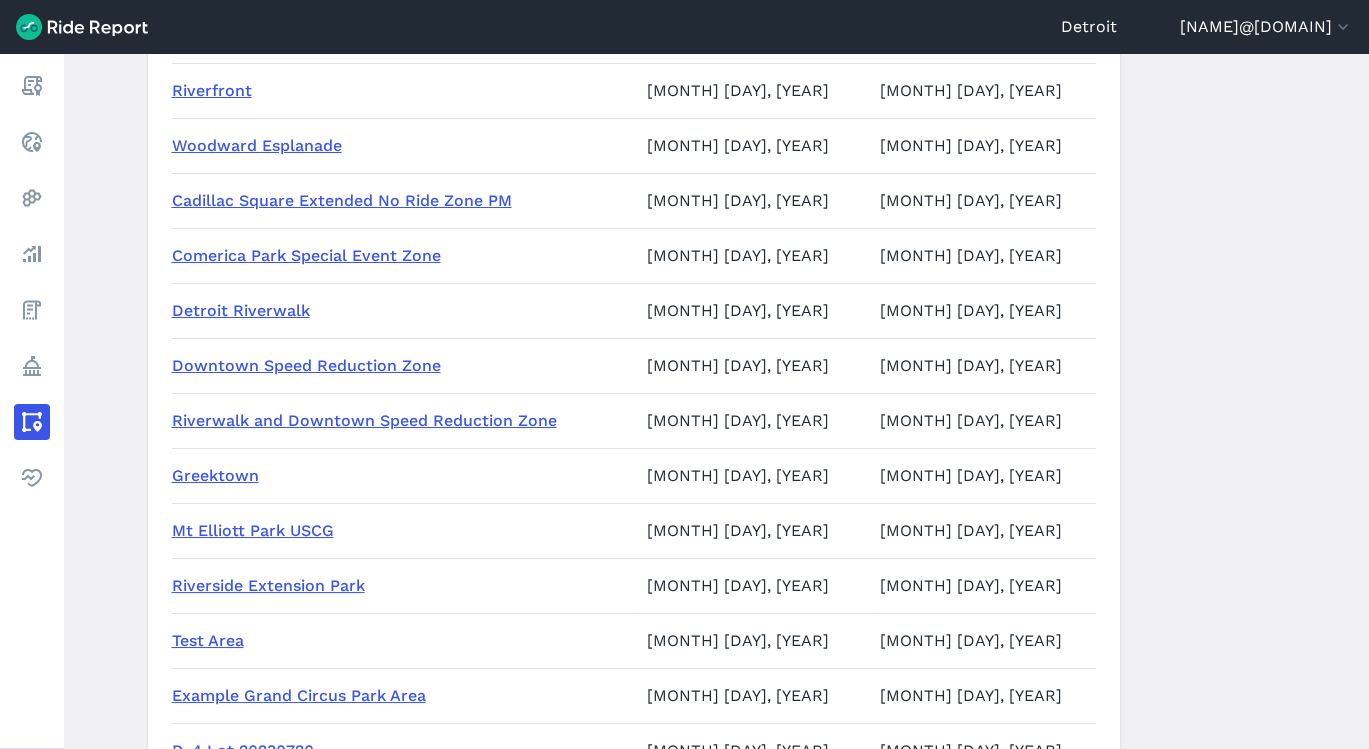 scroll, scrollTop: 4167, scrollLeft: 0, axis: vertical 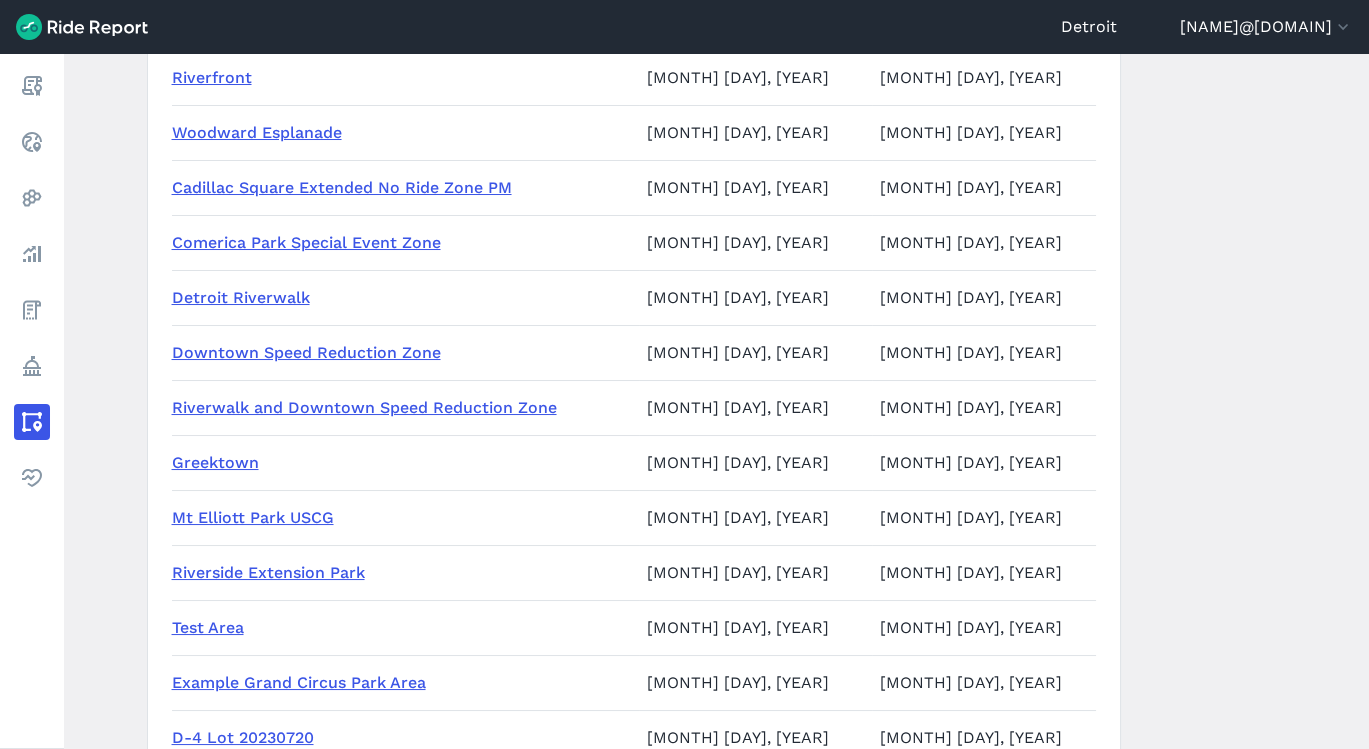 click on "Greektown" at bounding box center (215, 462) 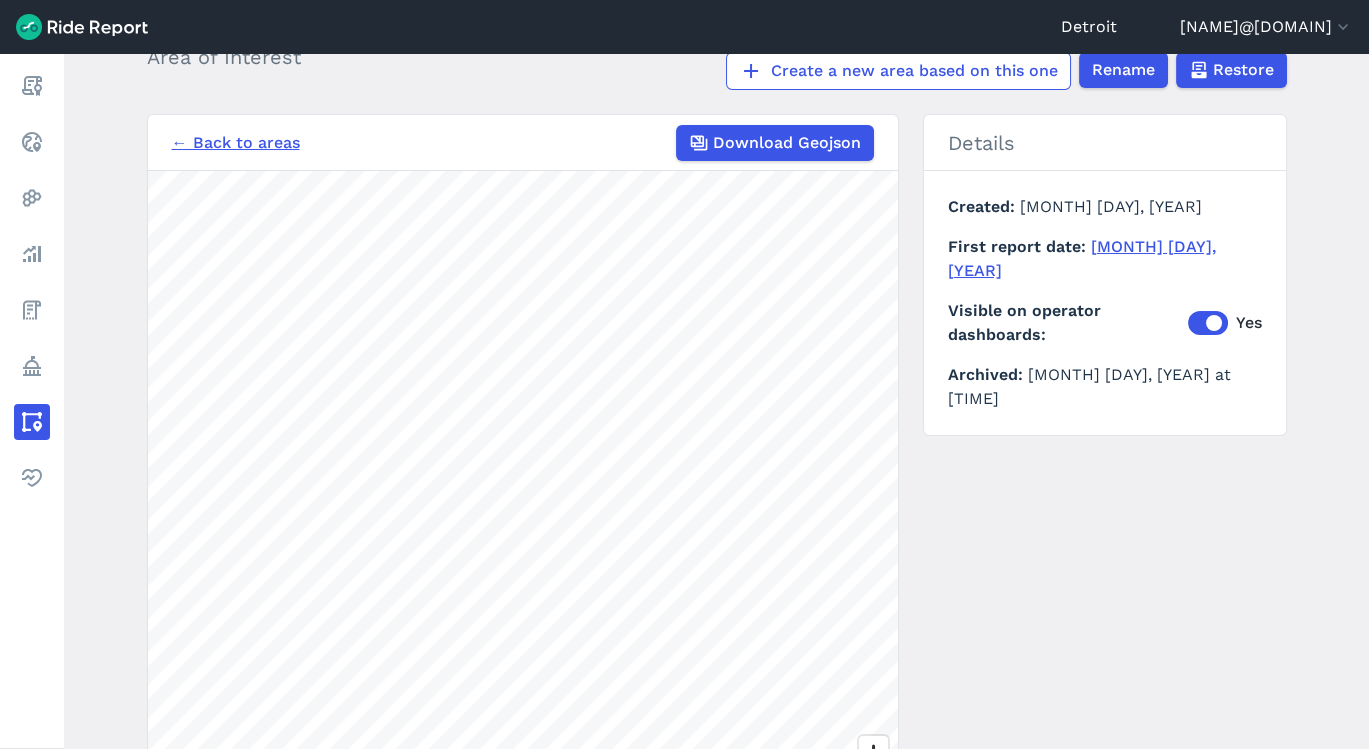 scroll, scrollTop: 75, scrollLeft: 0, axis: vertical 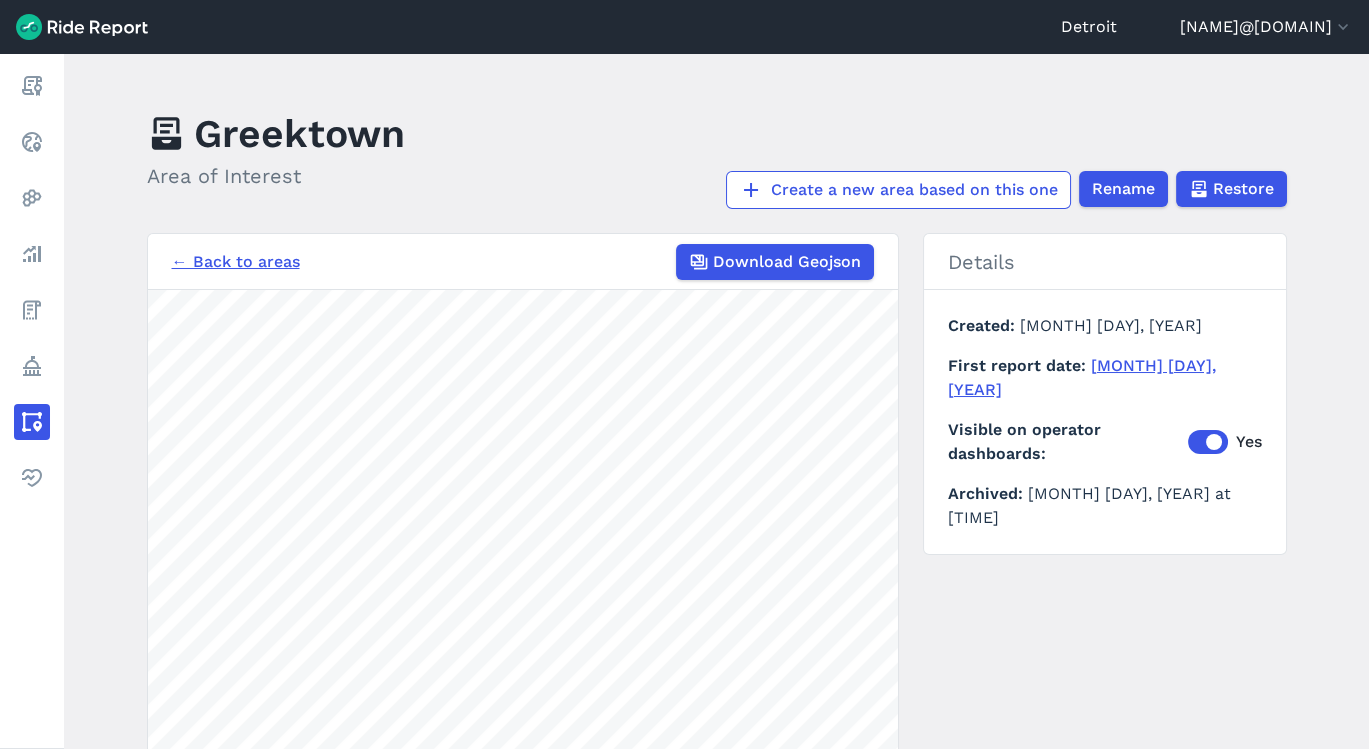 click on "← Back to areas" at bounding box center [236, 262] 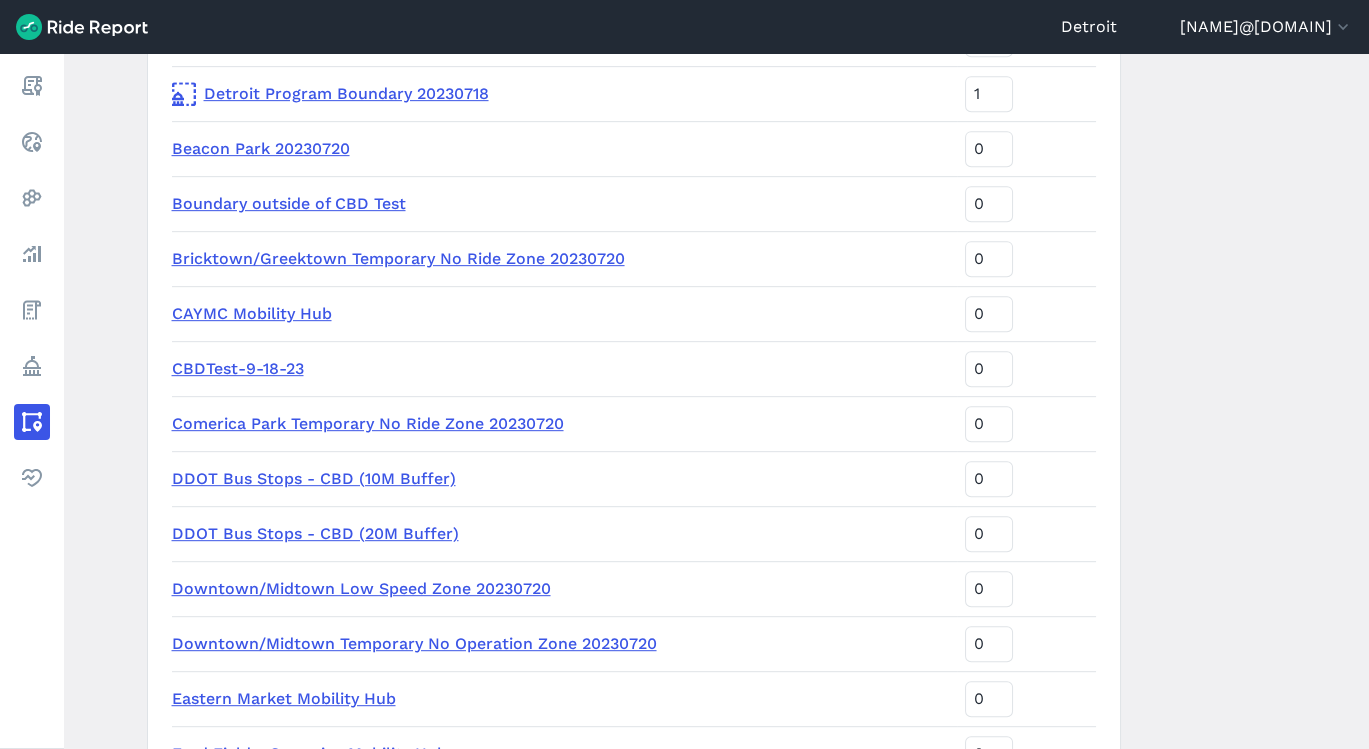 scroll, scrollTop: 1754, scrollLeft: 0, axis: vertical 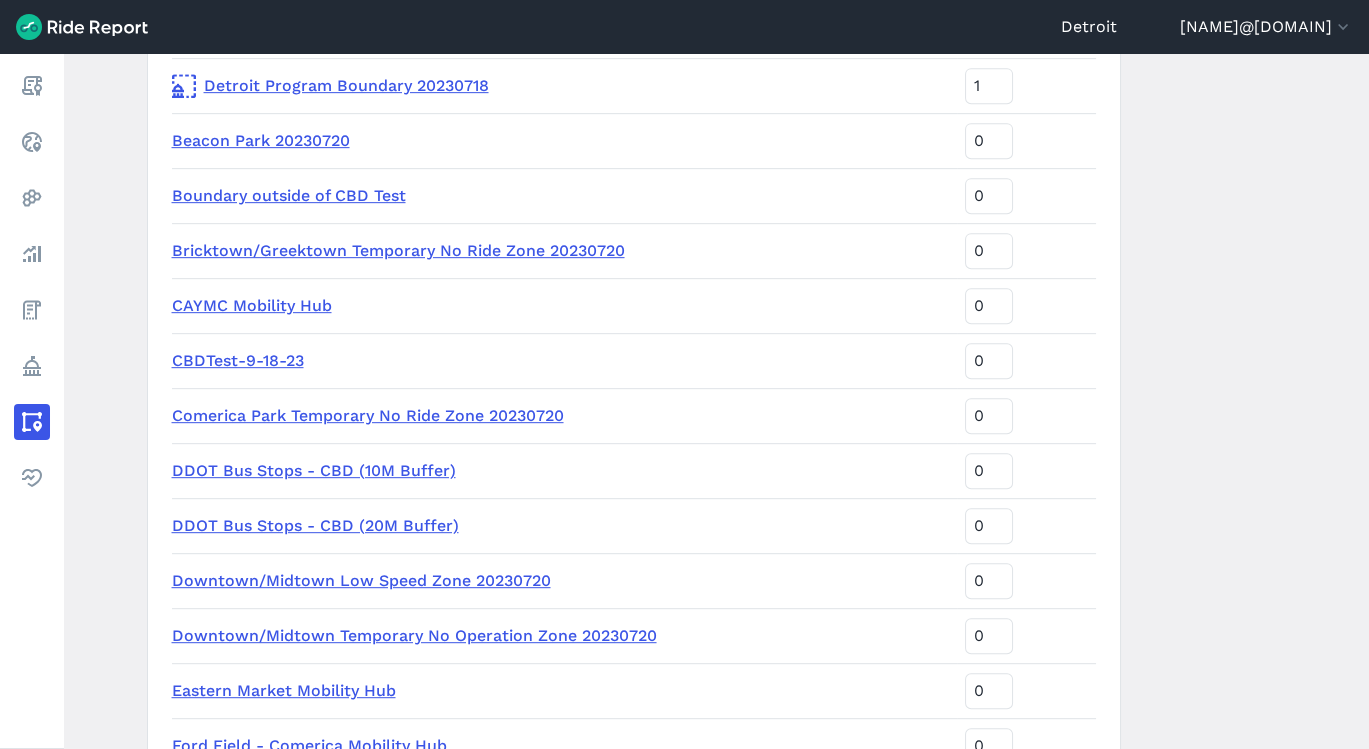 click on "Bricktown/Greektown Temporary No Ride Zone 20230720" at bounding box center [398, 250] 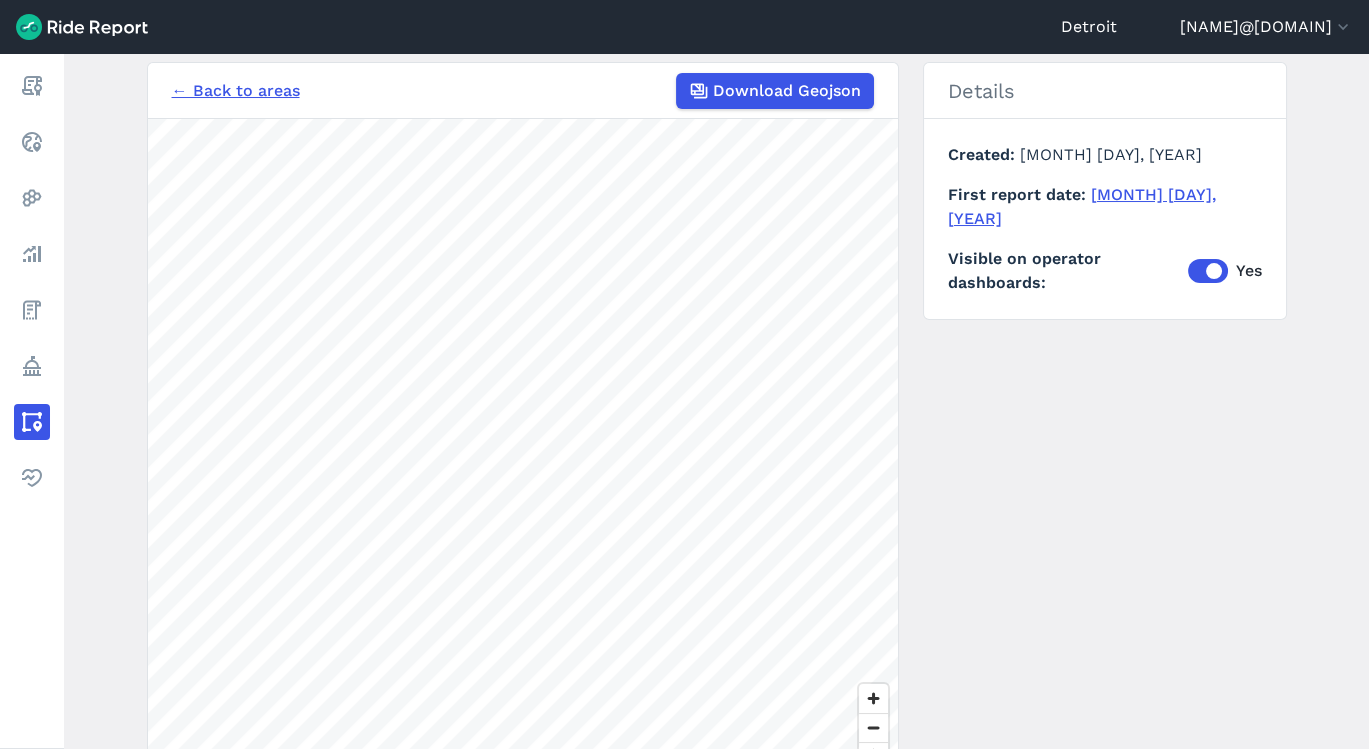 scroll, scrollTop: 204, scrollLeft: 0, axis: vertical 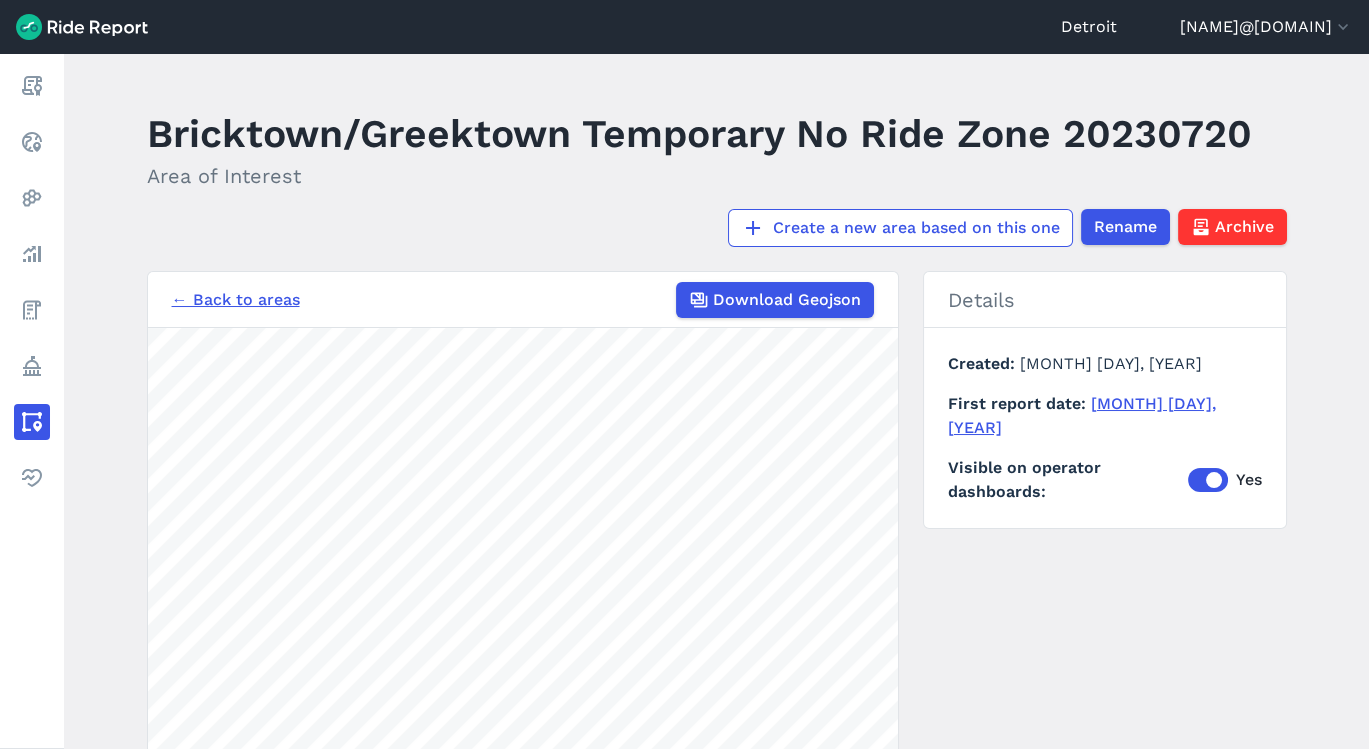 click on "← Back to areas" at bounding box center [236, 300] 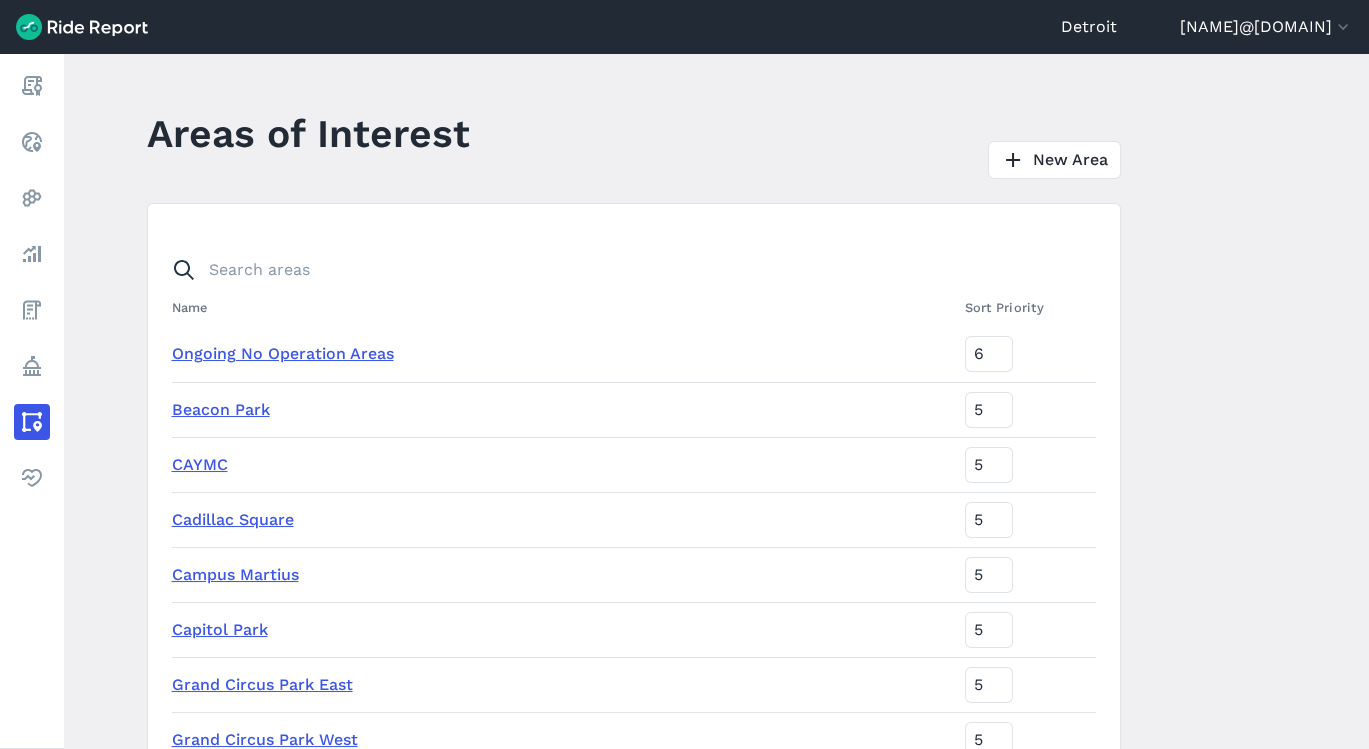 scroll, scrollTop: 608, scrollLeft: 0, axis: vertical 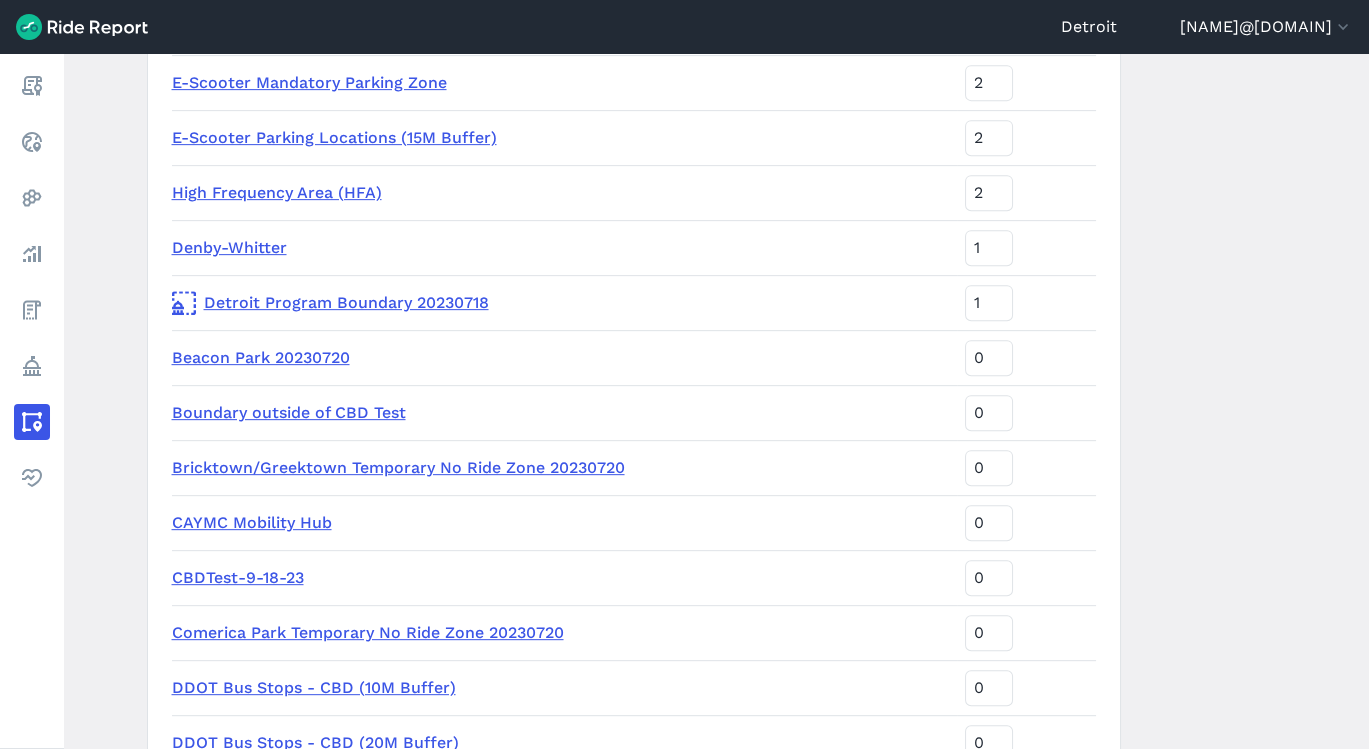 click on "CBDTest-9-18-23" at bounding box center [238, 577] 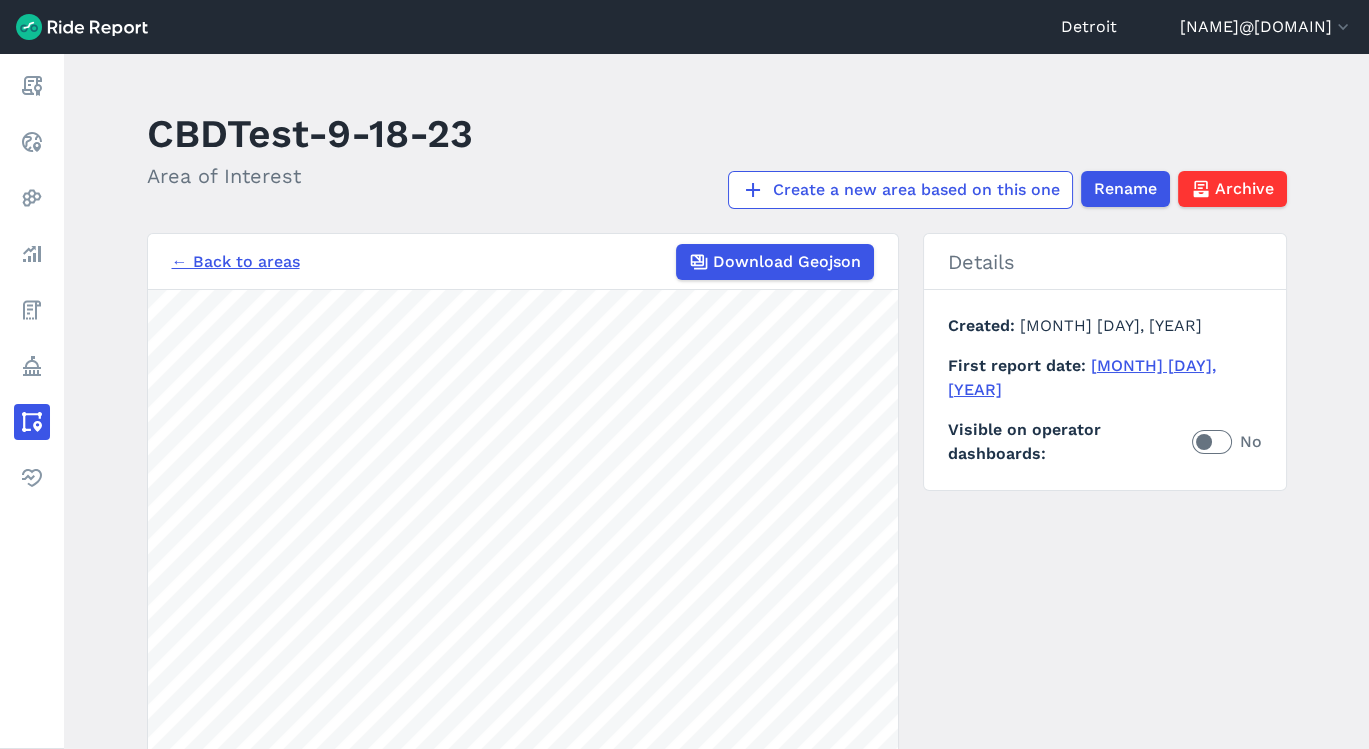 click on "← Back to areas" at bounding box center [236, 262] 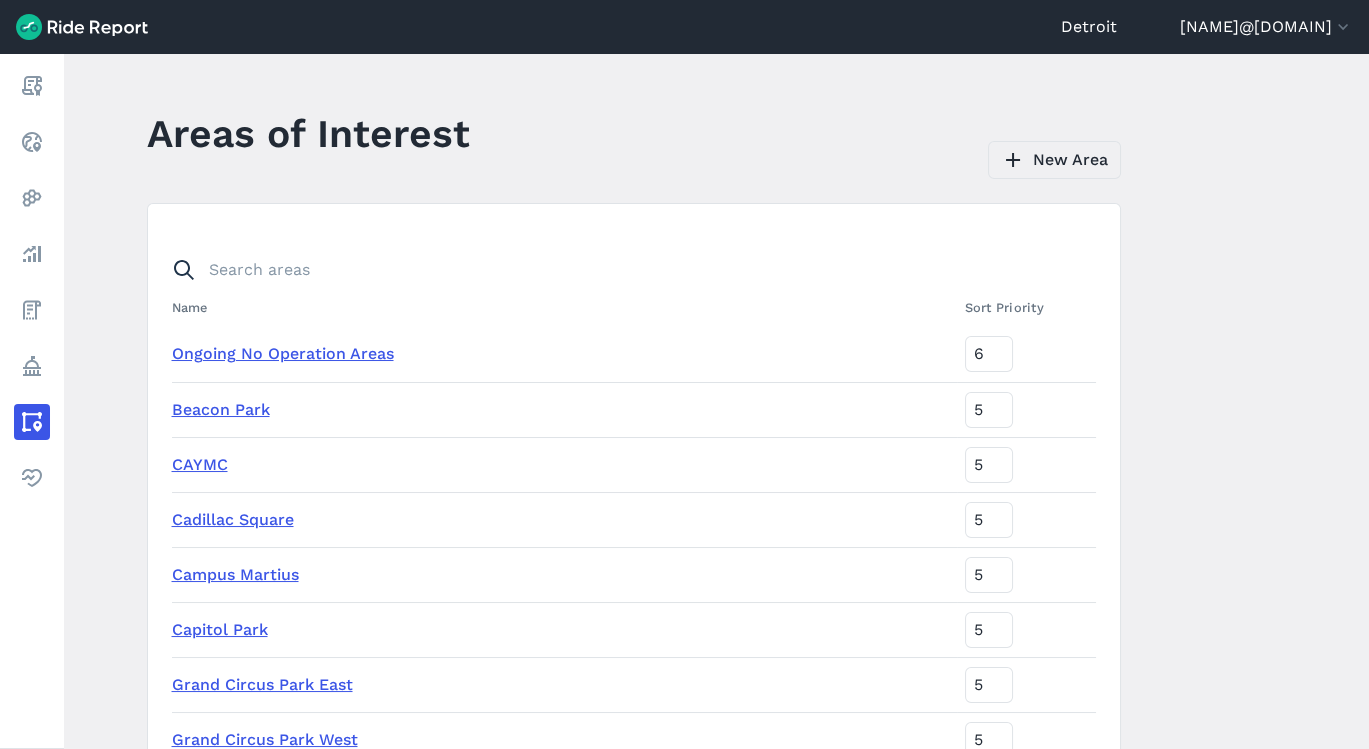 click on "New Area" at bounding box center (1054, 160) 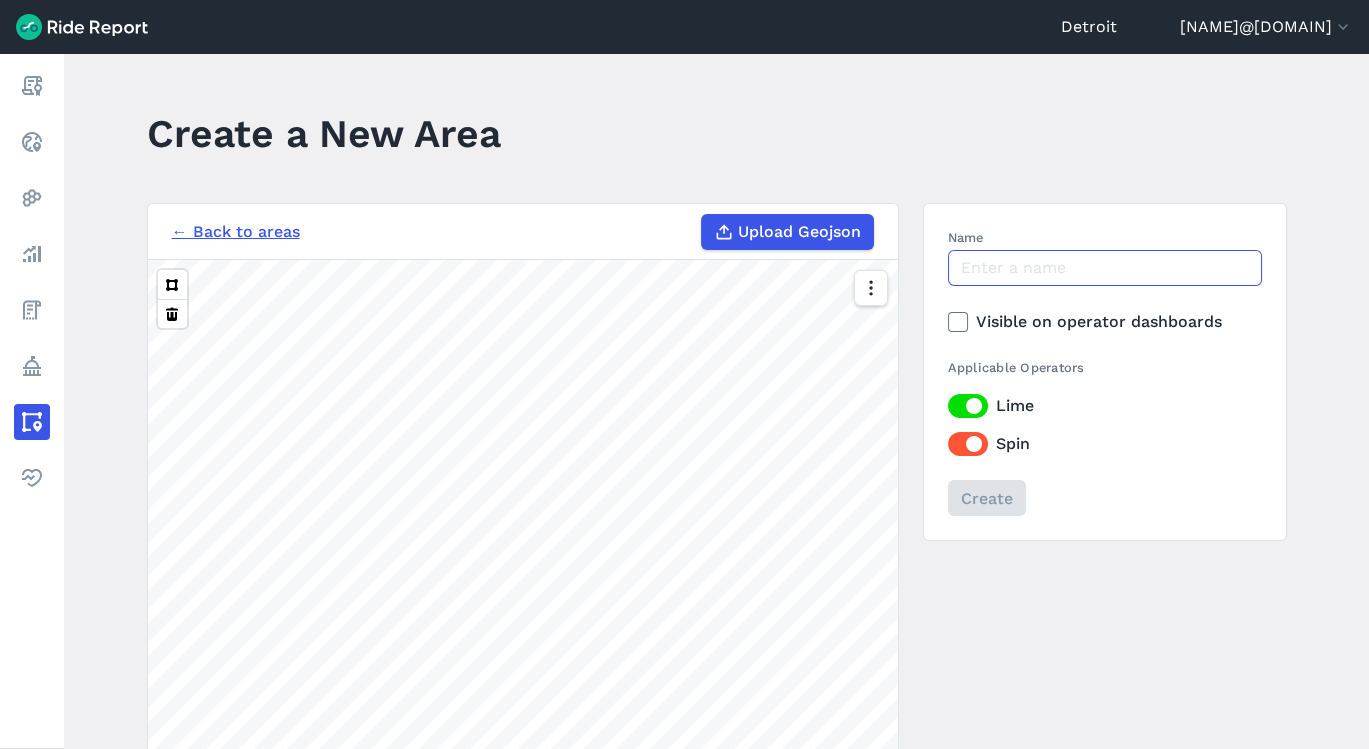 click on "Name" at bounding box center (1105, 268) 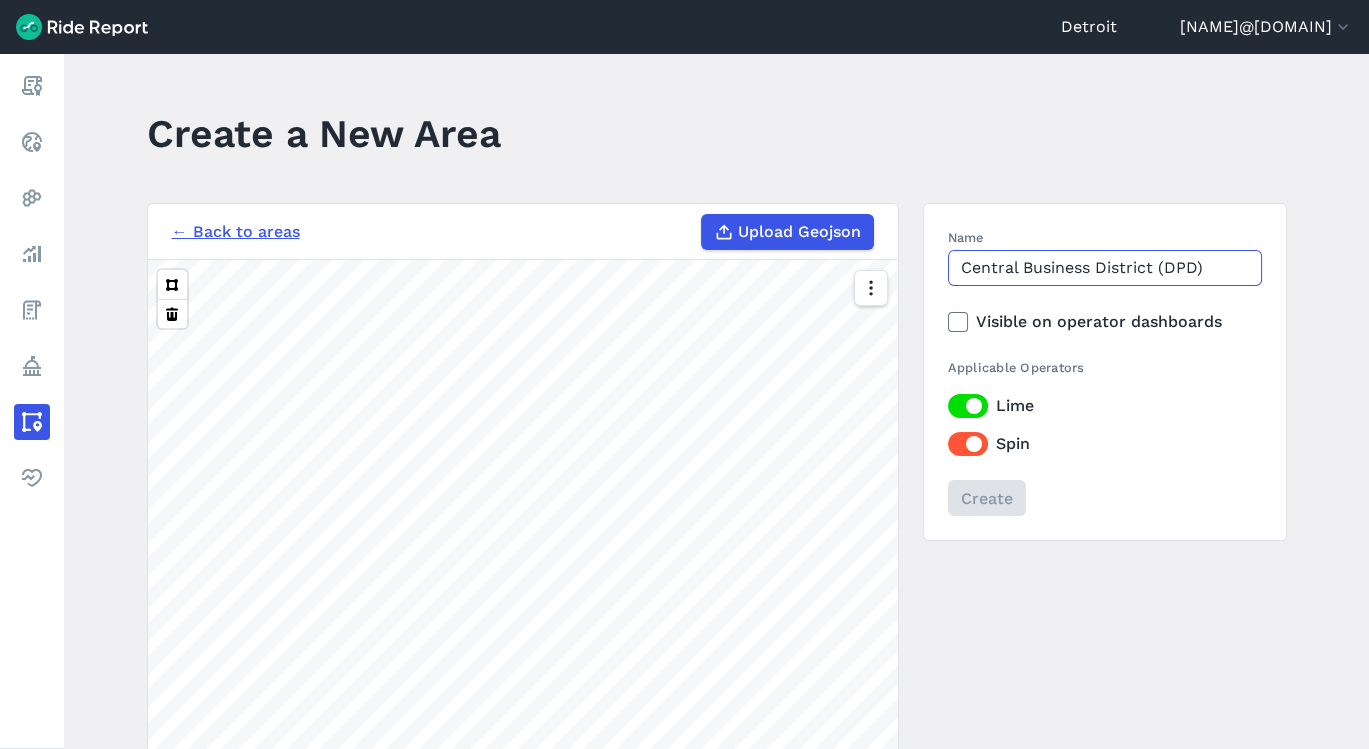 type on "Central Business District (DPD)" 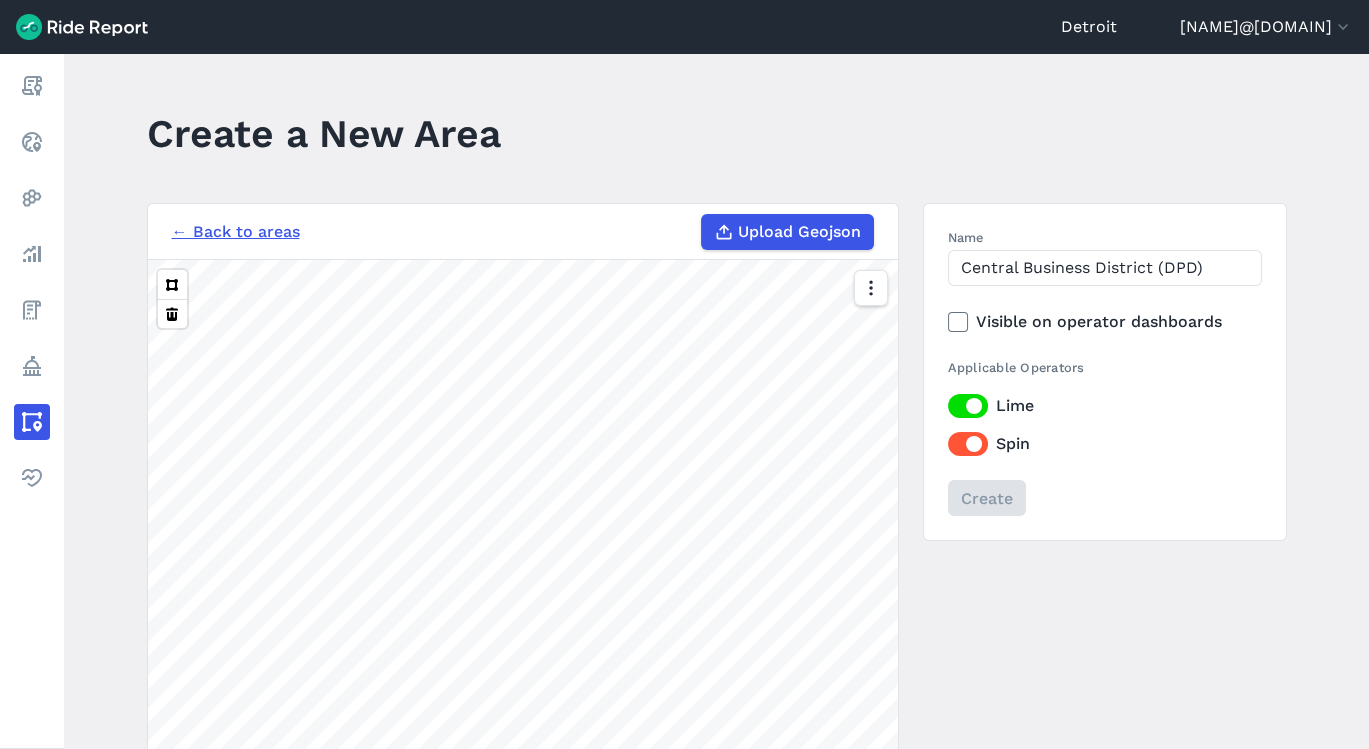 click on "Upload Geojson" at bounding box center [799, 232] 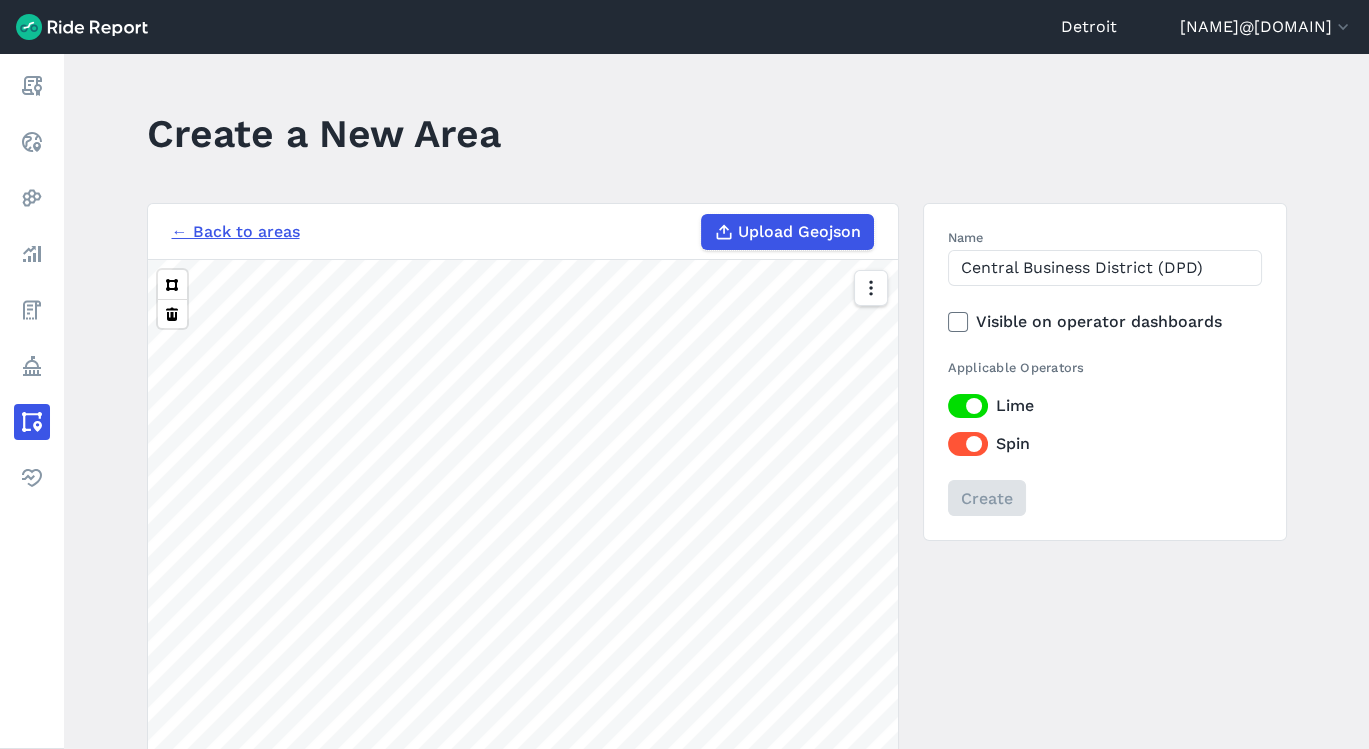 type on "C:\fakepath\Central_Business_District[1].geojson" 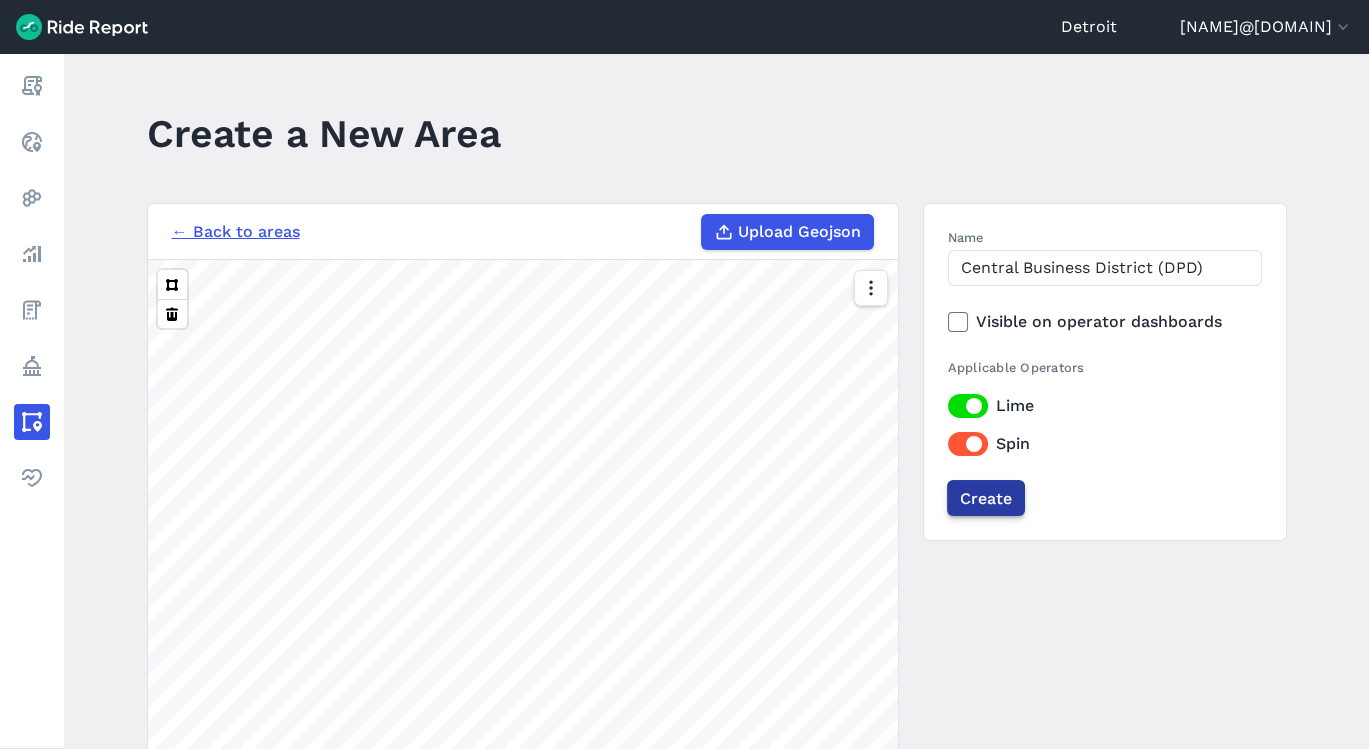 click on "Create" at bounding box center (986, 498) 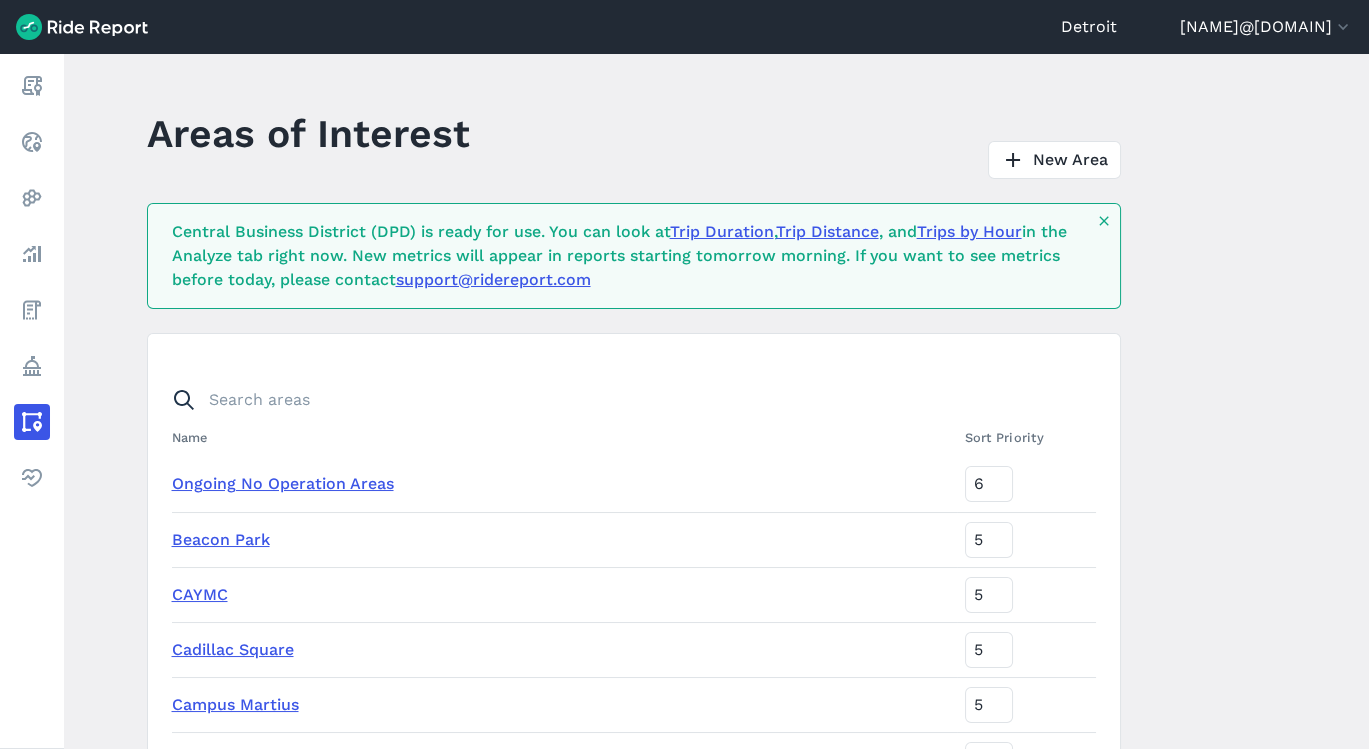 scroll, scrollTop: 1576, scrollLeft: 0, axis: vertical 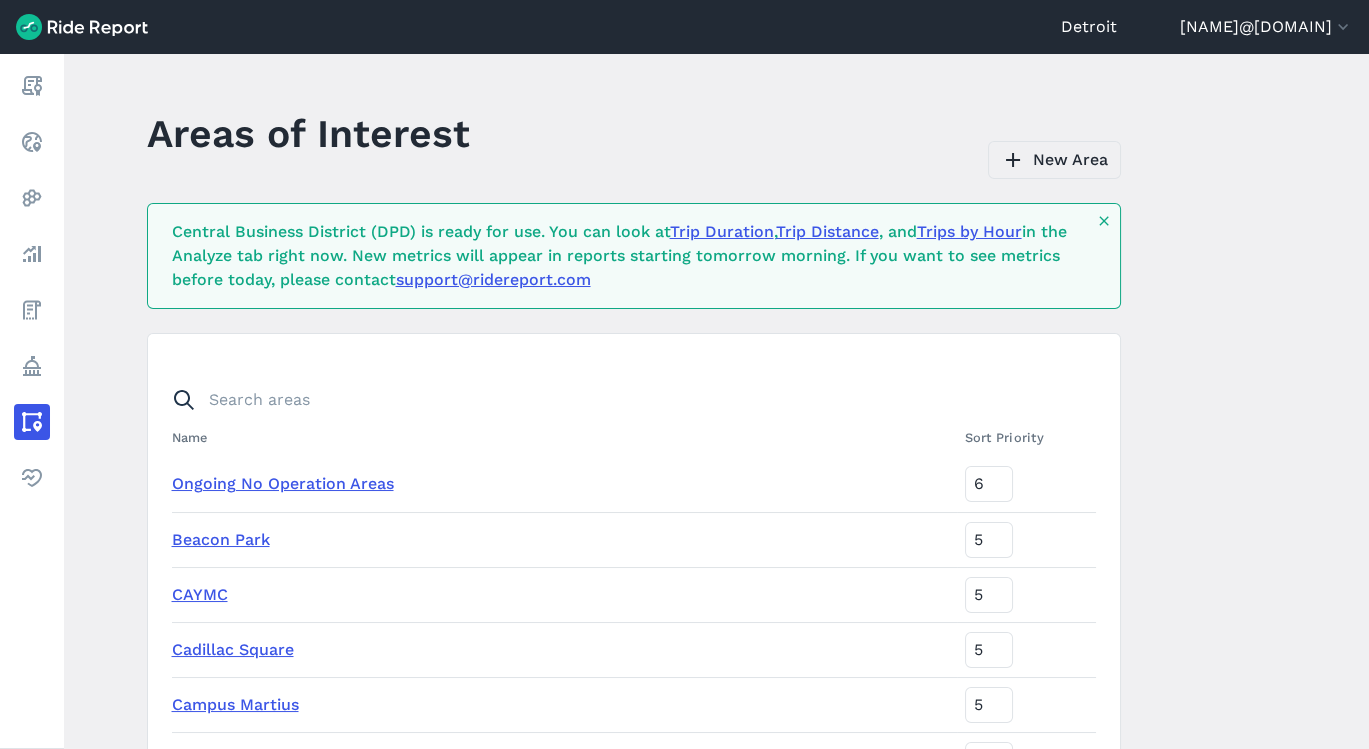 click on "New Area" at bounding box center (1054, 160) 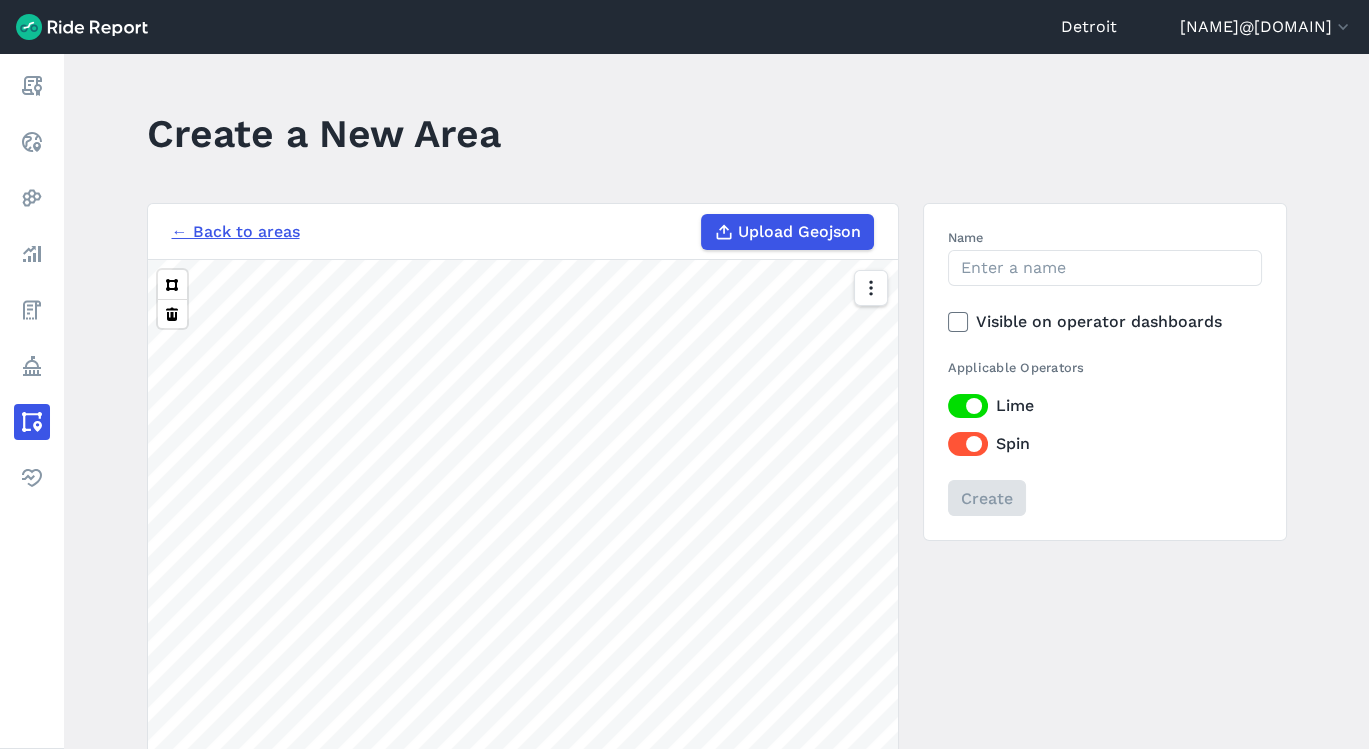 click on "Upload Geojson" at bounding box center (799, 232) 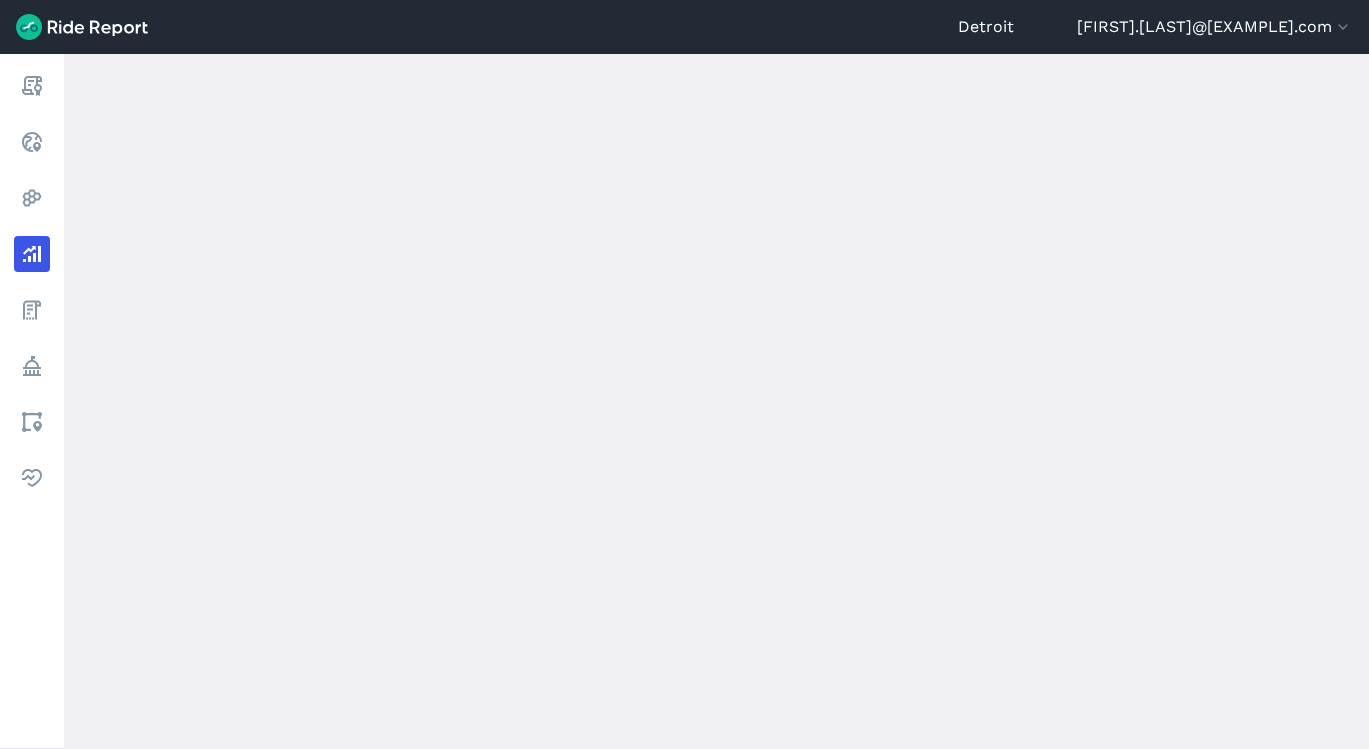 scroll, scrollTop: 0, scrollLeft: 0, axis: both 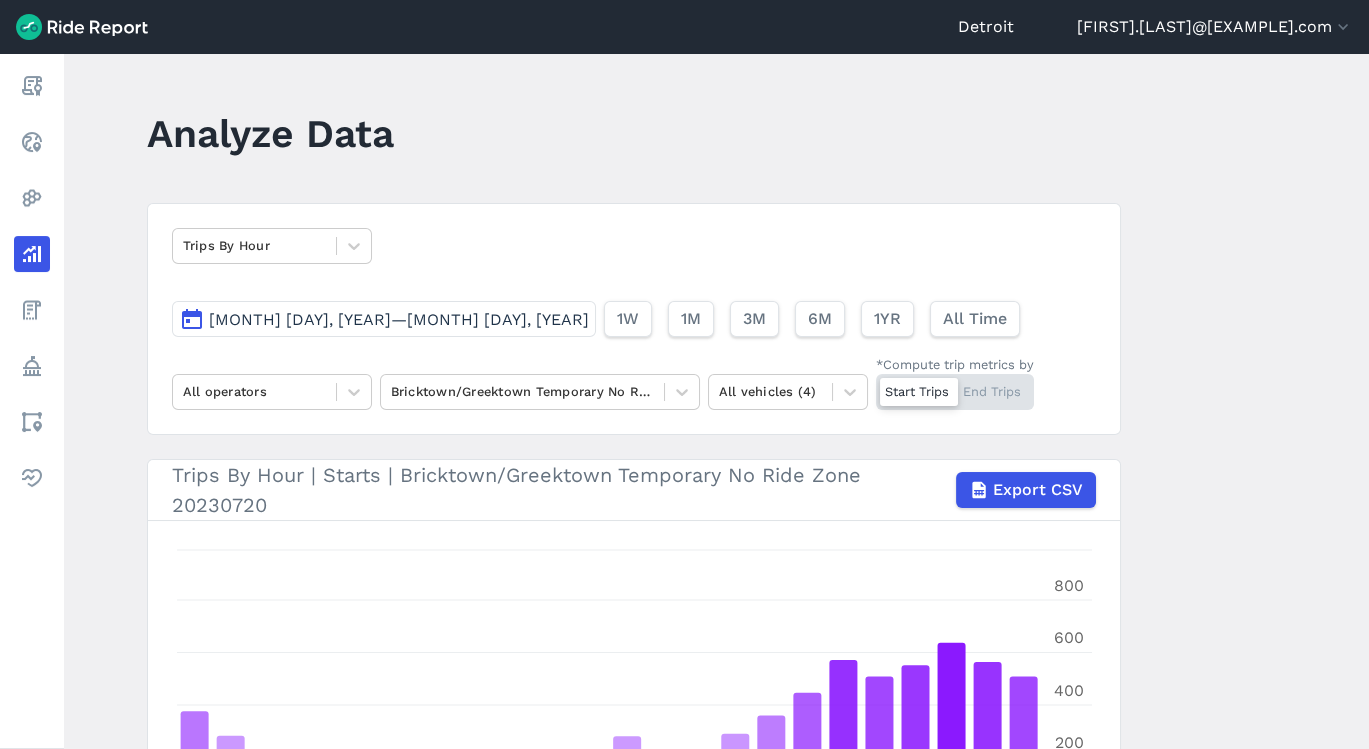 click on "Analyze Data Trips By Hour [MONTH] [DAY], [YEAR]—[MONTH] [DAY], [YEAR] 1W 1M 3M 6M 1YR All Time All operators Bricktown/Greektown Temporary No Ride Zone 20230720 All vehicles (4) *Compute trip metrics by Start Trips End Trips Trips By Hour | Starts | Bricktown/Greektown Temporary No Ride Zone 20230720 Export CSV 12 AM 1 2 3 4 5 6 7 8 9 10 11 12 PM 1 2 3 4 5 6 7 8 9 10 11 PM 0 trips 200  400  600  800  Trips By Weekday | Starts | Bricktown/Greektown Temporary No Ride Zone 20230720   Rounded to:  [MONTH]/[DAY]/[YEAR] – [MONTH]/[DAY]/[YEAR] Monday Tuesday Wednesday Thursday Friday Saturday Sunday 0 trips 350  700  1.1K  1.4K  Trips By Hour & Weekday | Starts | Bricktown/Greektown Temporary No Ride Zone 20230720 Rounded to:  [MONTH]/[DAY]/[YEAR] – [MONTH]/[DAY]/[YEAR] 59 0.9 % 40 0.6 % 17 0.3 % 3 0 % 3 0 % 4 0.1 % 1 0 % 7 0.1 % 18 0.3 % 14 0.2 % 17 0.3 % 17 0.3 % 36 0.5 % 21 0.3 % 20 0.3 % 42 0.6 % 65 1 % 59 0.9 % 97 1.5 % 48 0.7 % 78 1.2 % 104 1.6 % 84 1.3 % 68 1 % 42 0.6 % 30 0.5 % 20 0.3 % 11 0.2 % 1 0 % 3 0 % 5 0.1 % 6 0.1 % 31 0.5 % 11 0.2 % 13 0.2 % 17 0.3 % 55 %" at bounding box center (716, 401) 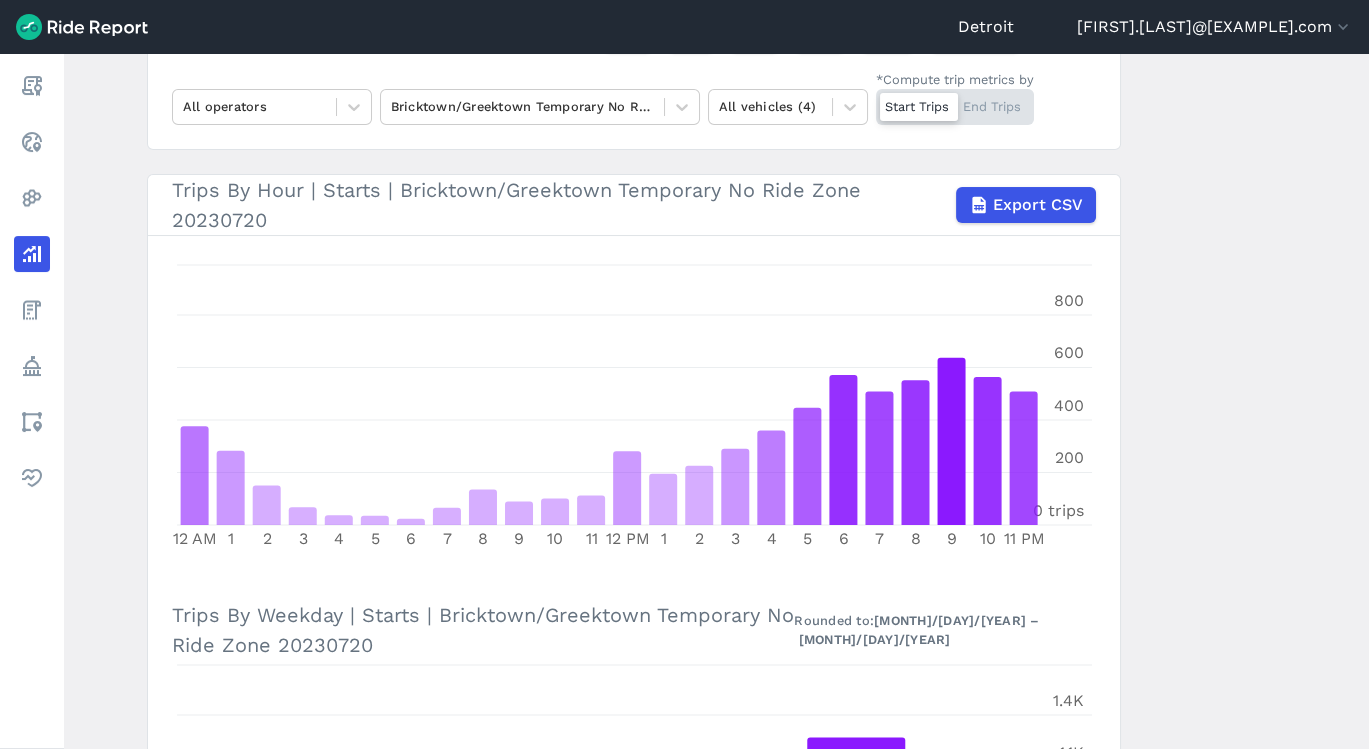 scroll, scrollTop: 260, scrollLeft: 0, axis: vertical 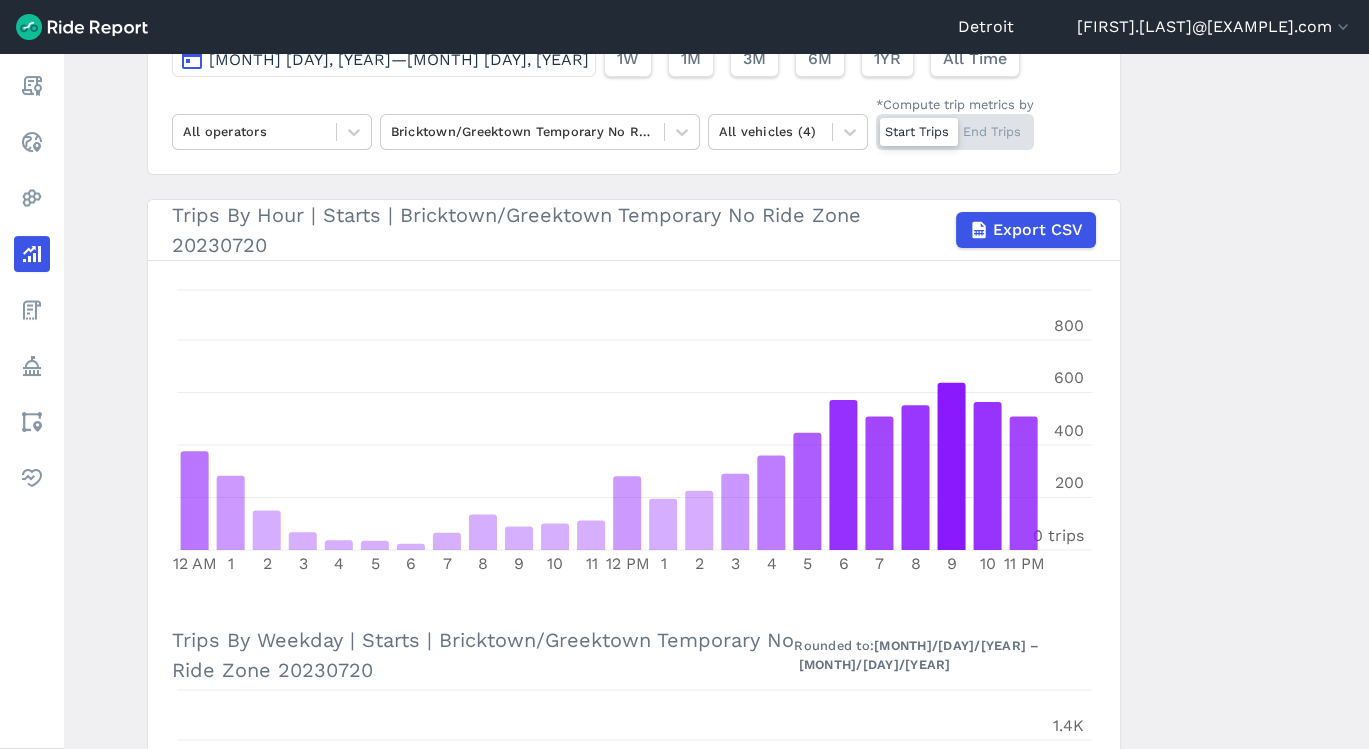 click on "Analyze Data Trips By Hour [MONTH] [DAY], [YEAR]—[MONTH] [DAY], [YEAR] 1W 1M 3M 6M 1YR All Time All operators Bricktown/Greektown Temporary No Ride Zone 20230720 All vehicles (4) *Compute trip metrics by Start Trips End Trips Trips By Hour | Starts | Bricktown/Greektown Temporary No Ride Zone 20230720 Export CSV 12 AM 1 2 3 4 5 6 7 8 9 10 11 12 PM 1 2 3 4 5 6 7 8 9 10 11 PM 0 trips 200  400  600  800  Trips By Weekday | Starts | Bricktown/Greektown Temporary No Ride Zone 20230720   Rounded to:  [MONTH]/[DAY]/[YEAR] – [MONTH]/[DAY]/[YEAR] Monday Tuesday Wednesday Thursday Friday Saturday Sunday 0 trips 350  700  1.1K  1.4K  Trips By Hour & Weekday | Starts | Bricktown/Greektown Temporary No Ride Zone 20230720 Rounded to:  [MONTH]/[DAY]/[YEAR] – [MONTH]/[DAY]/[YEAR] 59 0.9 % 40 0.6 % 17 0.3 % 3 0 % 3 0 % 4 0.1 % 1 0 % 7 0.1 % 18 0.3 % 14 0.2 % 17 0.3 % 17 0.3 % 36 0.5 % 21 0.3 % 20 0.3 % 42 0.6 % 65 1 % 59 0.9 % 97 1.5 % 48 0.7 % 78 1.2 % 104 1.6 % 84 1.3 % 68 1 % 42 0.6 % 30 0.5 % 20 0.3 % 11 0.2 % 1 0 % 3 0 % 5 0.1 % 6 0.1 % 31 0.5 % 11 0.2 % 13 0.2 % 17 0.3 % 55 %" at bounding box center [716, 401] 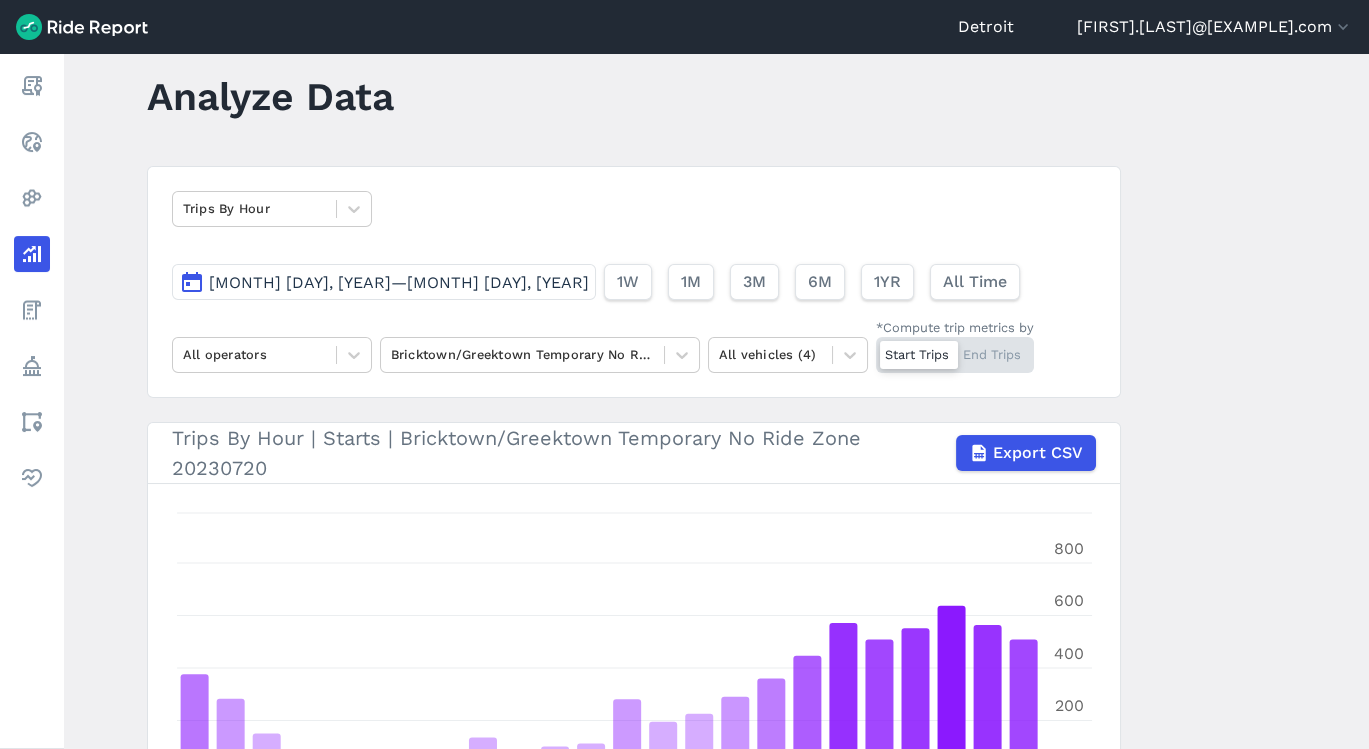 scroll, scrollTop: 0, scrollLeft: 0, axis: both 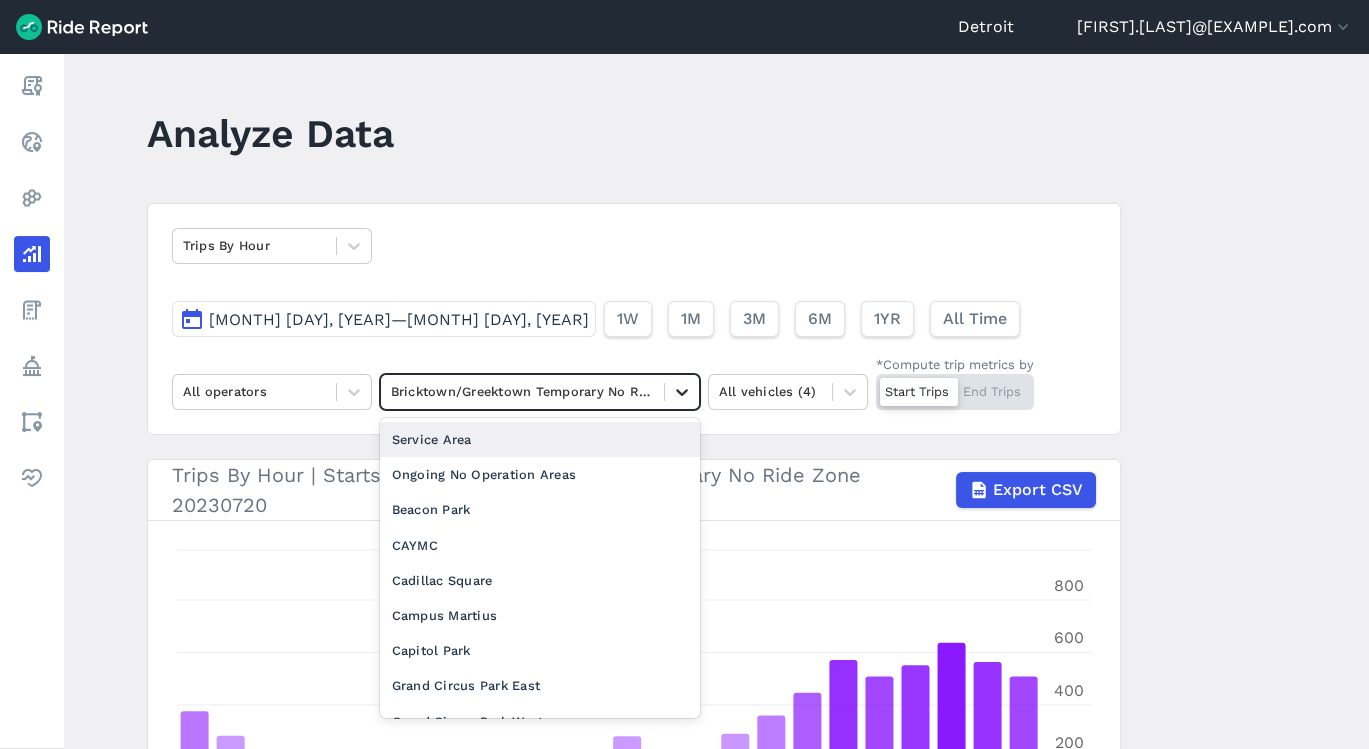click at bounding box center [682, 392] 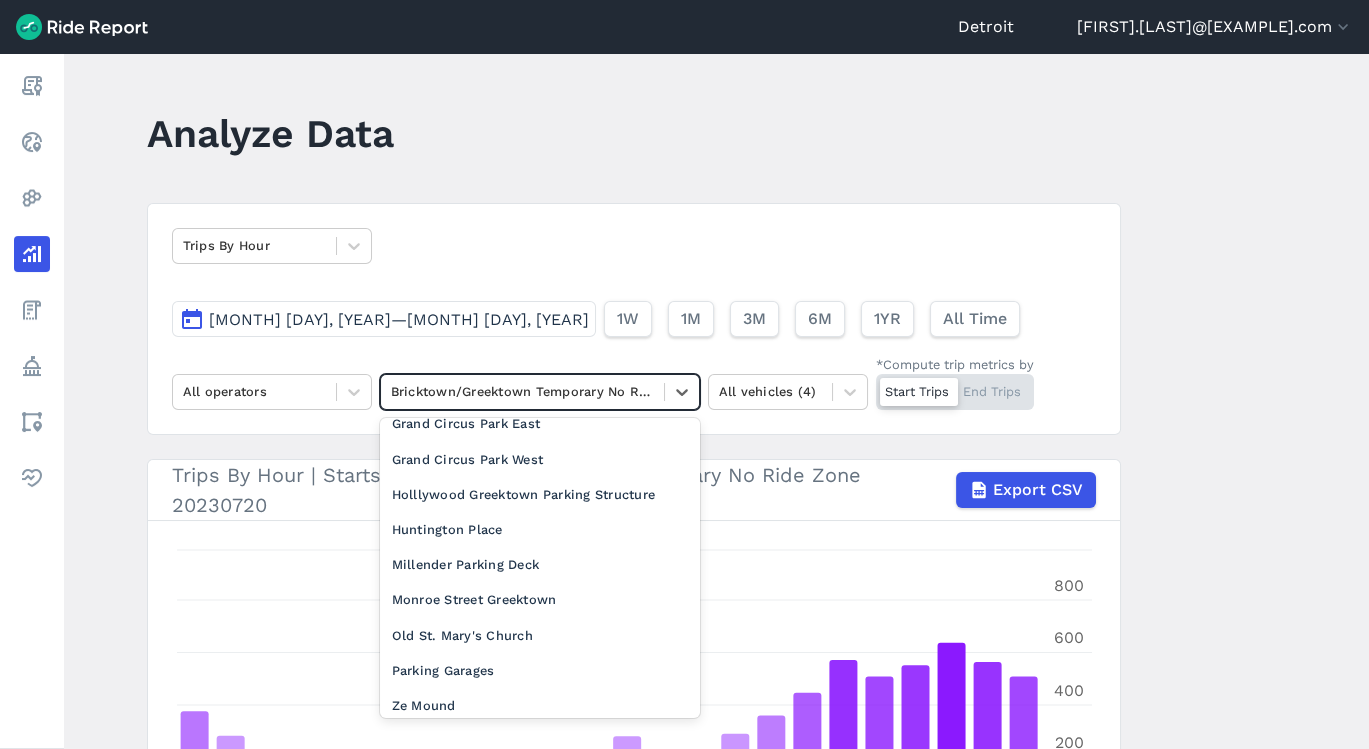scroll, scrollTop: 1925, scrollLeft: 0, axis: vertical 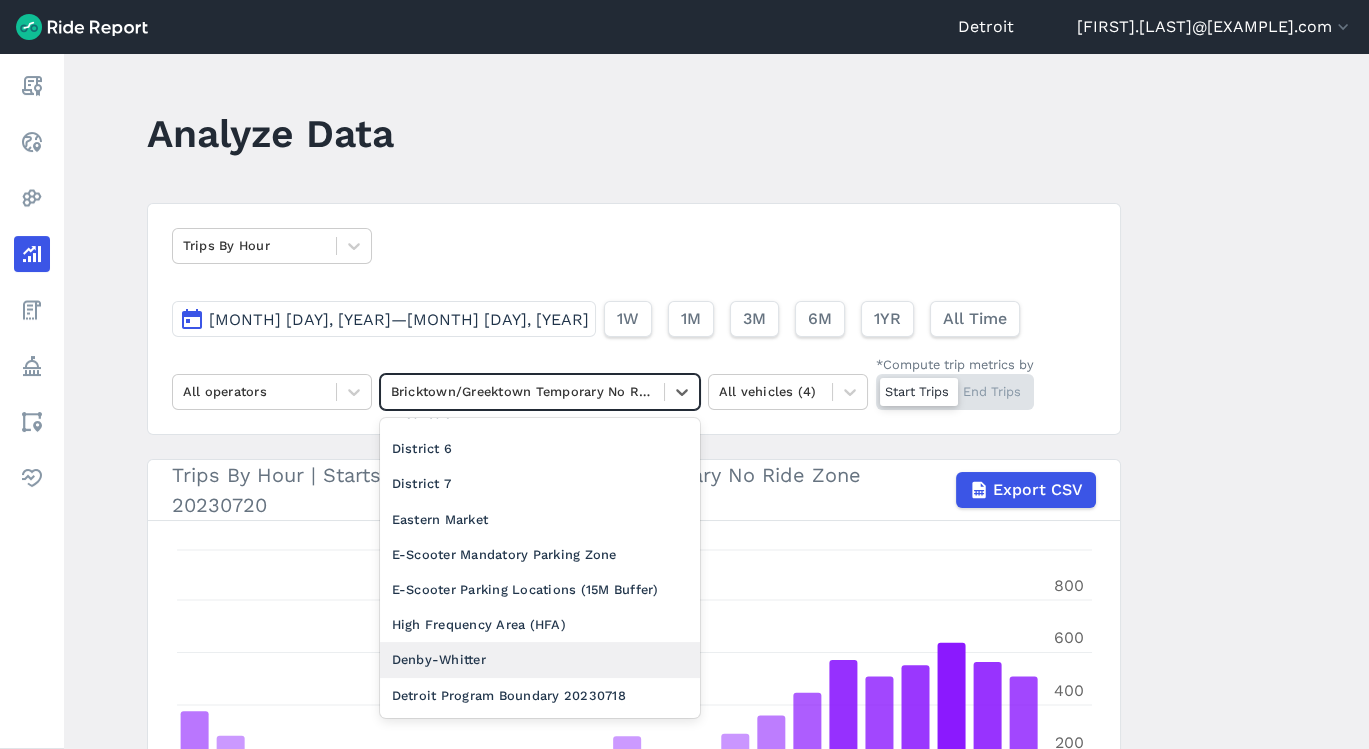 click on "Denby-Whitter" at bounding box center (540, 659) 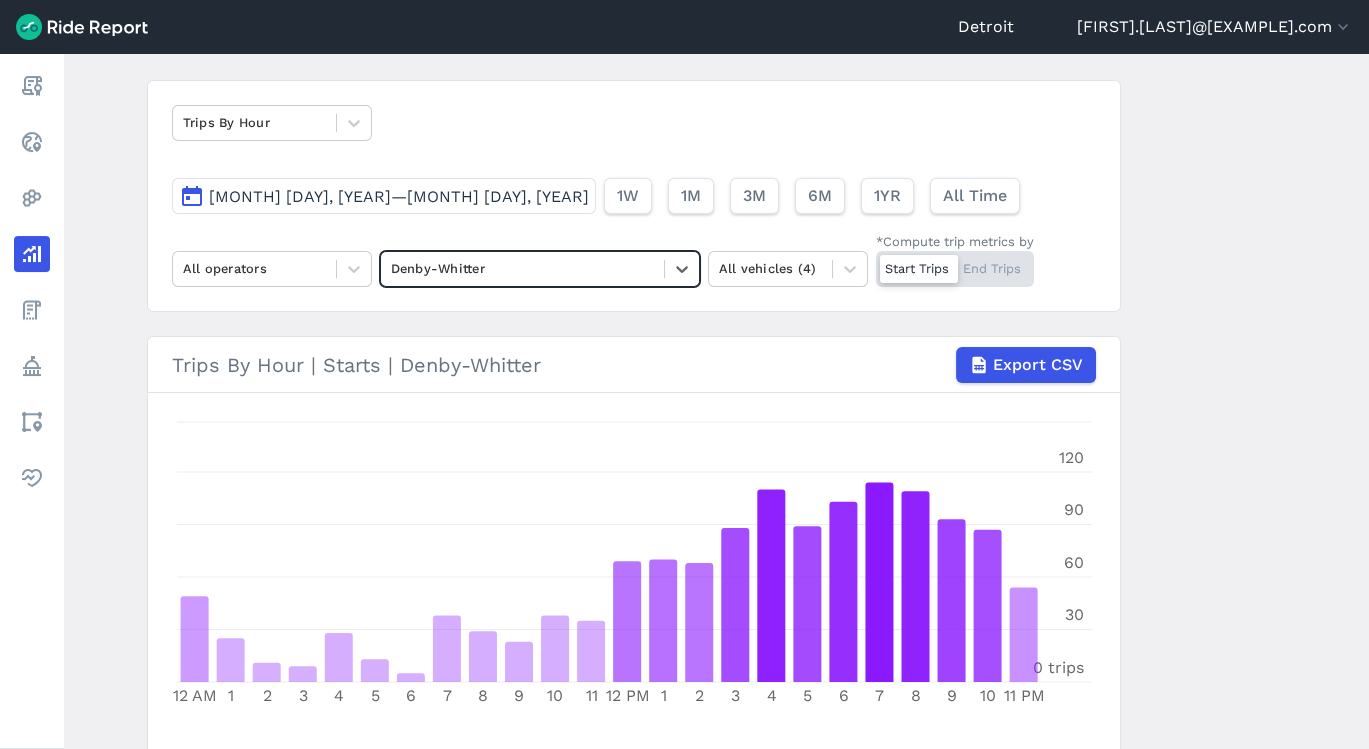 scroll, scrollTop: 126, scrollLeft: 0, axis: vertical 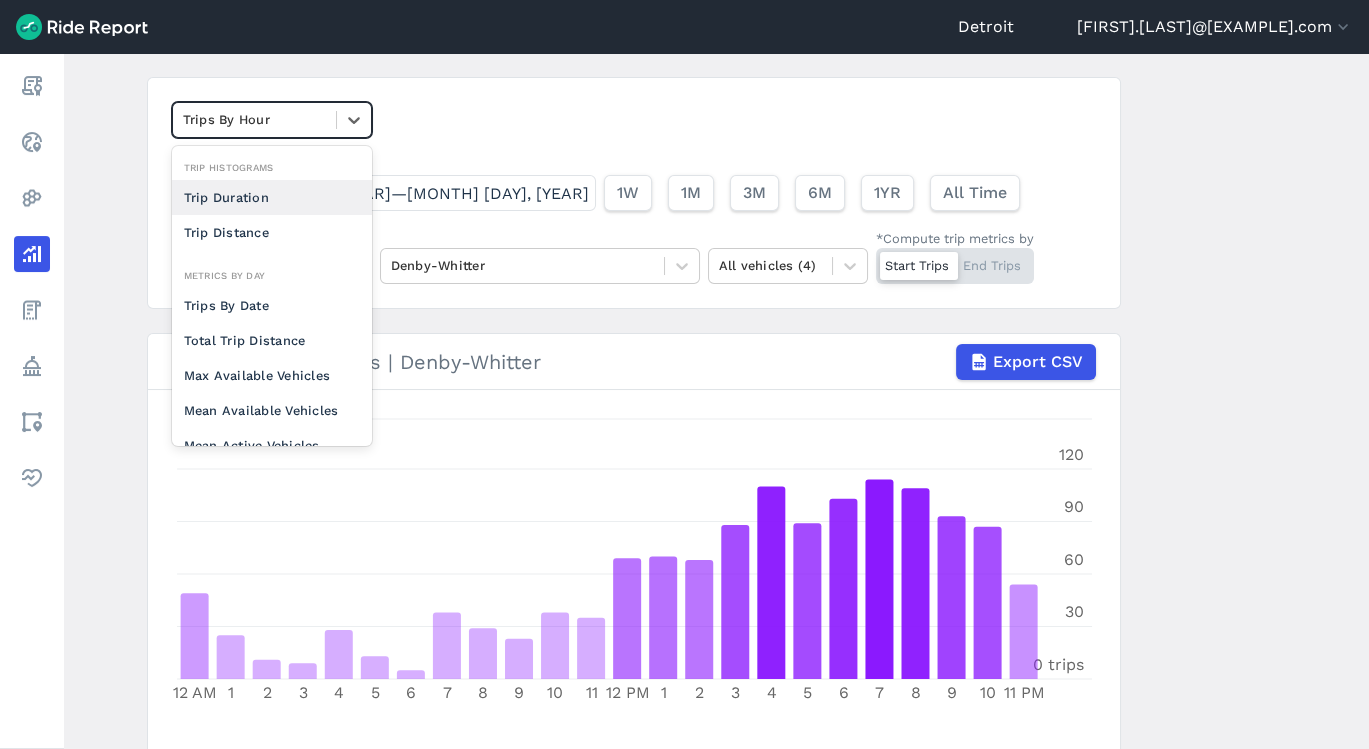 click on "Trips By Hour" at bounding box center [272, 120] 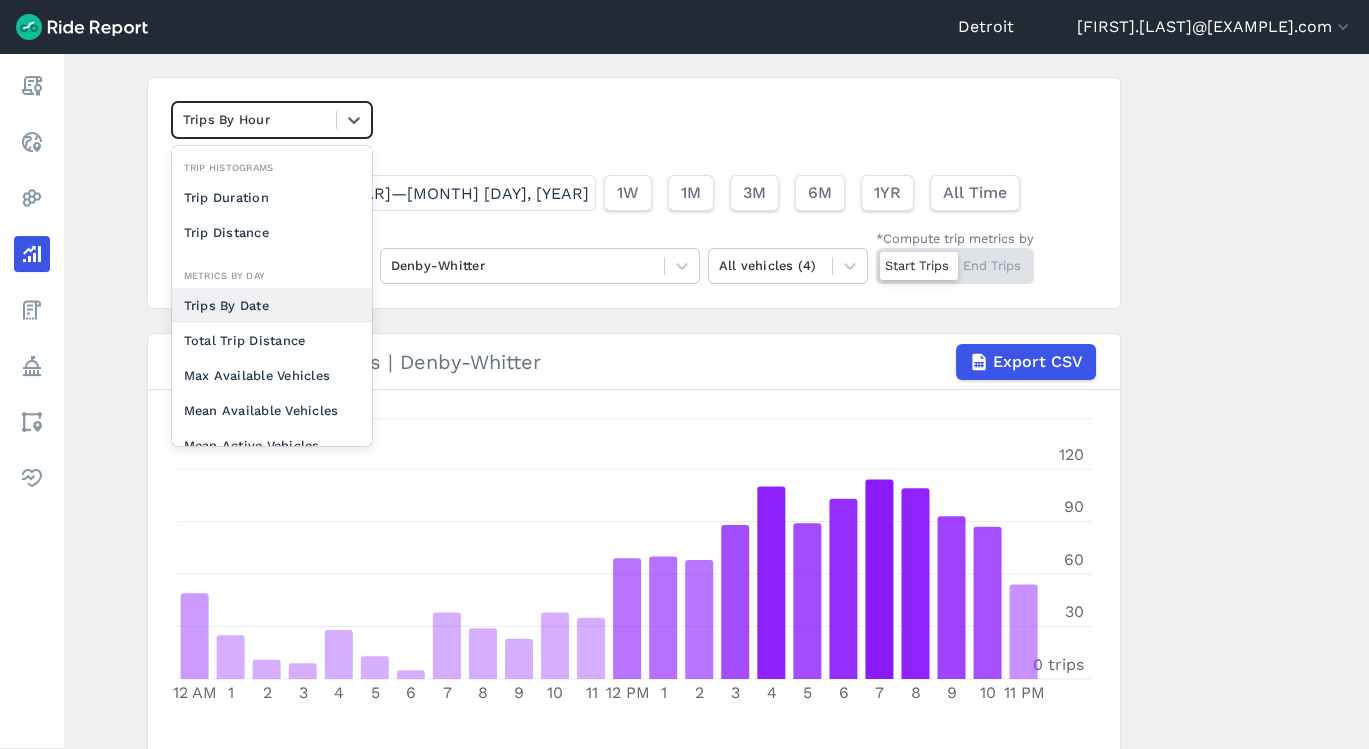 click on "Trips By Date" at bounding box center (272, 305) 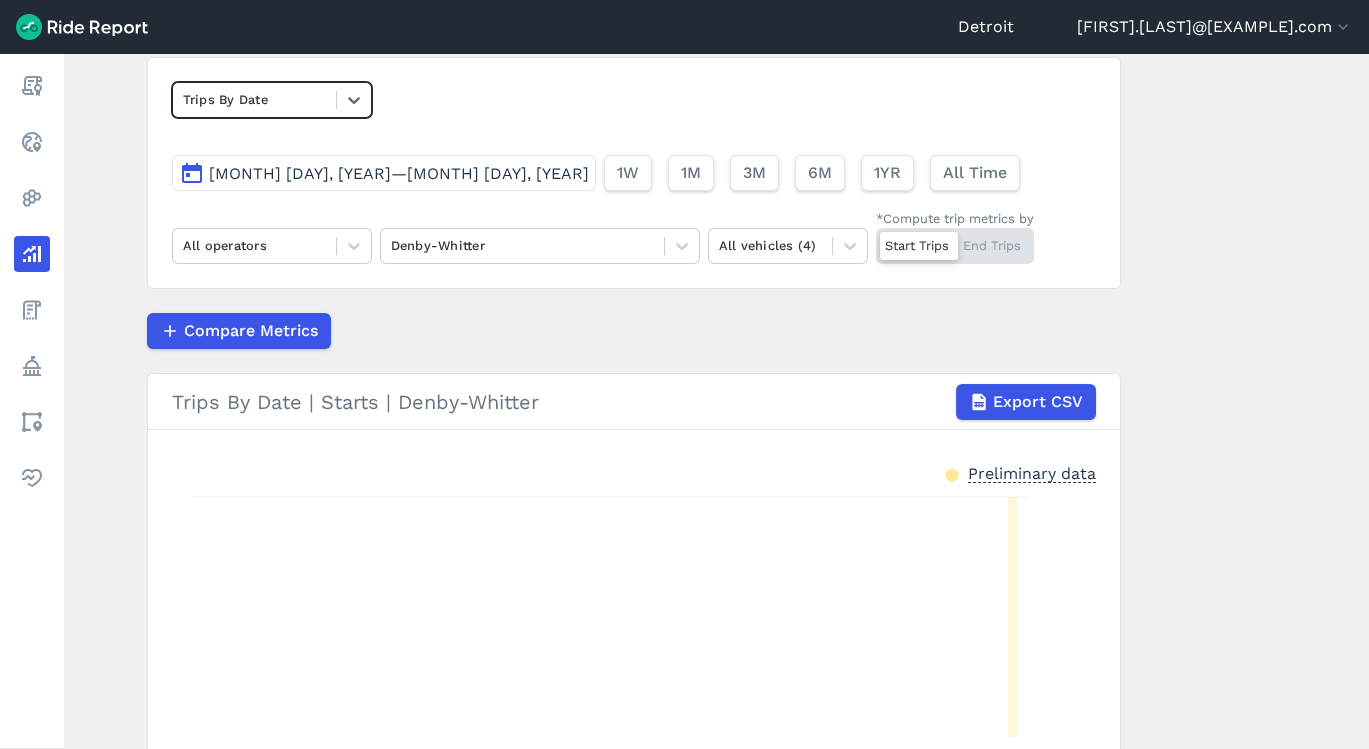 scroll, scrollTop: 137, scrollLeft: 0, axis: vertical 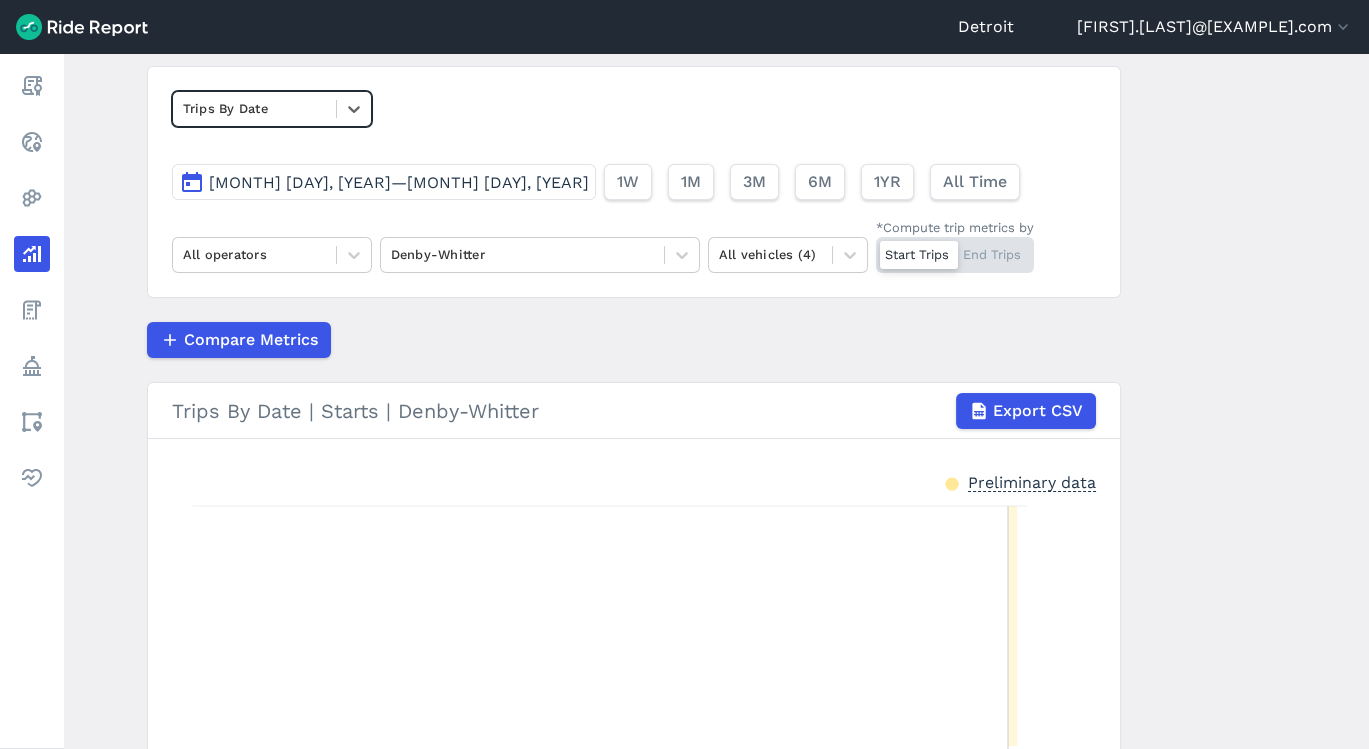 click 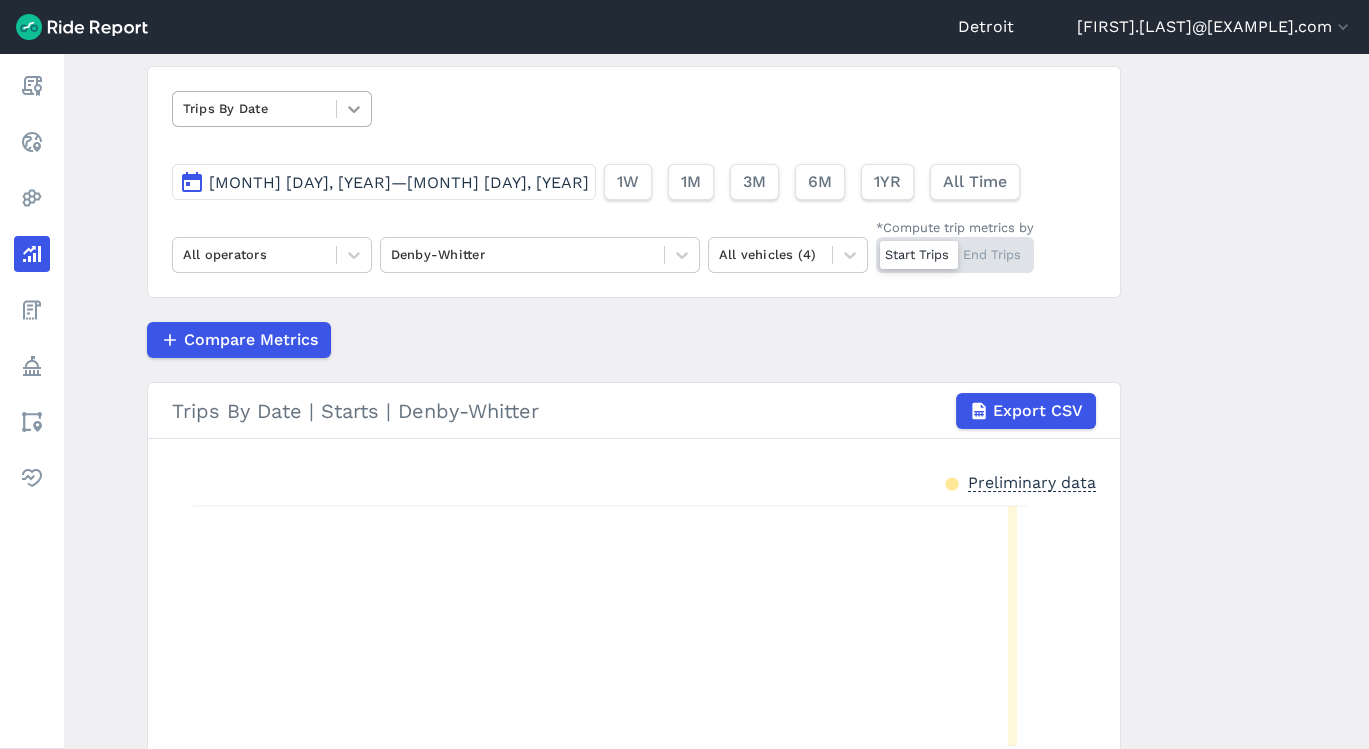 click at bounding box center (354, 109) 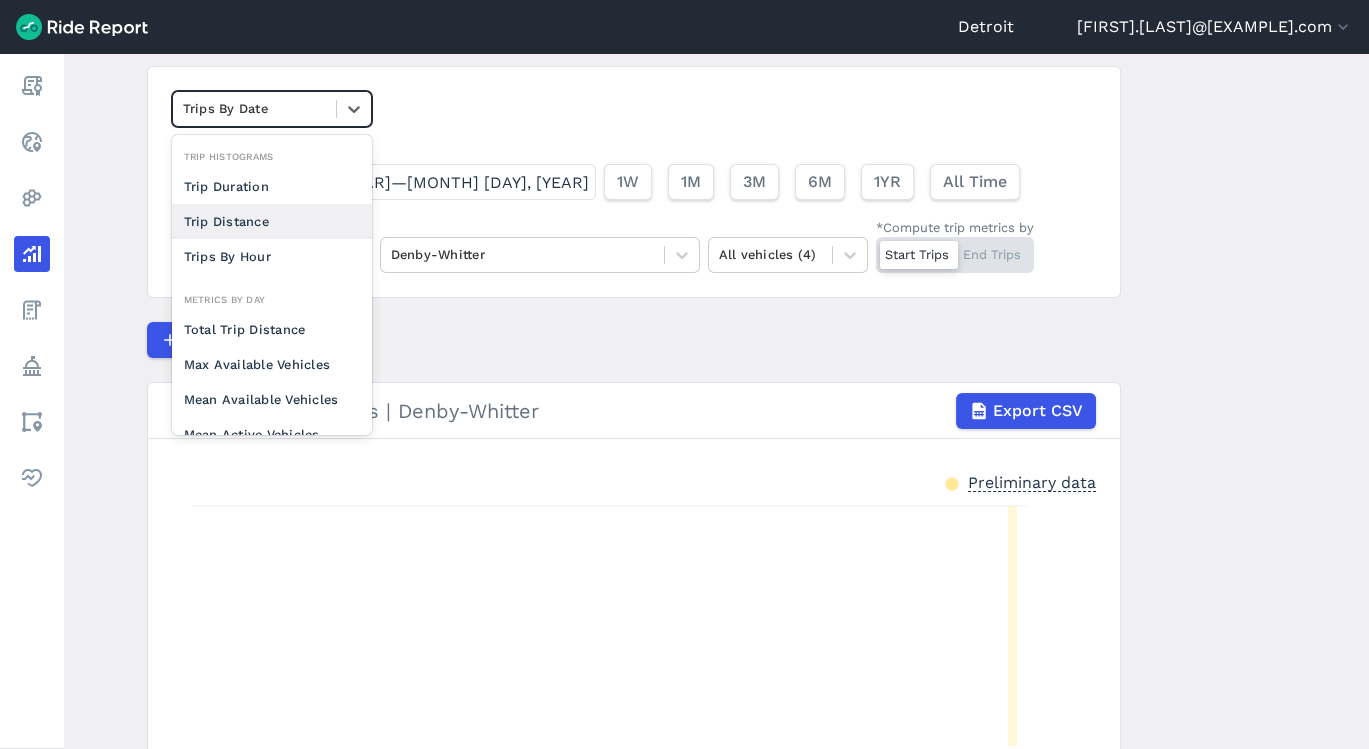 click on "Trip Distance" at bounding box center (272, 221) 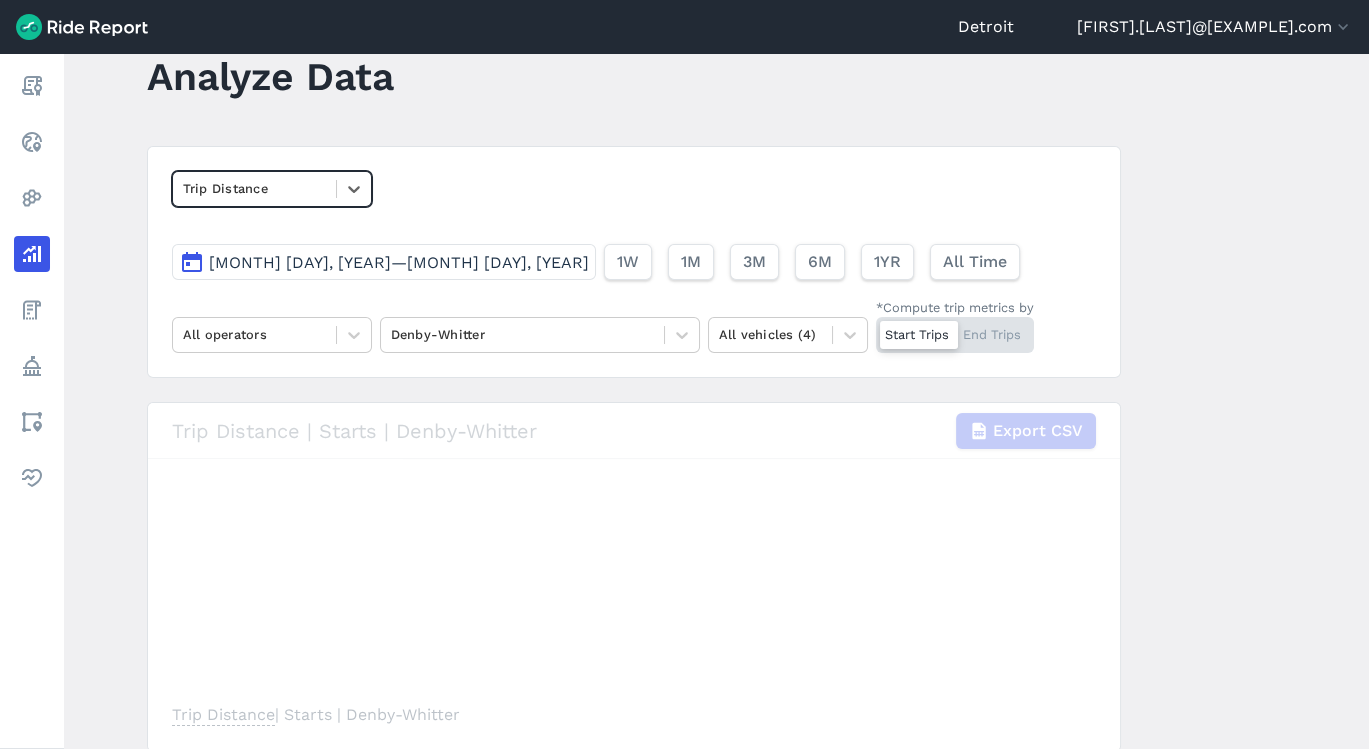 scroll, scrollTop: 137, scrollLeft: 0, axis: vertical 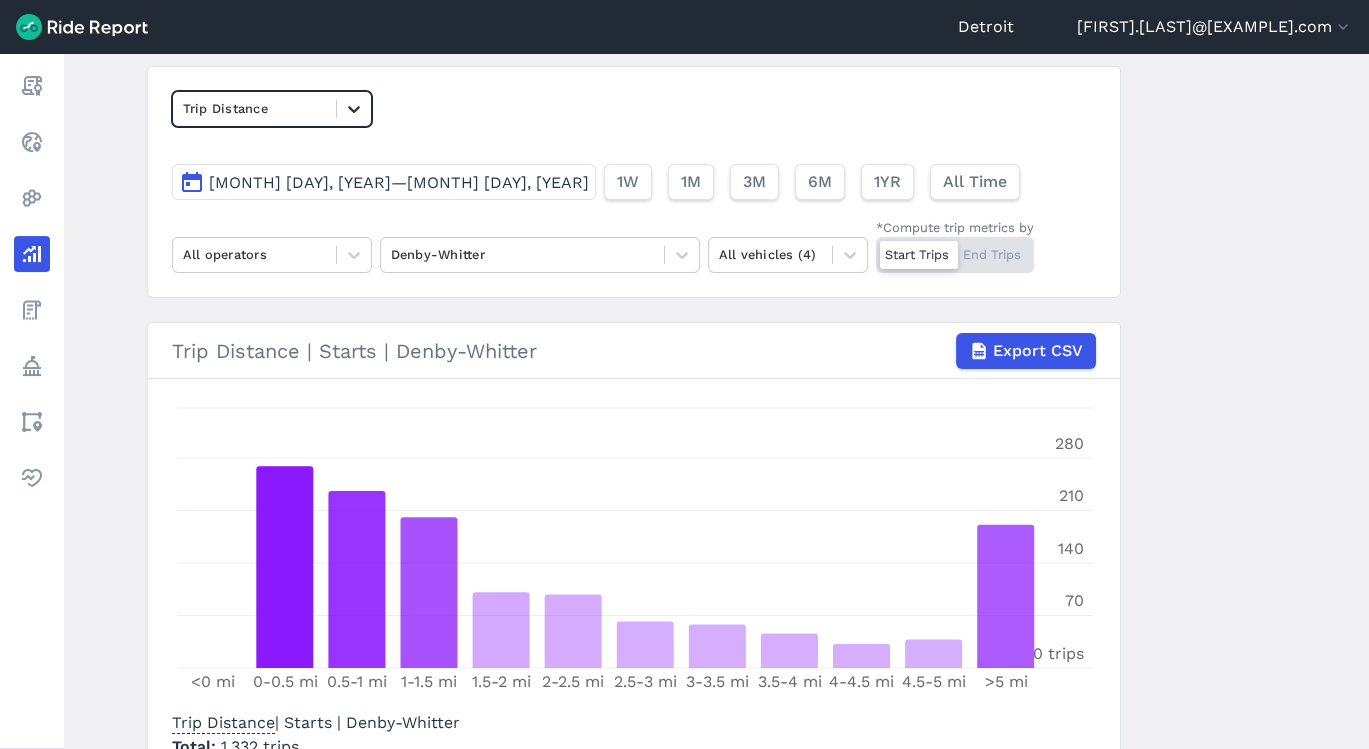 click 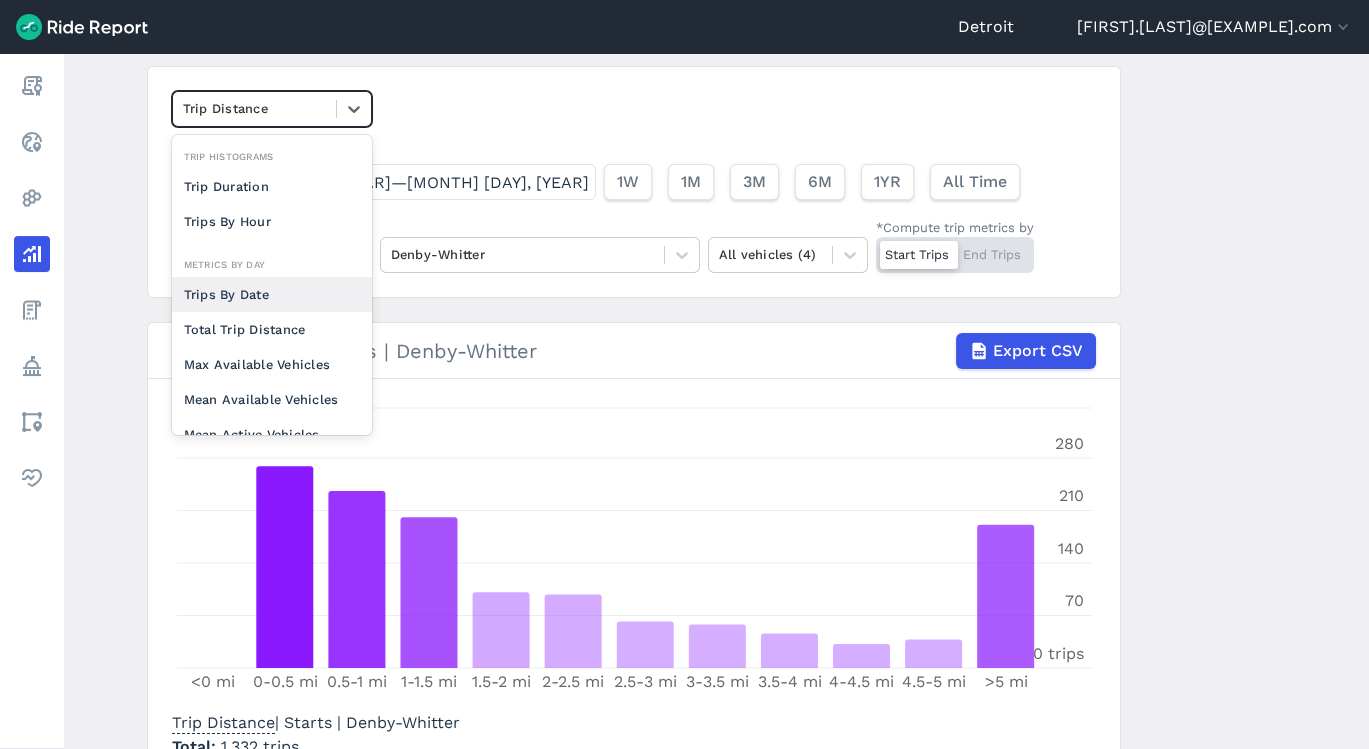 click on "Trips By Date" at bounding box center [272, 294] 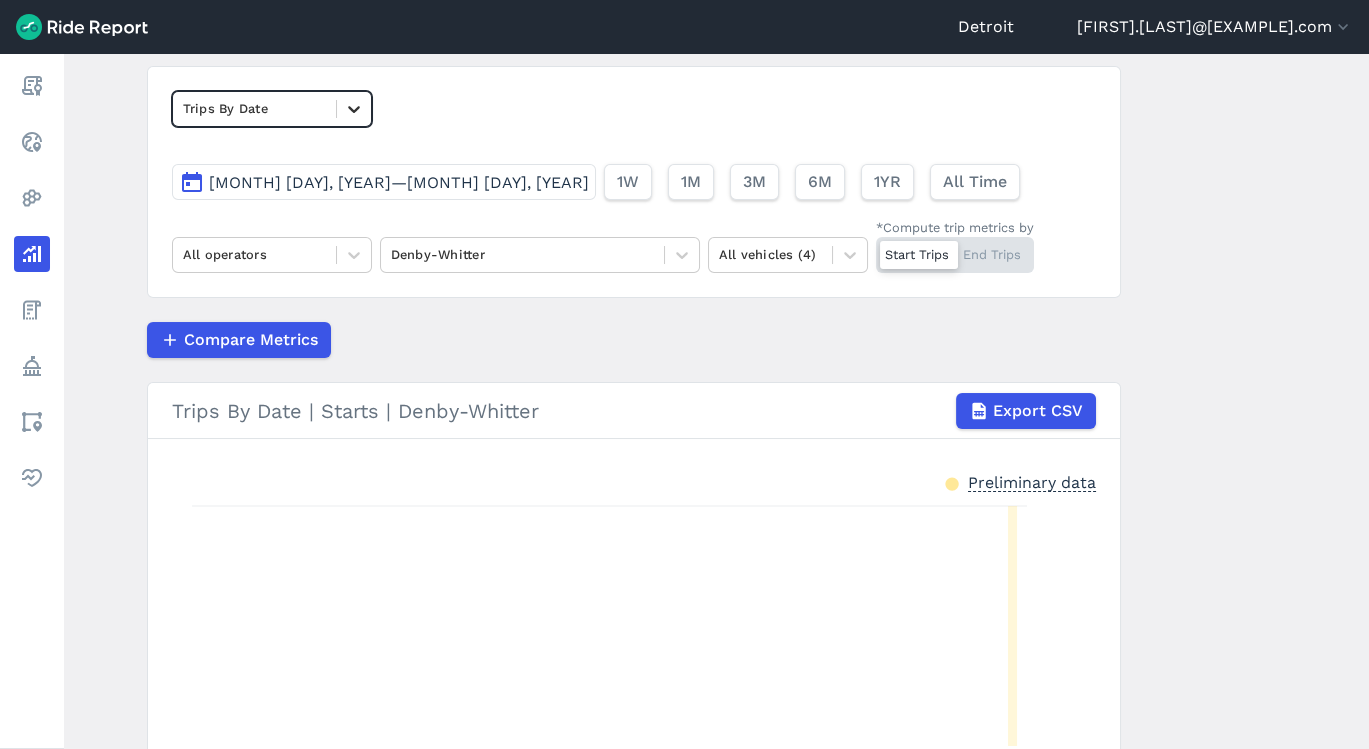 click at bounding box center [354, 109] 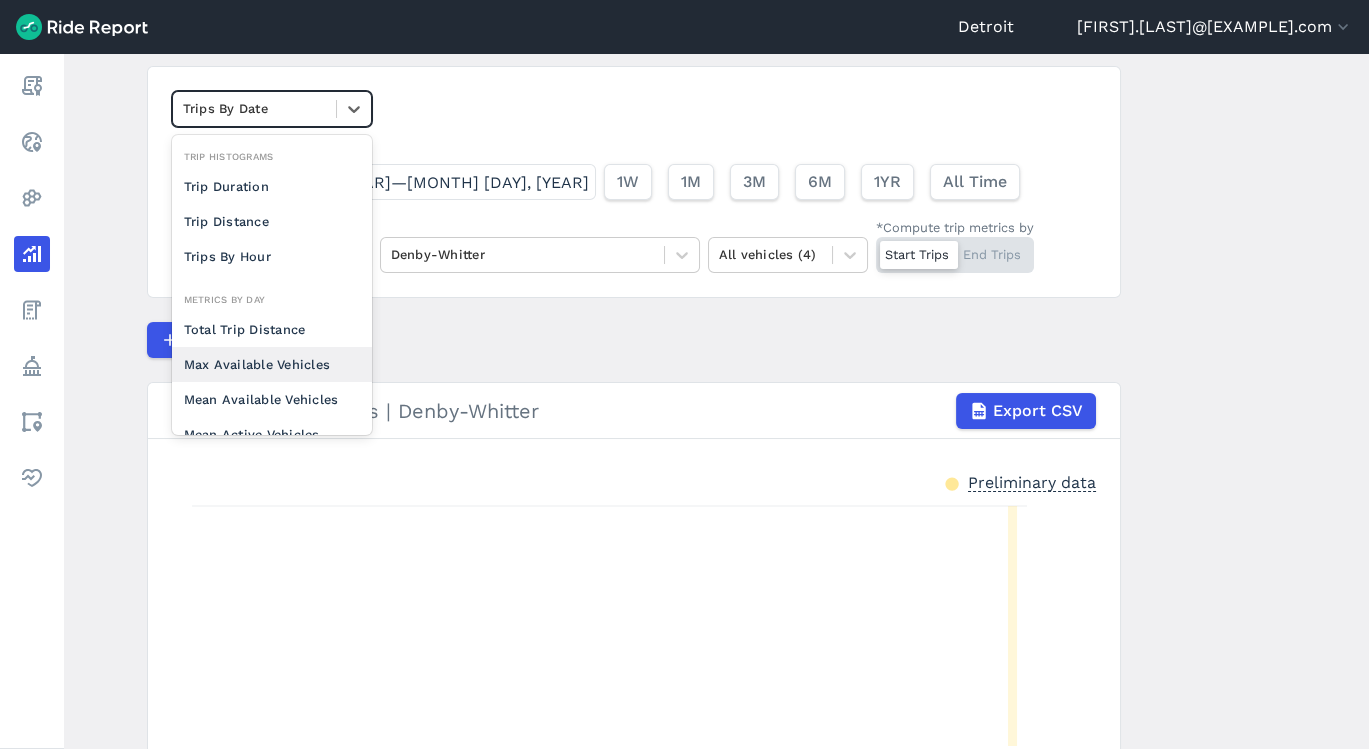 click on "Max Available Vehicles" at bounding box center (272, 364) 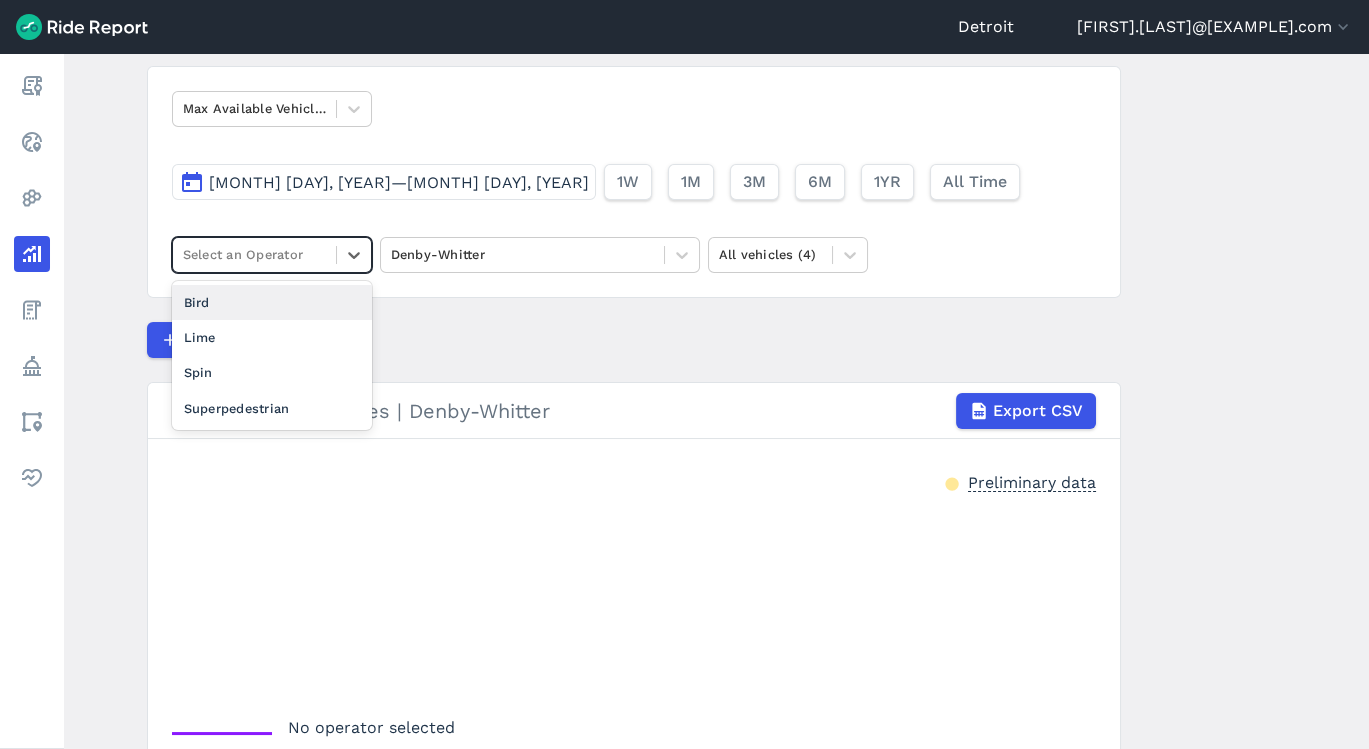 click at bounding box center [336, 255] 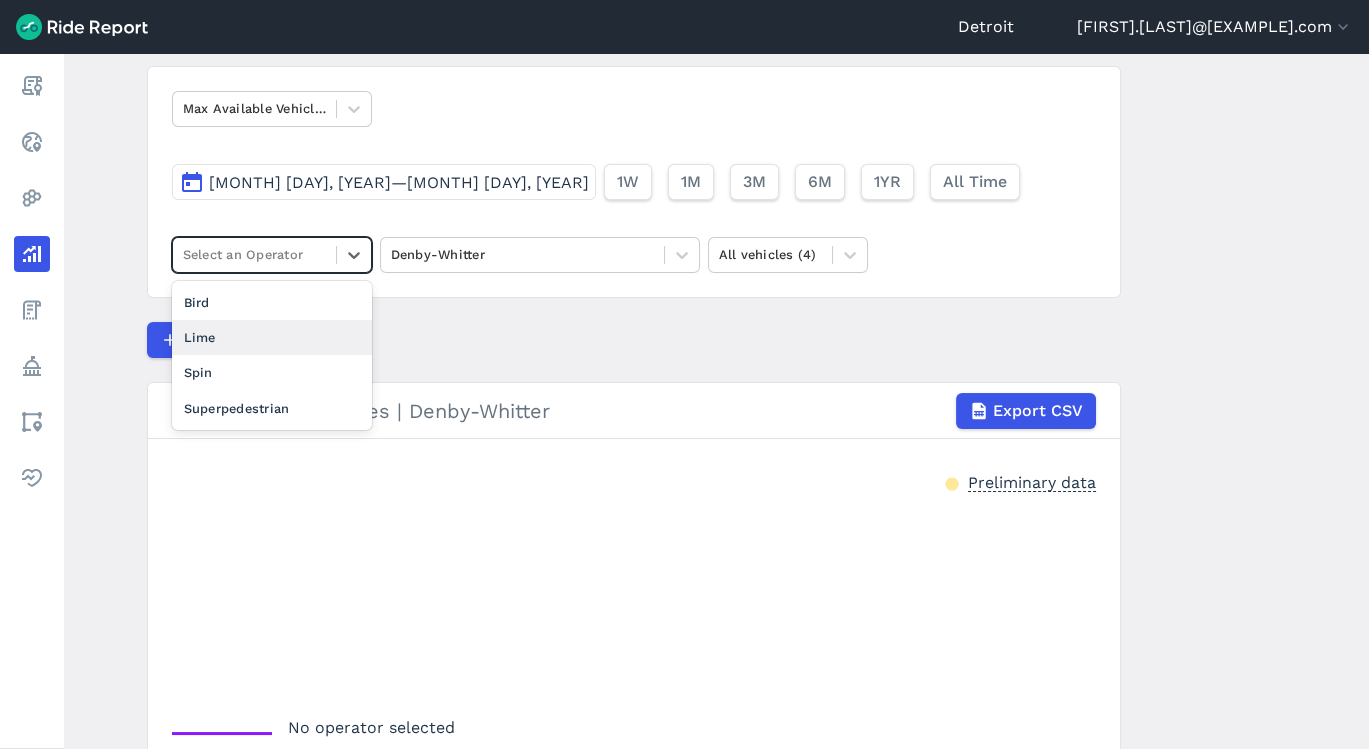 click on "Lime" at bounding box center (272, 337) 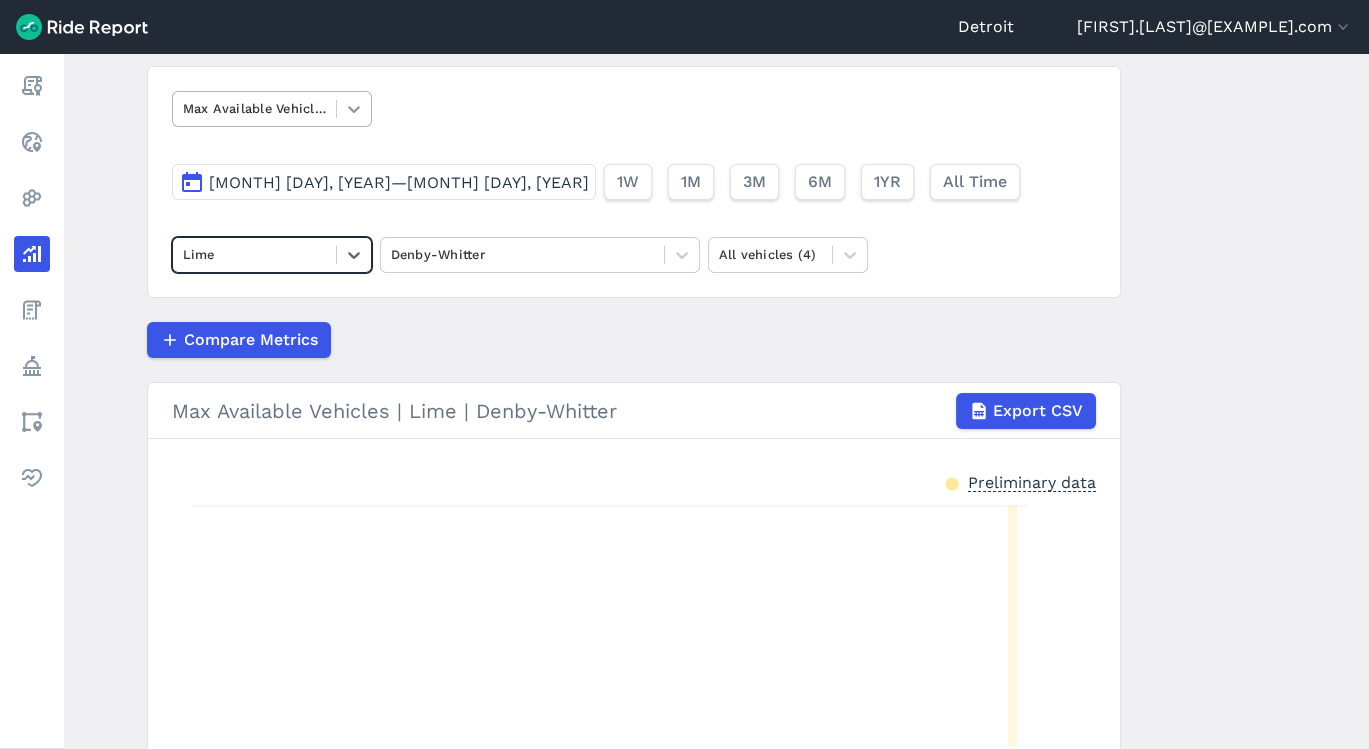 click 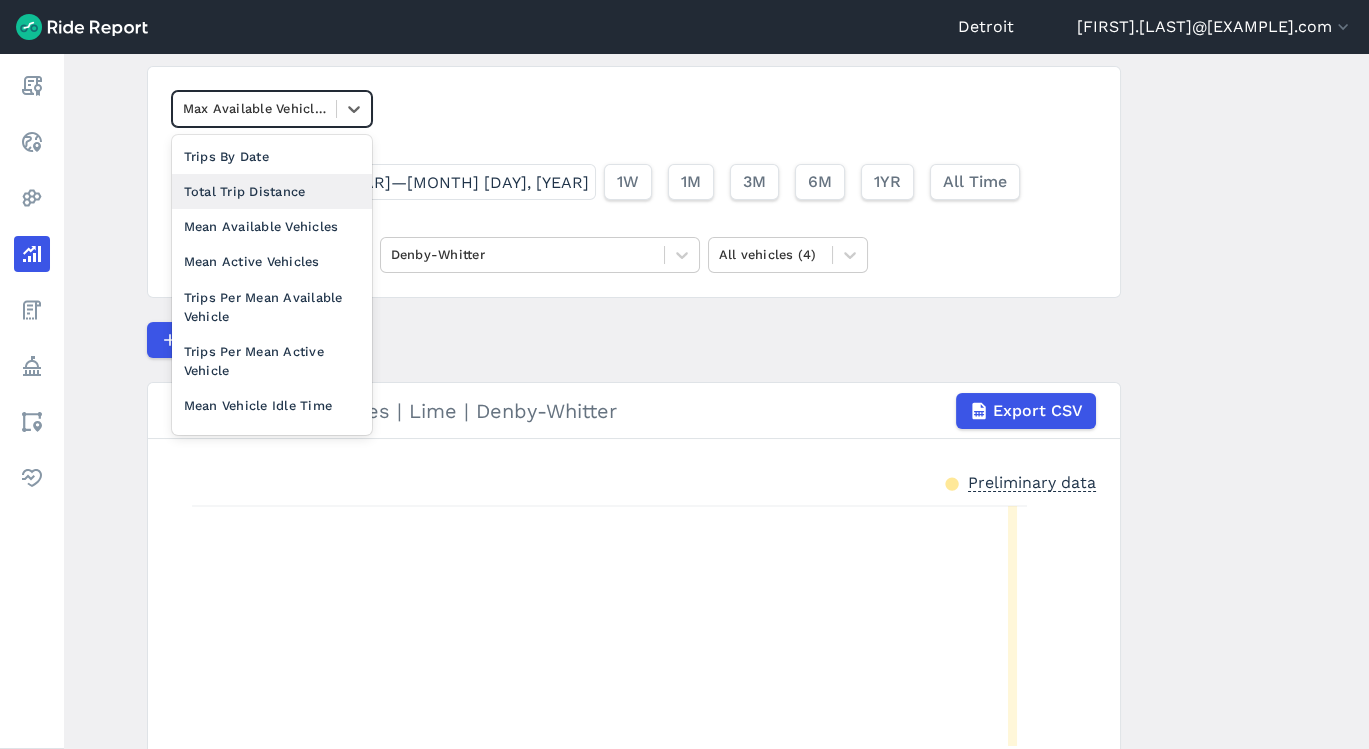 scroll, scrollTop: 0, scrollLeft: 0, axis: both 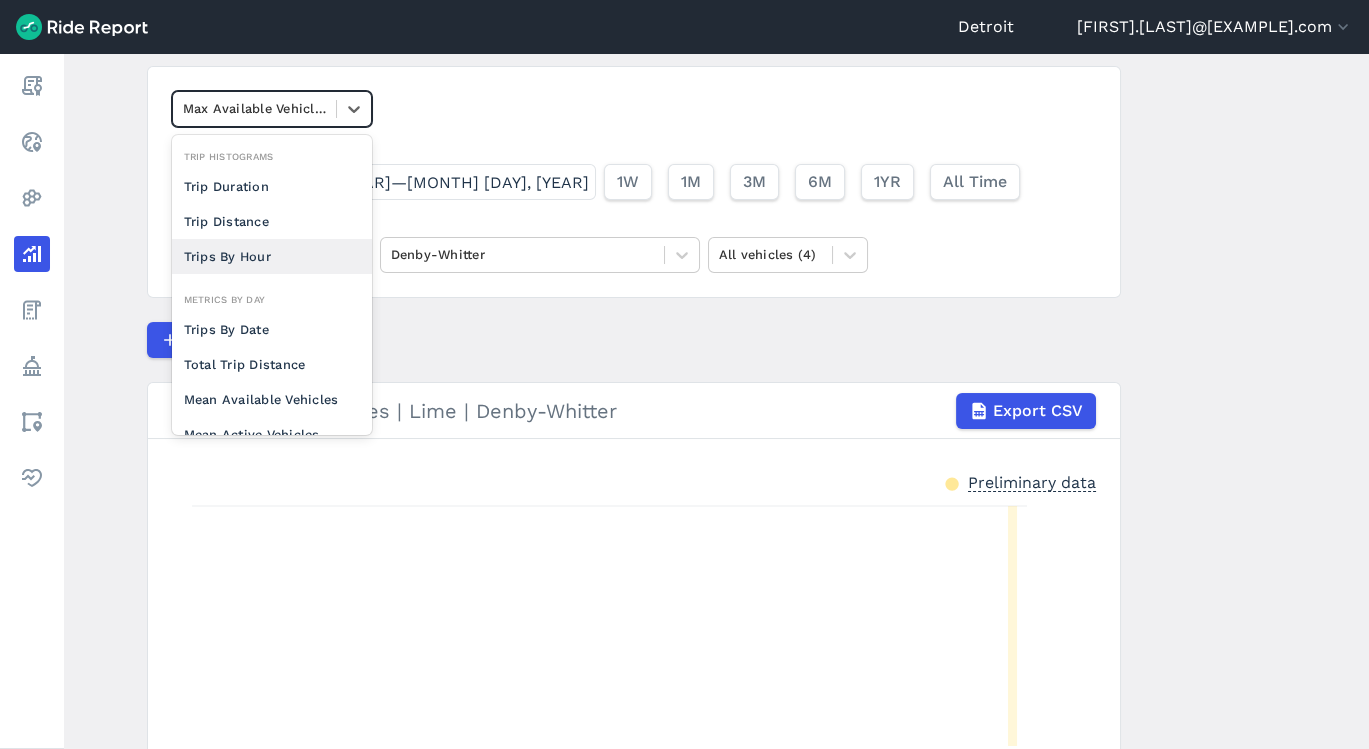 click on "Trips By Hour" at bounding box center [272, 256] 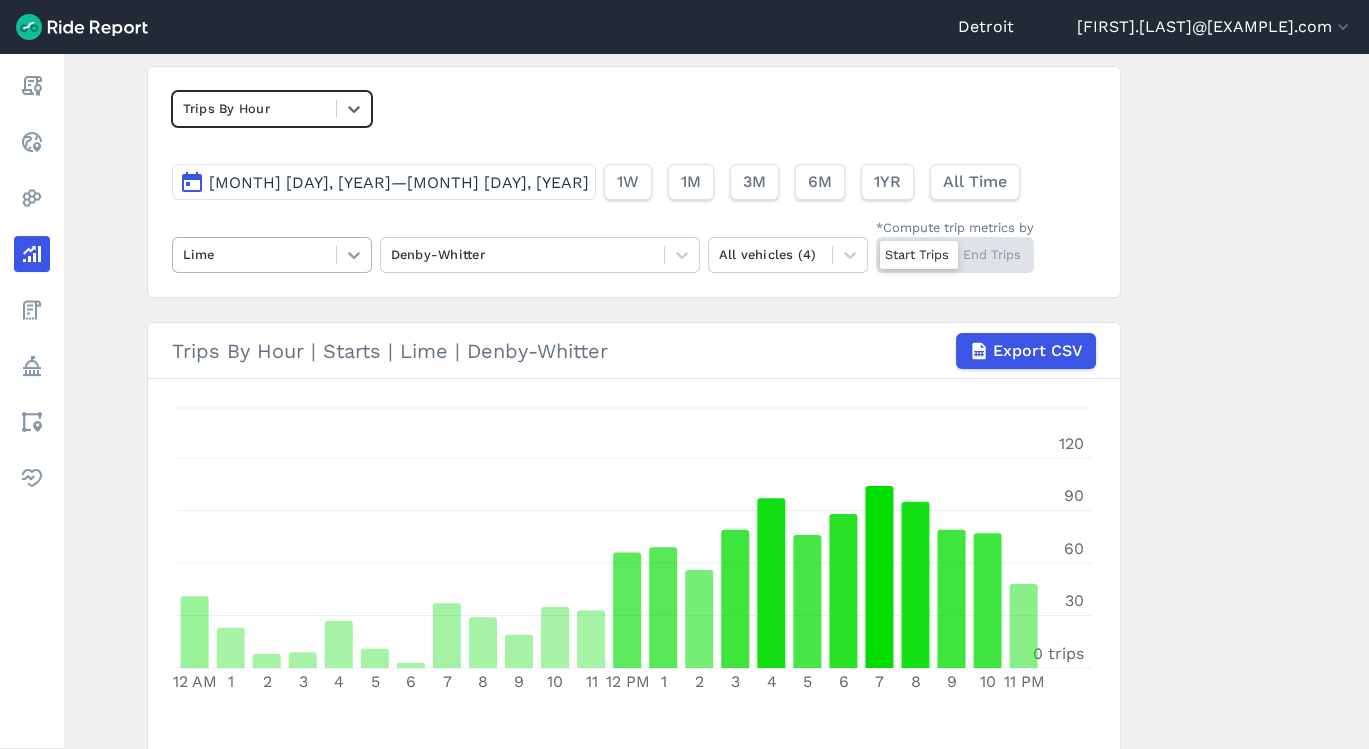 click at bounding box center (354, 255) 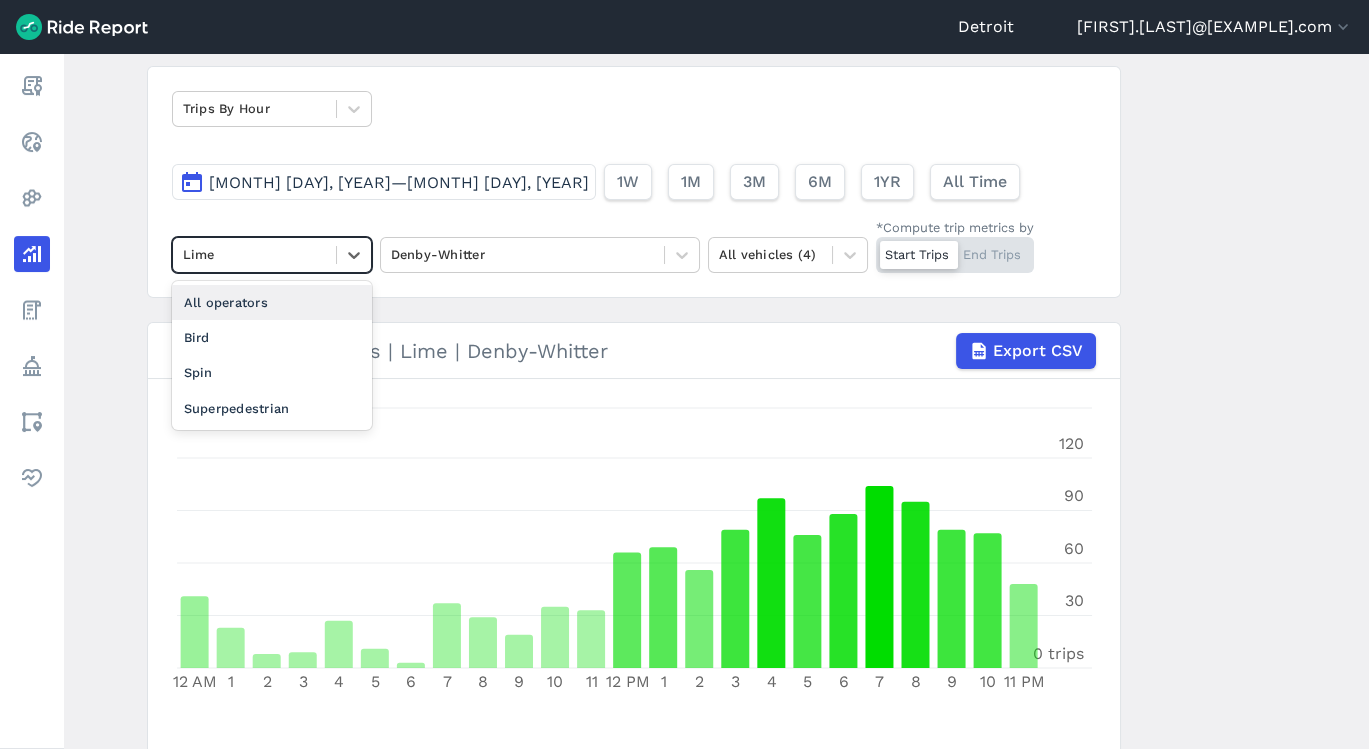 click on "All operators" at bounding box center [272, 302] 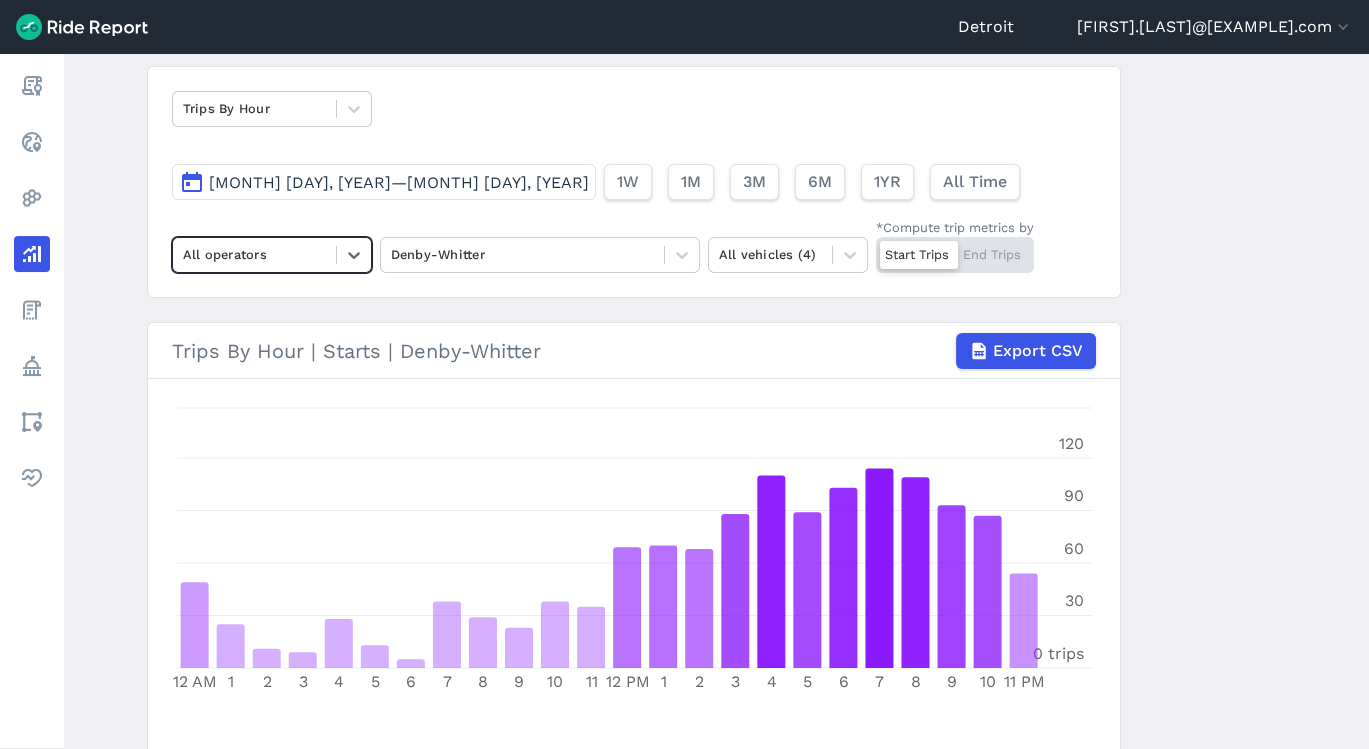 click on "Analyze Data Trips By Hour [MONTH] [DAY], [YEAR]—[MONTH] [DAY], [YEAR] 1W 1M 3M 6M 1YR All Time option All operators, selected. Select is focused ,type to refine list, press Down to open the menu, All operators Denby-Whitter All vehicles (4) *Compute trip metrics by Start Trips End Trips Trips By Hour | Starts | Denby-Whitter Export CSV 12 AM 1 2 3 4 5 6 7 8 9 10 11 12 PM 1 2 3 4 5 6 7 8 9 10 11 PM 0 trips 30  60  90  120  Trips By Weekday | Starts | Denby-Whitter   Rounded to:  [MONTH]/[DAY]/[YEAR] – [MONTH]/[DAY]/[YEAR] Monday Tuesday Wednesday Thursday Friday Saturday Sunday 0 trips 55  110  165  220  Trips By Hour & Weekday | Starts | Denby-Whitter Rounded to:  [MONTH]/[DAY]/[YEAR] – [MONTH]/[DAY]/[YEAR] 5 0.4 % 1 0.1 % 0 0 % 0 0 % 6 0.4 % 3 0.2 % 1 0.1 % 8 0.6 % 6 0.4 % 2 0.1 % 4 0.3 % 6 0.4 % 14 1 % 7 0.5 % 6 0.4 % 6 0.4 % 13 1 % 17 1.3 % 12 0.9 % 30 2.2 % 22 1.6 % 17 1.3 % 16 1.2 % 6 0.4 % 6 0.4 % 3 0.2 % 1 0.1 % 3 0.2 % 4 0.3 % 2 0.1 % 1 0.1 % 1 0.1 % 2 0.1 % 5 0.4 % 8 0.6 % 8 0.6 % 9 0.7 % 12 0.9 % 10 0.7 % 17 1.3 % 13 1 % 14 1 % 16 1.2 % 19 1.4 % 7 0.5%" at bounding box center [716, 401] 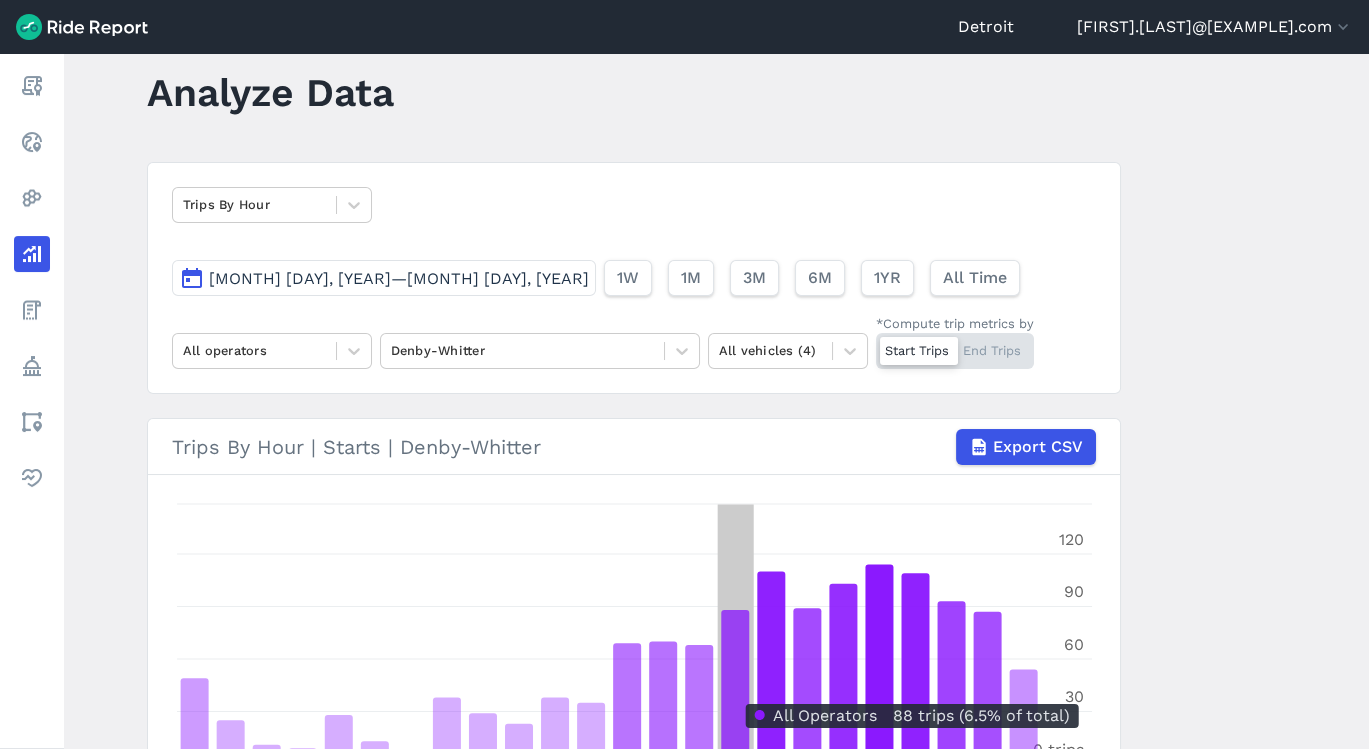 scroll, scrollTop: 22, scrollLeft: 0, axis: vertical 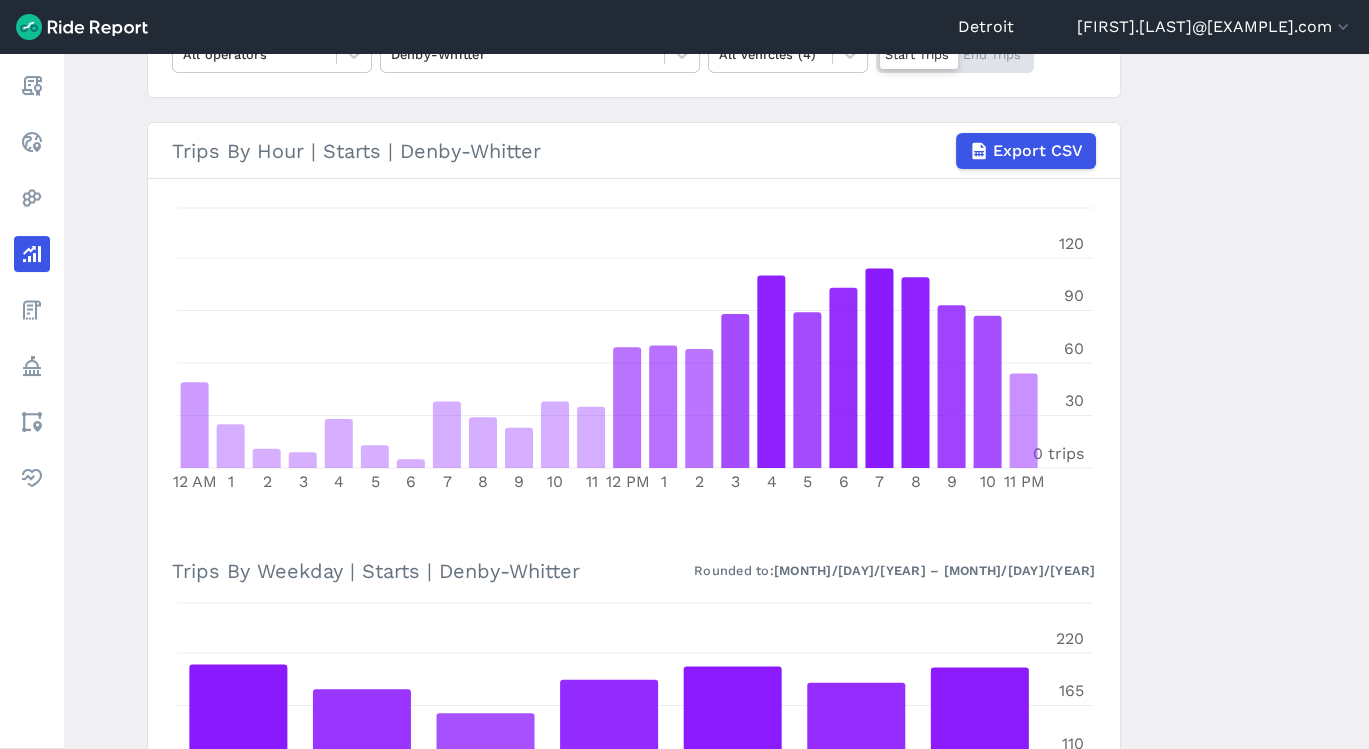 drag, startPoint x: 1348, startPoint y: 245, endPoint x: 1354, endPoint y: 225, distance: 20.880613 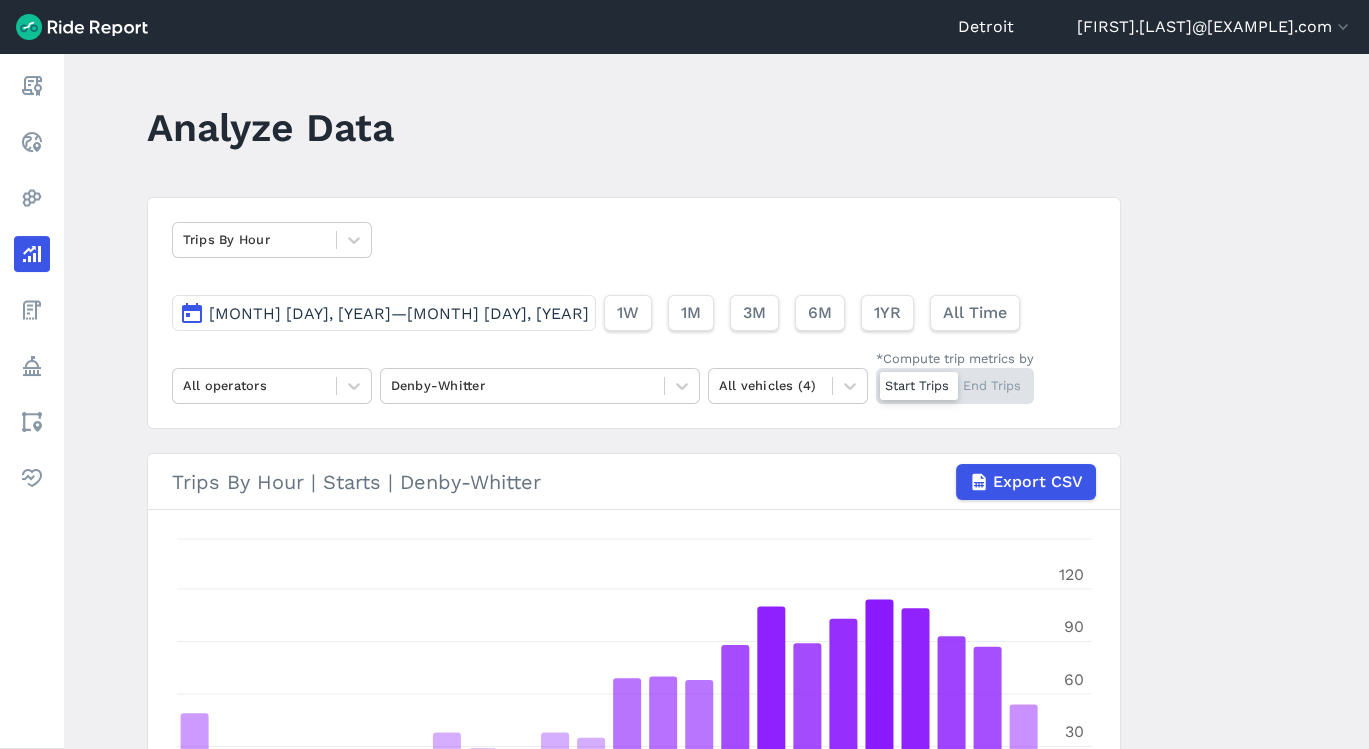scroll, scrollTop: 0, scrollLeft: 0, axis: both 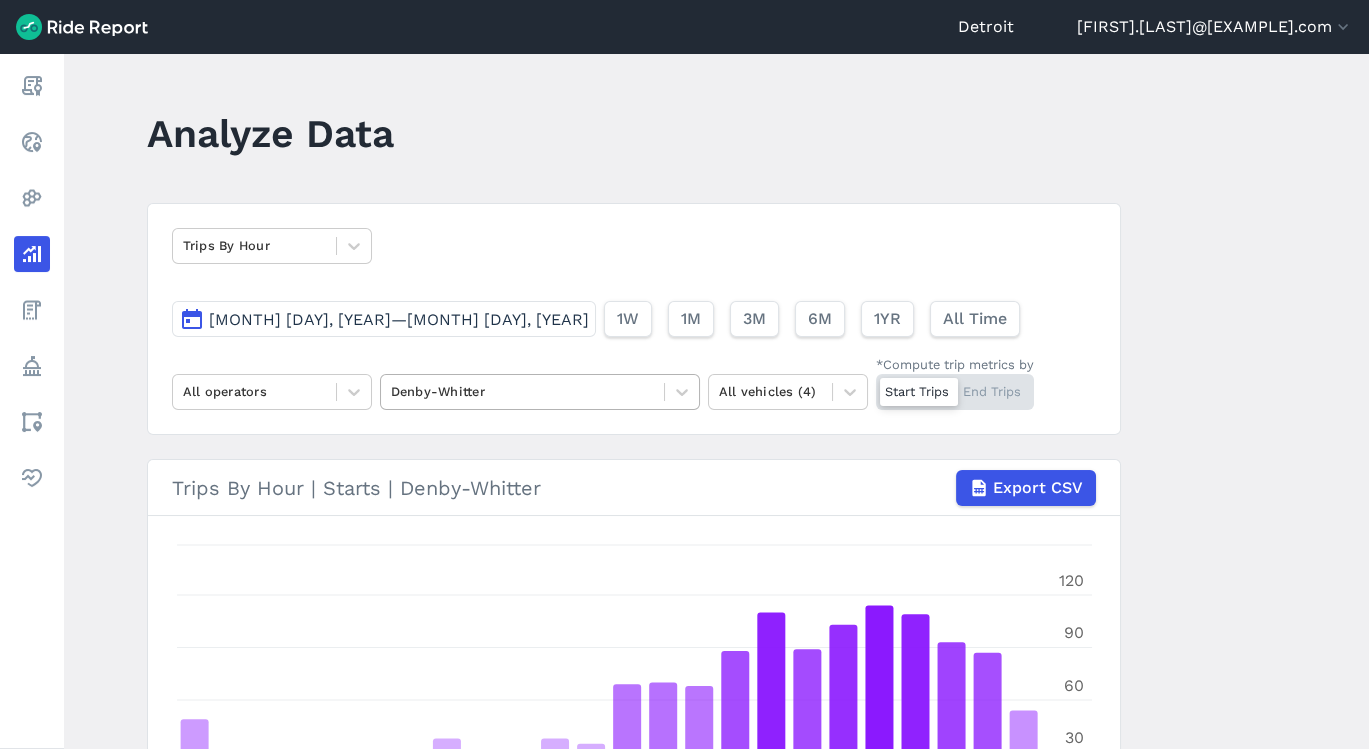 click at bounding box center (522, 391) 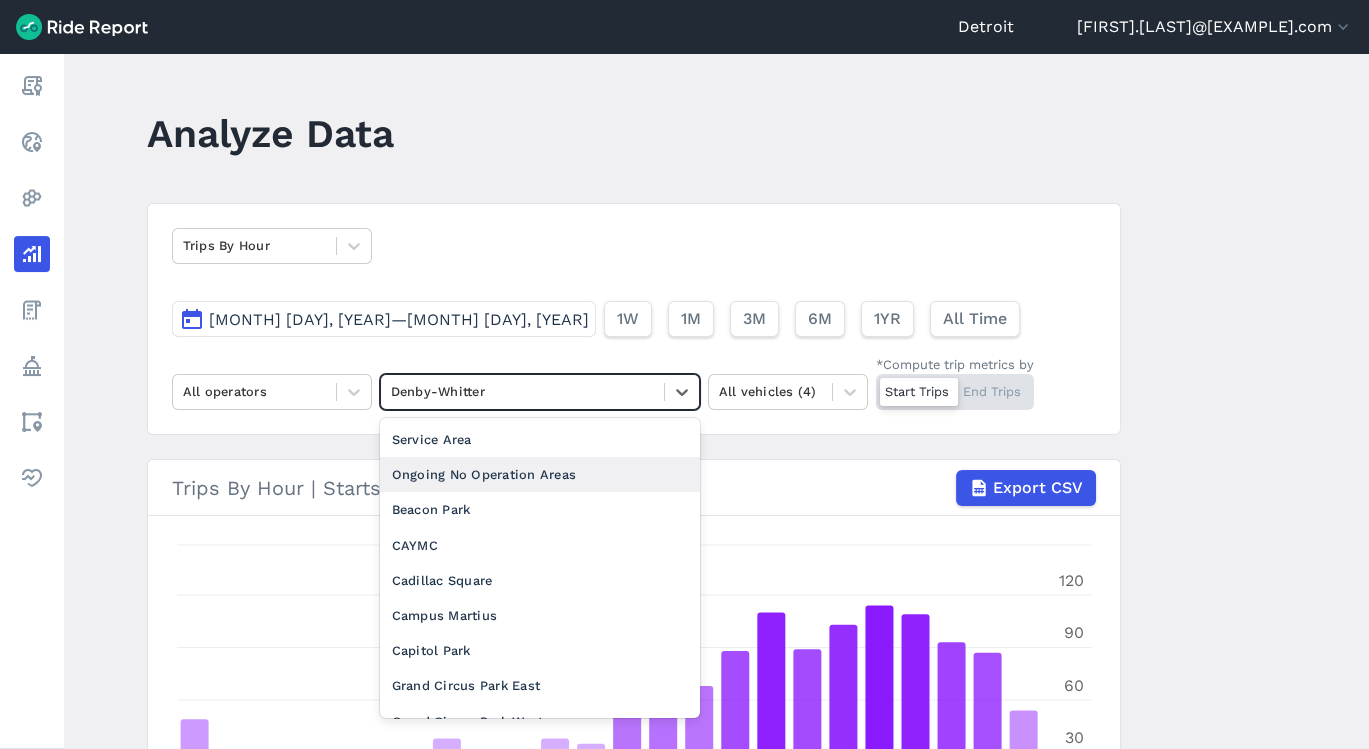 scroll, scrollTop: 262, scrollLeft: 0, axis: vertical 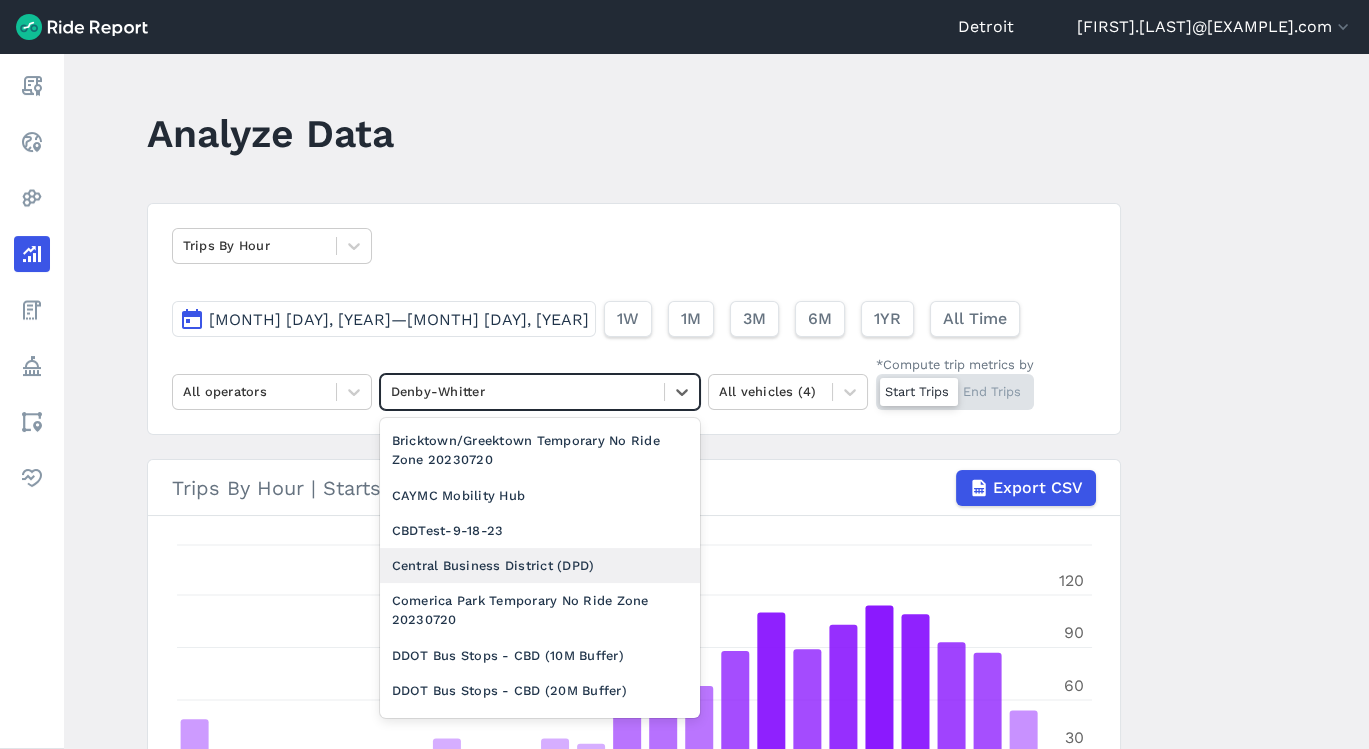 click on "Central Business District (DPD)" at bounding box center (540, 565) 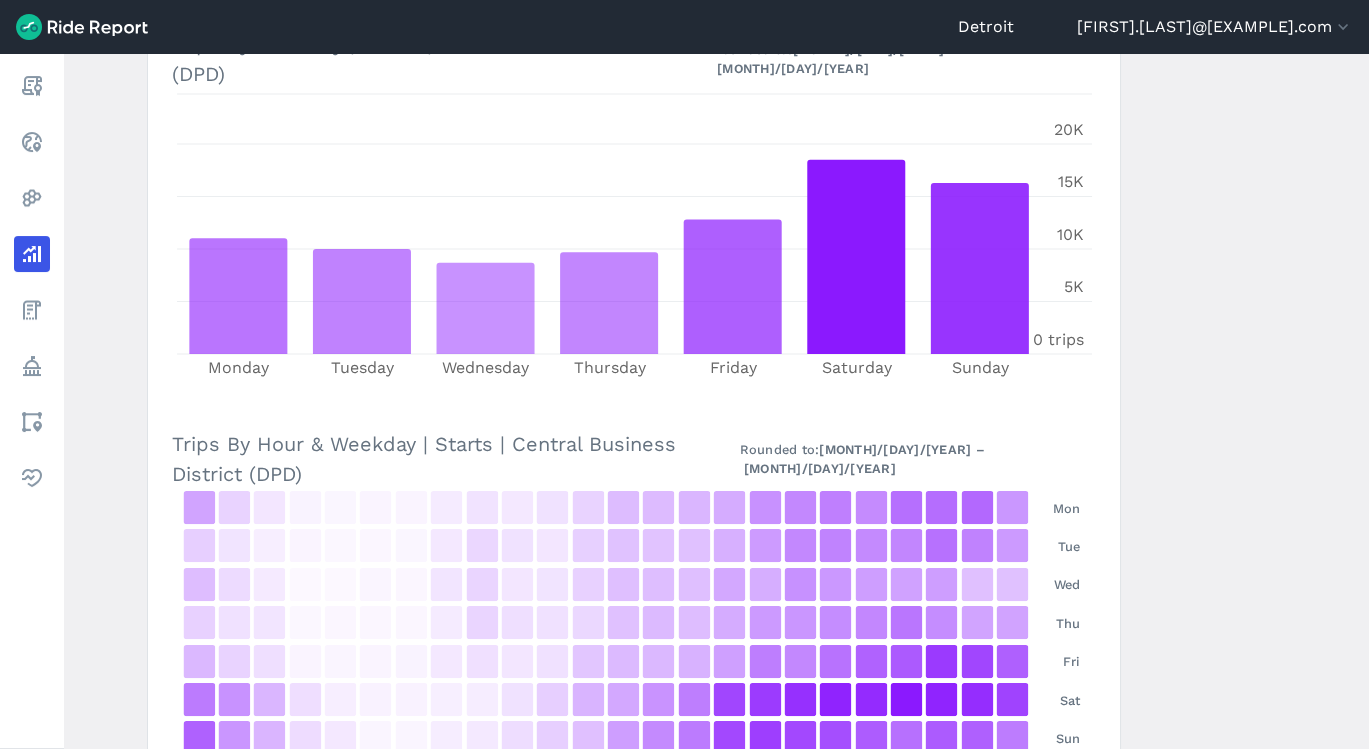 scroll, scrollTop: 911, scrollLeft: 0, axis: vertical 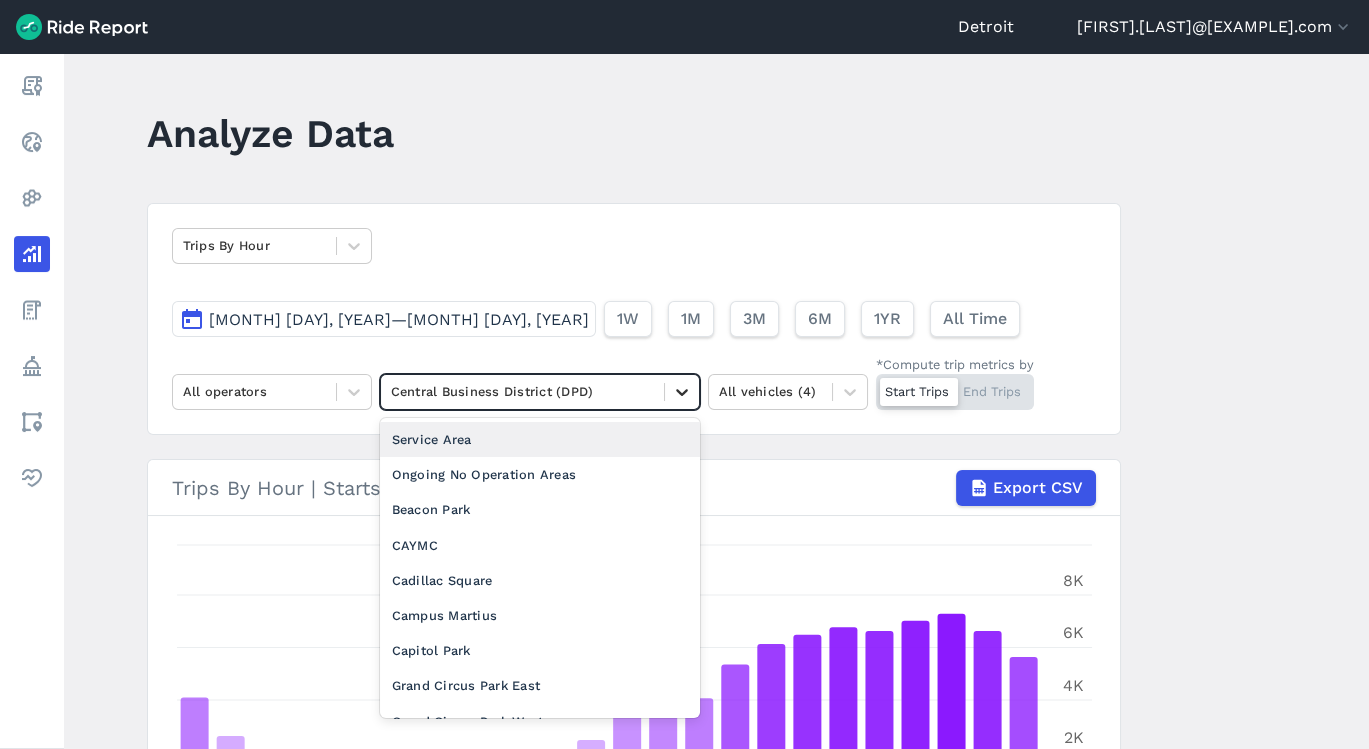 click at bounding box center (682, 392) 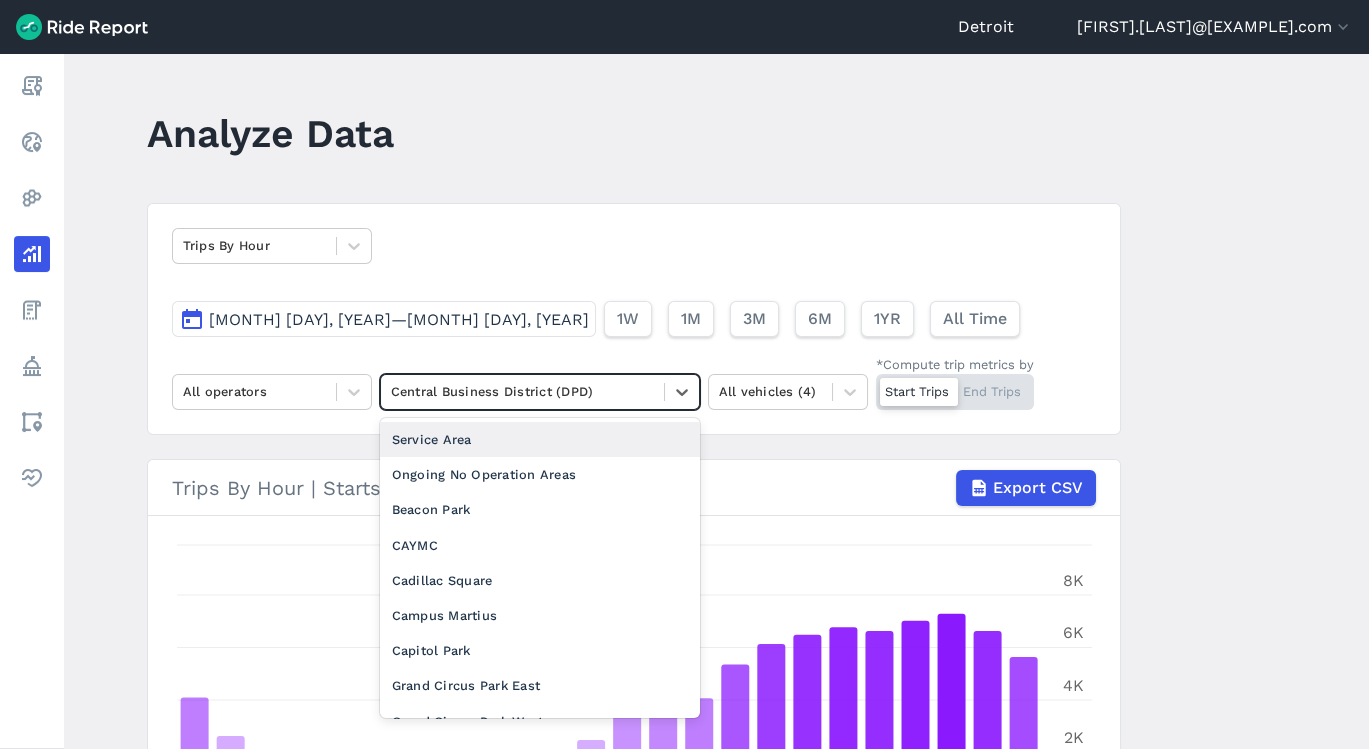 scroll, scrollTop: 262, scrollLeft: 0, axis: vertical 